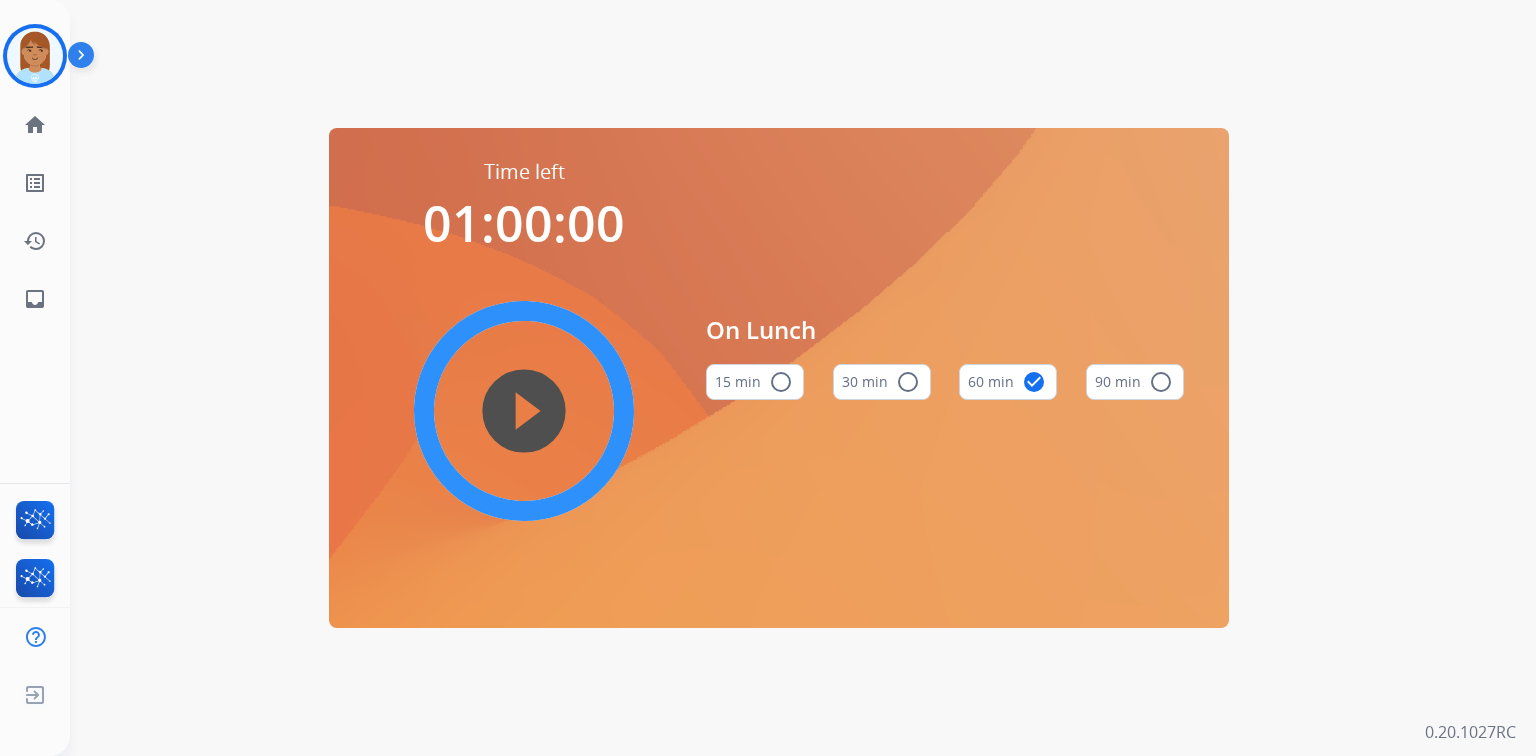 scroll, scrollTop: 0, scrollLeft: 0, axis: both 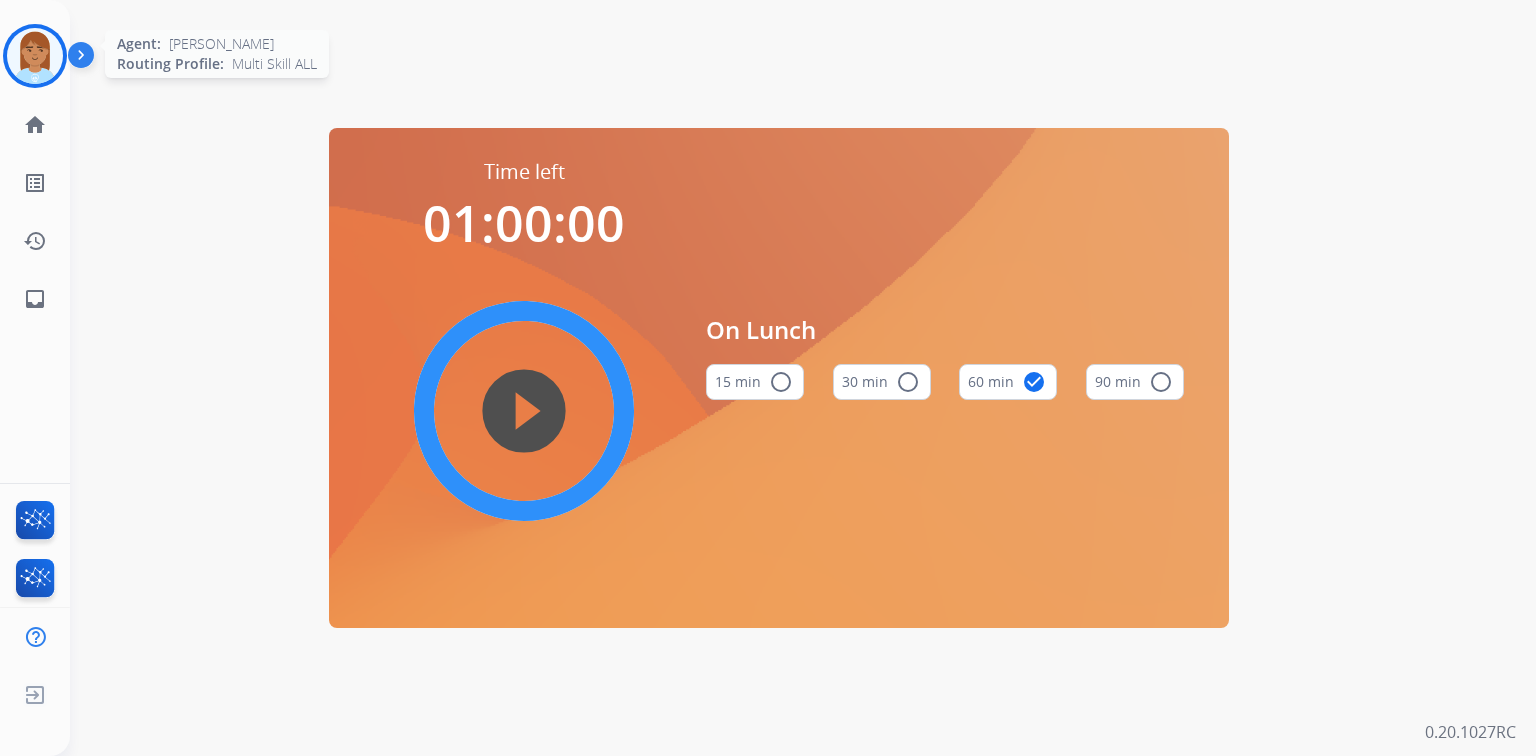 click at bounding box center (35, 56) 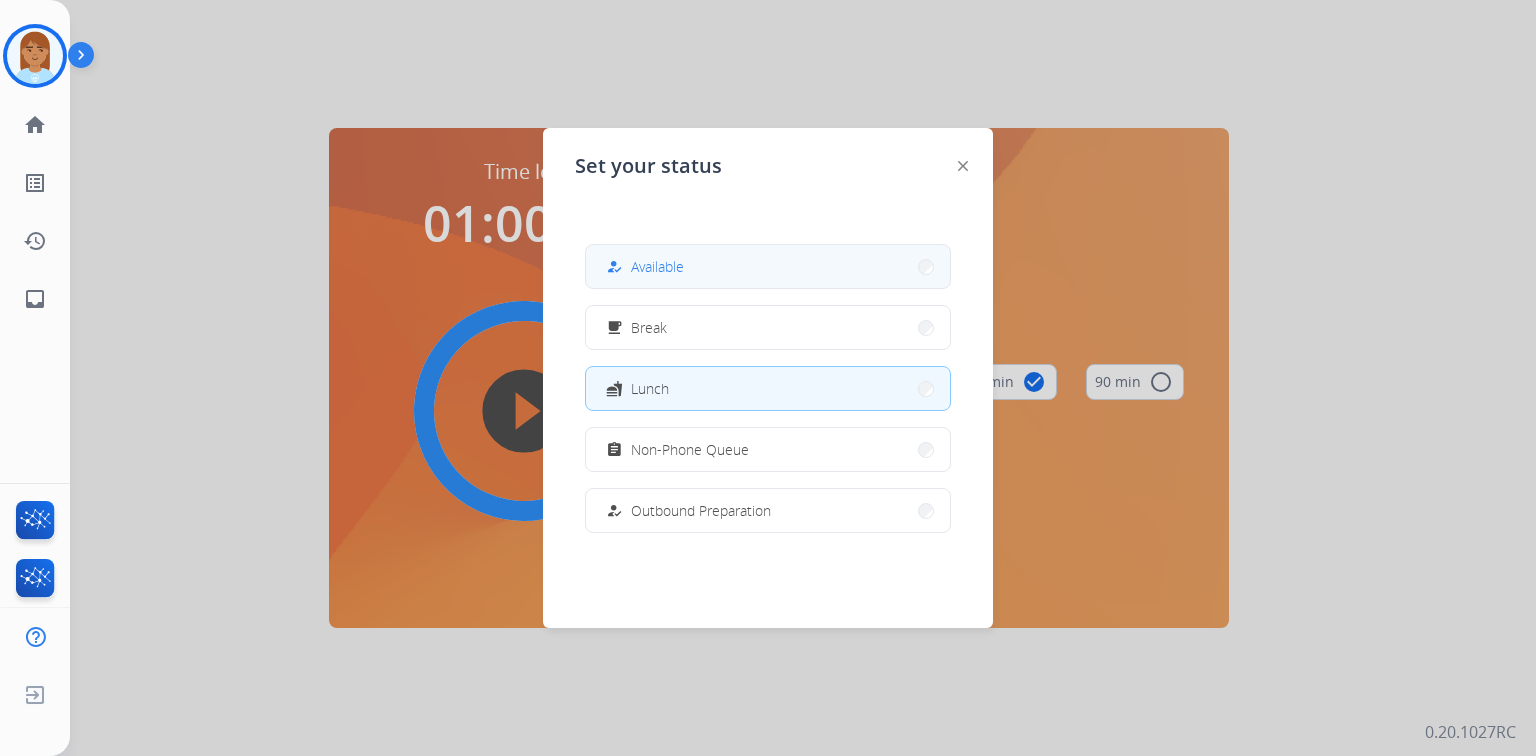 click on "Available" at bounding box center (657, 266) 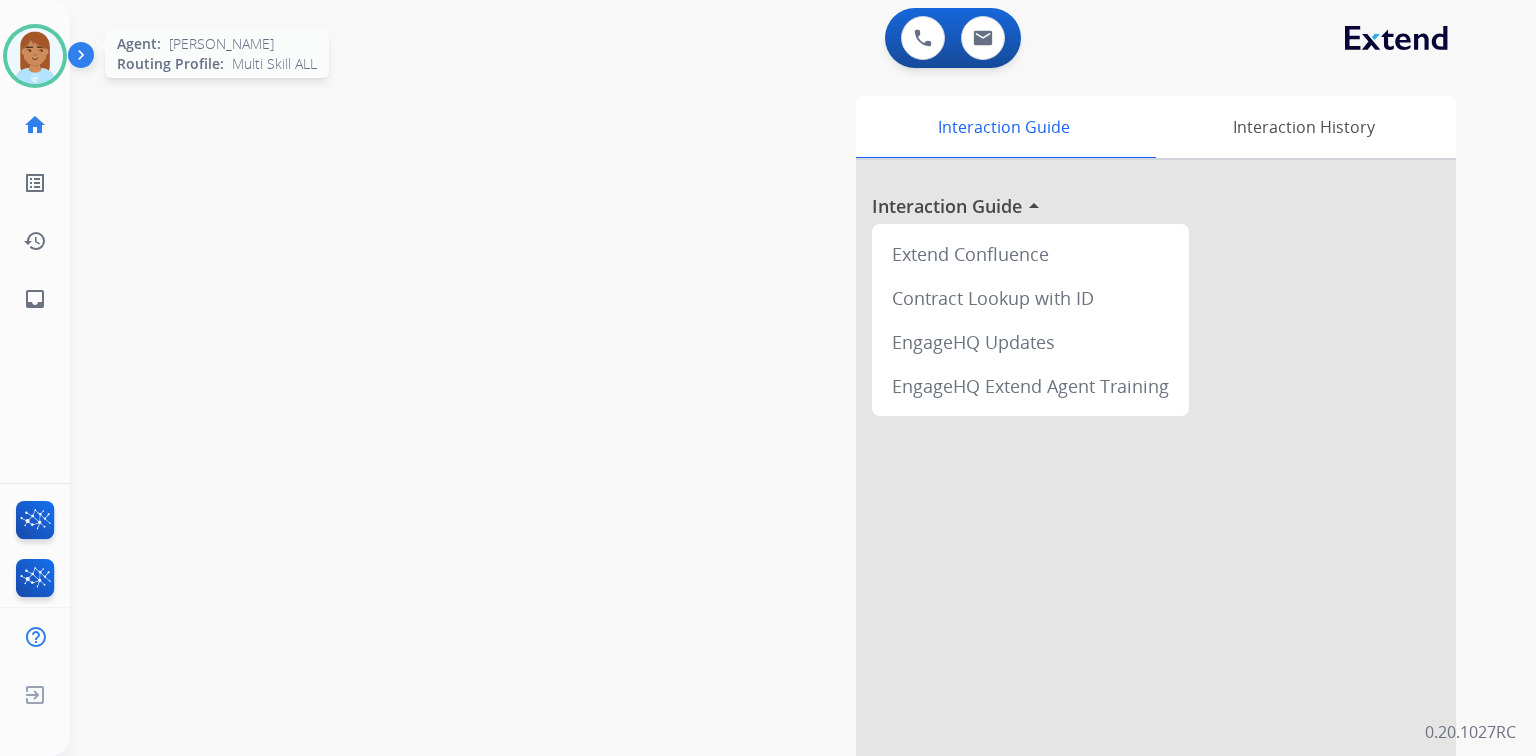click at bounding box center [35, 56] 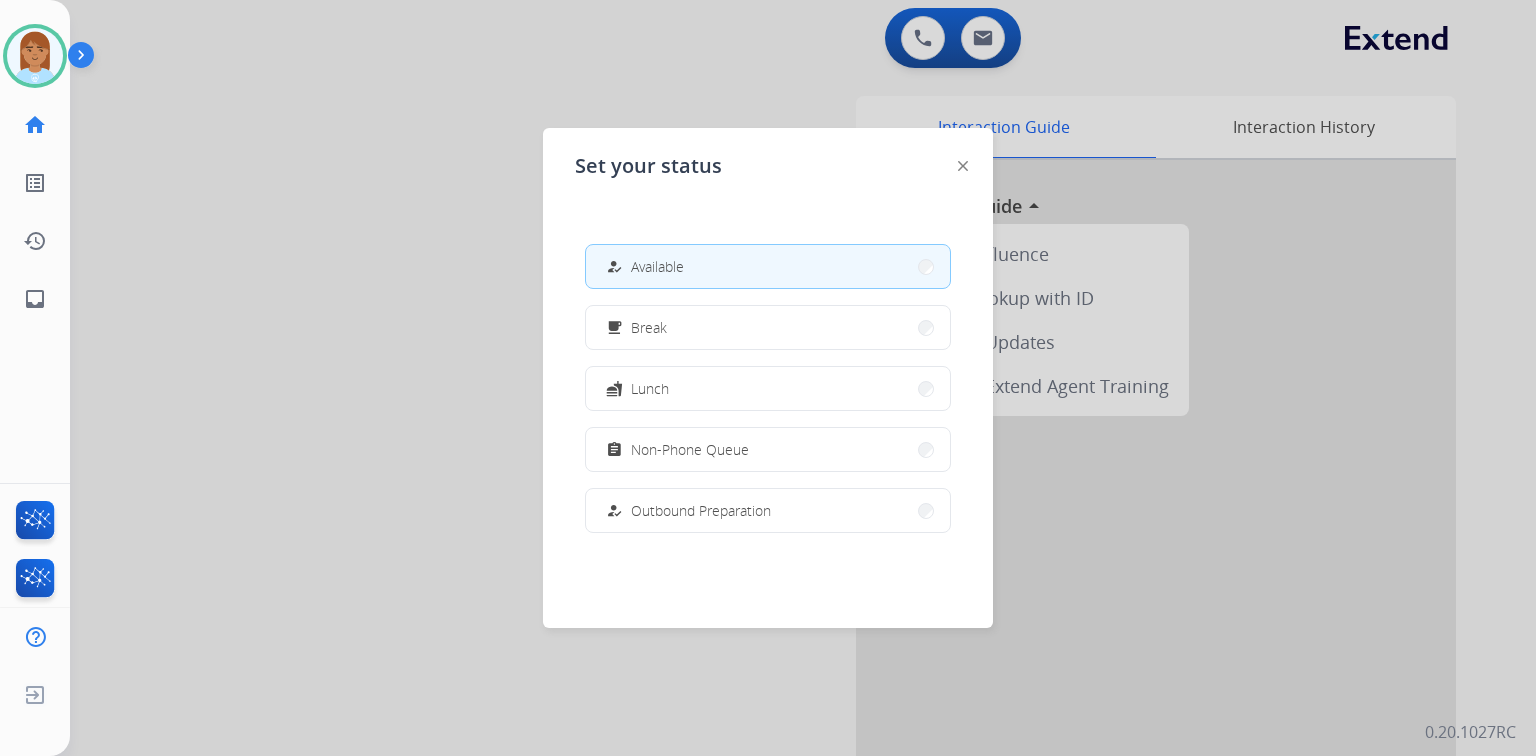 click at bounding box center [768, 378] 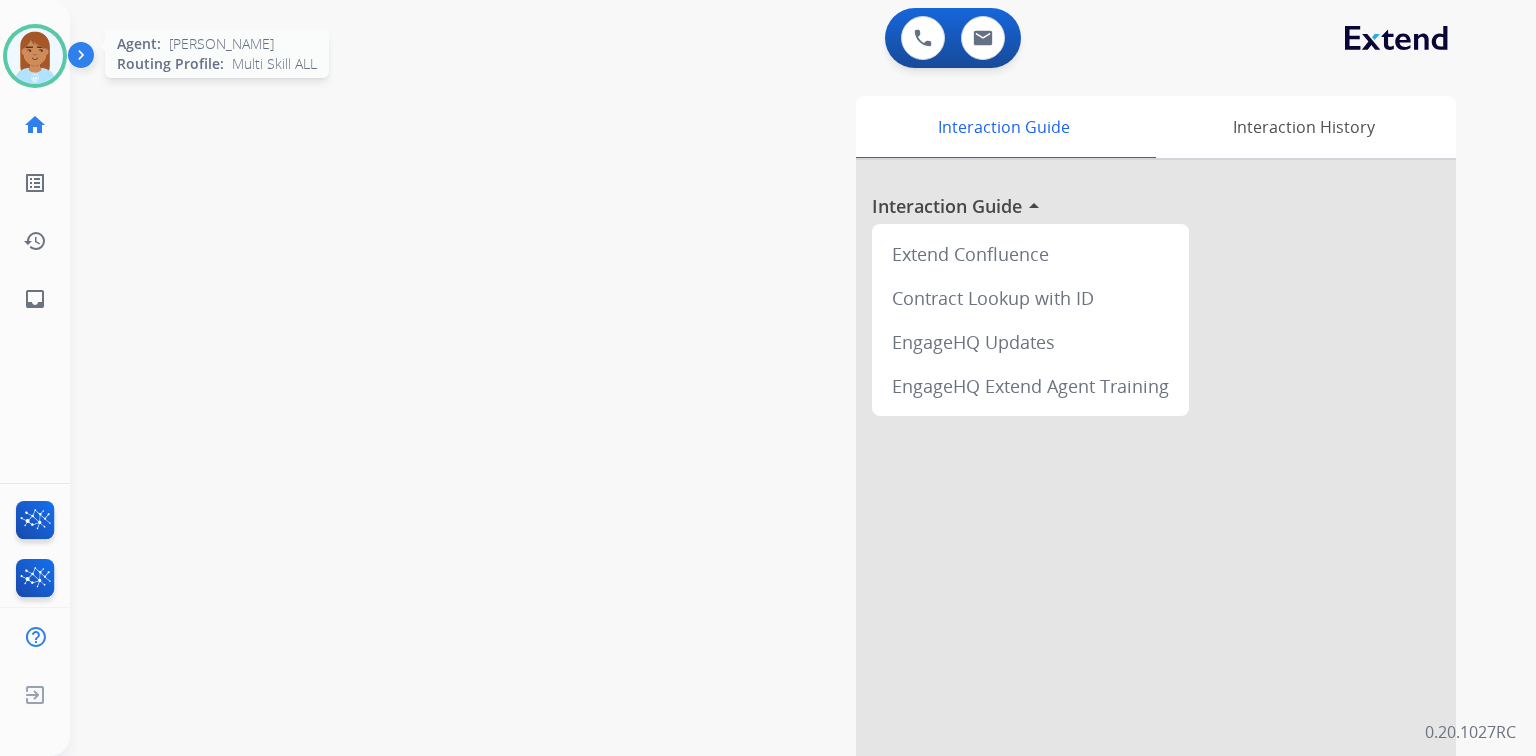 click at bounding box center [35, 56] 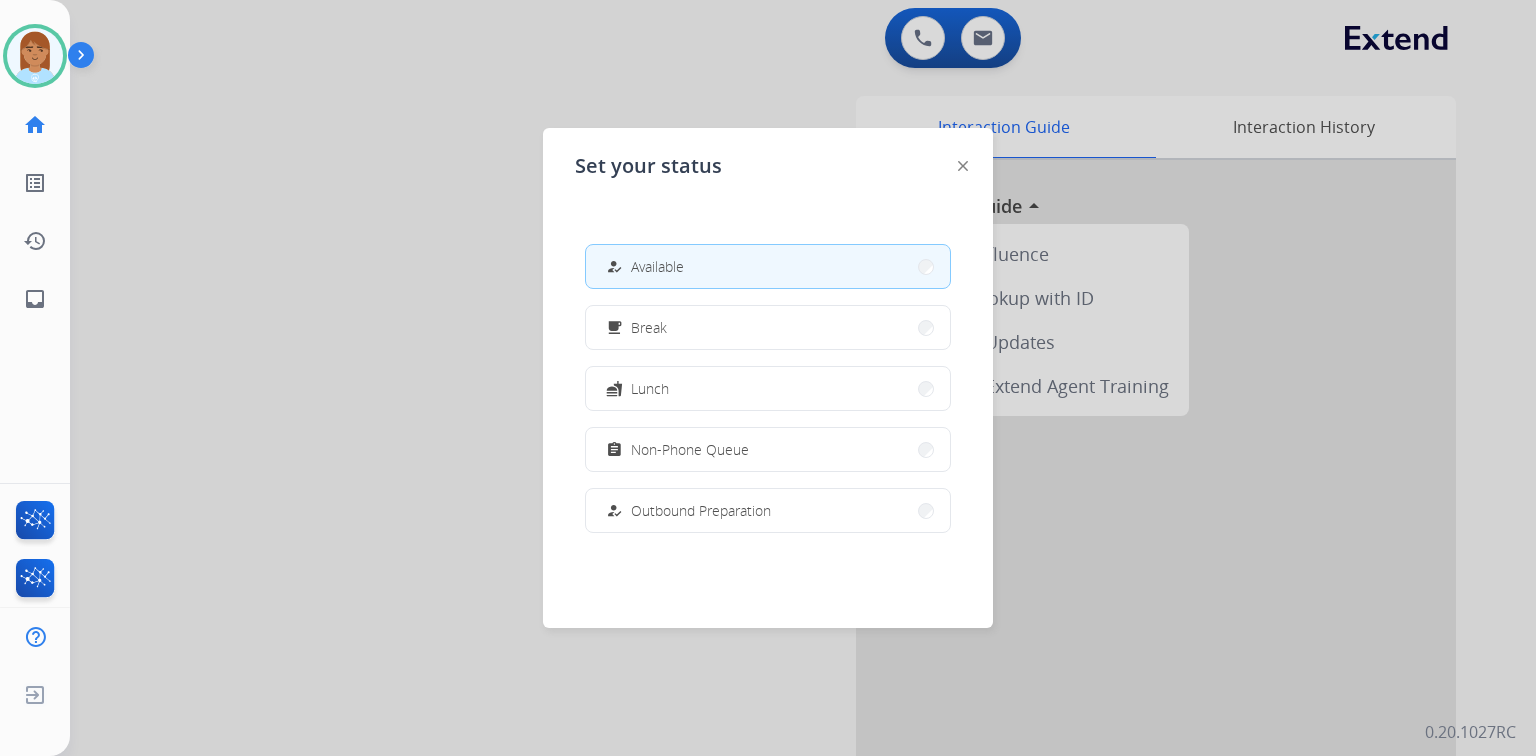 click at bounding box center (768, 378) 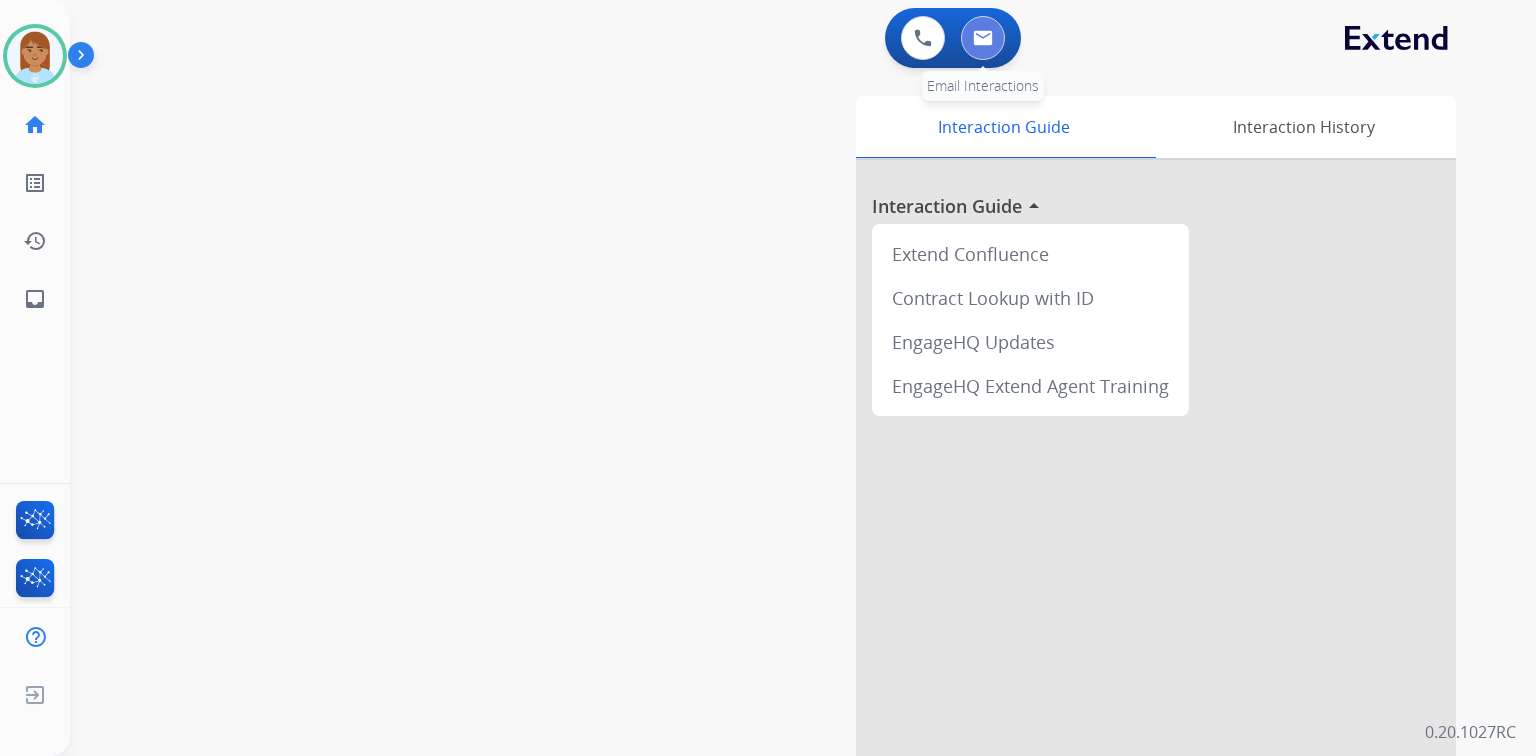 click at bounding box center (983, 38) 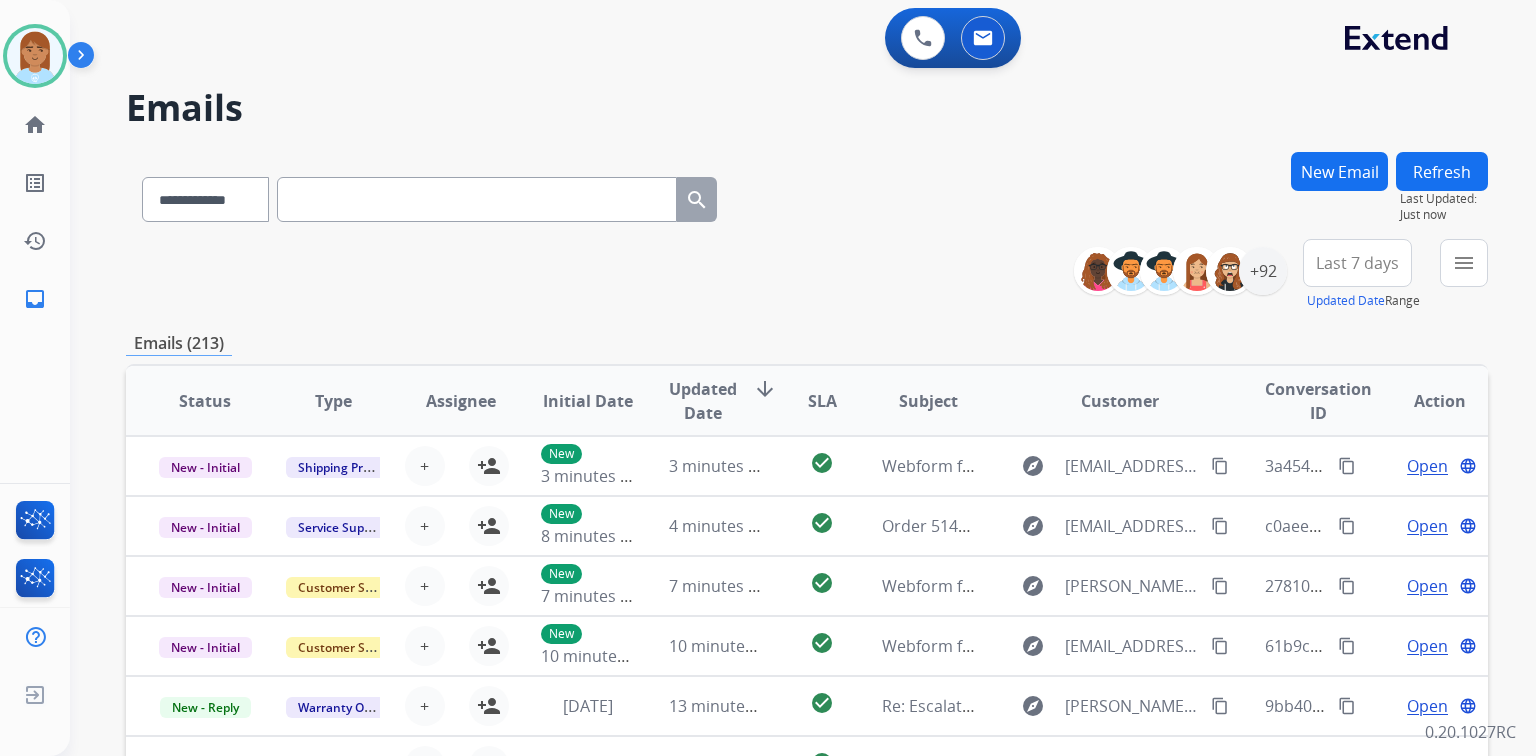 click at bounding box center [477, 199] 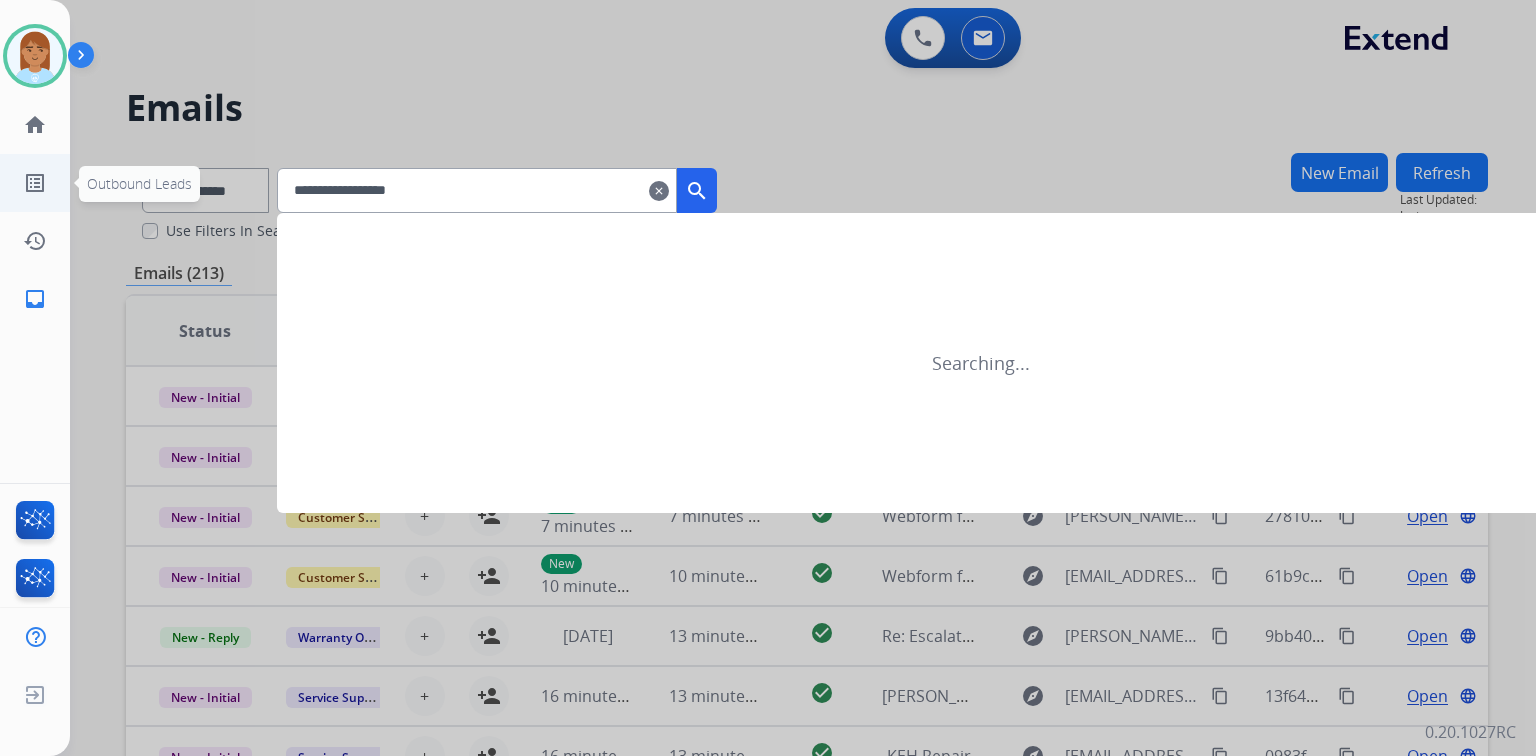 drag, startPoint x: 510, startPoint y: 180, endPoint x: 4, endPoint y: 199, distance: 506.3566 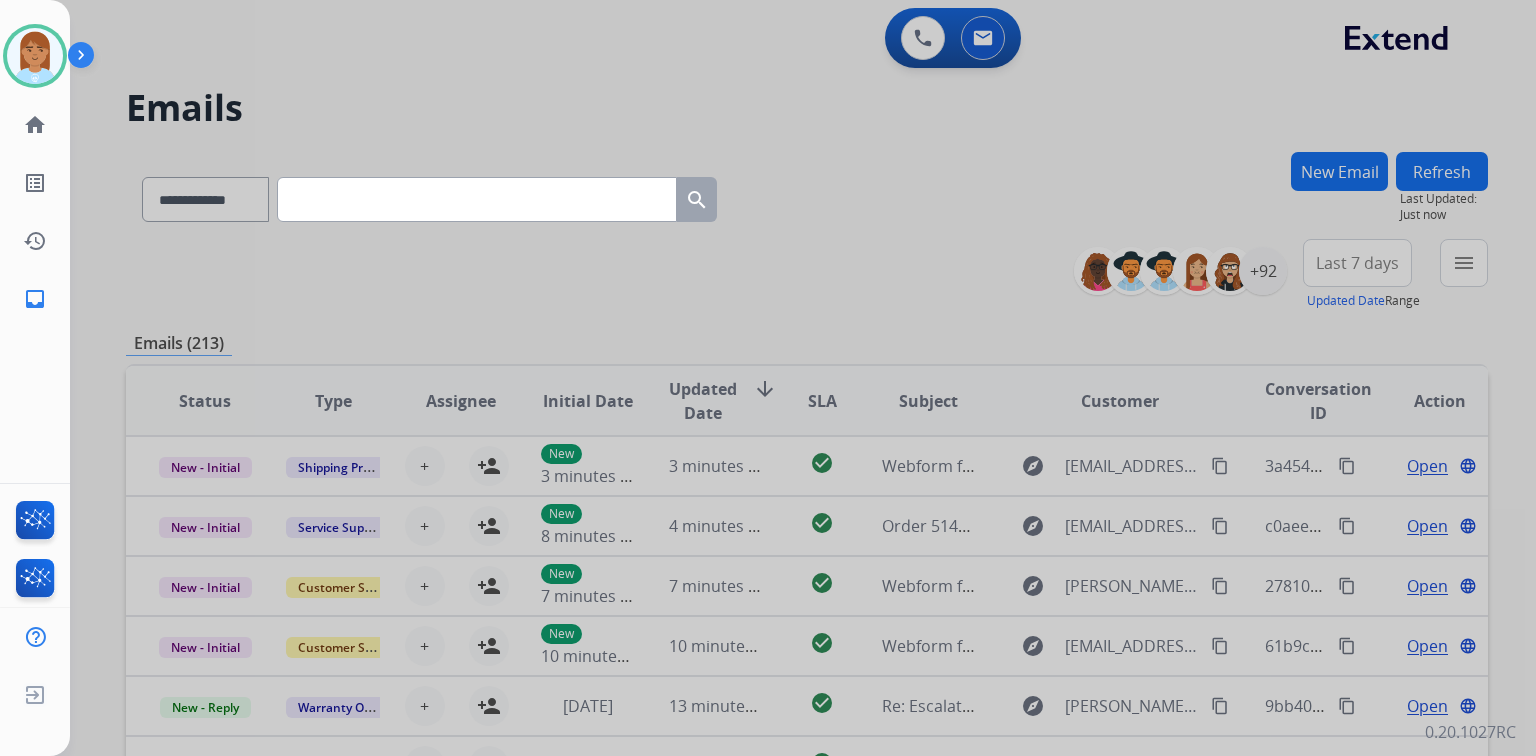 click at bounding box center (477, 199) 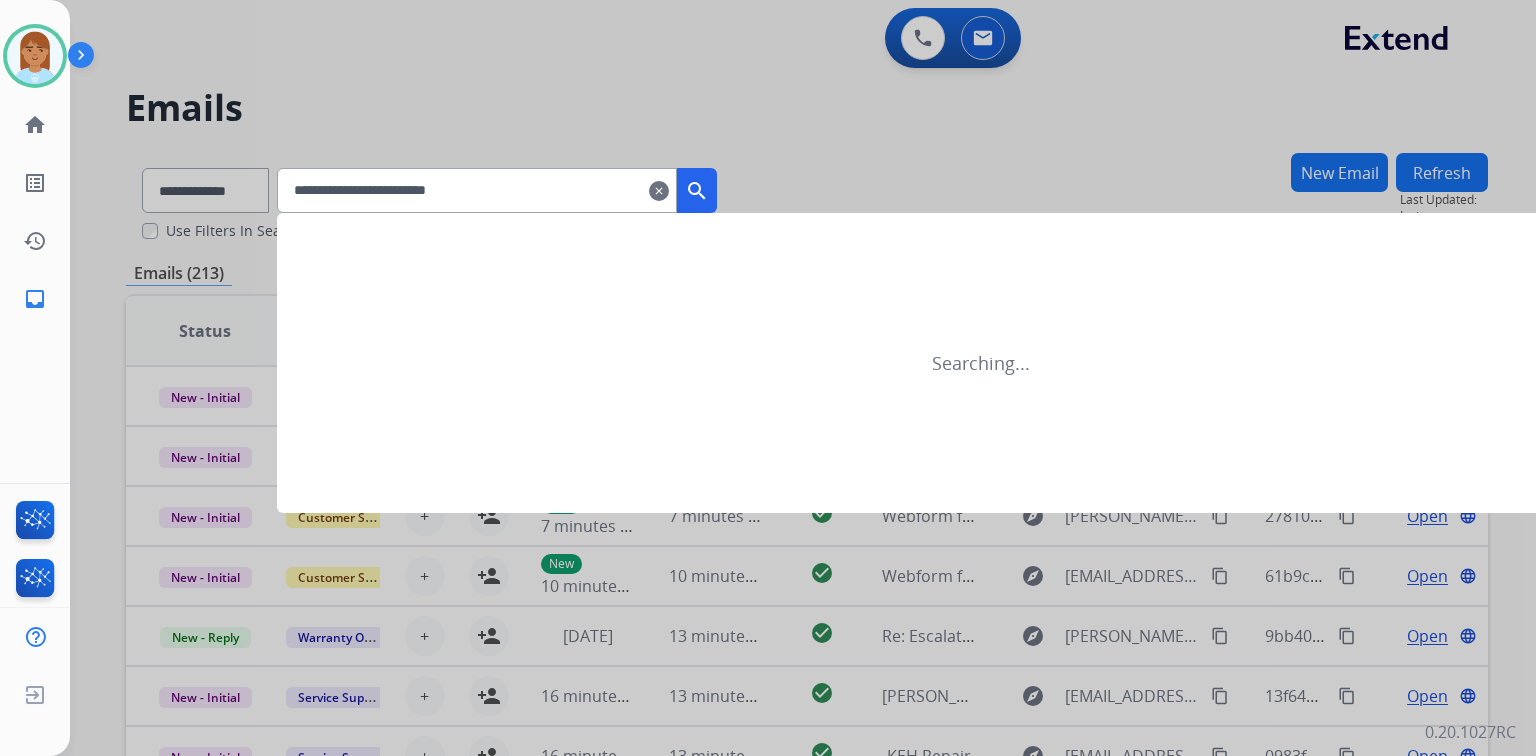 type on "**********" 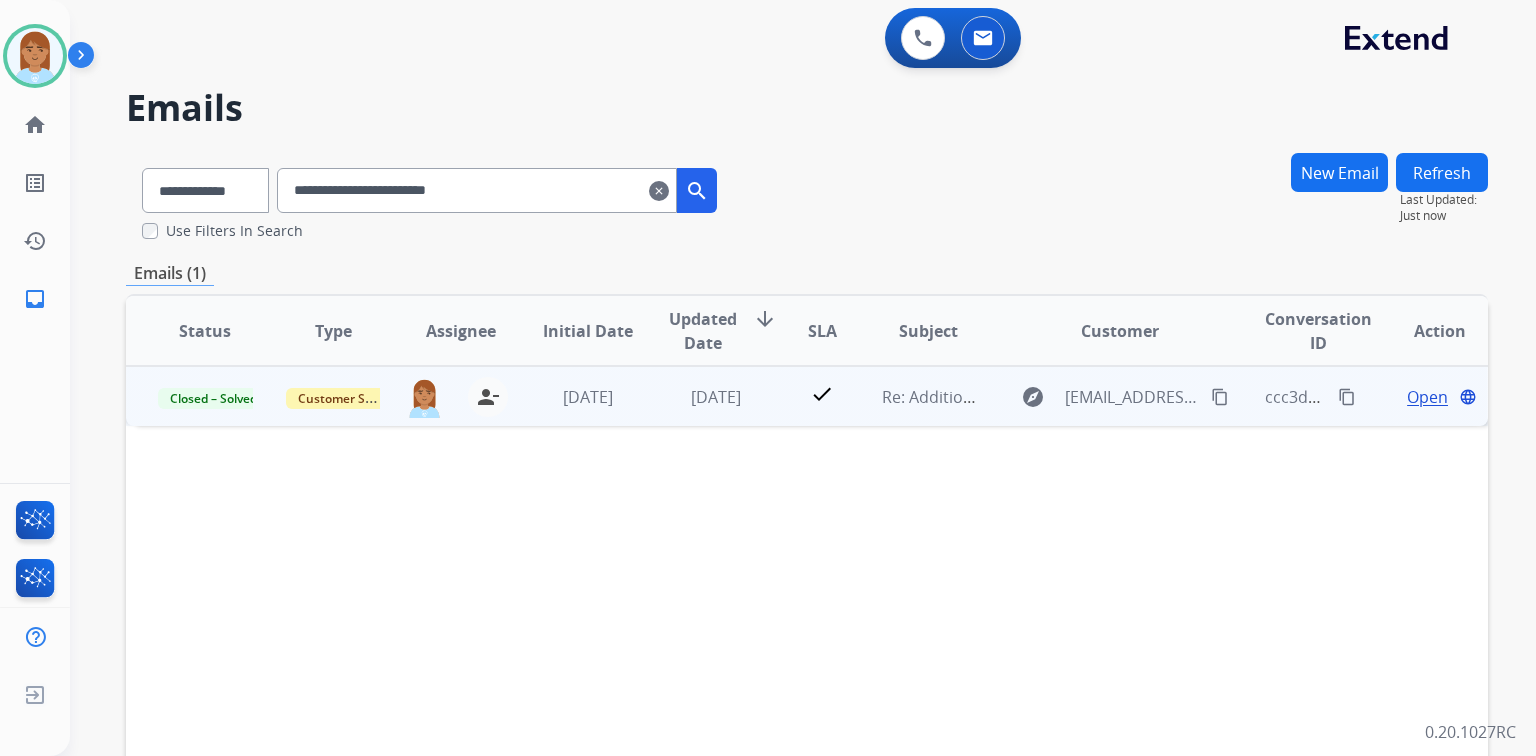 click on "Open" at bounding box center [1427, 397] 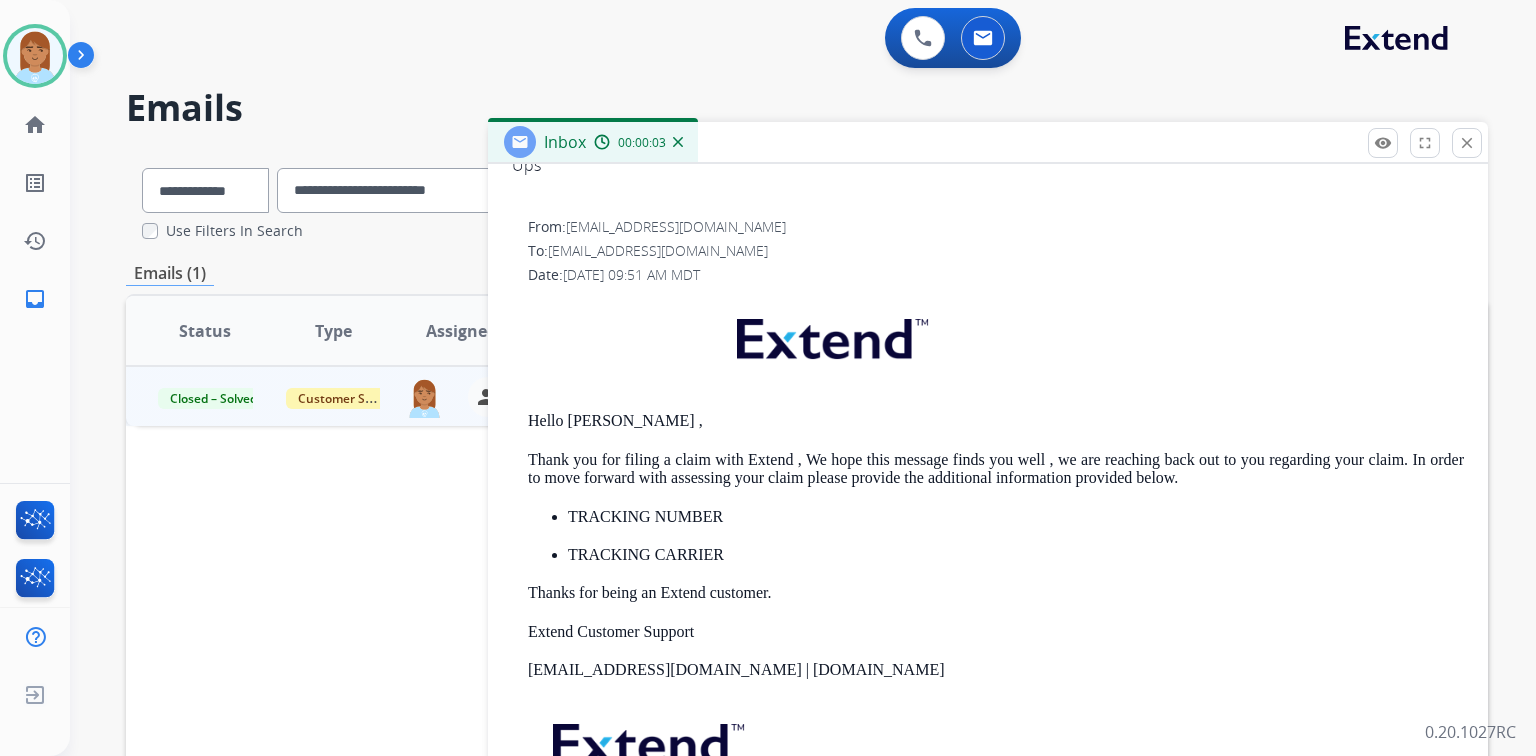 scroll, scrollTop: 0, scrollLeft: 0, axis: both 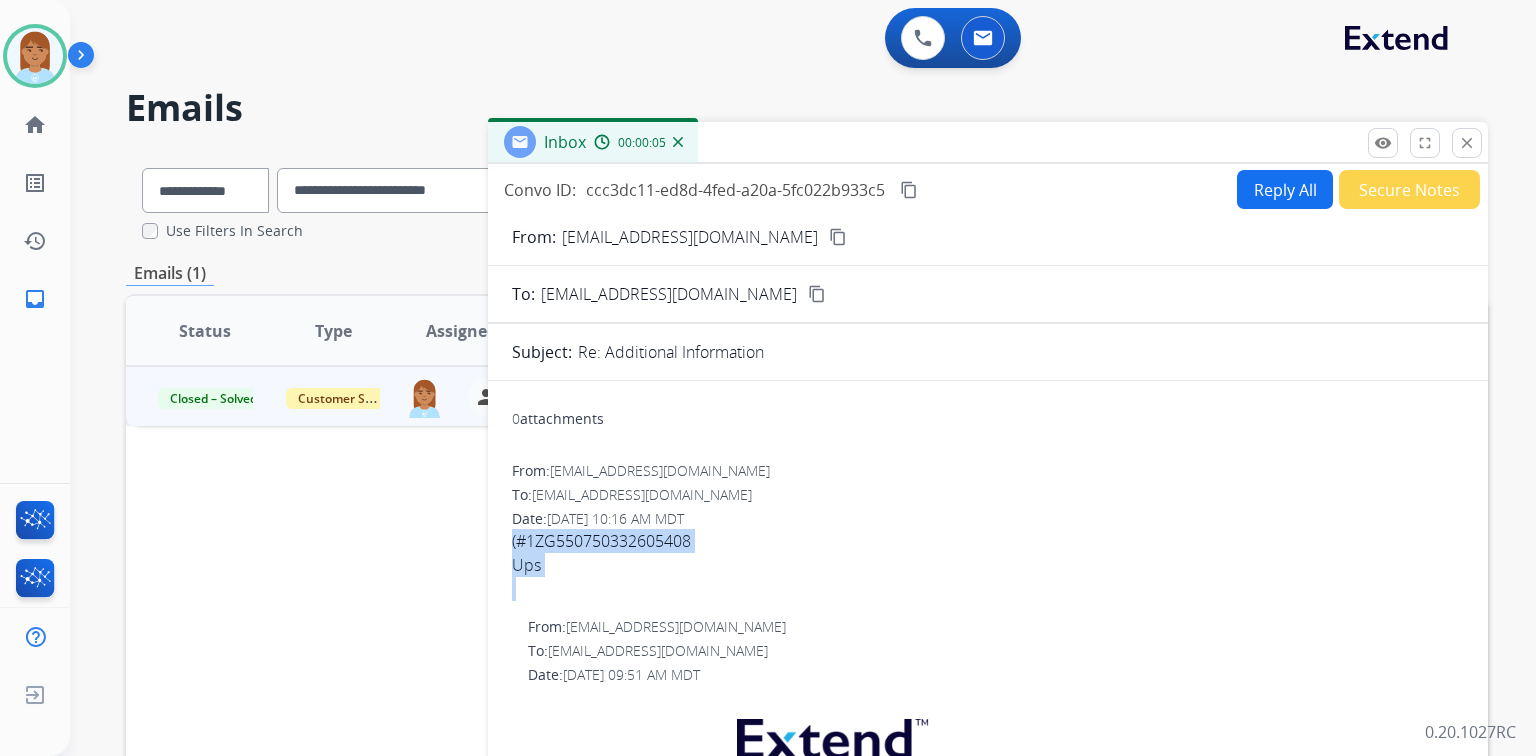 drag, startPoint x: 512, startPoint y: 544, endPoint x: 702, endPoint y: 585, distance: 194.37335 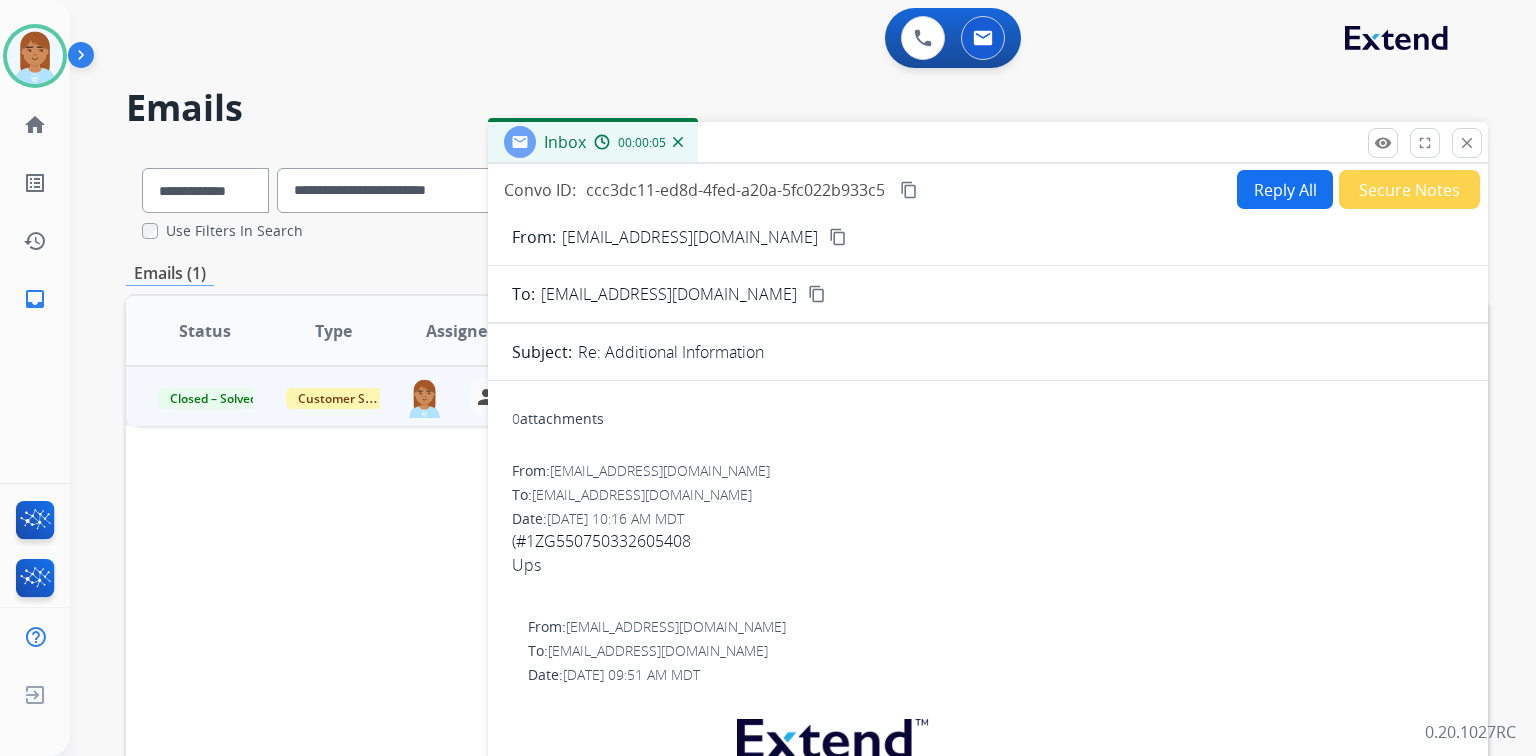 drag, startPoint x: 708, startPoint y: 520, endPoint x: 716, endPoint y: 509, distance: 13.601471 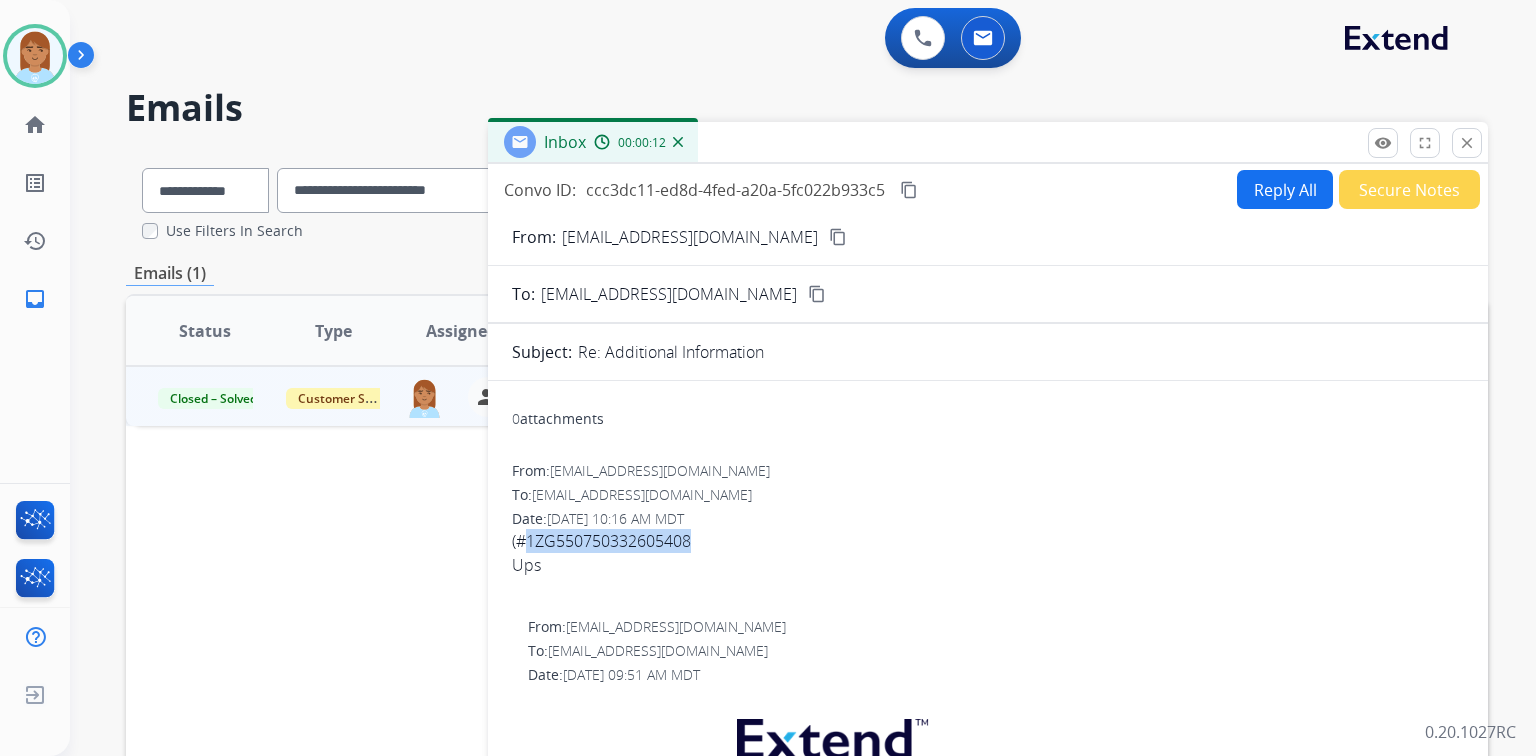 drag, startPoint x: 531, startPoint y: 543, endPoint x: 710, endPoint y: 543, distance: 179 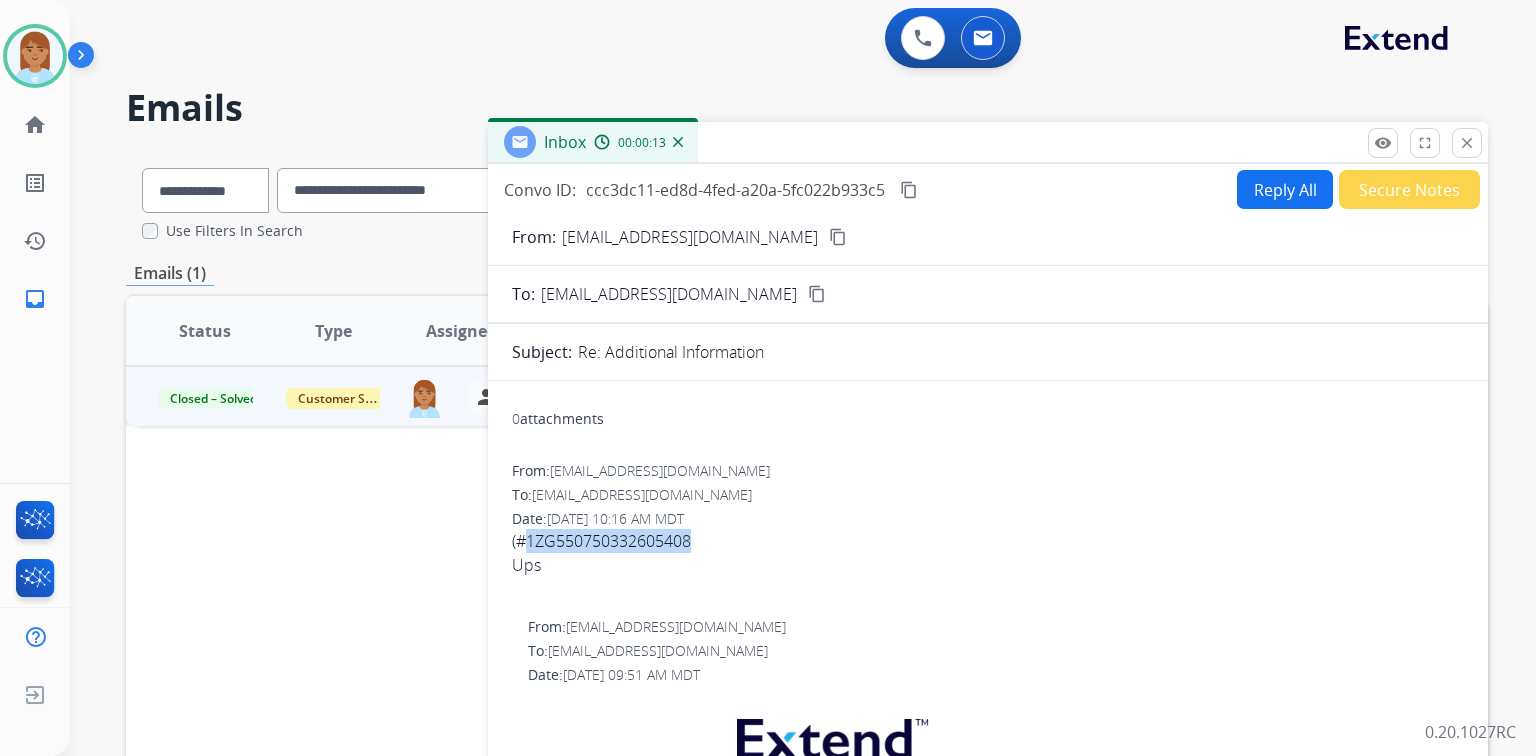 copy on "1ZG550750332605408" 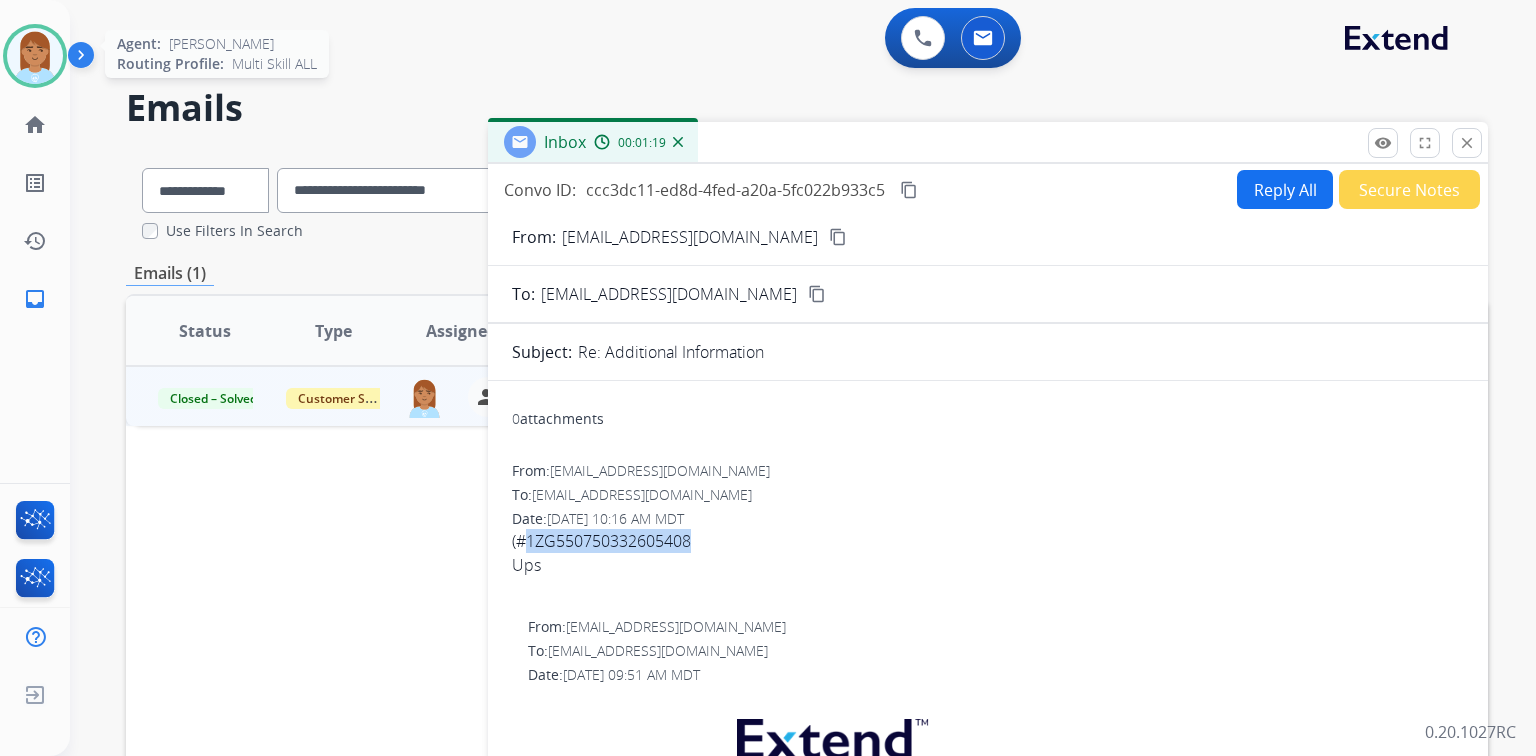click at bounding box center (35, 56) 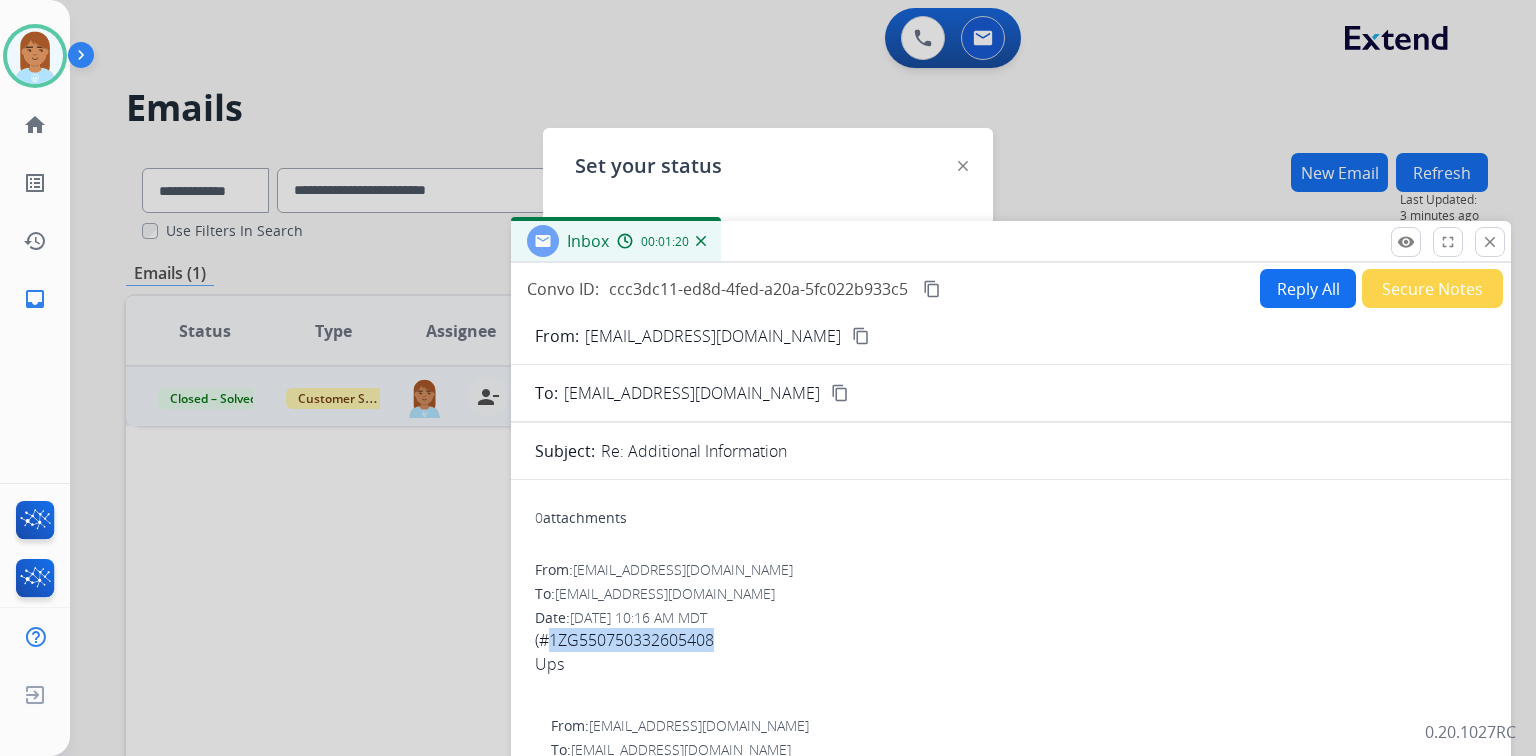 drag, startPoint x: 998, startPoint y: 168, endPoint x: 1170, endPoint y: 720, distance: 578.17645 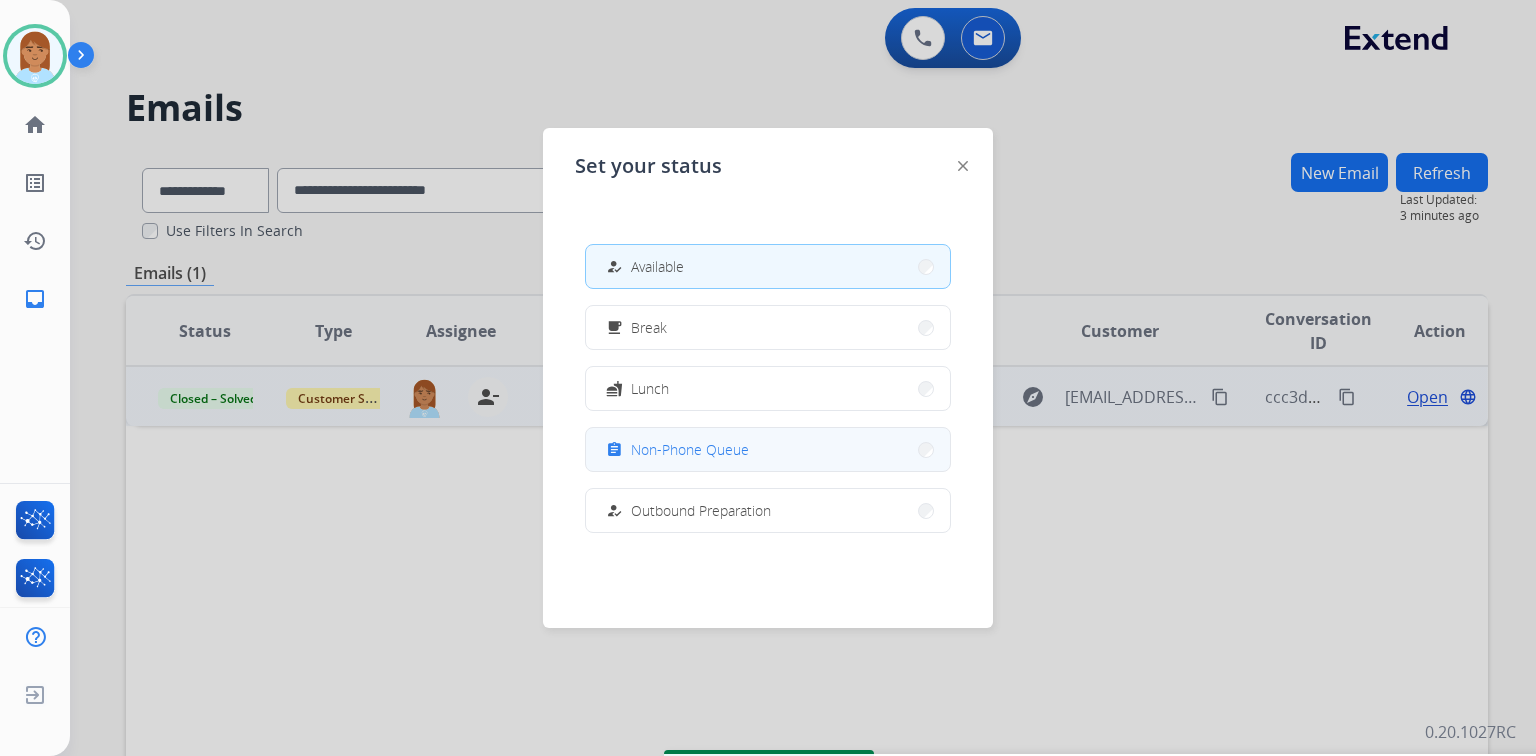 click on "assignment Non-Phone Queue" at bounding box center (768, 449) 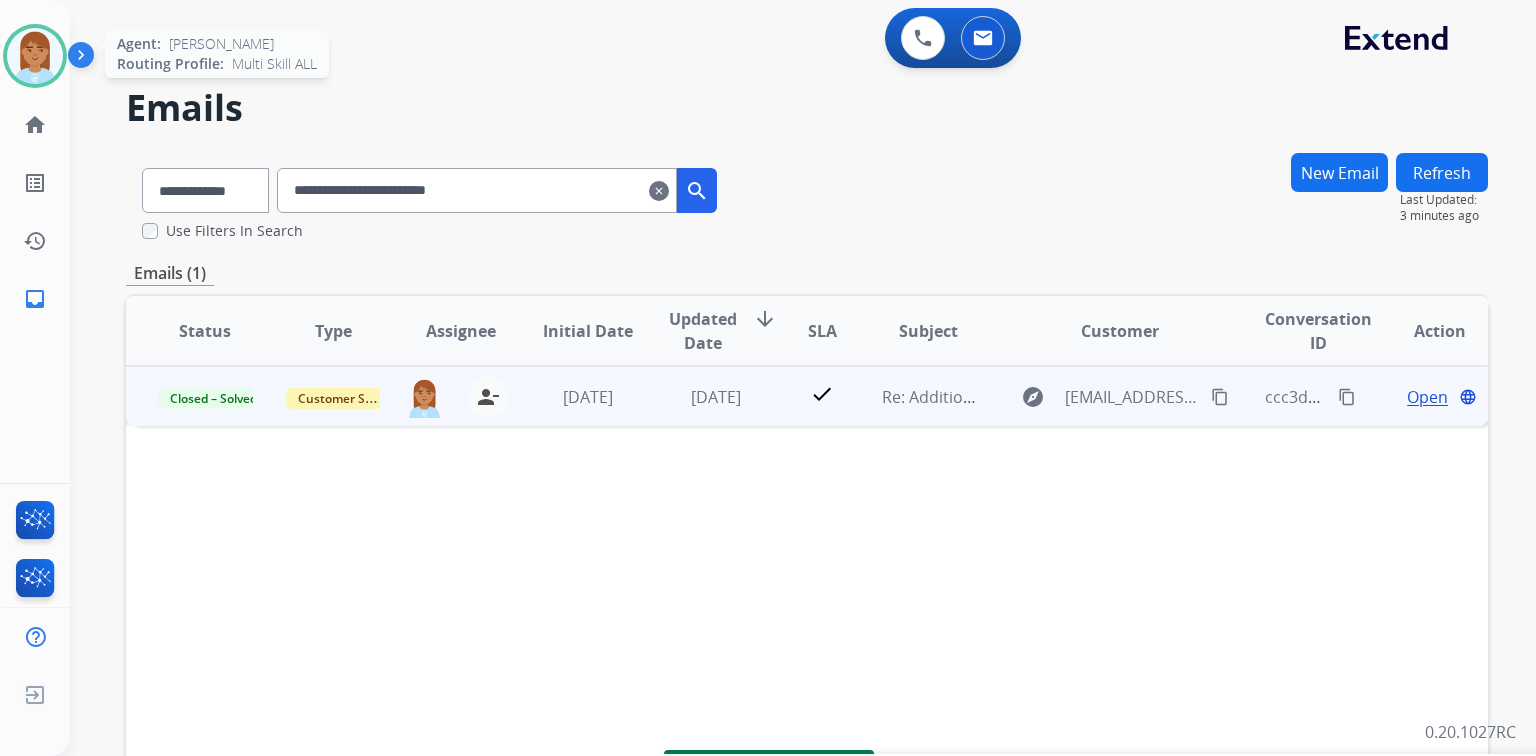 click at bounding box center (35, 56) 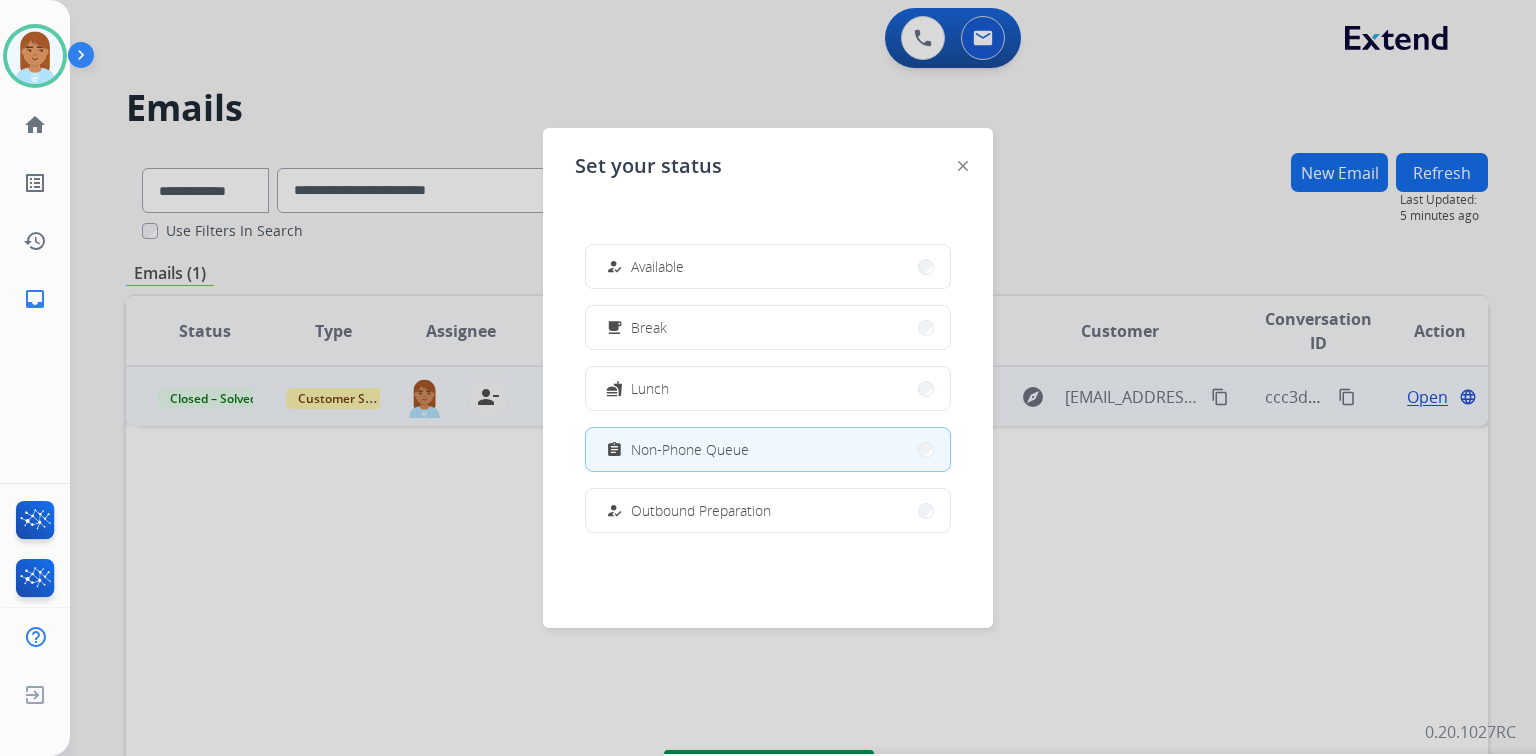 click at bounding box center (768, 378) 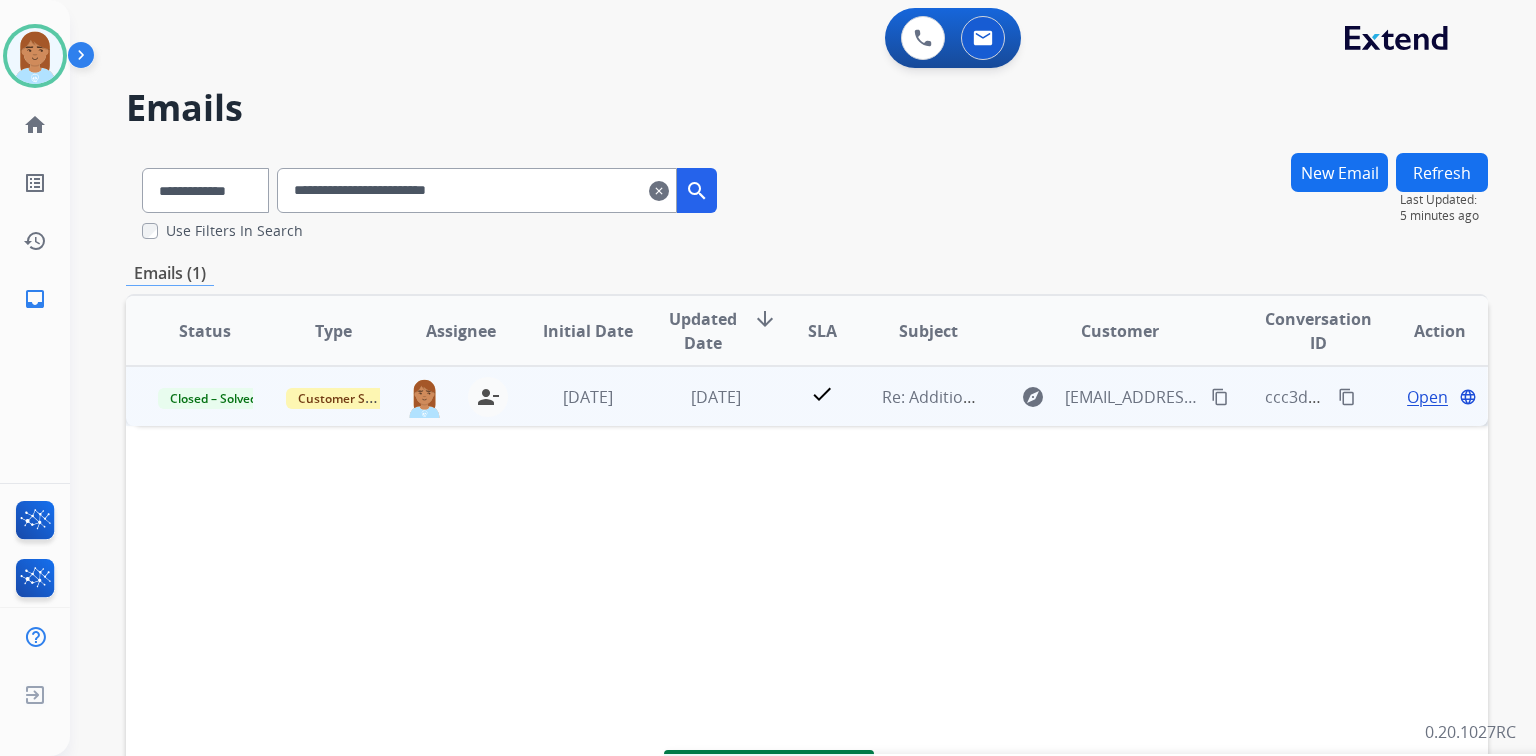 click on "clear" at bounding box center (659, 191) 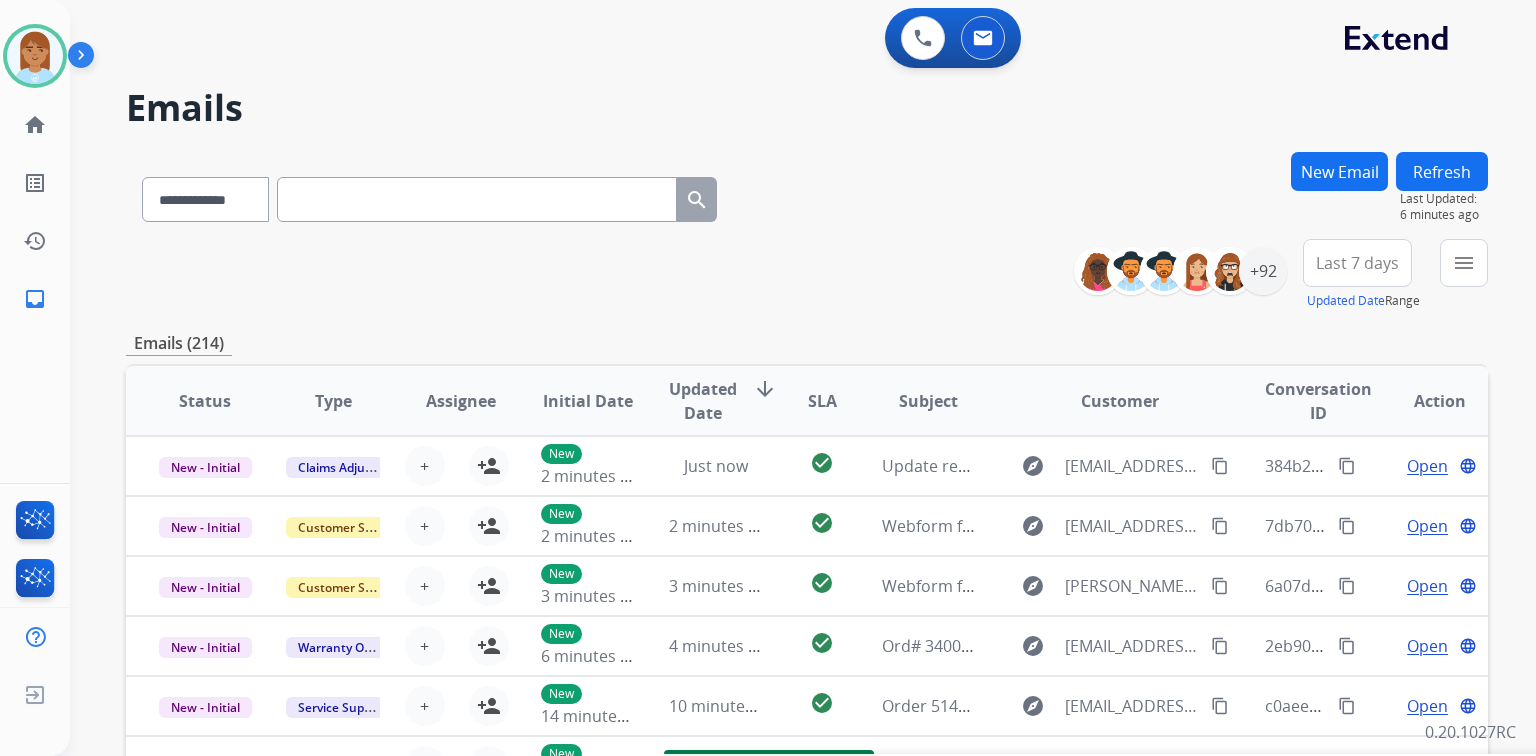 click at bounding box center [477, 199] 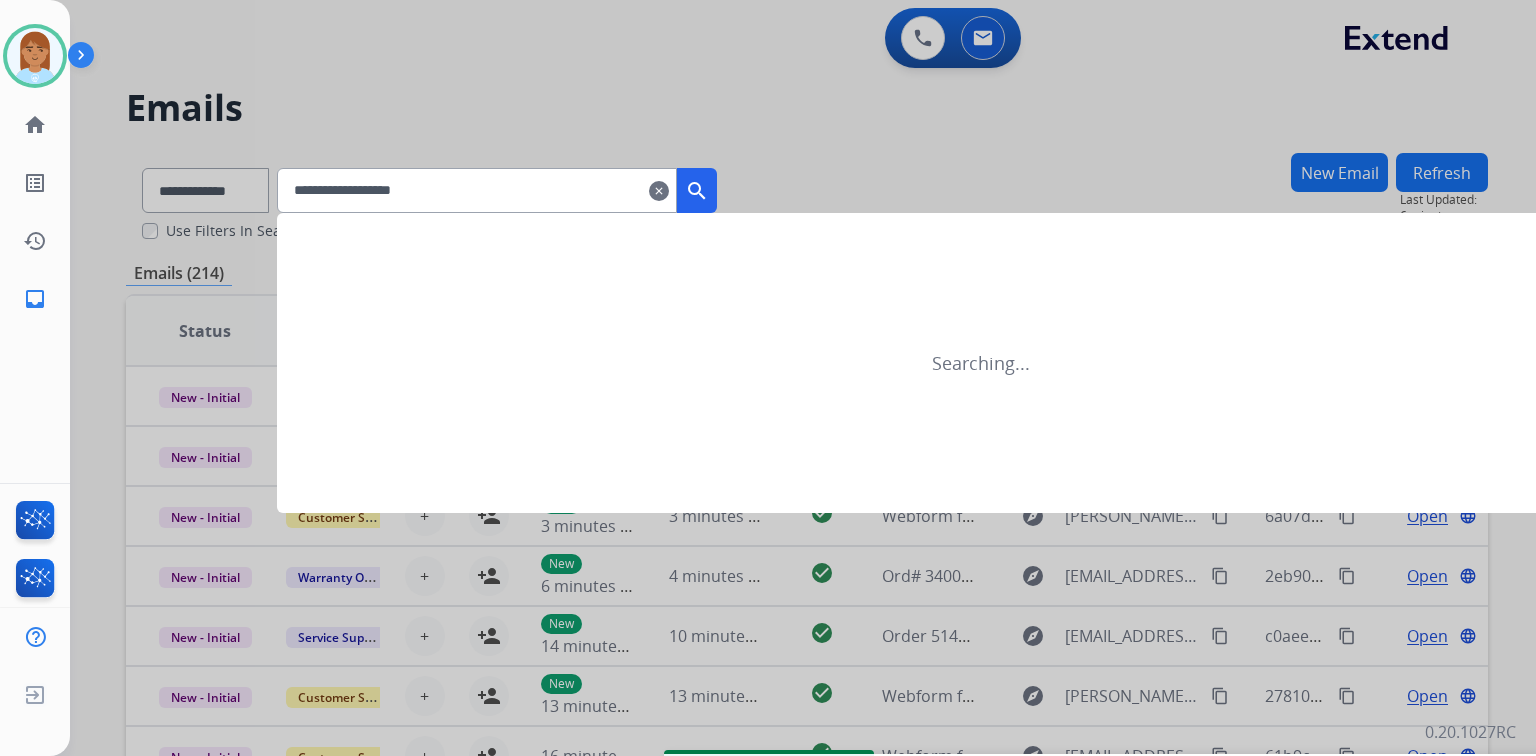 type on "**********" 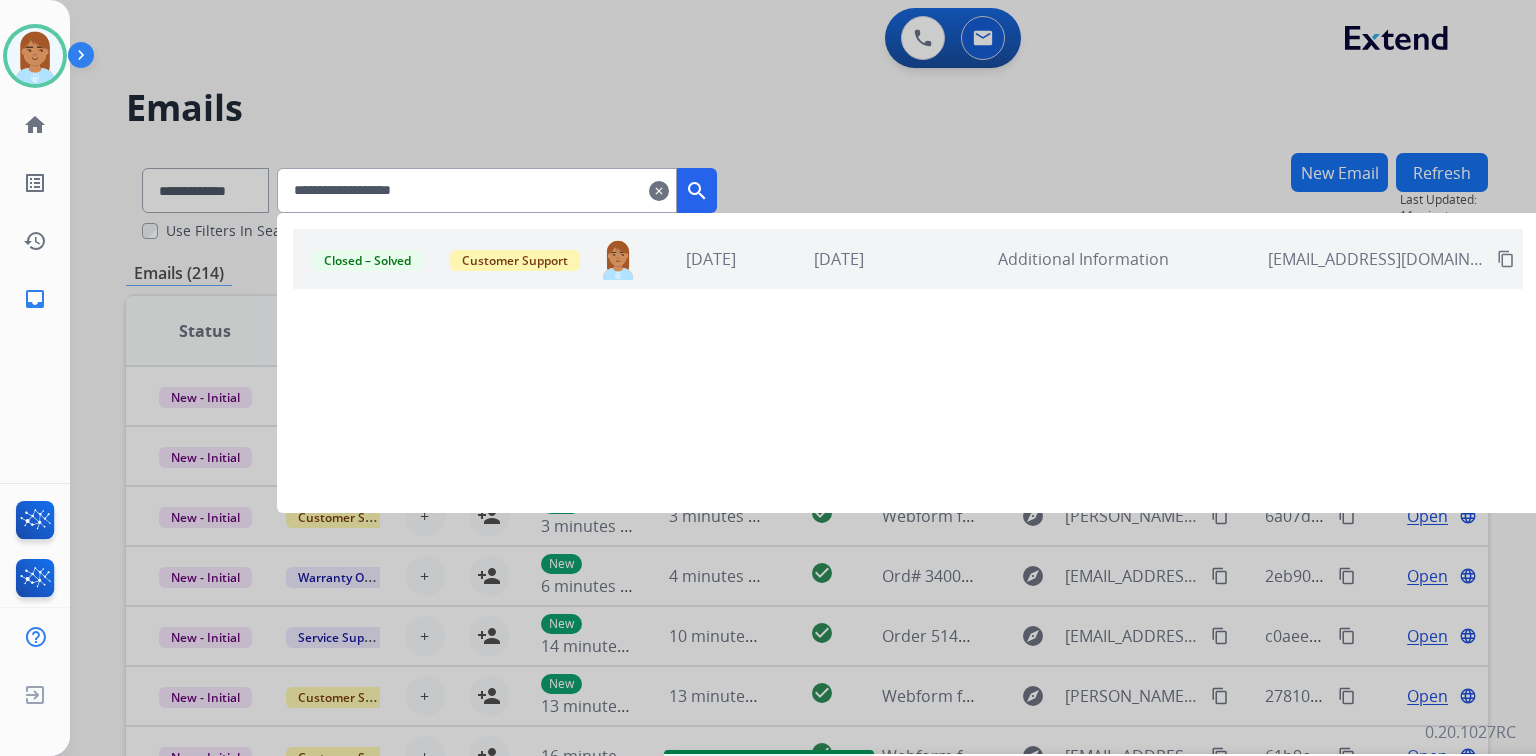 click on "clear" at bounding box center [659, 191] 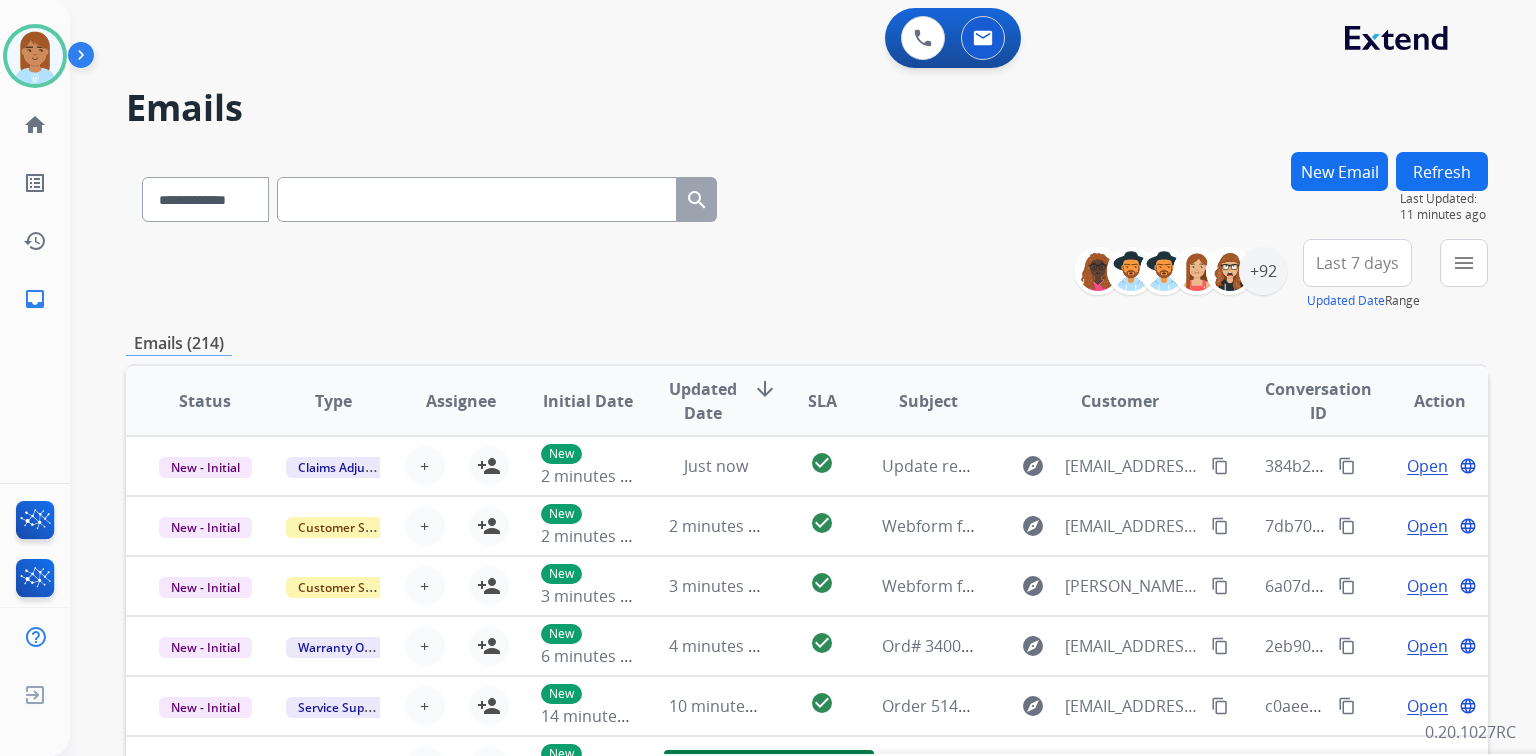 paste on "**********" 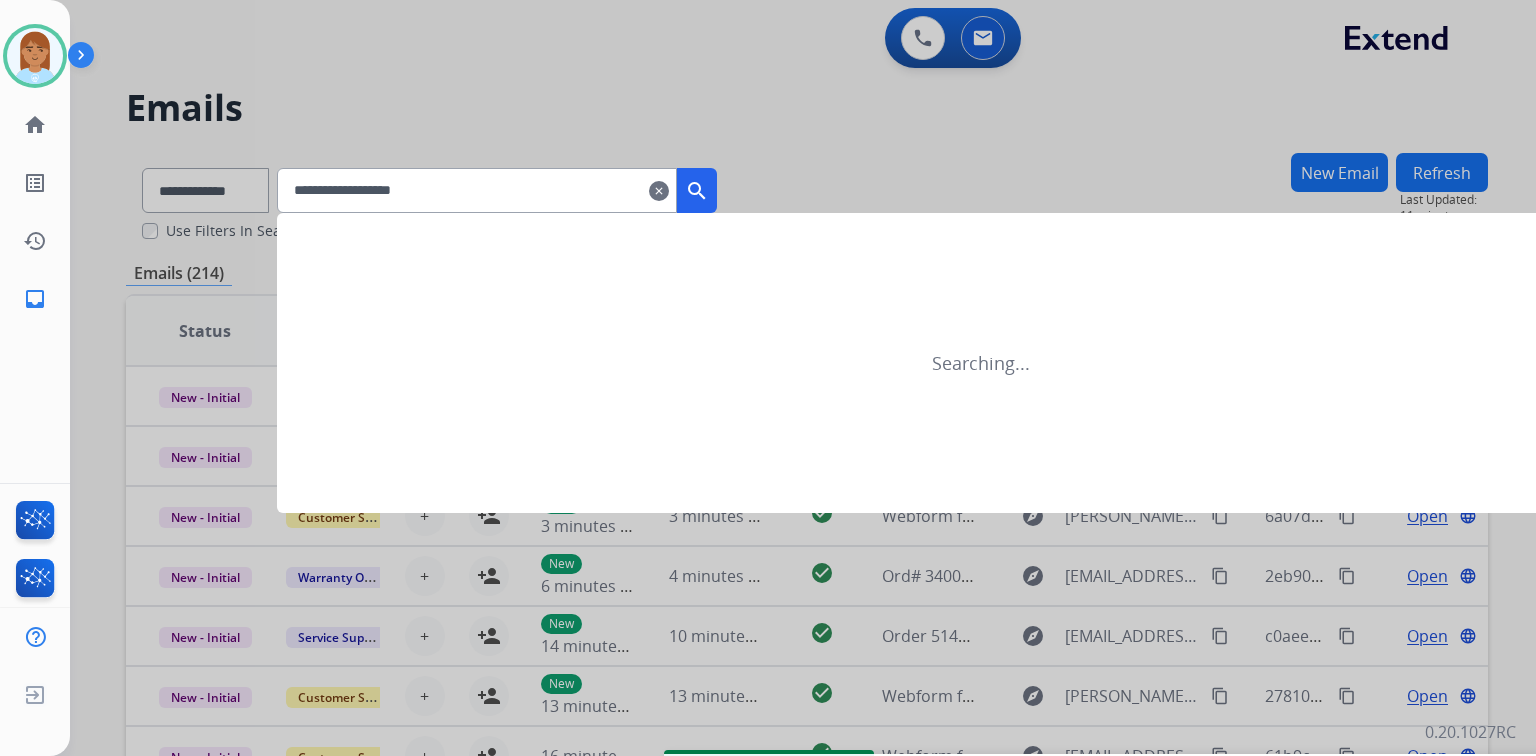 type on "**********" 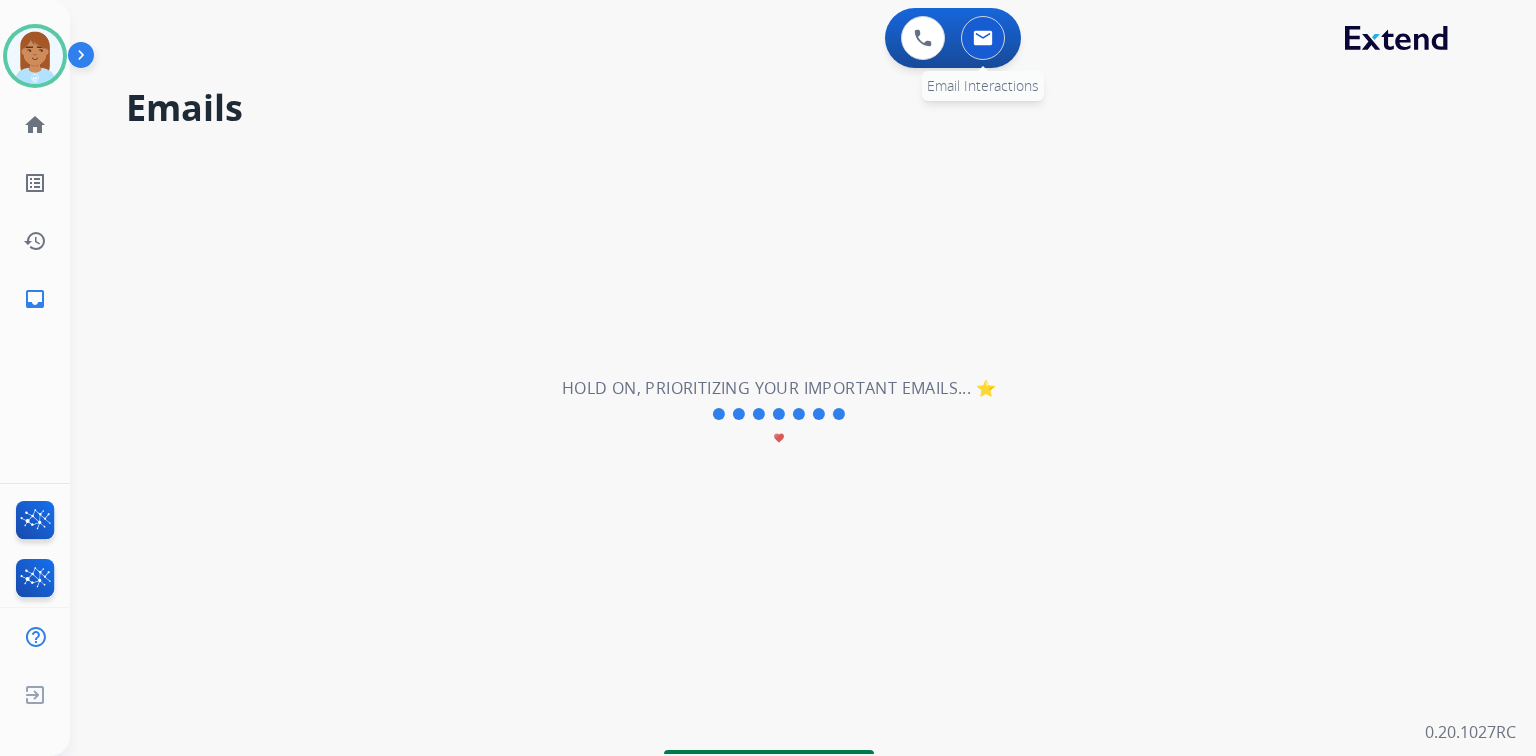 click on "0  Email Interactions" at bounding box center [983, 38] 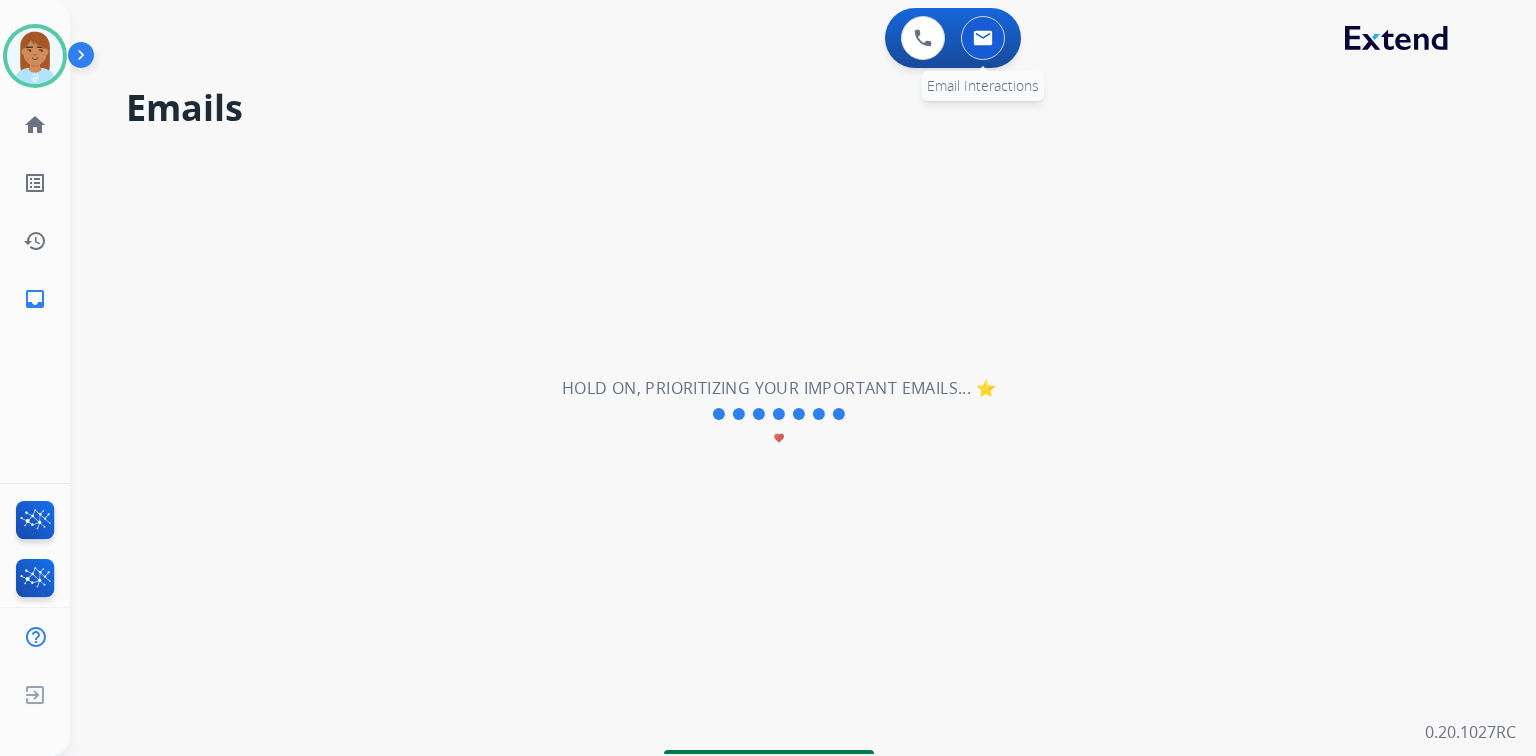 click at bounding box center (983, 38) 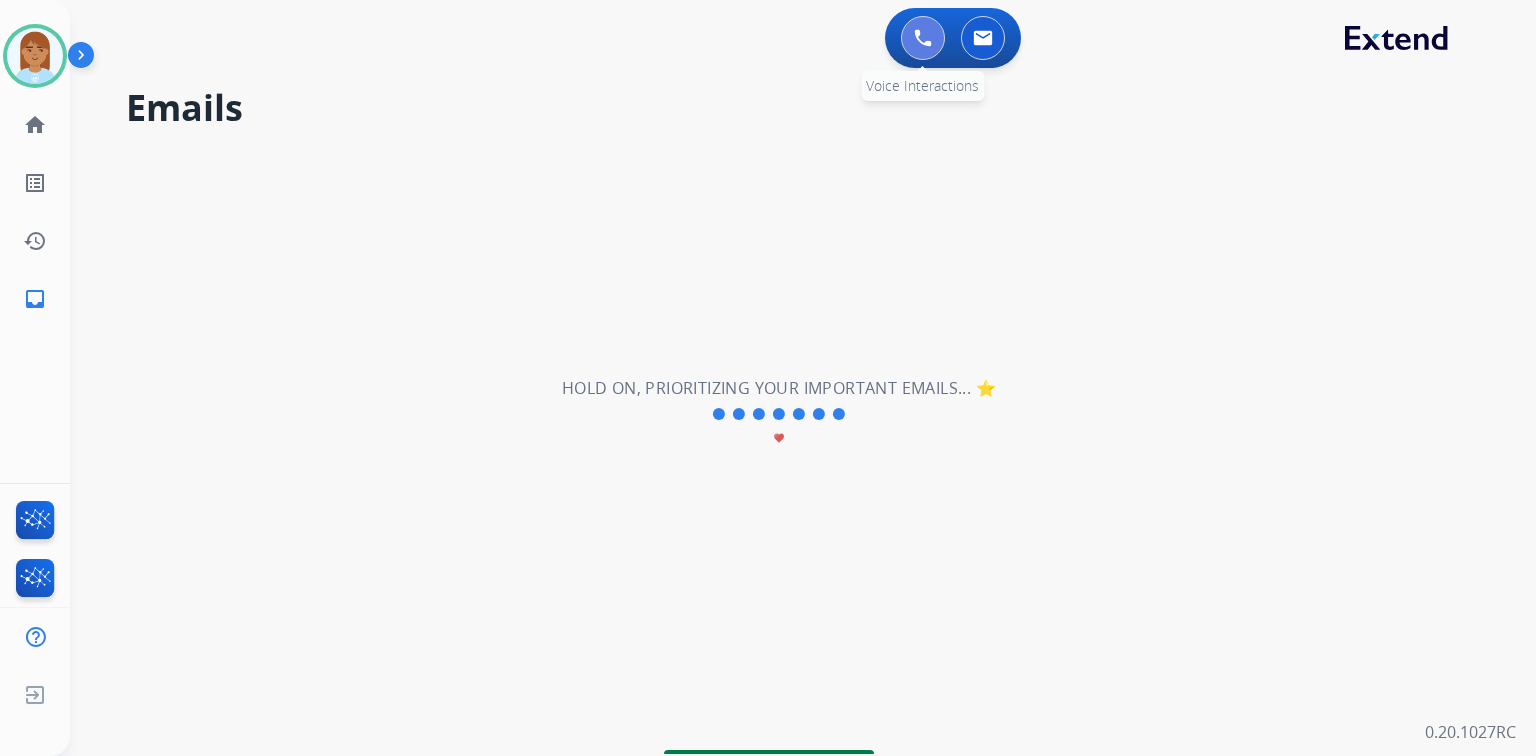 click at bounding box center [923, 38] 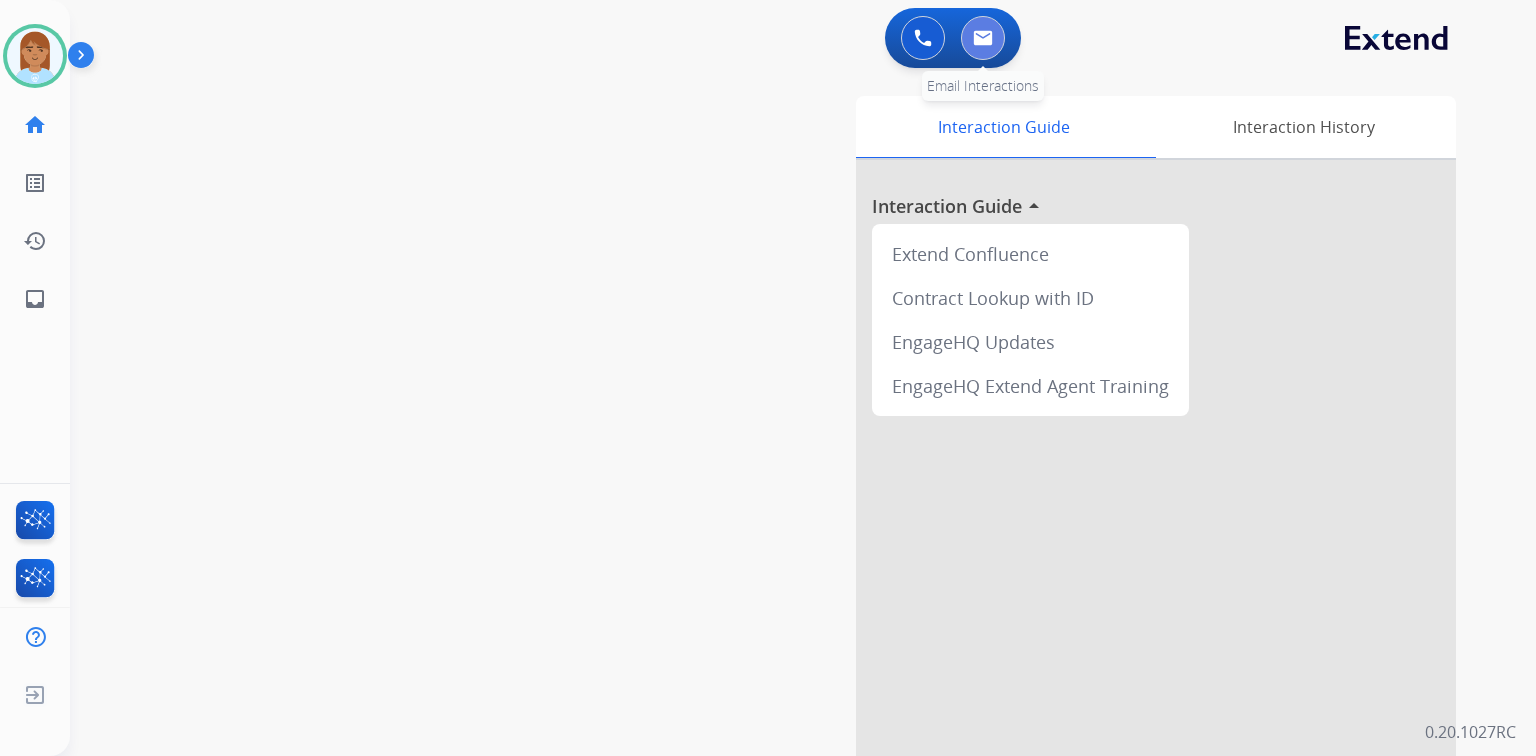 click at bounding box center [983, 38] 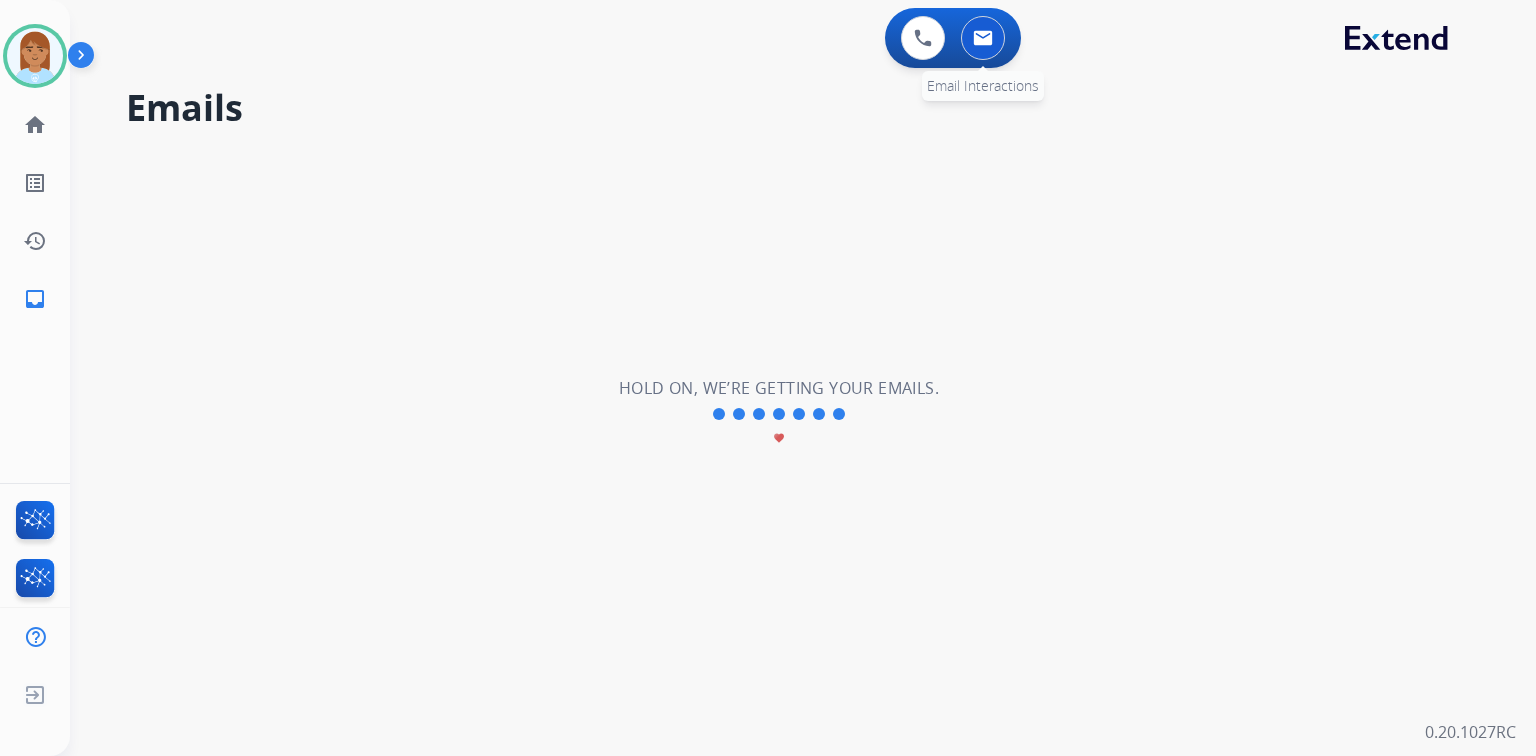 click at bounding box center (983, 38) 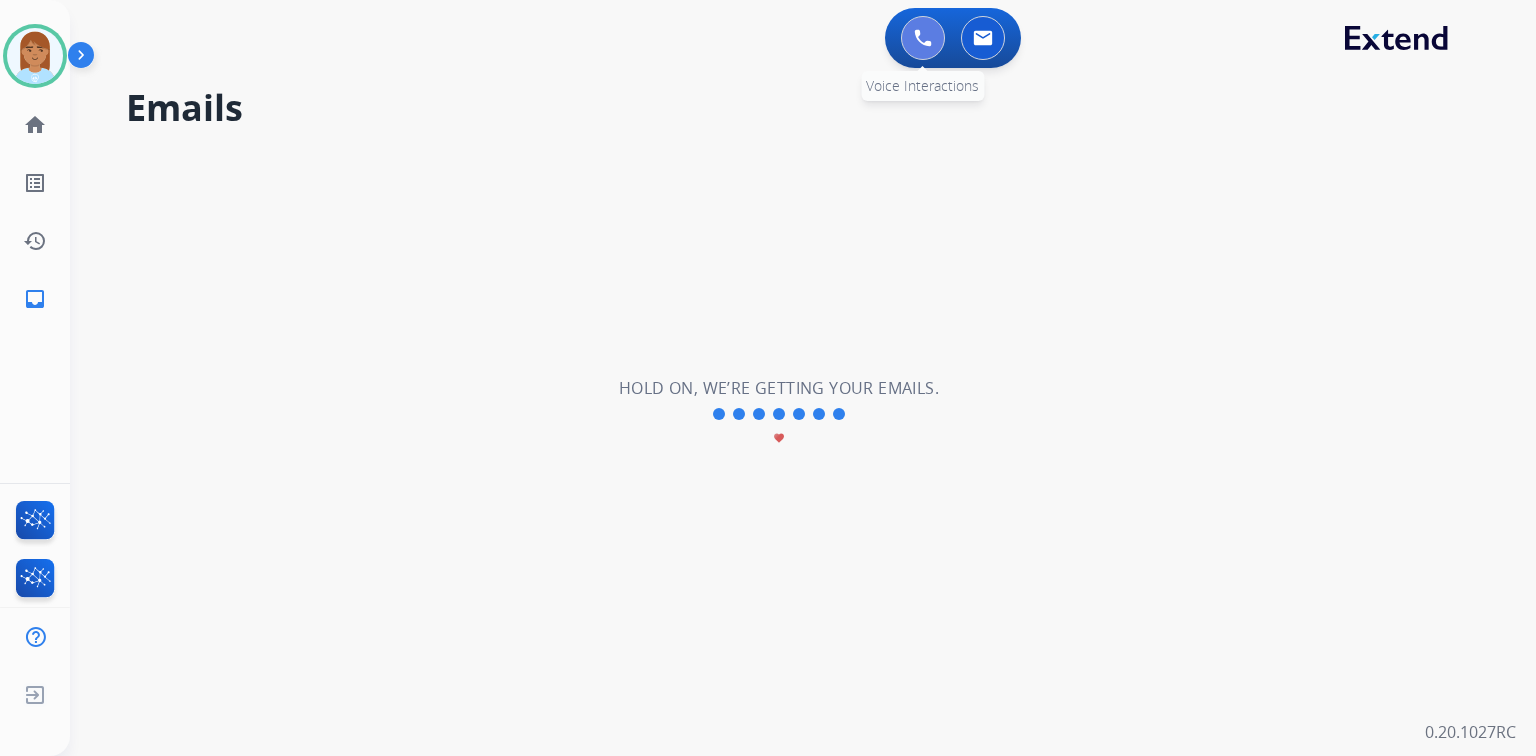 click at bounding box center [923, 38] 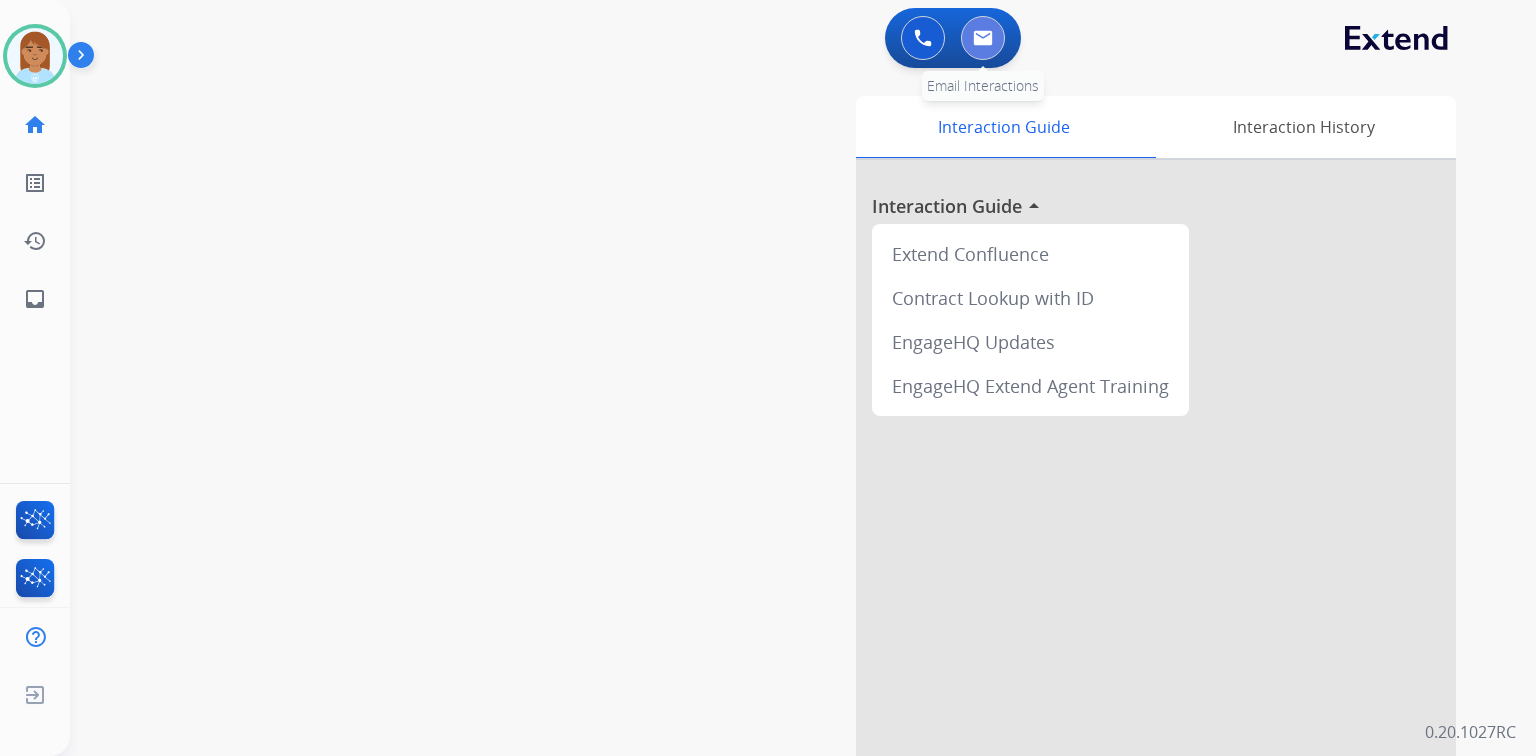 click at bounding box center (983, 38) 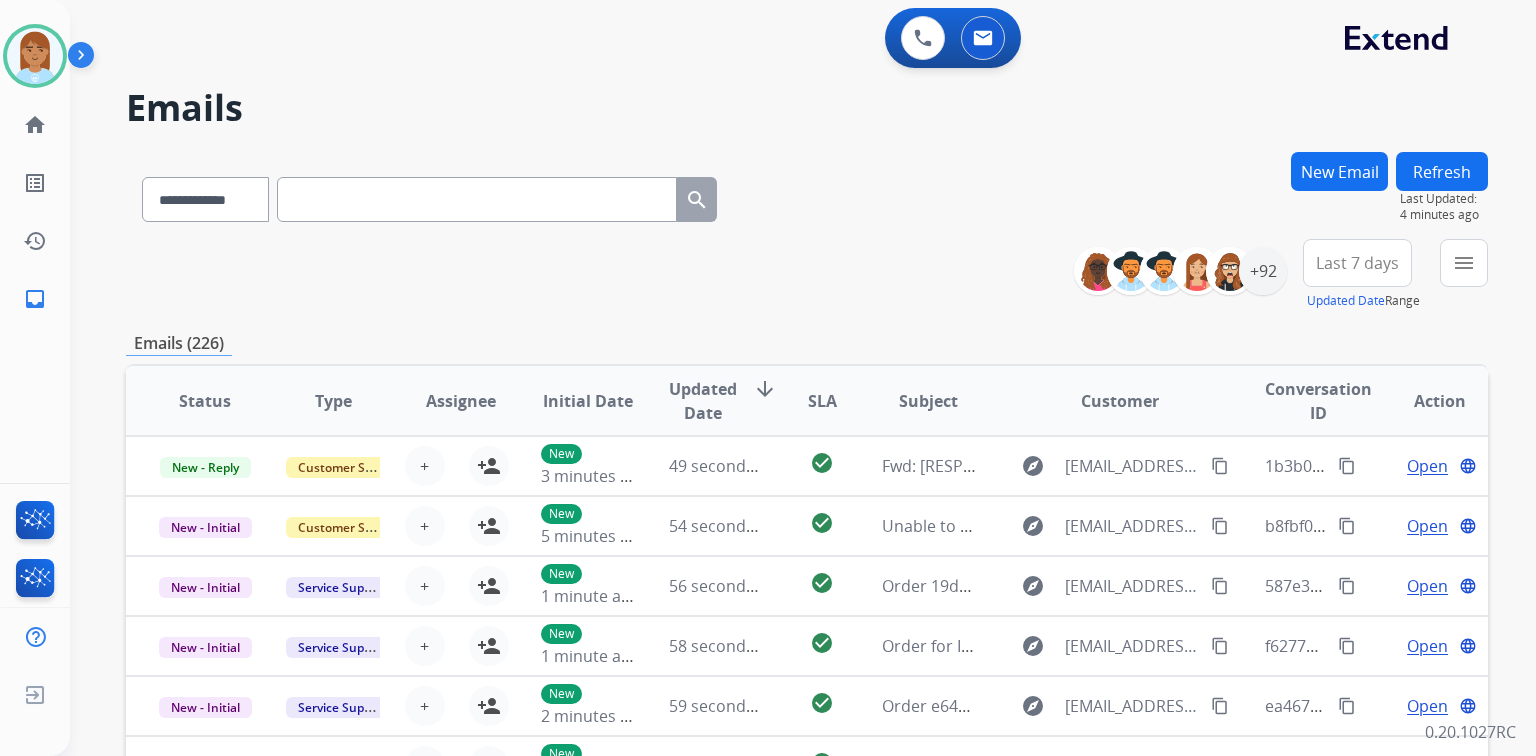 click at bounding box center (477, 199) 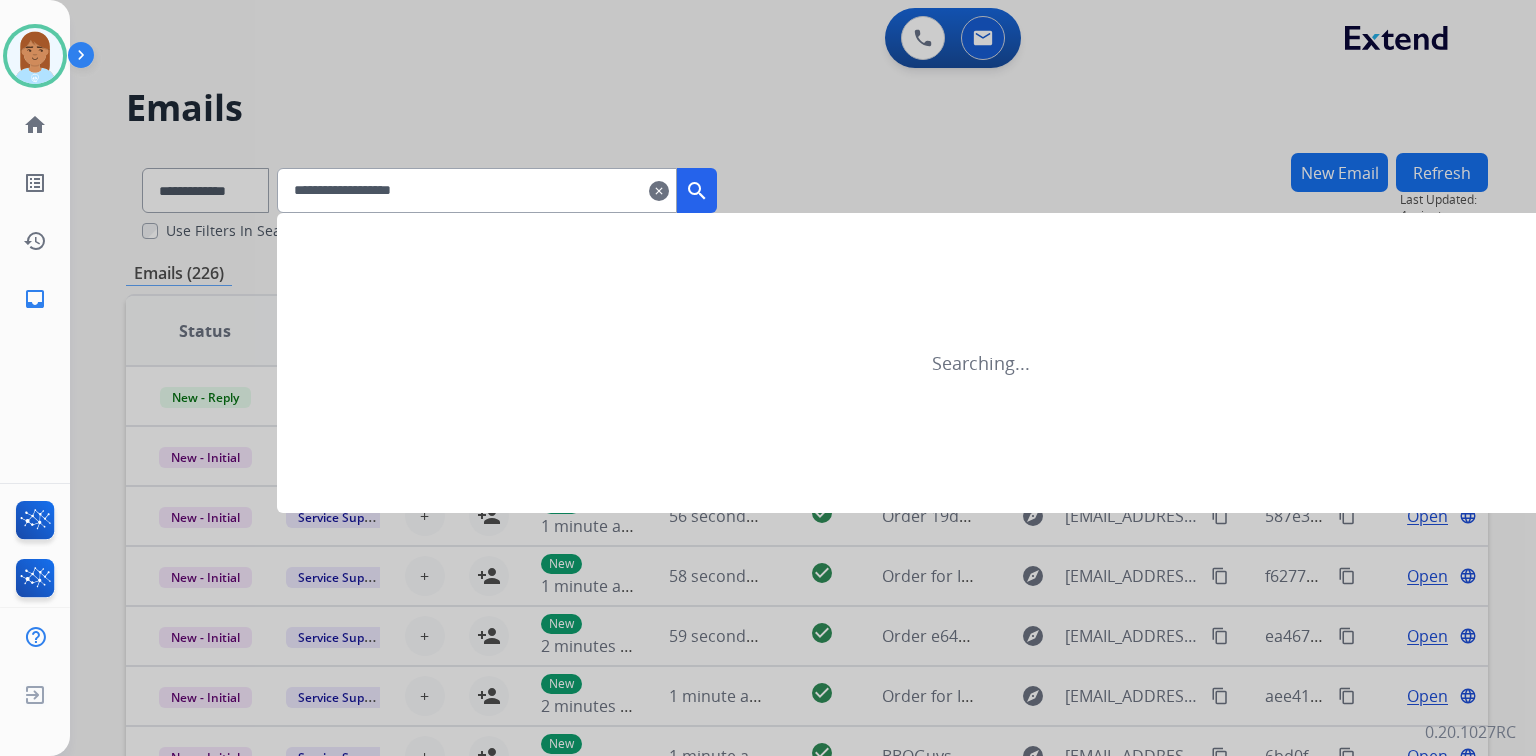 type on "**********" 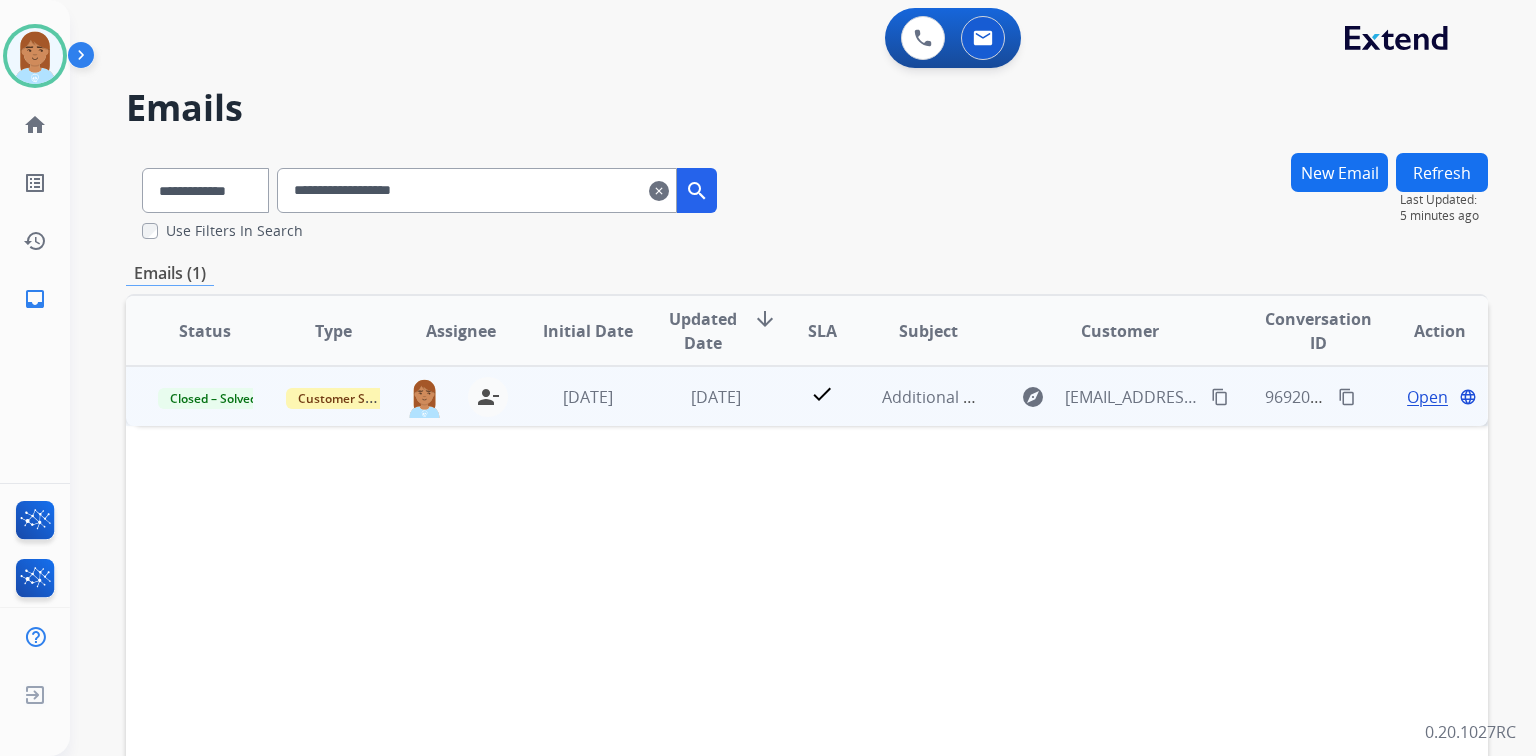 click on "Open" at bounding box center [1427, 397] 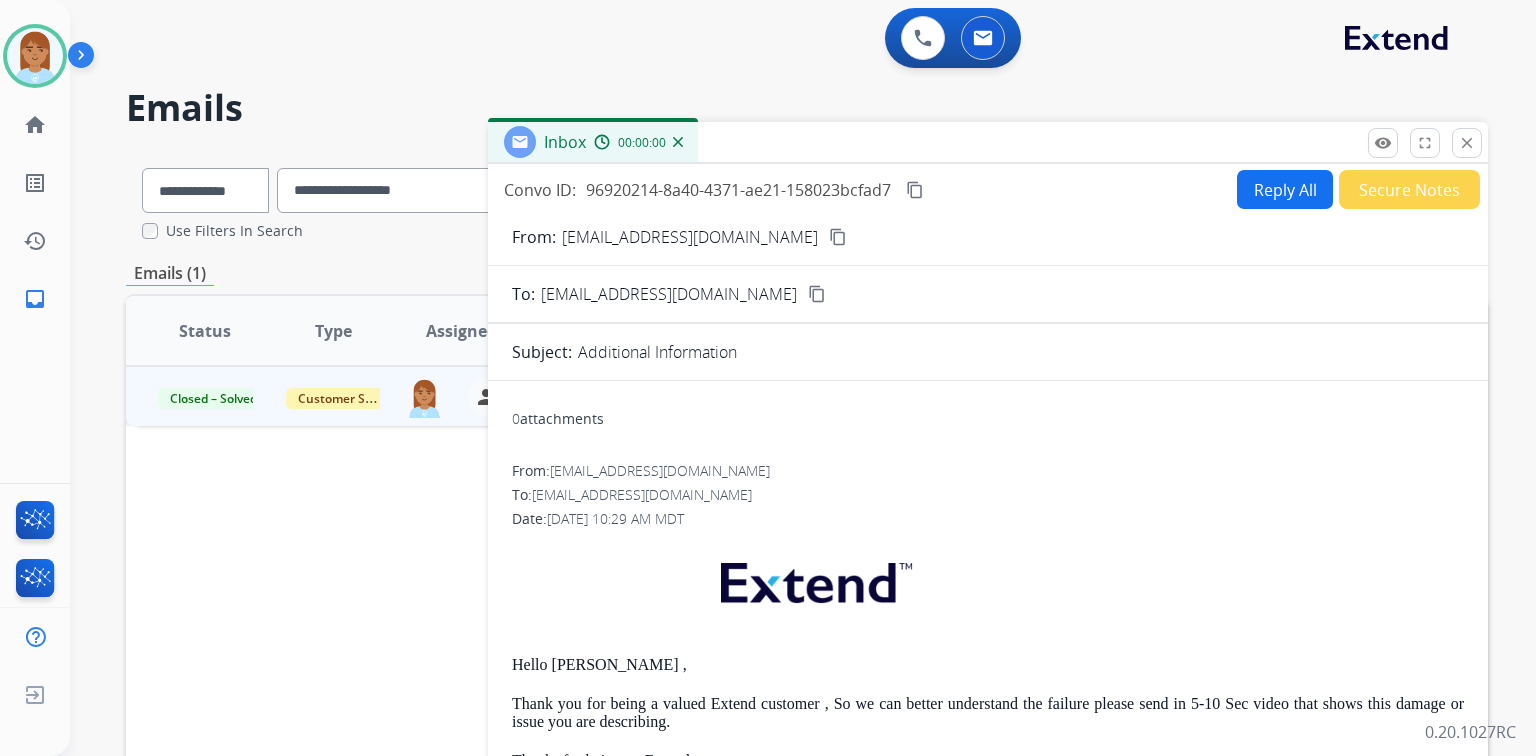 scroll, scrollTop: 229, scrollLeft: 0, axis: vertical 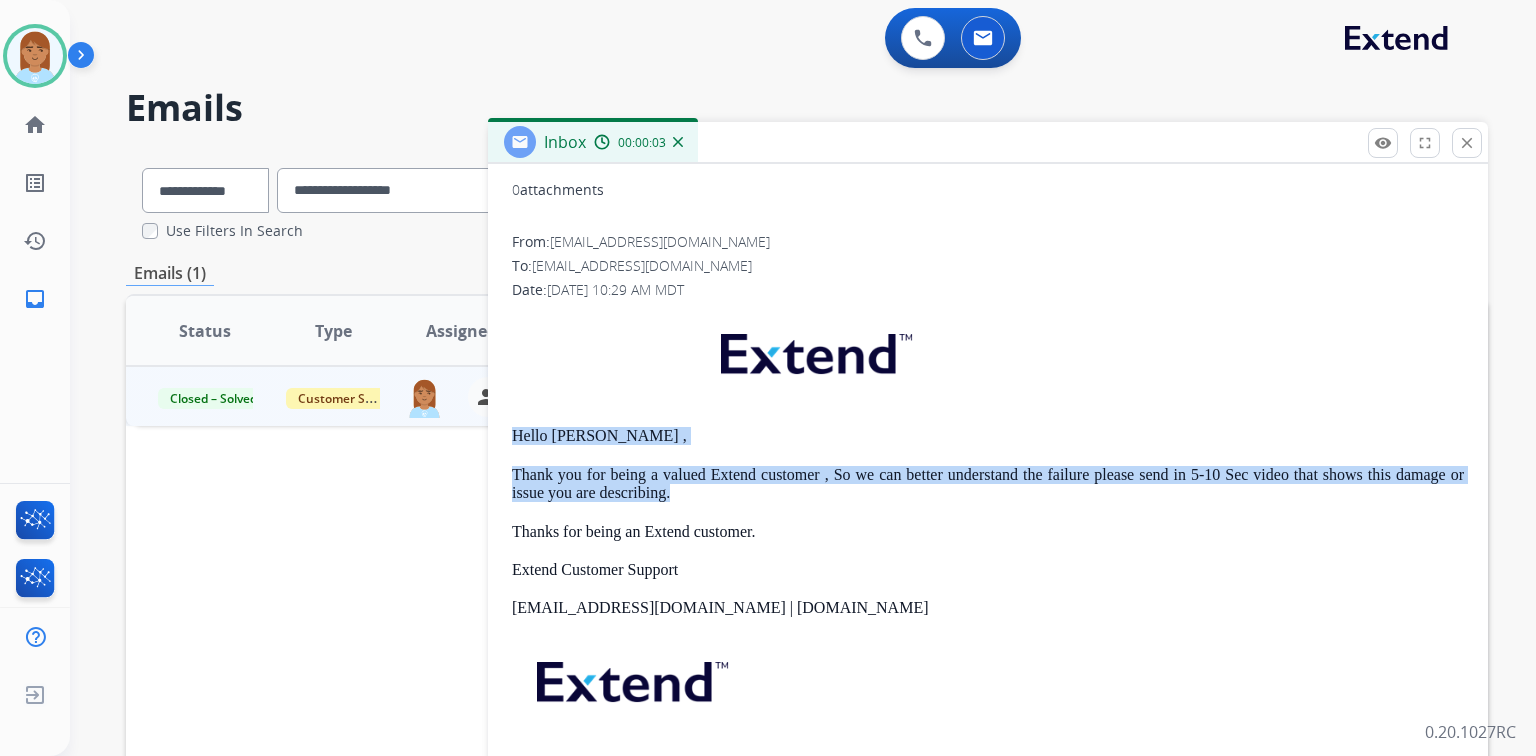drag, startPoint x: 516, startPoint y: 432, endPoint x: 704, endPoint y: 493, distance: 197.64868 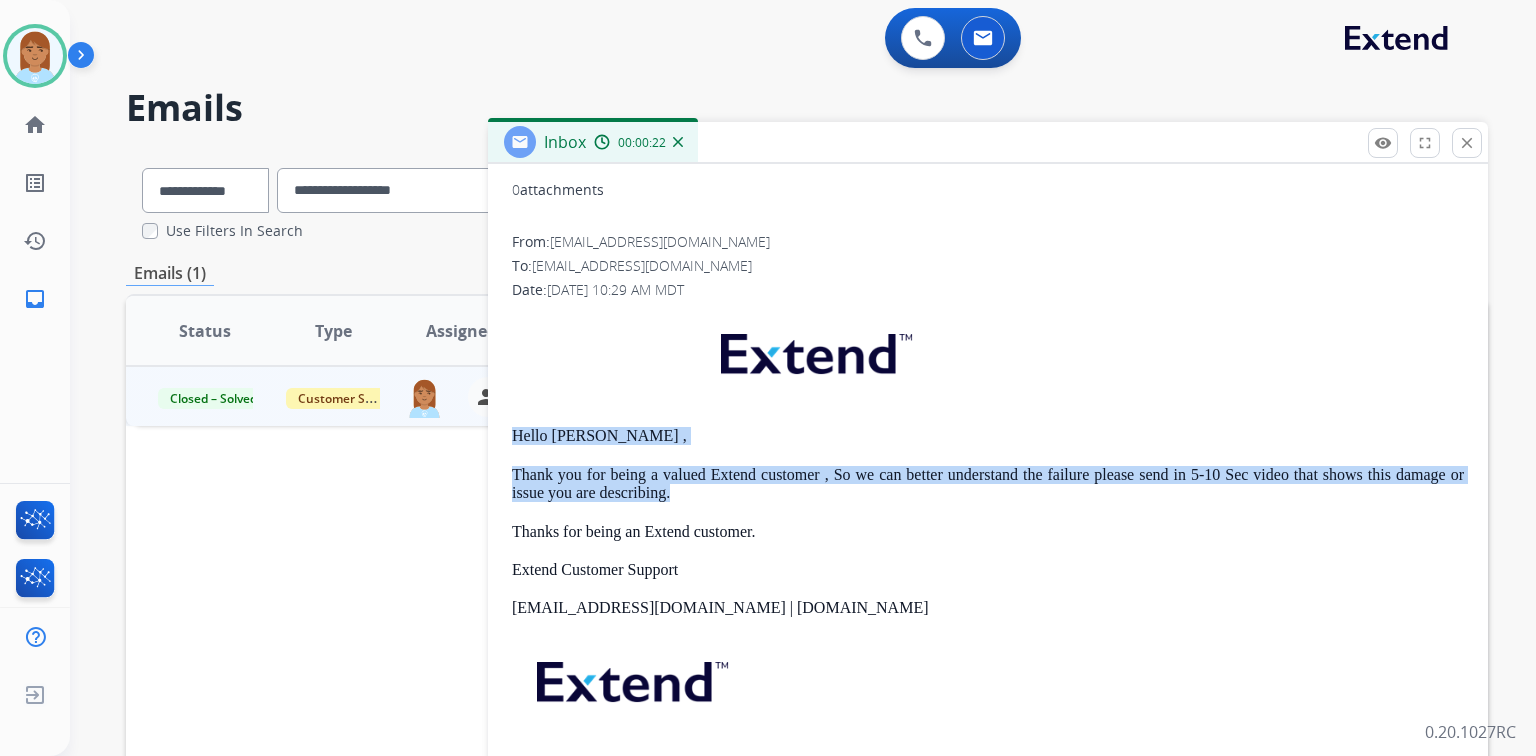 copy on "Hello Ayesha ,  Thank you for being a valued Extend customer , So we can better understand the failure please send in  5-10 Sec video that shows this damage or issue you are describing." 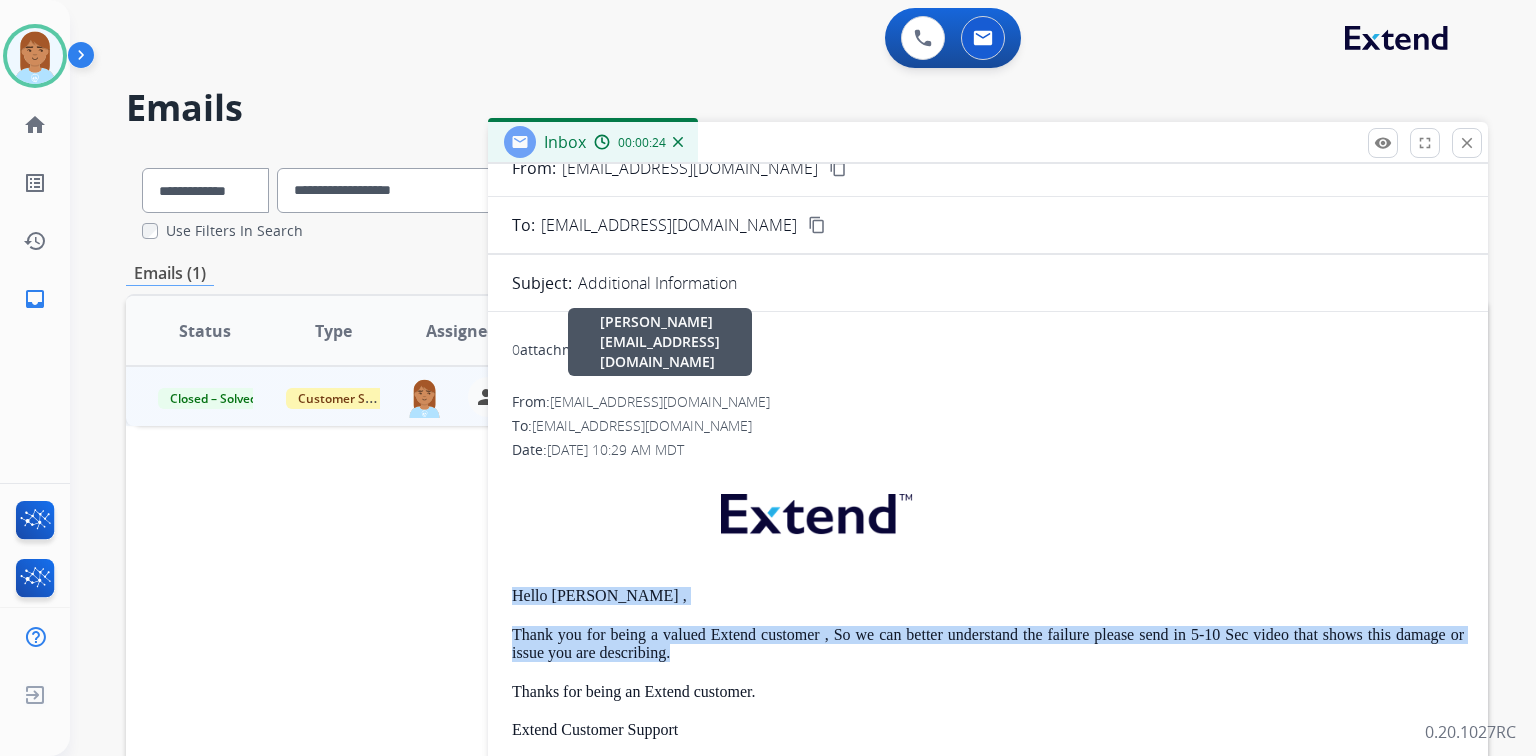 scroll, scrollTop: 0, scrollLeft: 0, axis: both 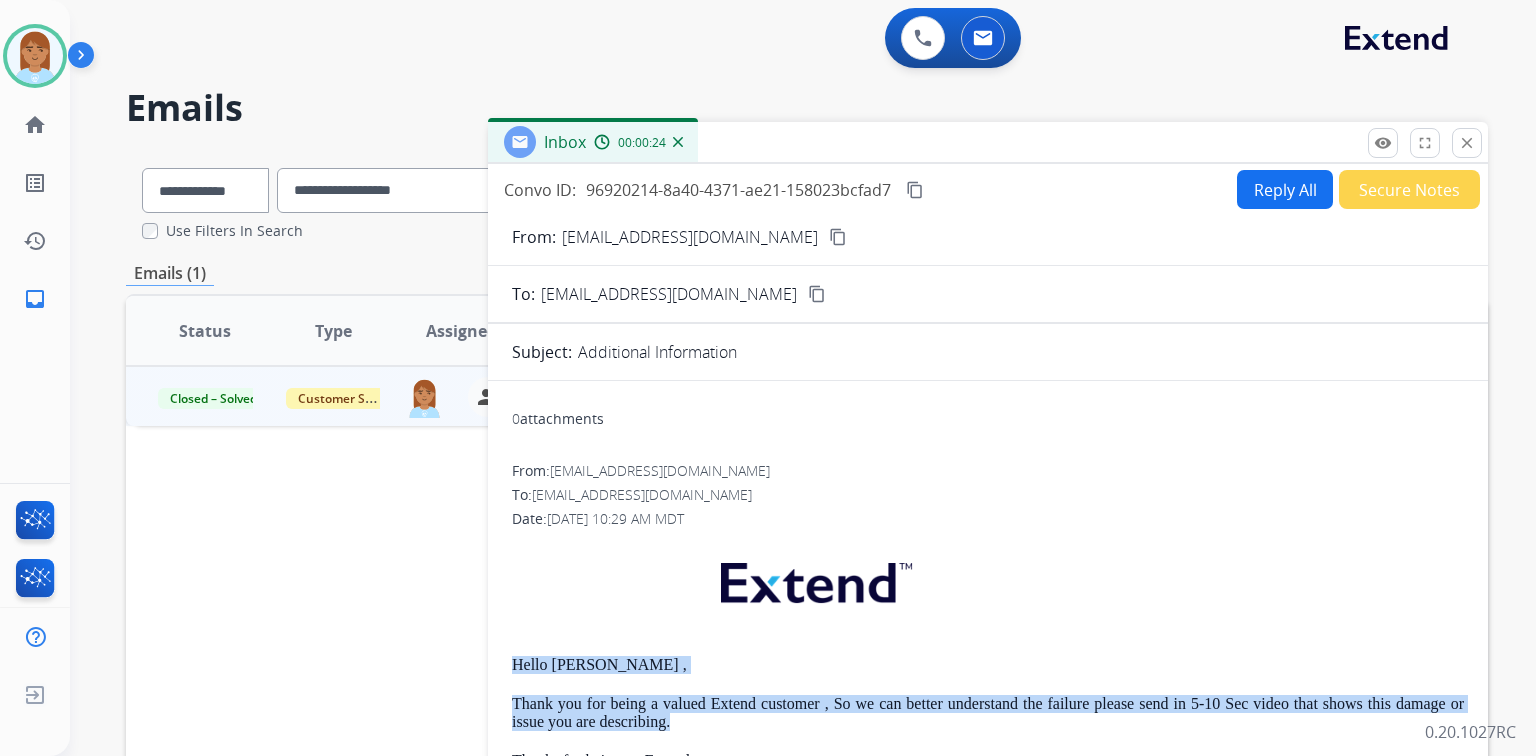 click on "Reply All" at bounding box center (1285, 189) 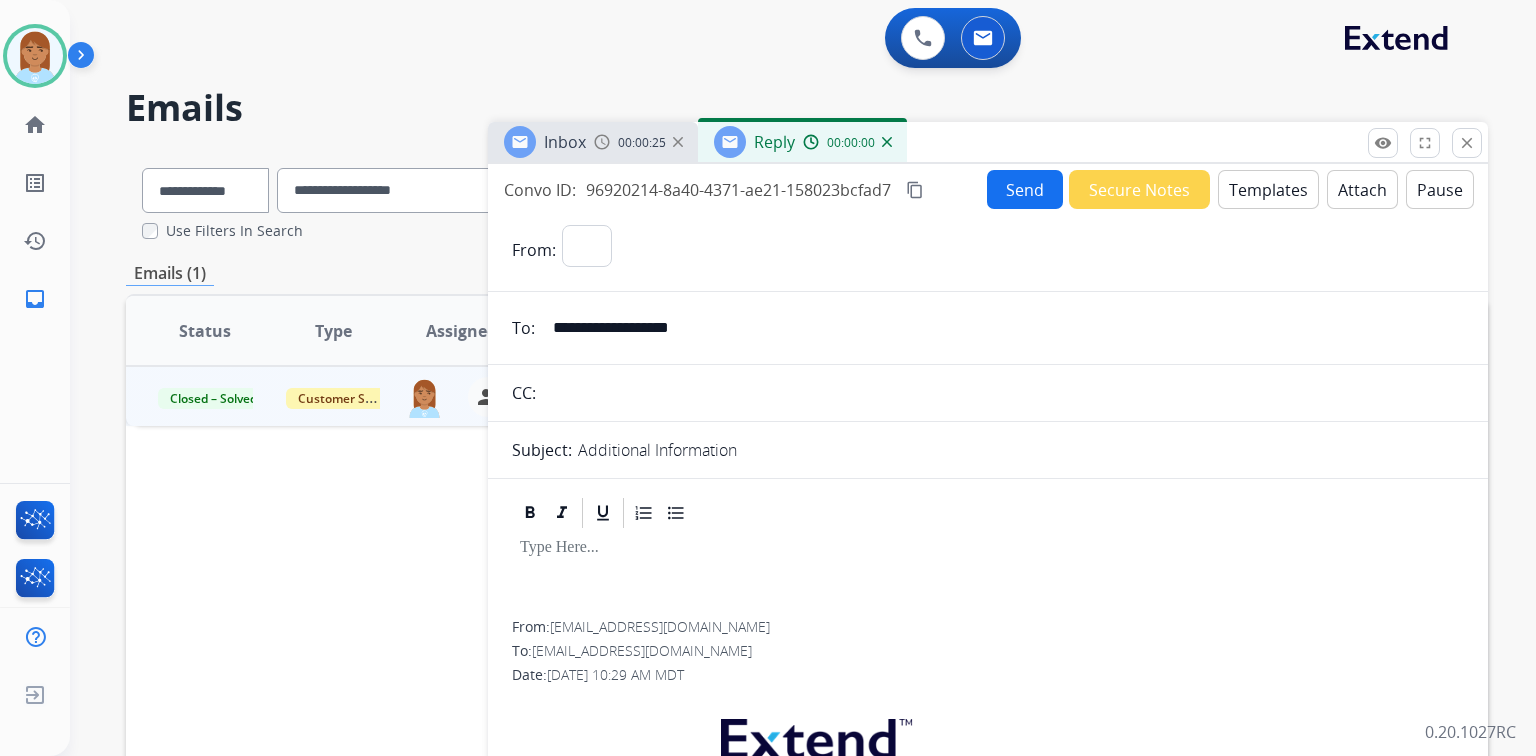 select on "**********" 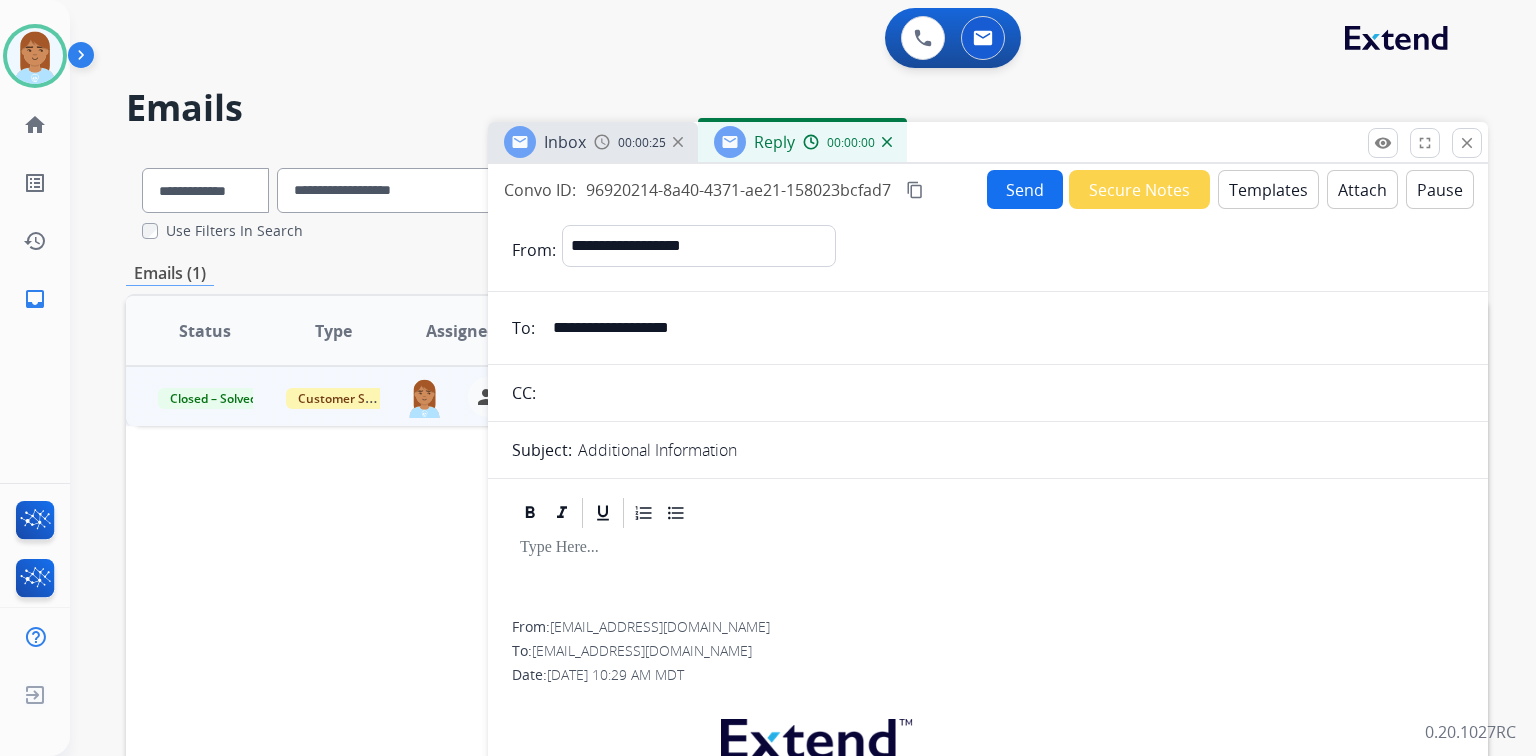 click on "Templates" at bounding box center [1268, 189] 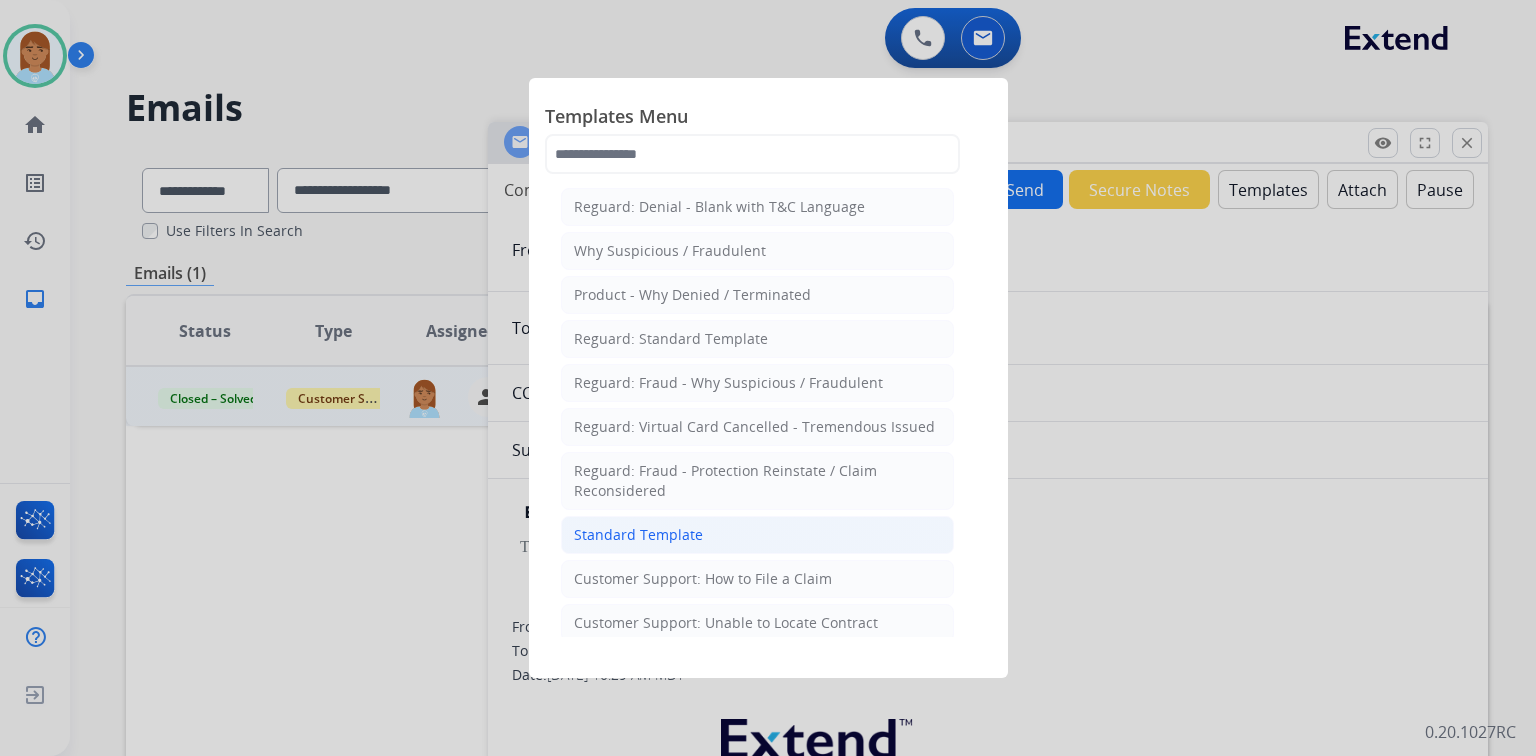 click on "Standard Template" 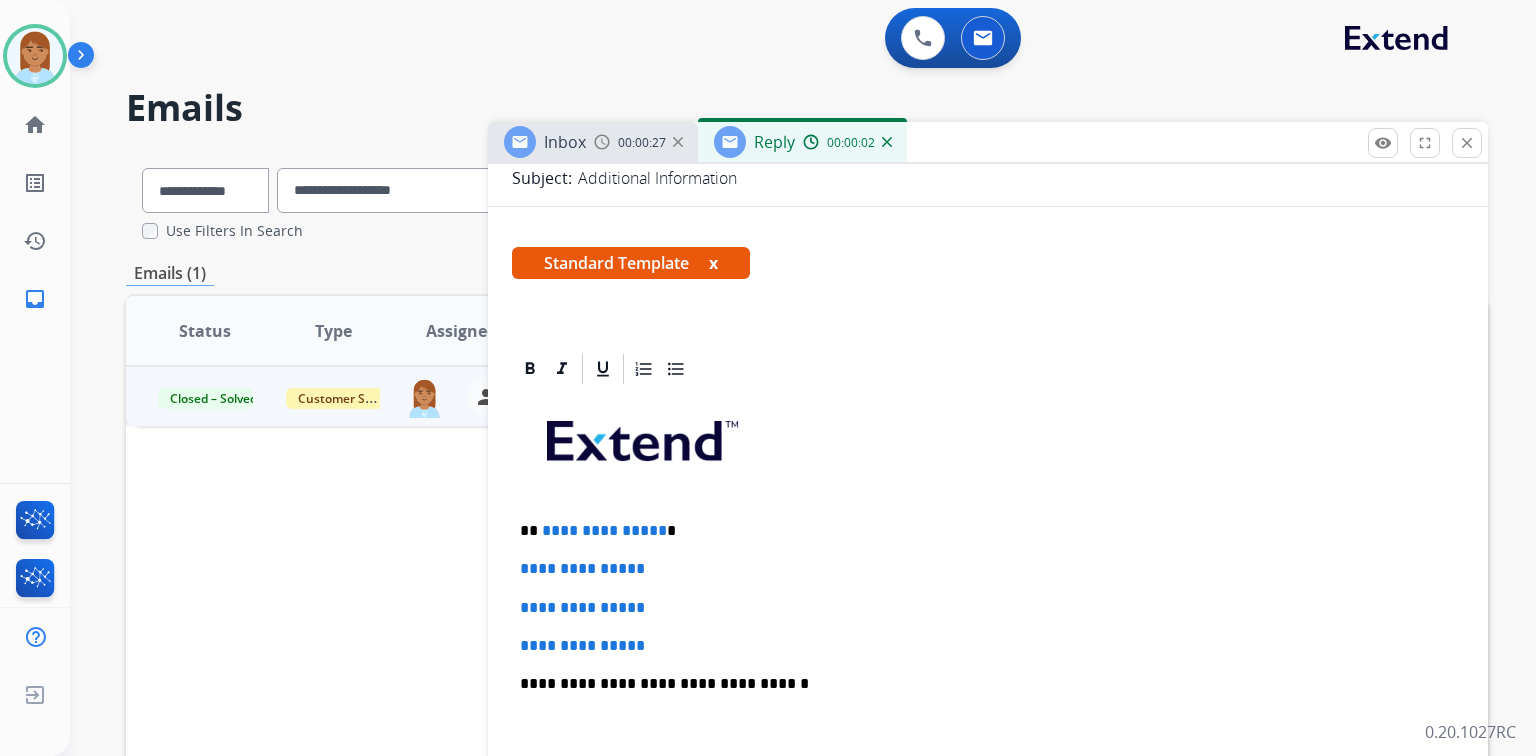 scroll, scrollTop: 560, scrollLeft: 0, axis: vertical 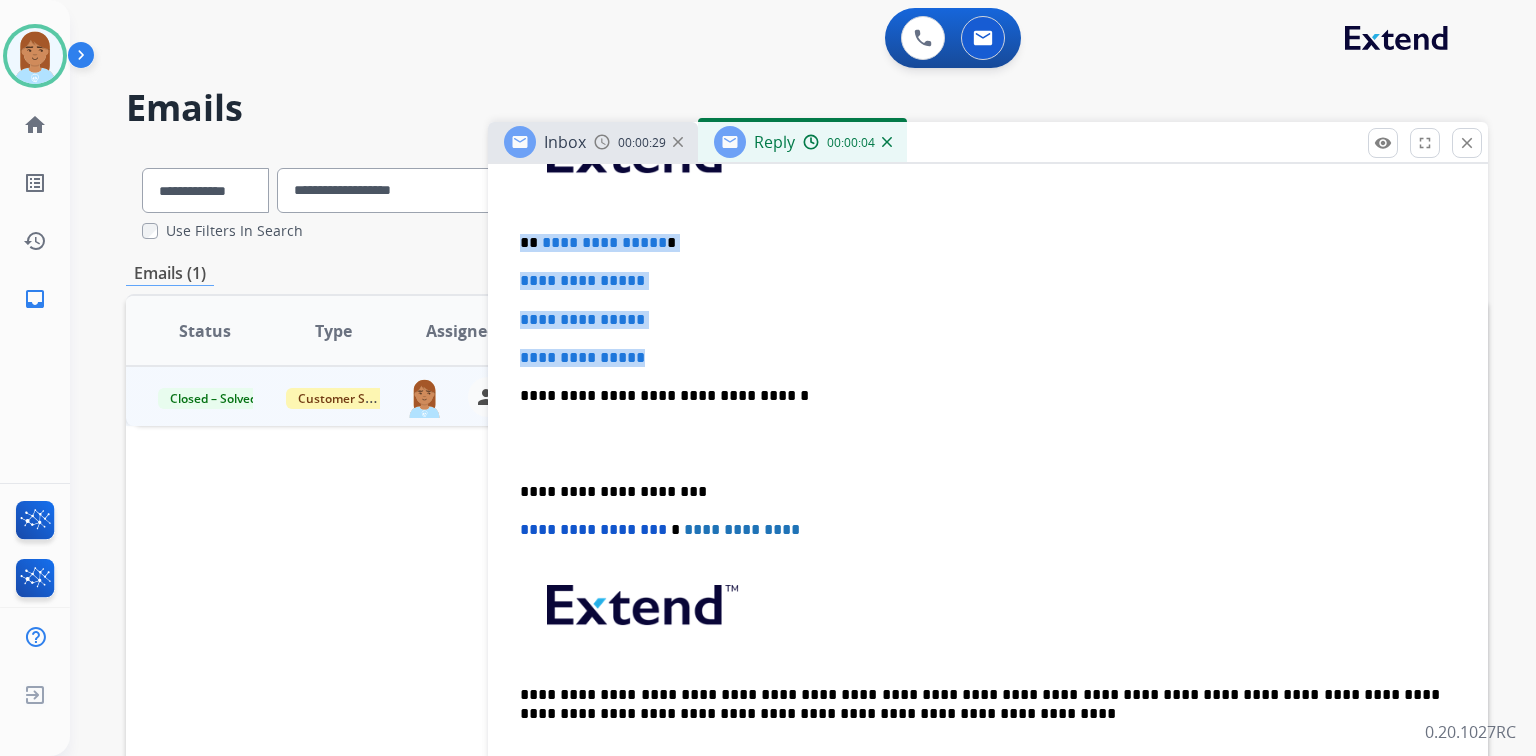 drag, startPoint x: 516, startPoint y: 233, endPoint x: 733, endPoint y: 332, distance: 238.51625 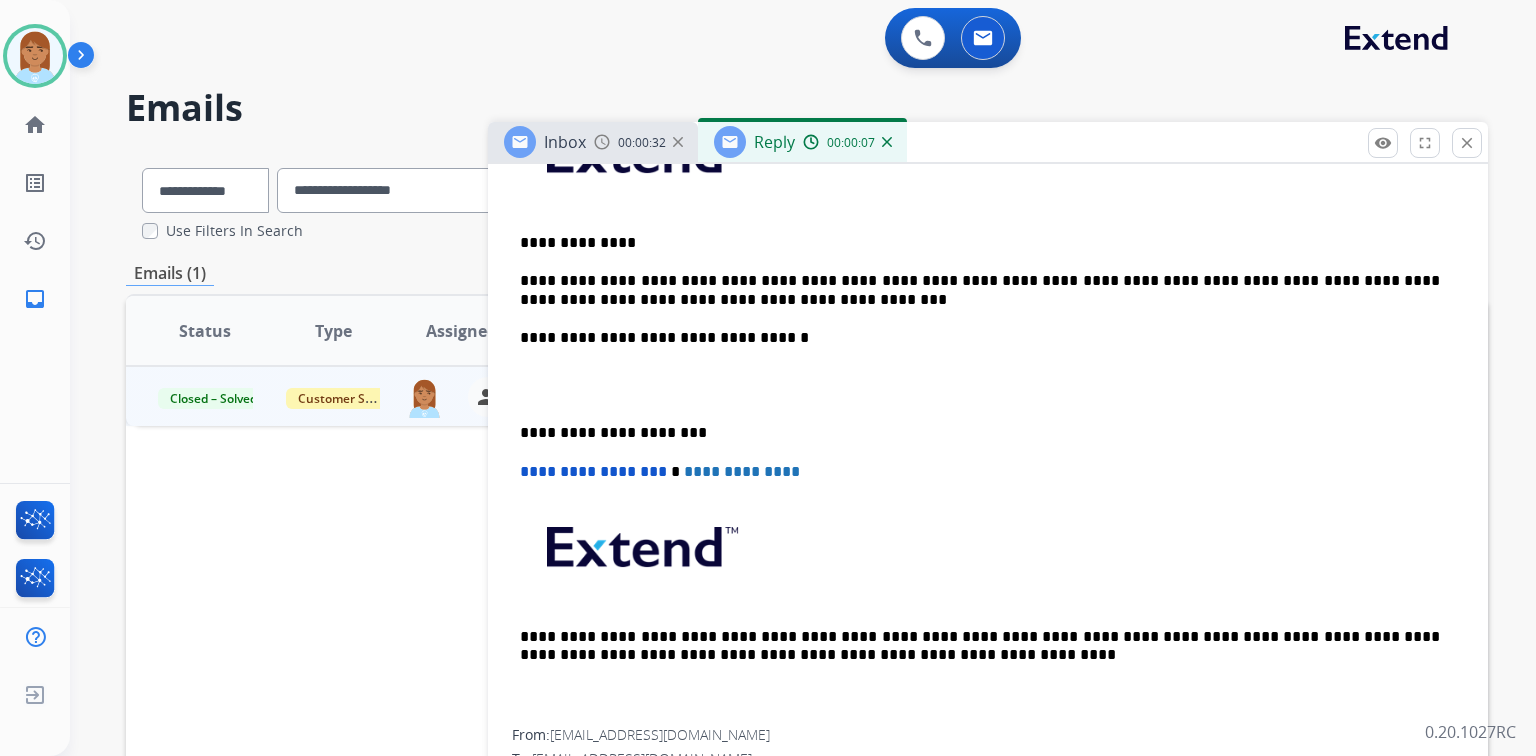 click at bounding box center [988, 385] 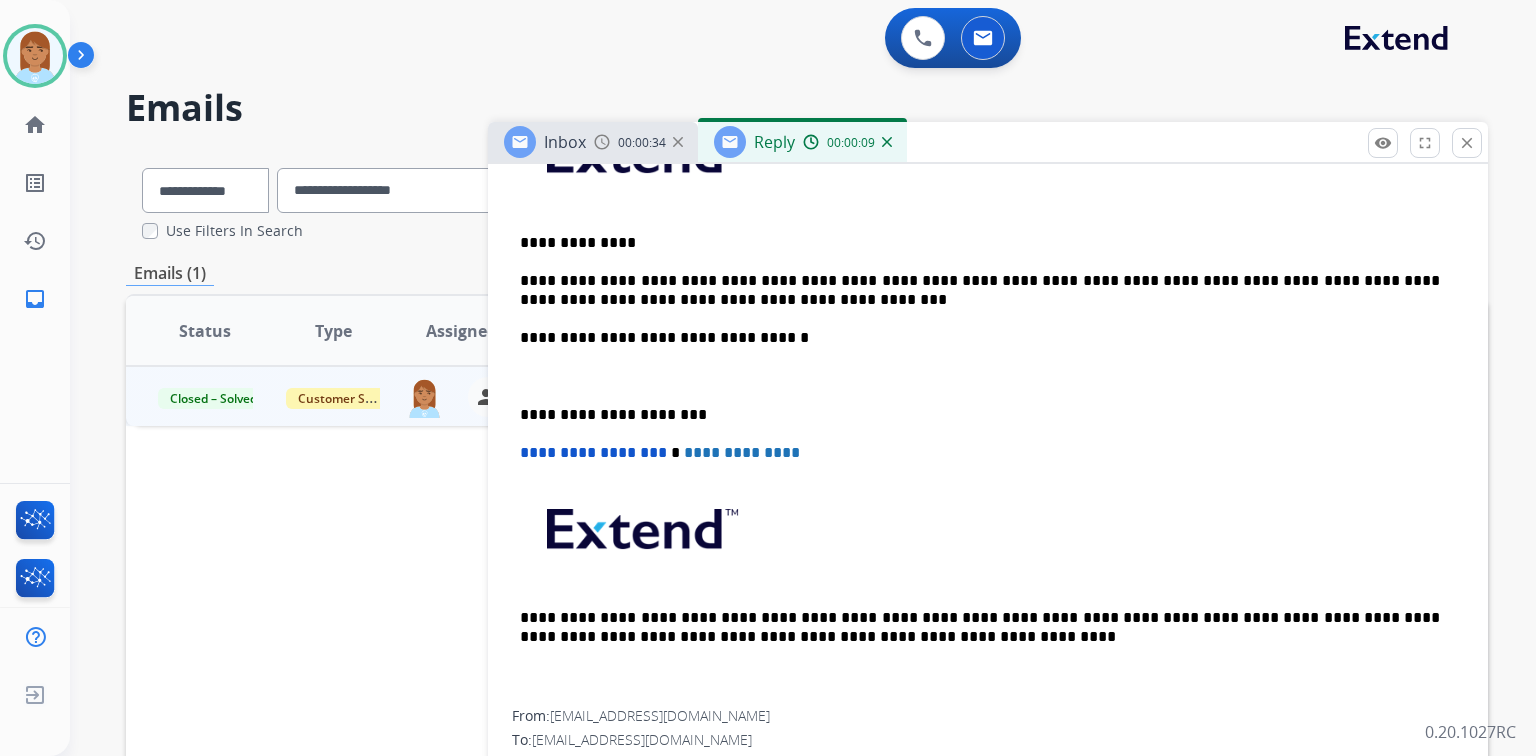 click at bounding box center [988, 376] 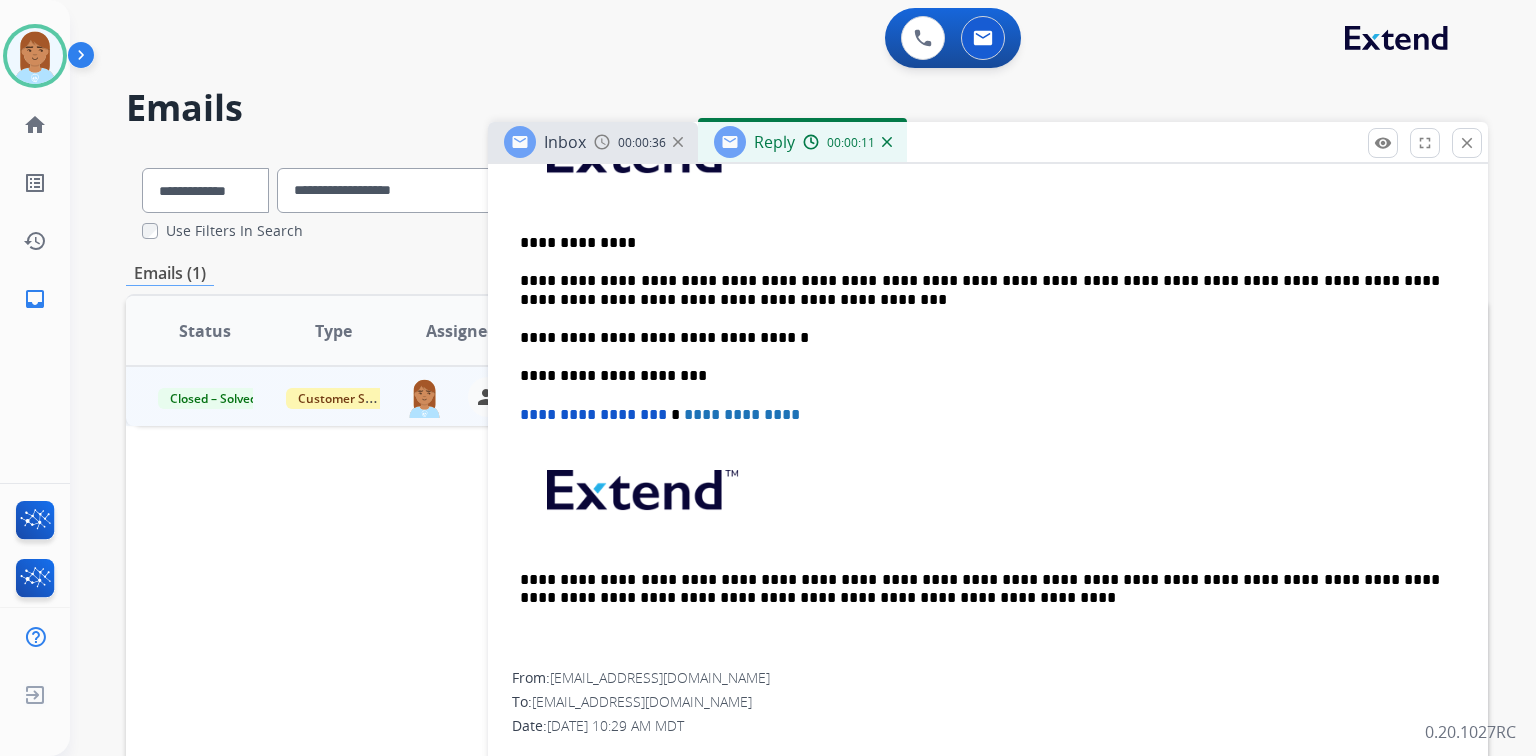 click on "**********" at bounding box center (980, 290) 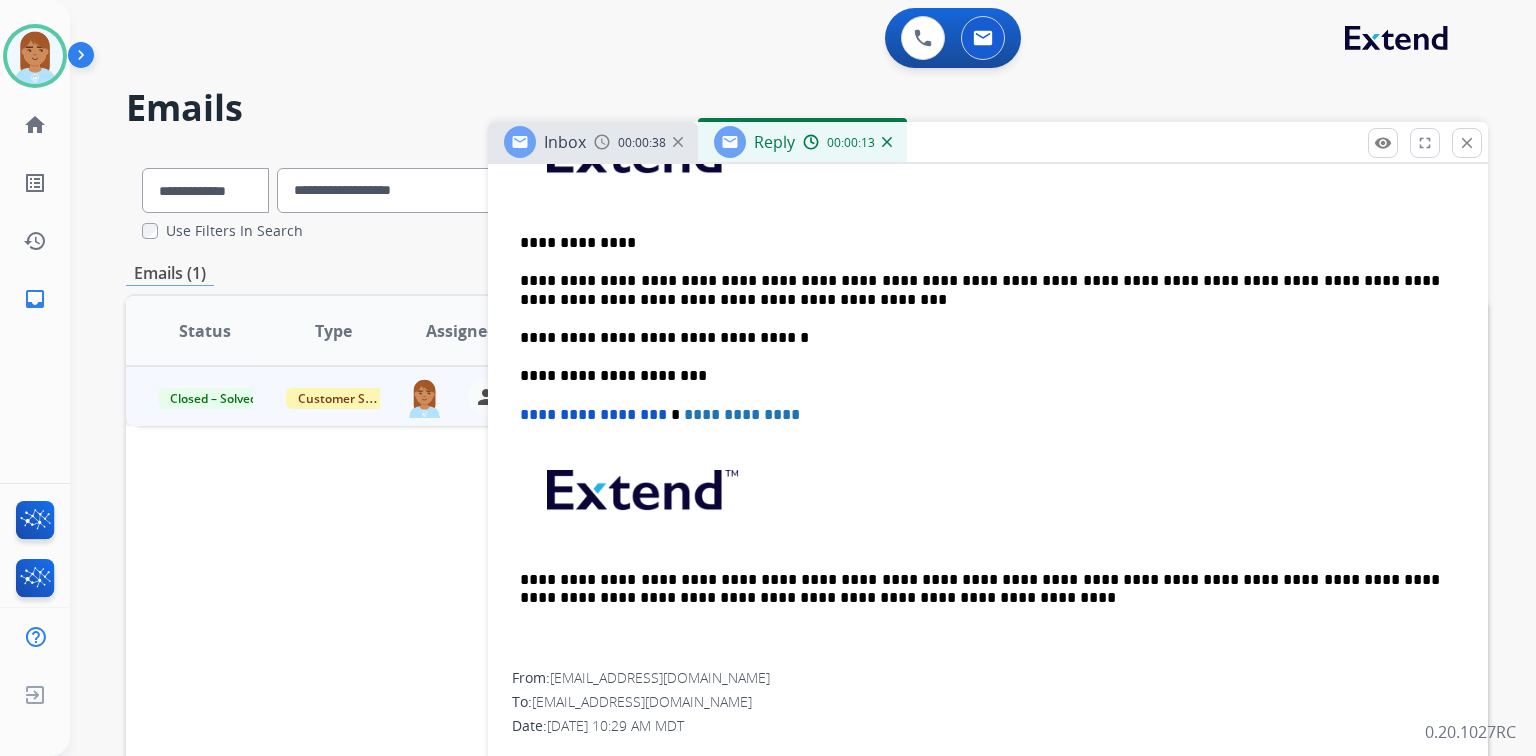 type 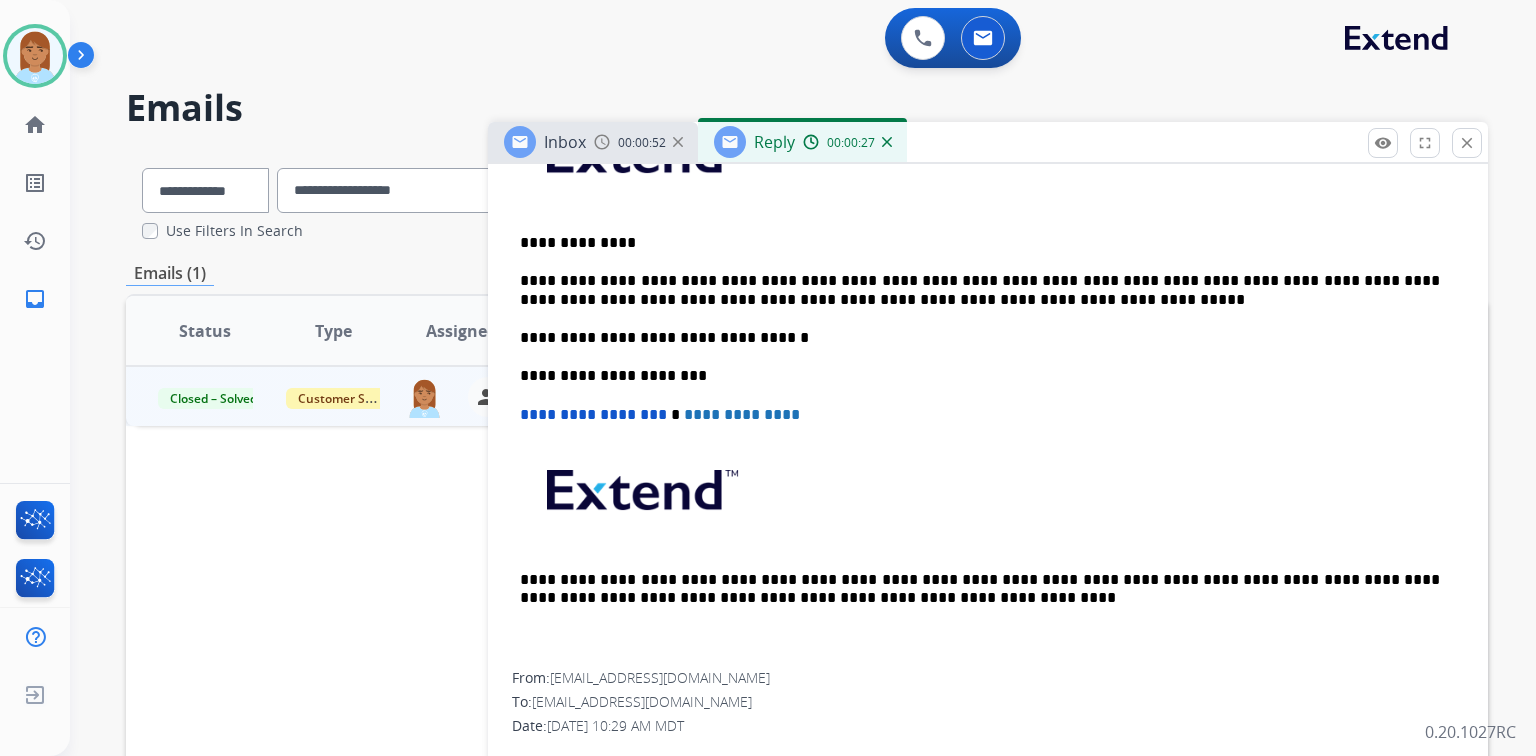 click on "**********" at bounding box center [980, 290] 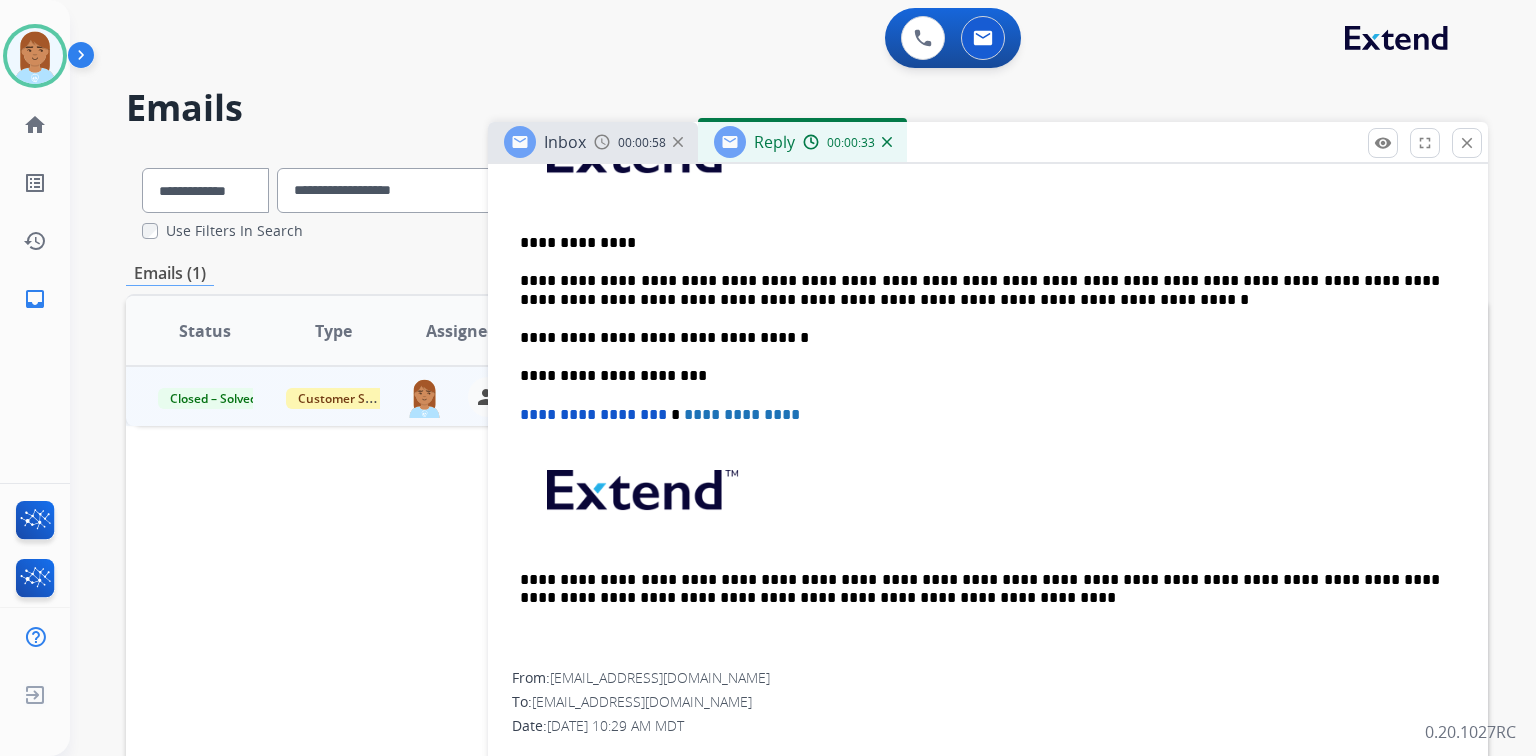 click on "**********" at bounding box center [980, 290] 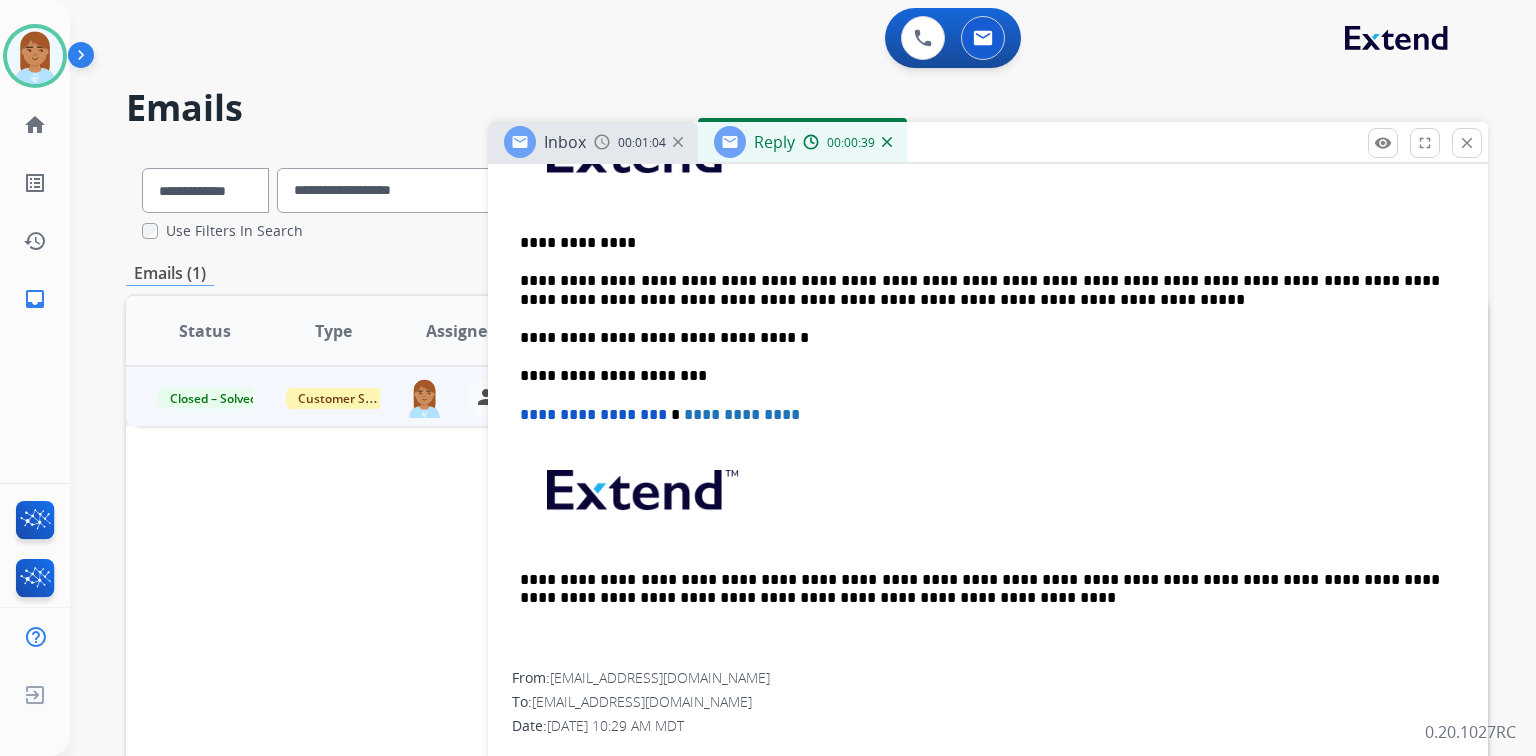 click on "**********" at bounding box center (980, 290) 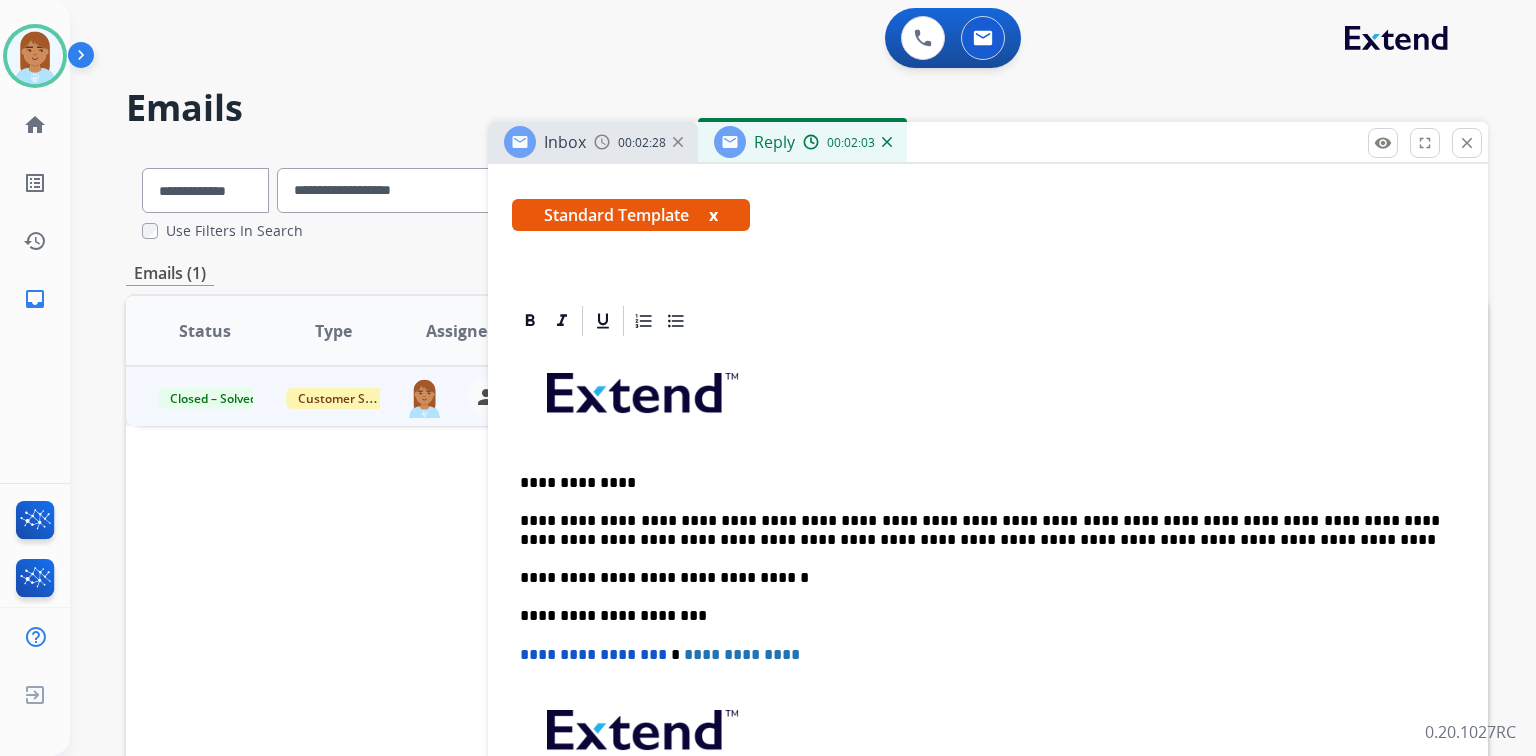 scroll, scrollTop: 240, scrollLeft: 0, axis: vertical 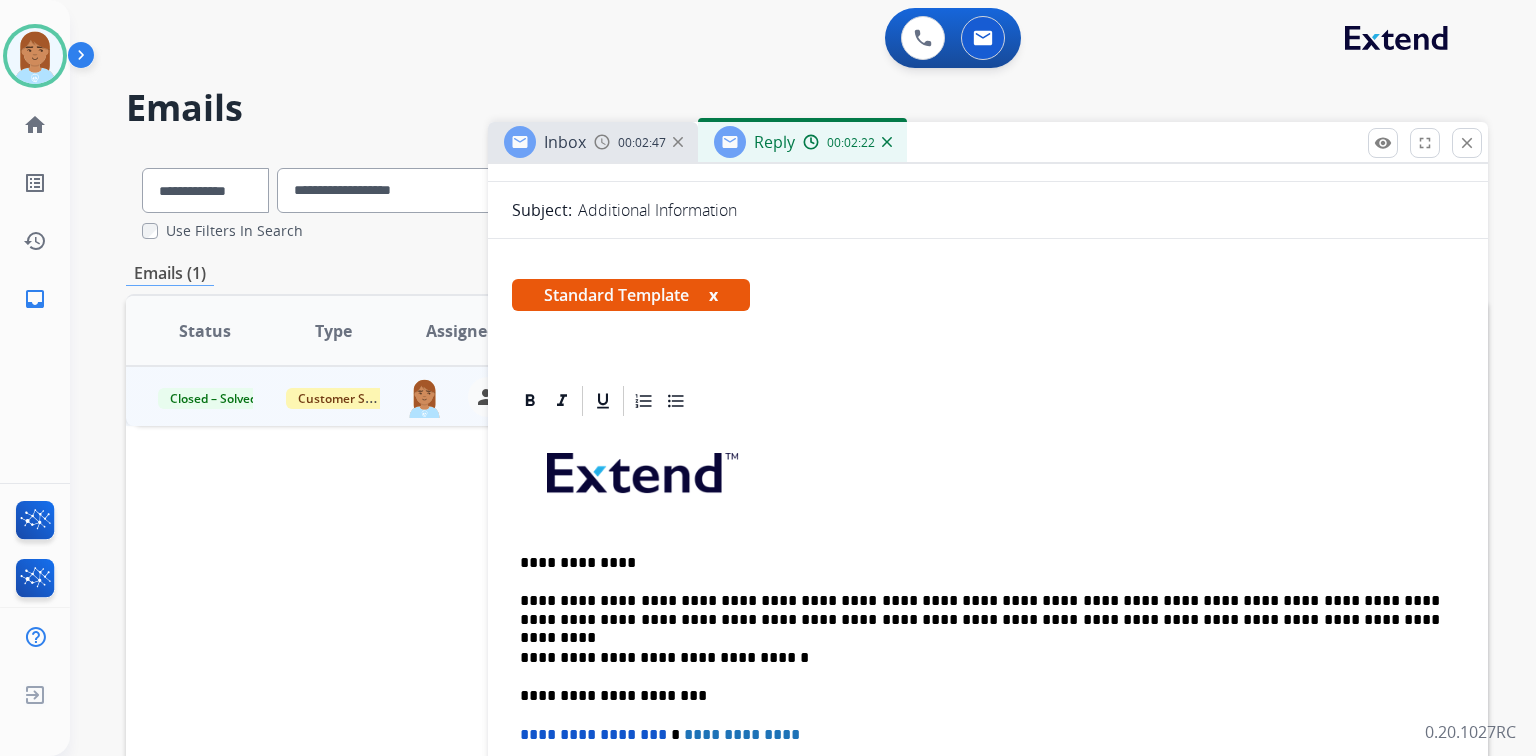 click on "**********" at bounding box center [980, 610] 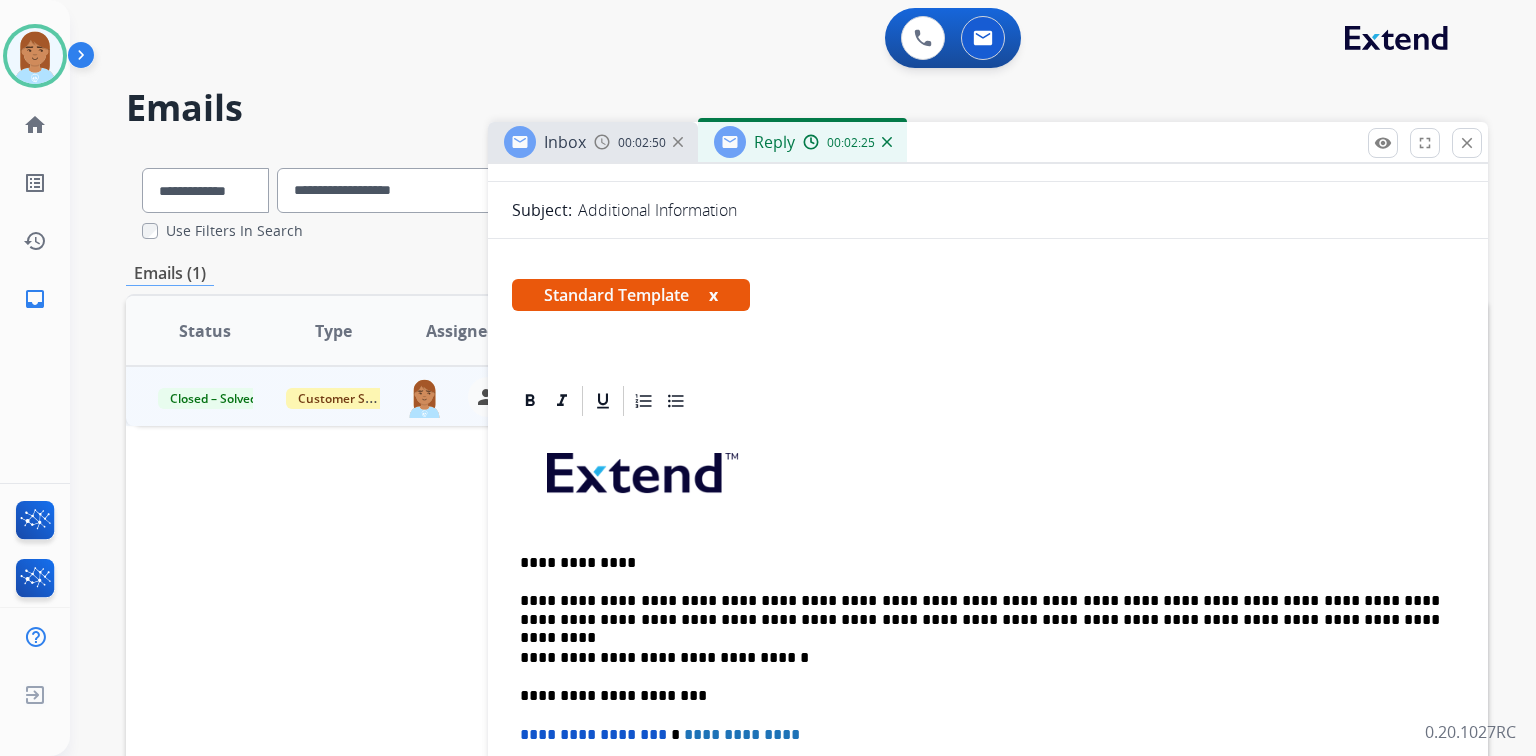 click on "**********" at bounding box center (988, 705) 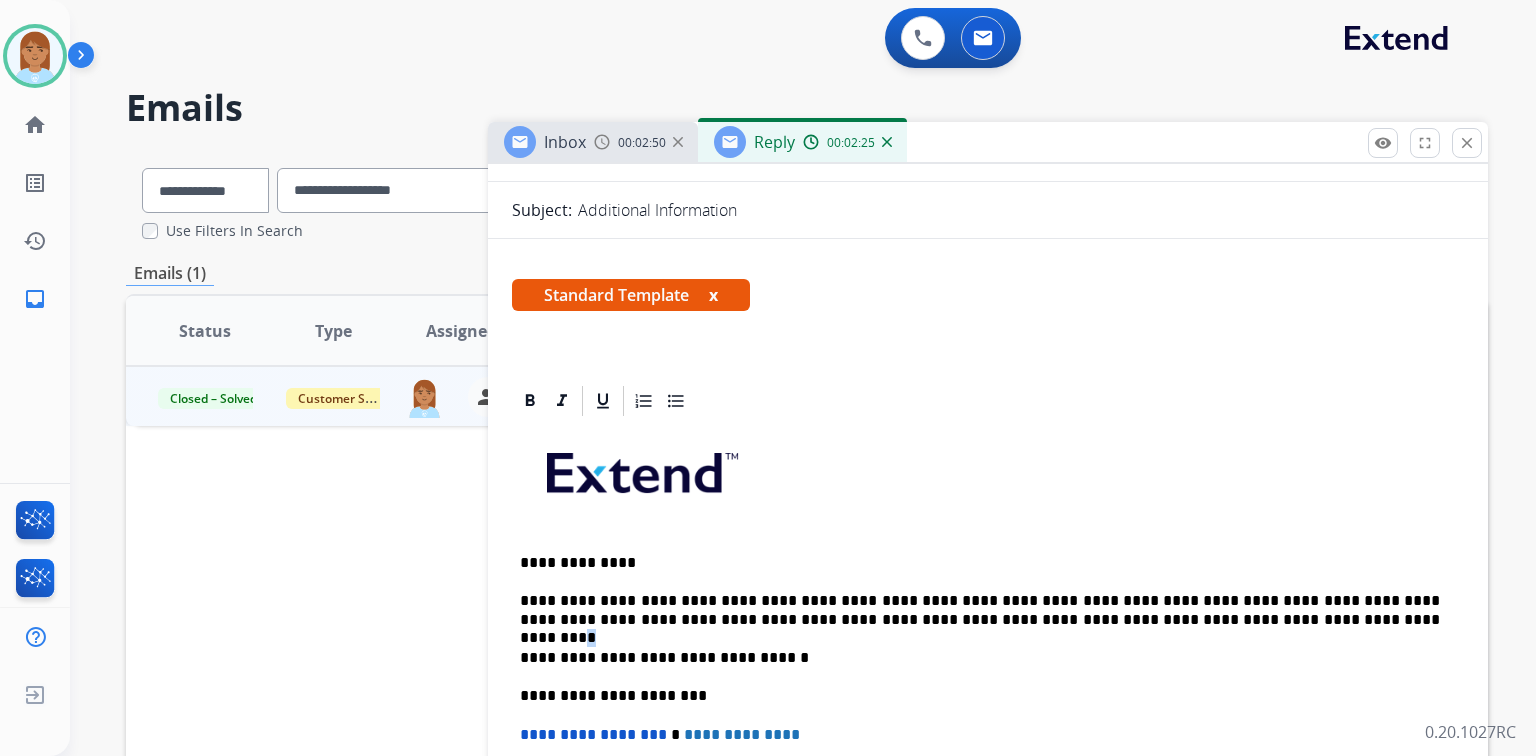 click on "**********" at bounding box center [980, 610] 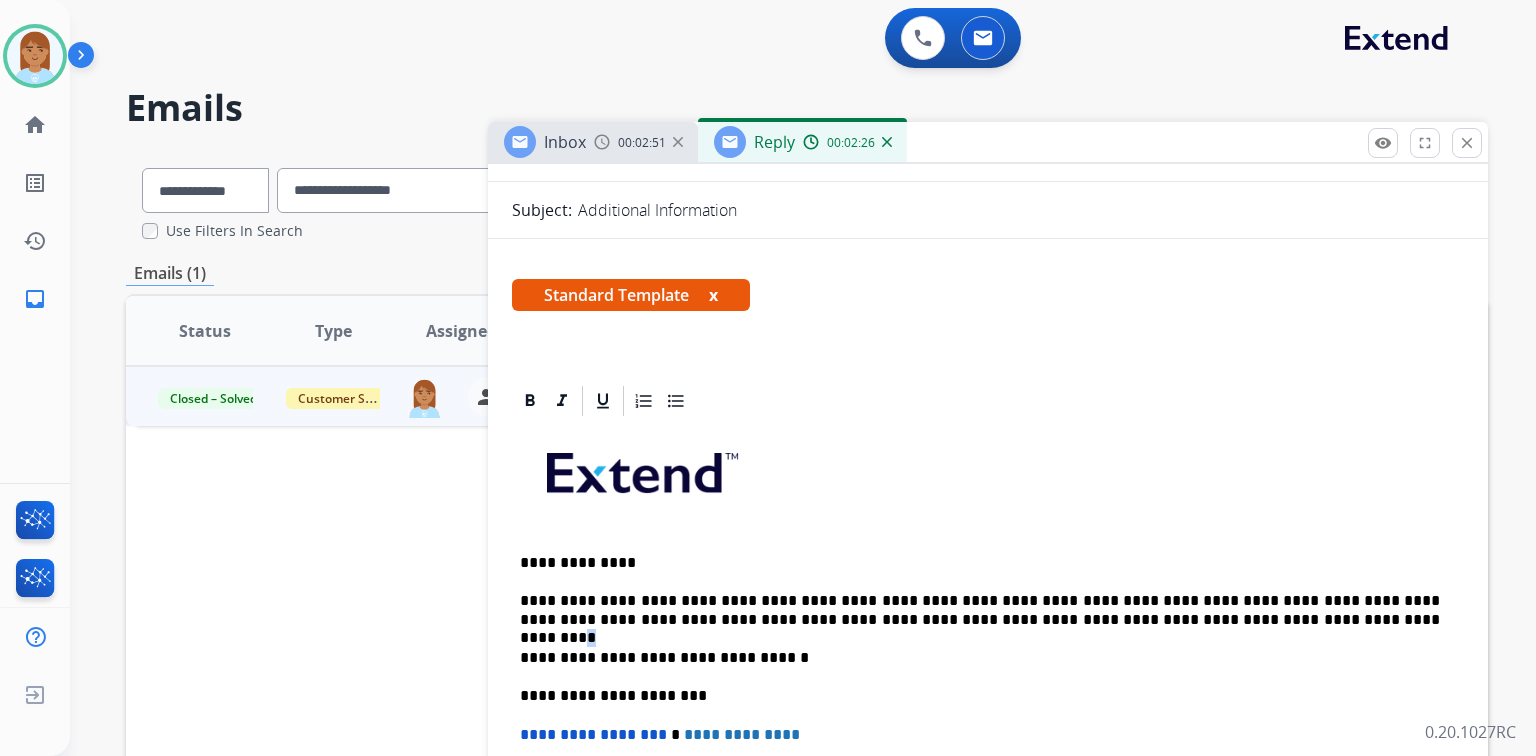 click on "**********" at bounding box center [980, 610] 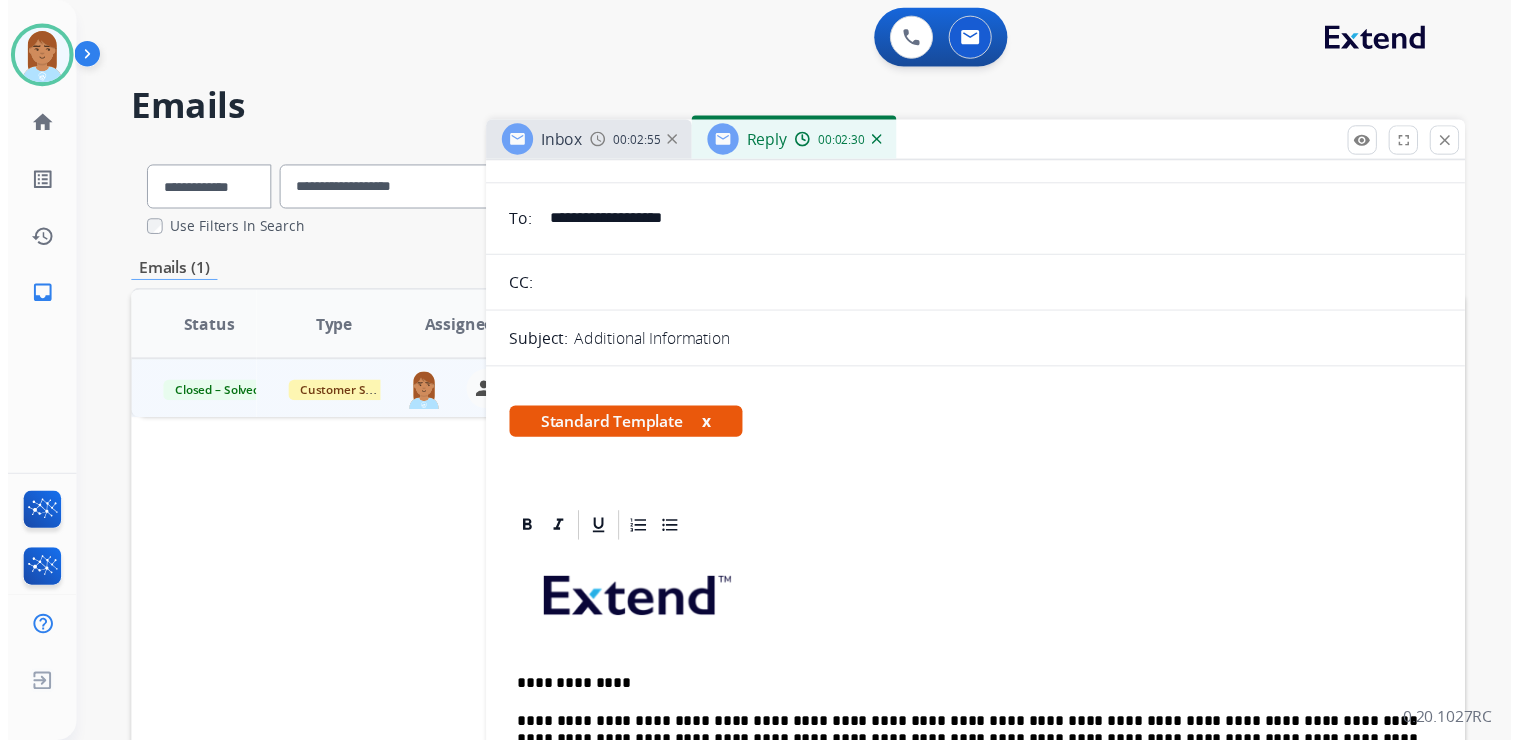 scroll, scrollTop: 0, scrollLeft: 0, axis: both 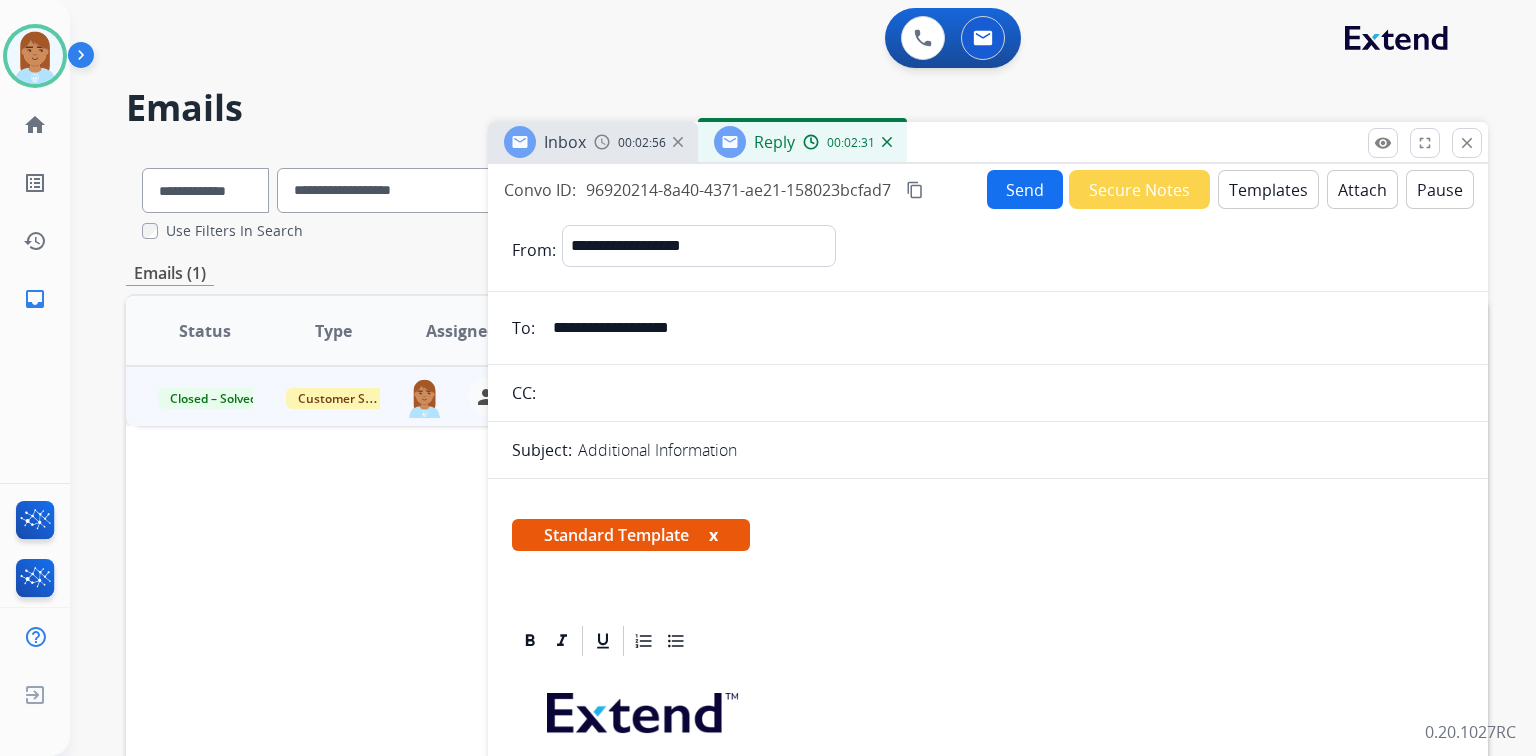 click on "Send" at bounding box center [1025, 189] 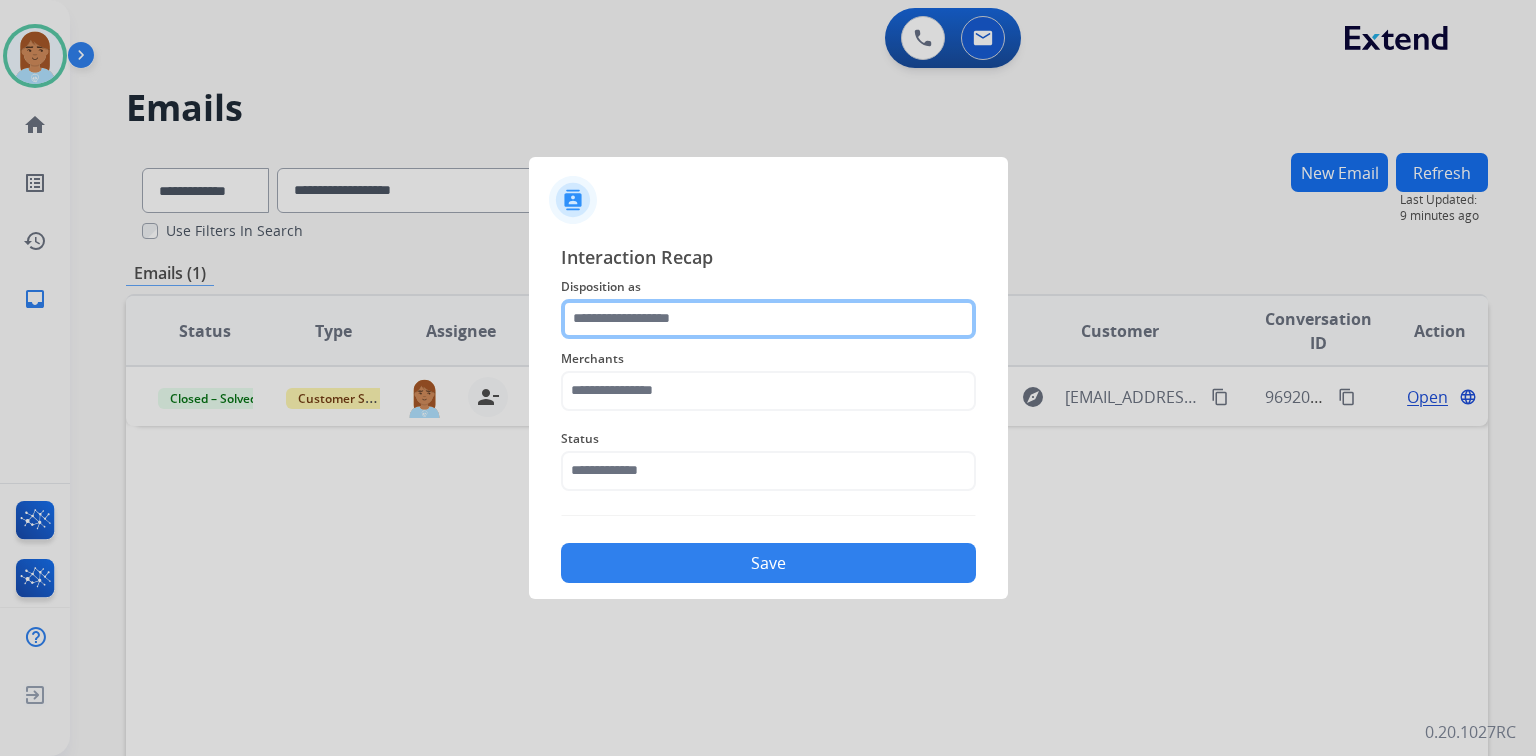 click 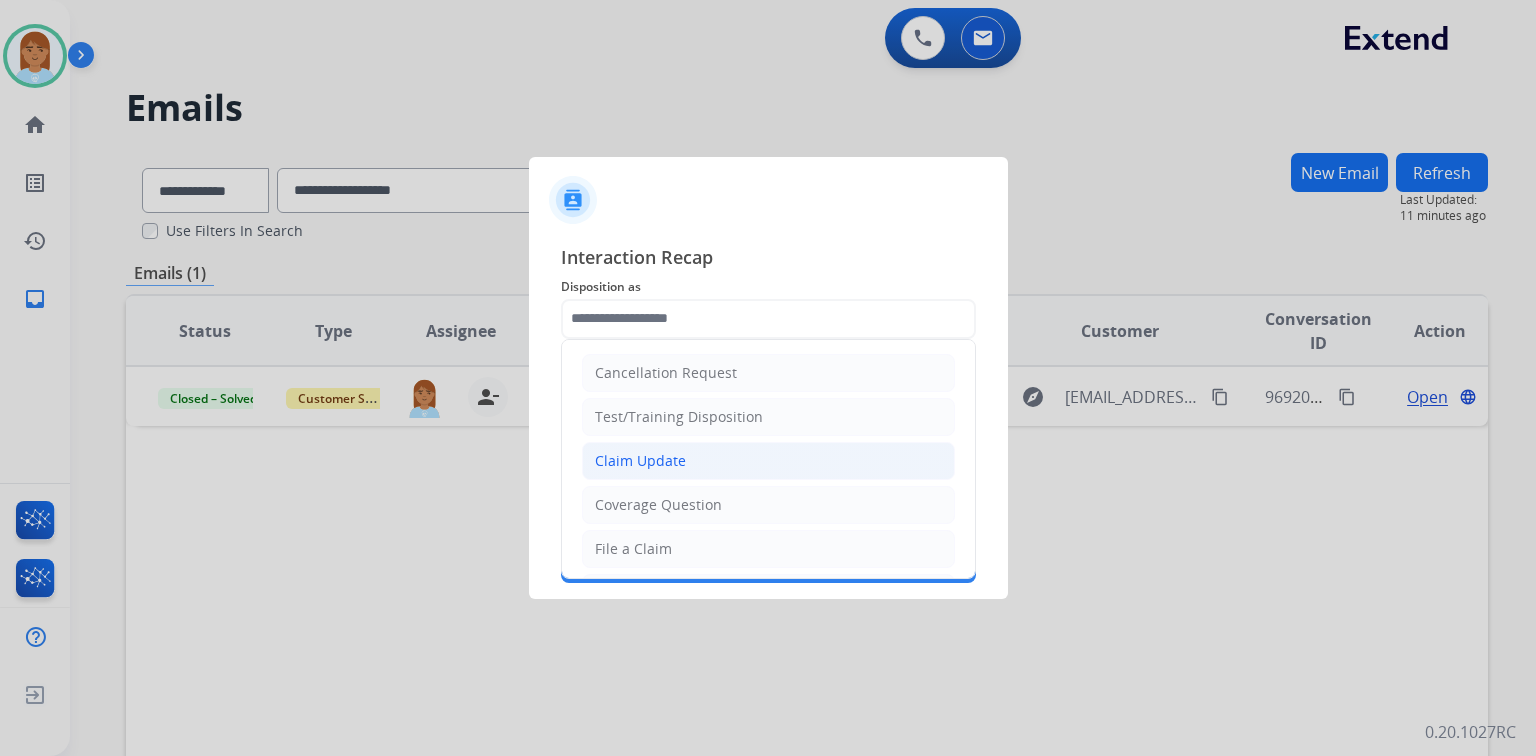 click on "Claim Update" 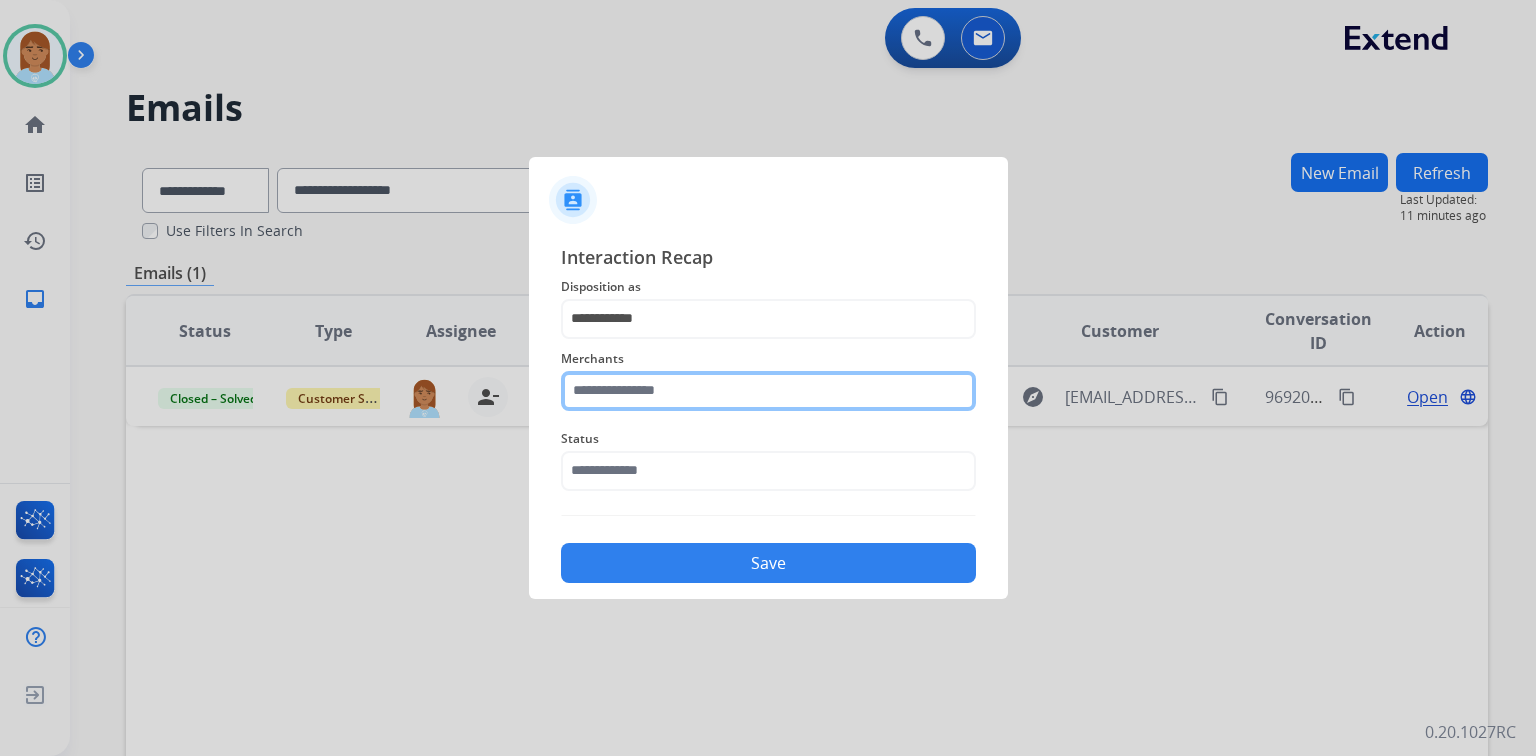 click 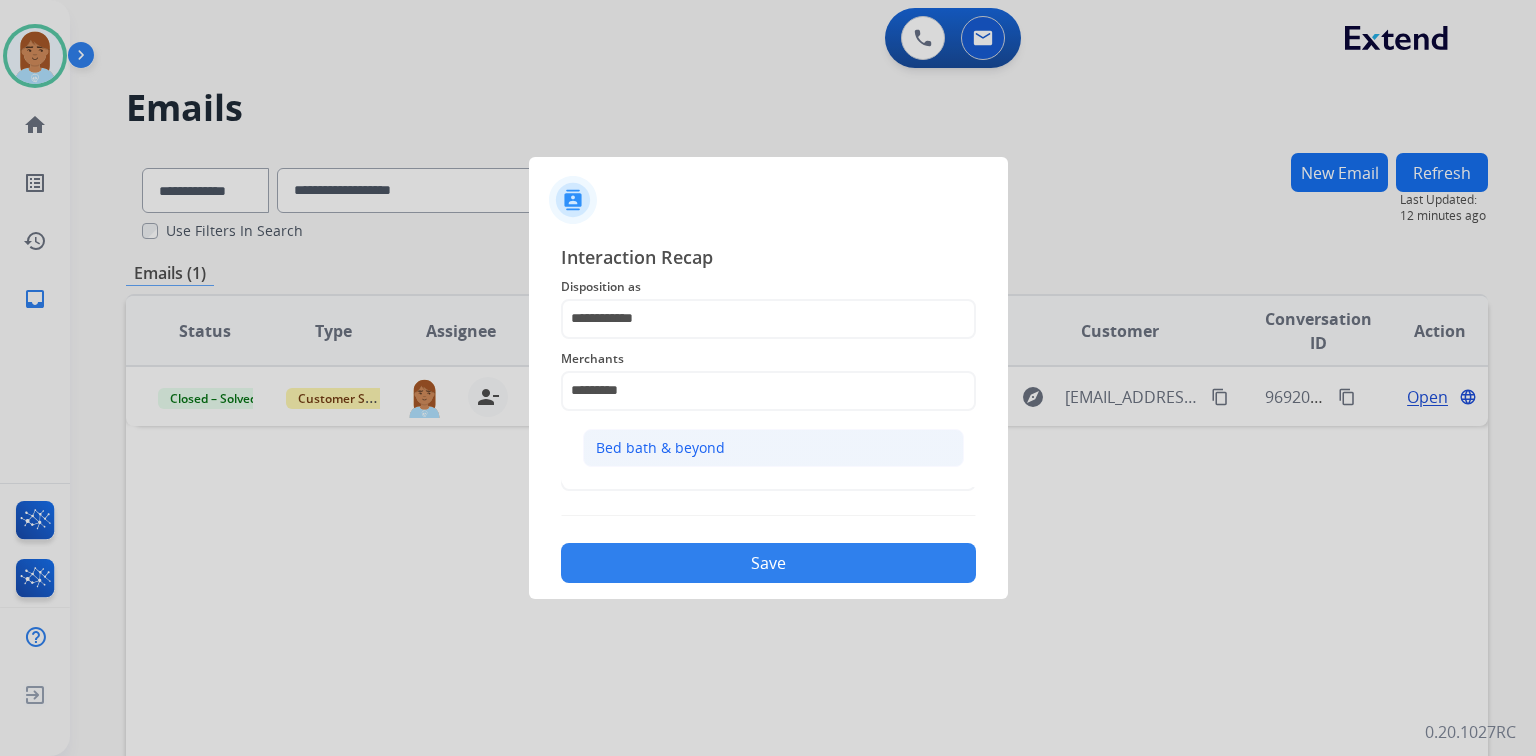 click on "Bed bath & beyond" 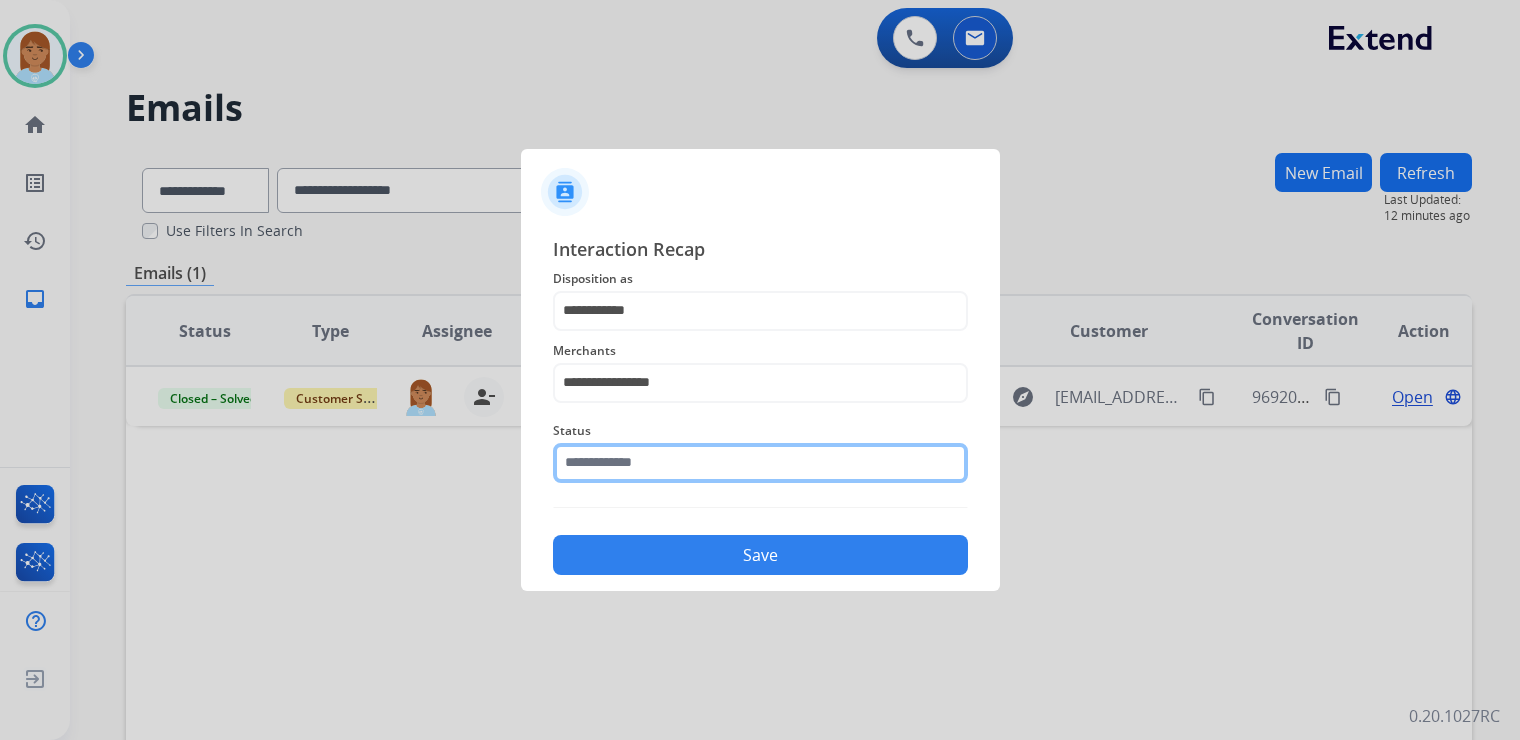 click 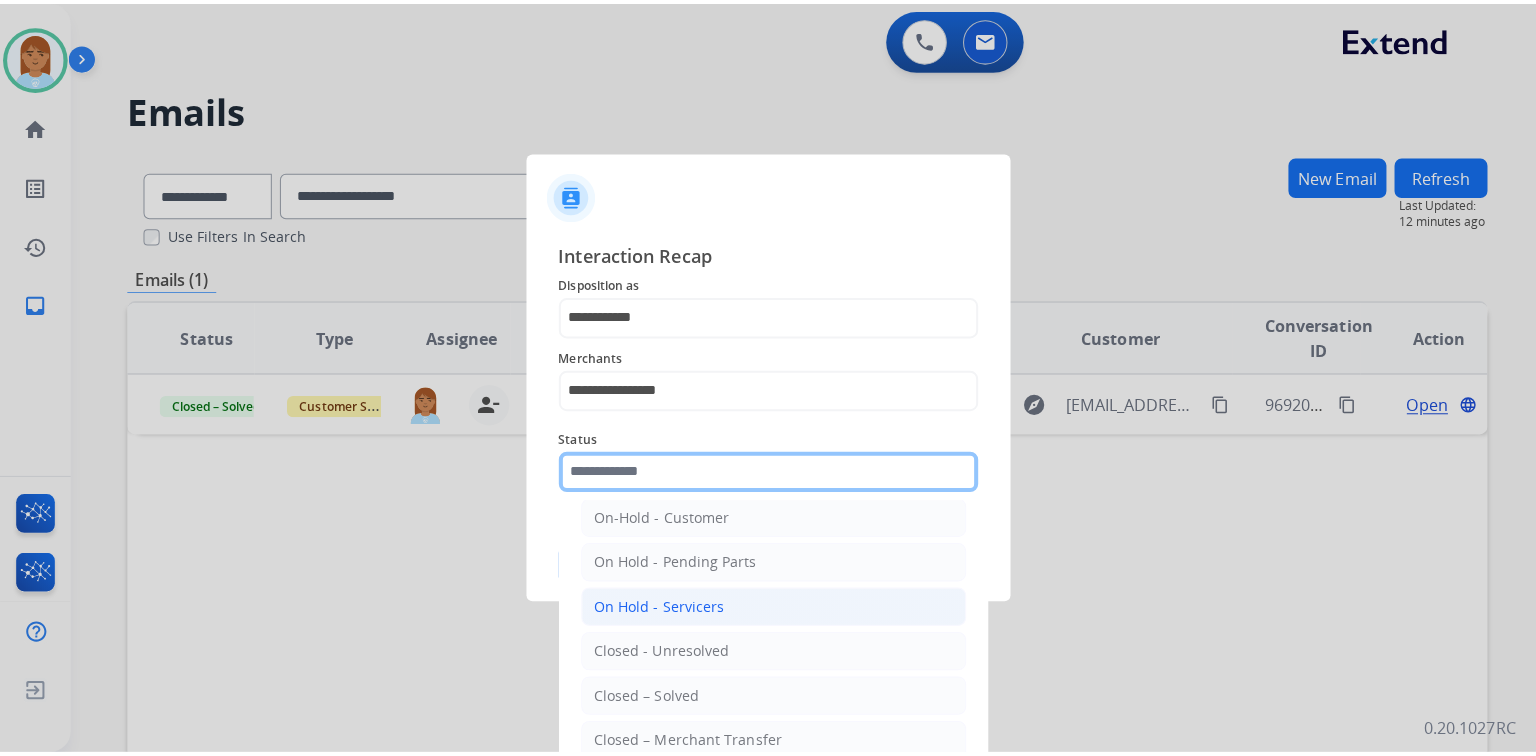 scroll, scrollTop: 116, scrollLeft: 0, axis: vertical 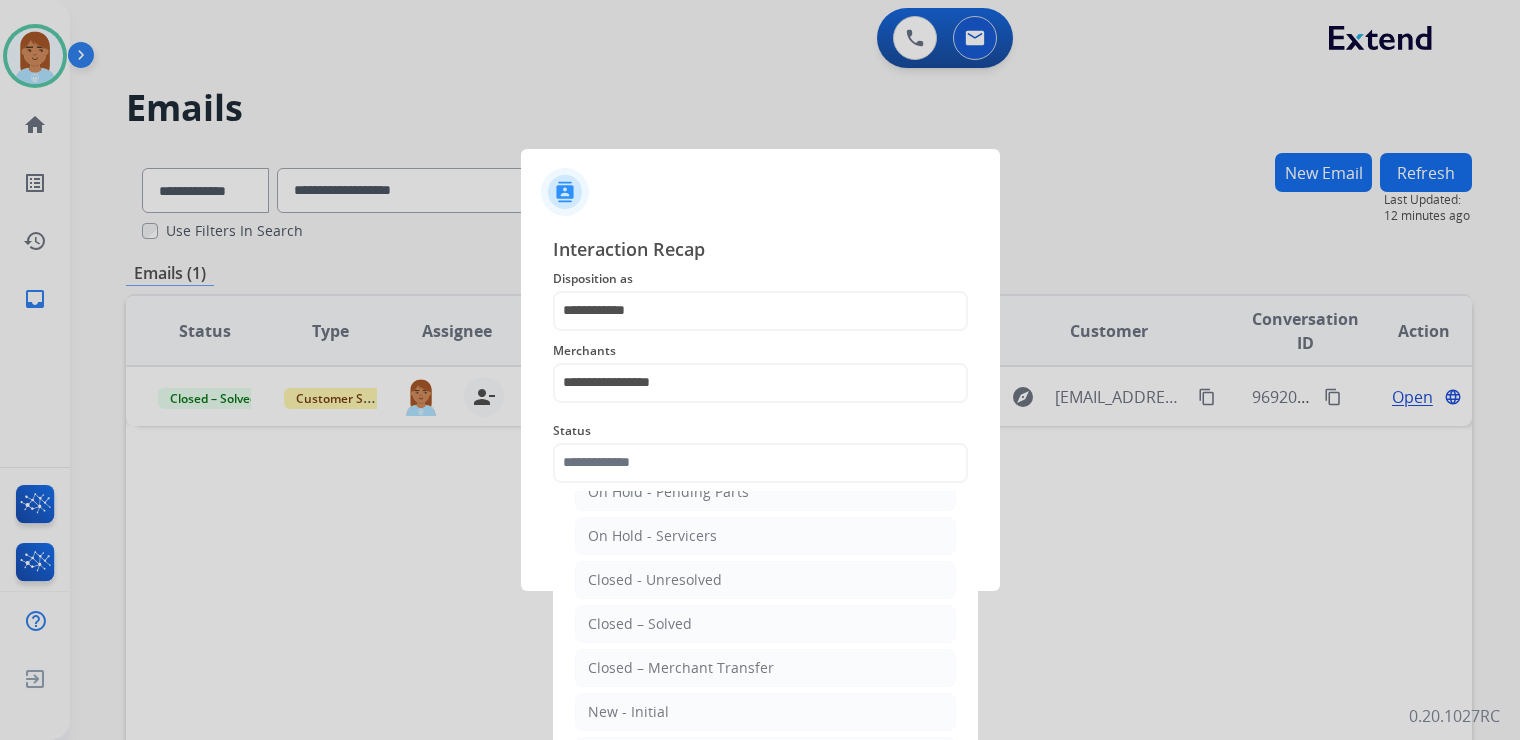 click on "Closed – Solved" 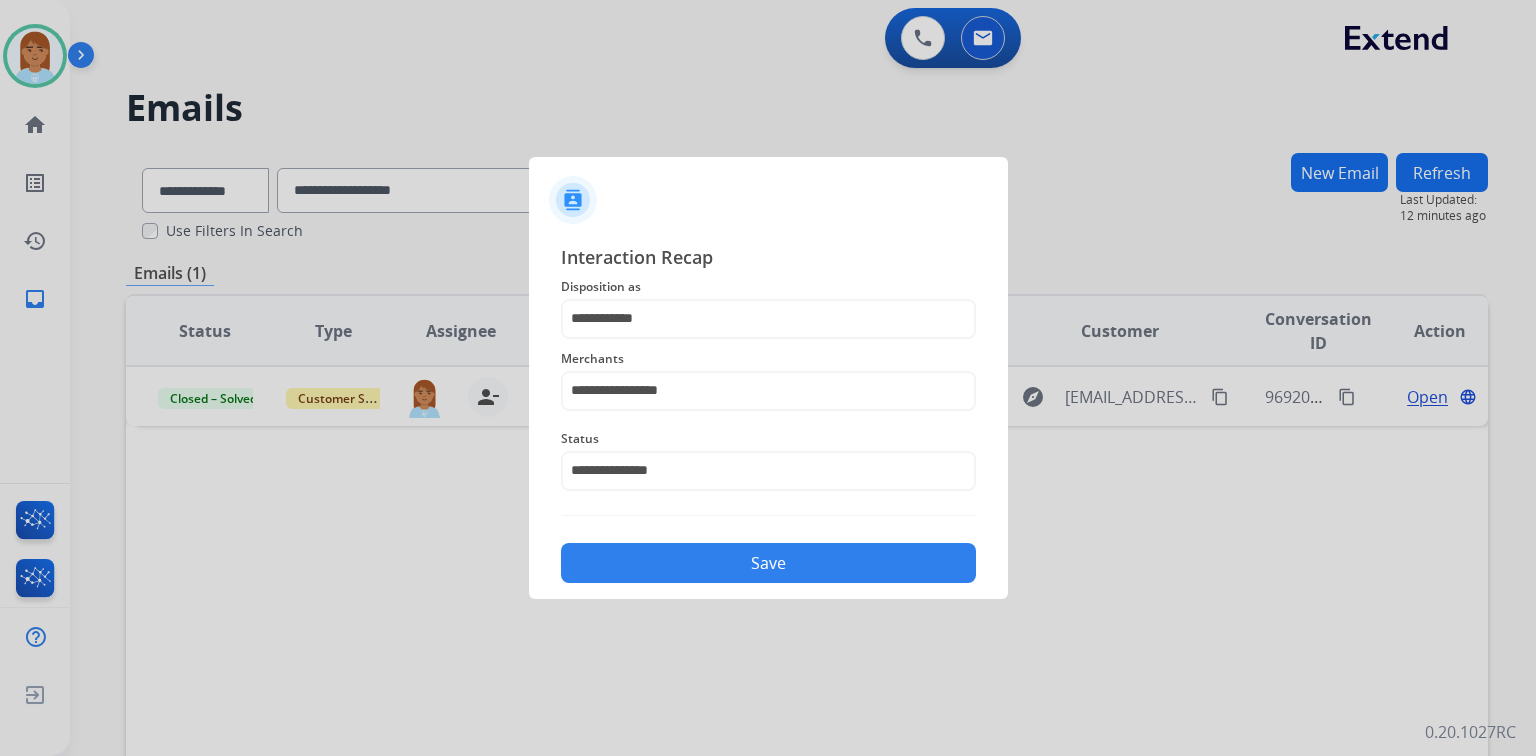 click on "Save" 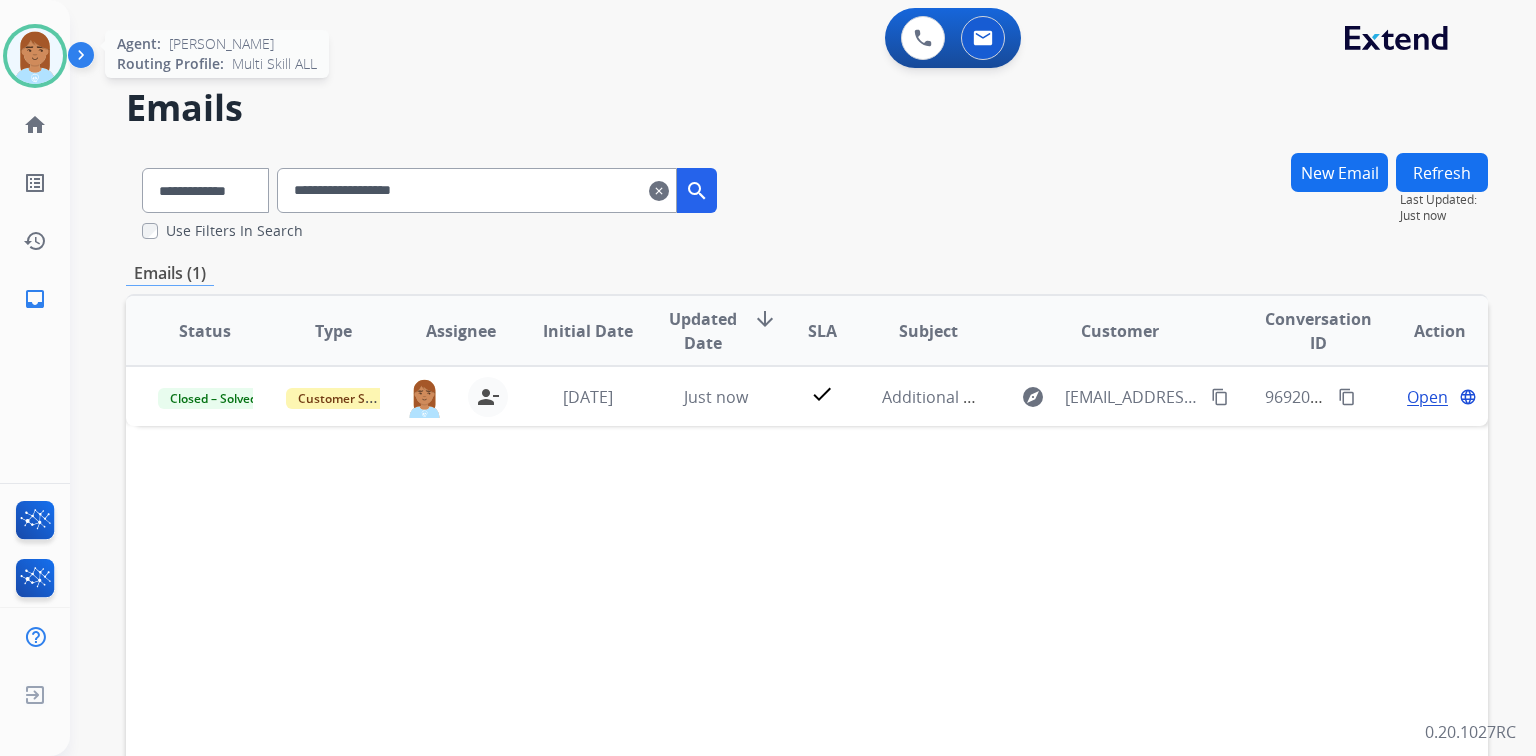 click at bounding box center [35, 56] 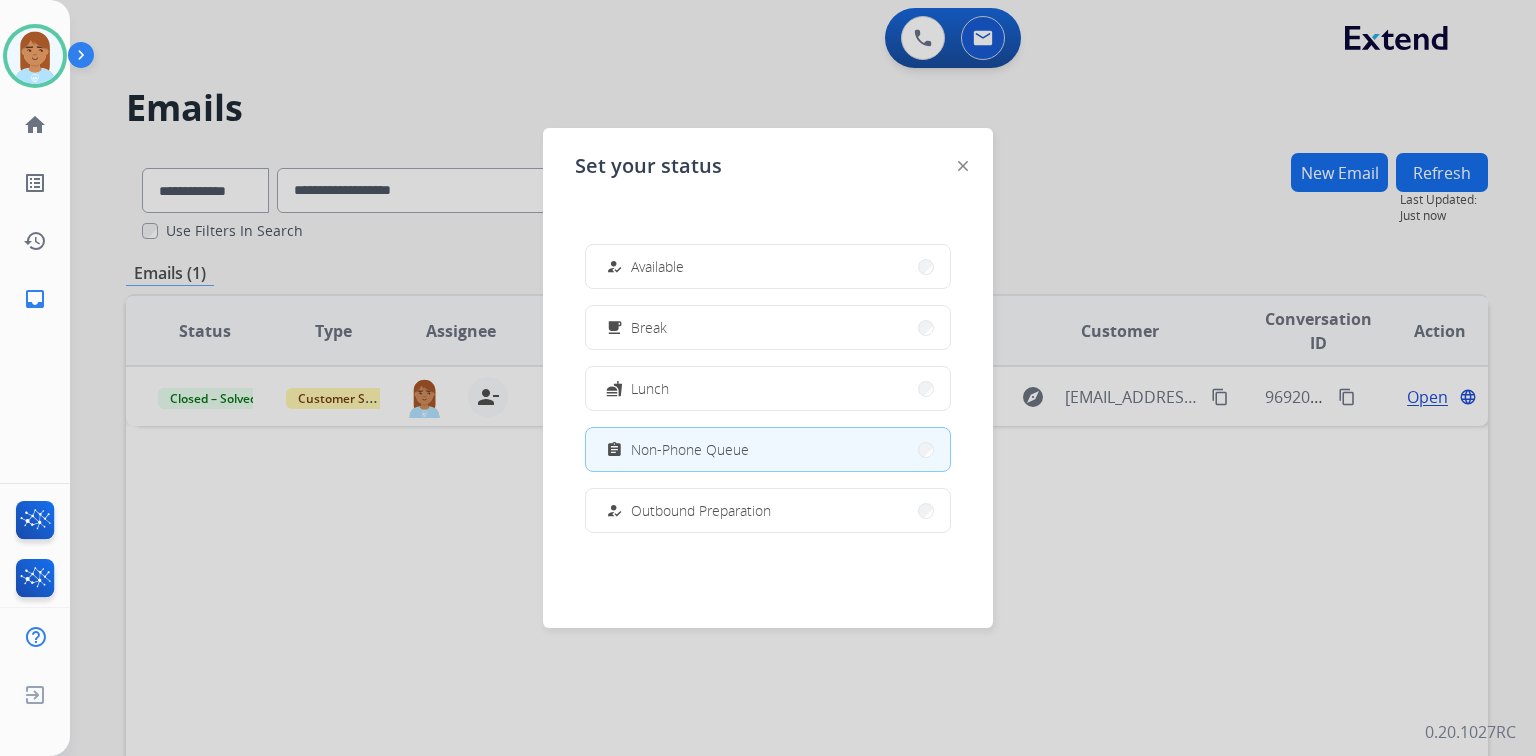 drag, startPoint x: 720, startPoint y: 266, endPoint x: 640, endPoint y: 231, distance: 87.32124 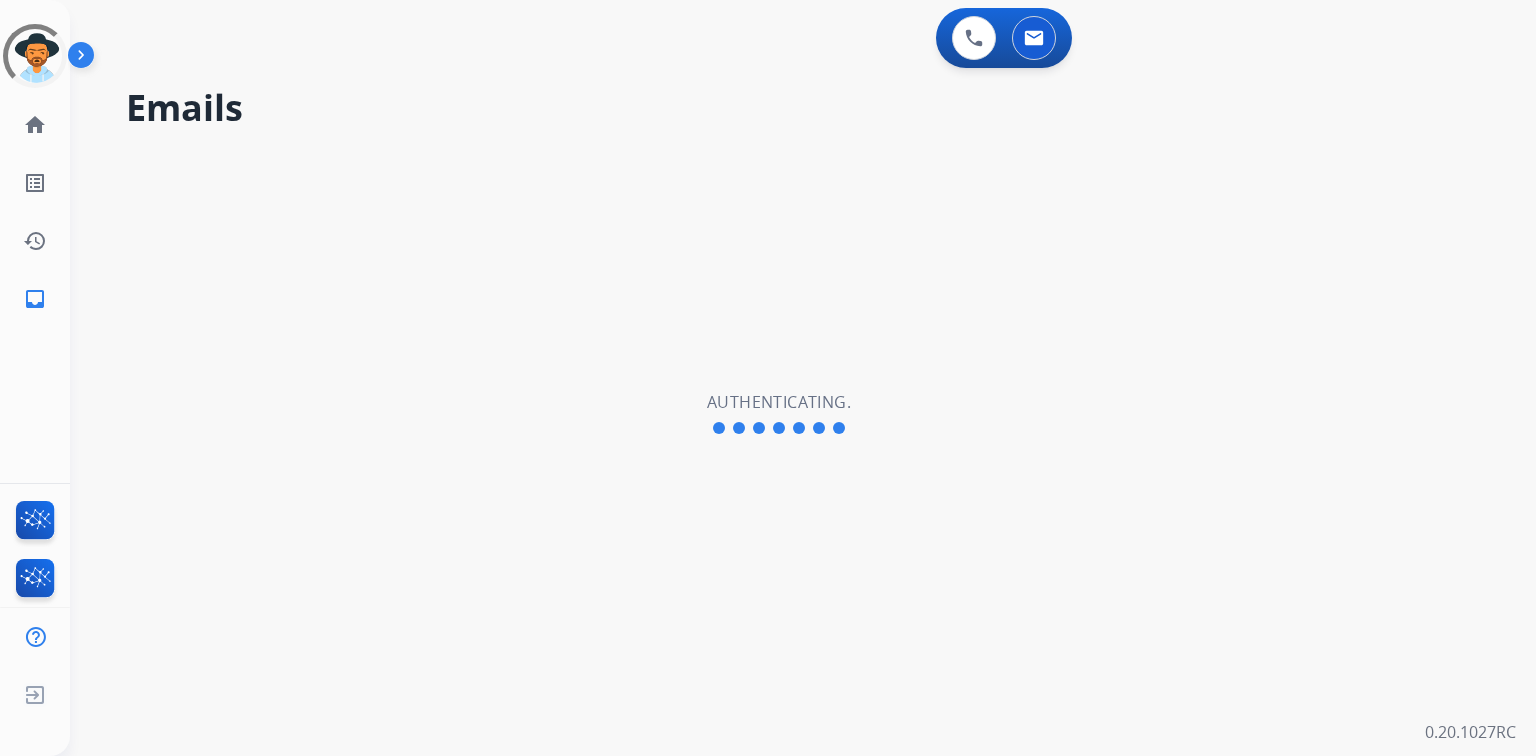 scroll, scrollTop: 0, scrollLeft: 0, axis: both 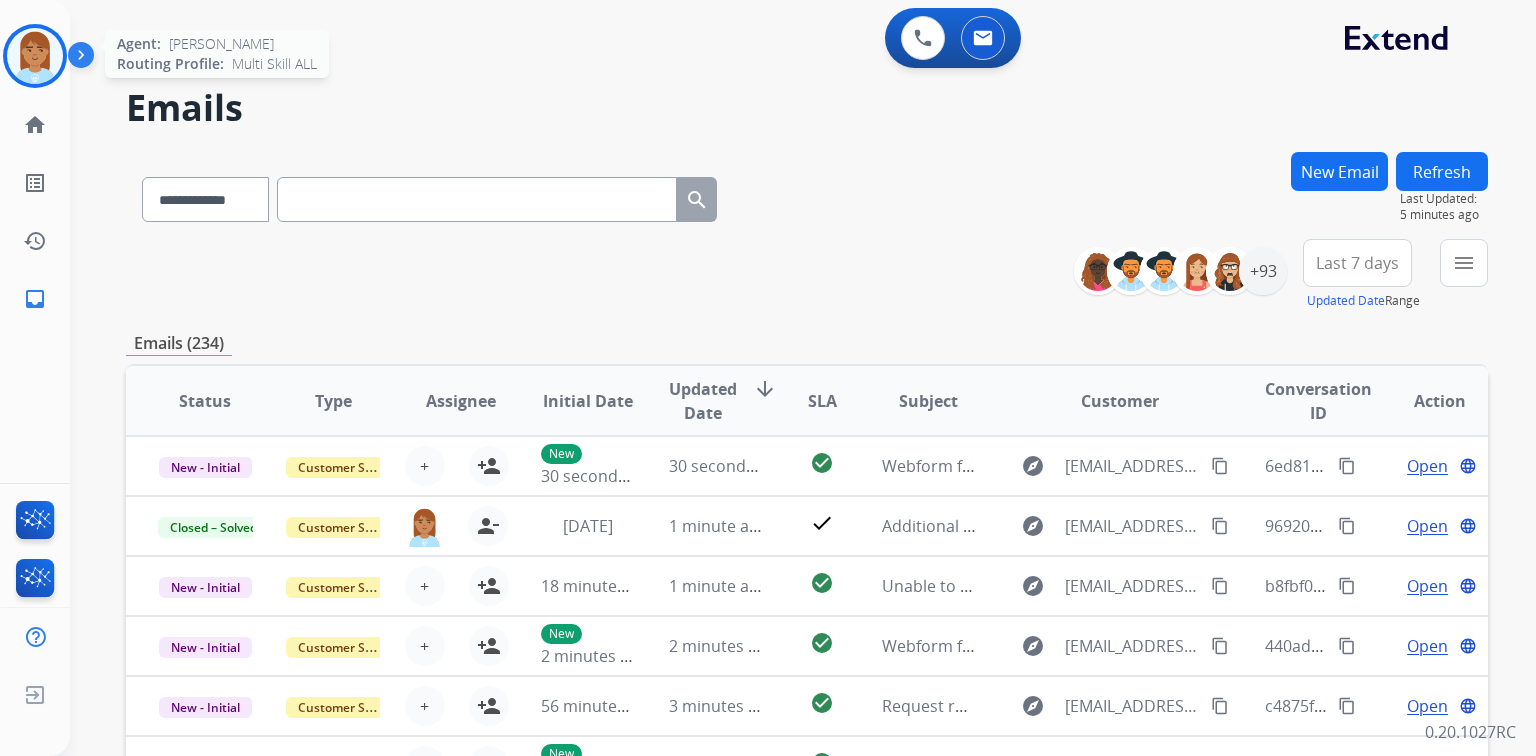 click at bounding box center (35, 56) 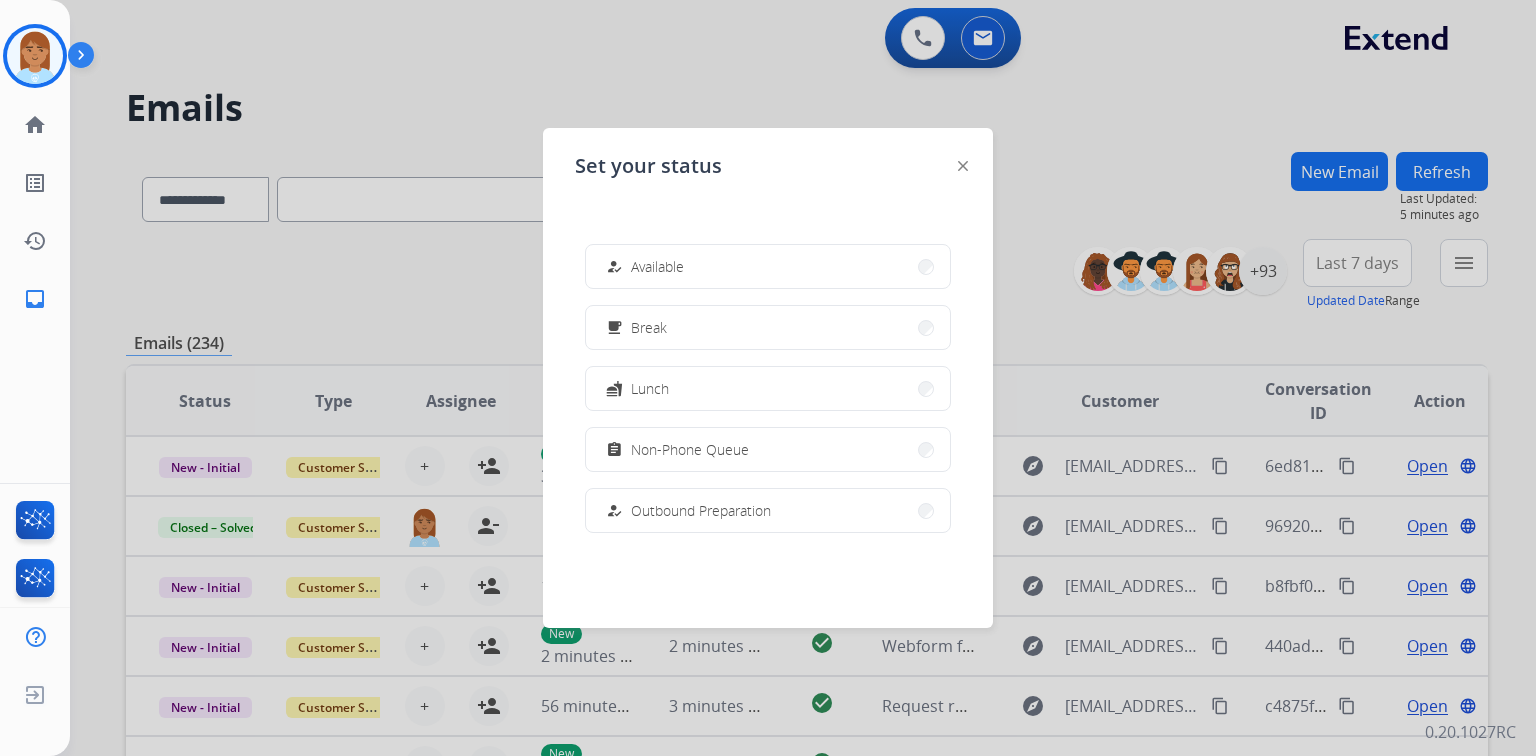 click on "how_to_reg Available" at bounding box center [643, 267] 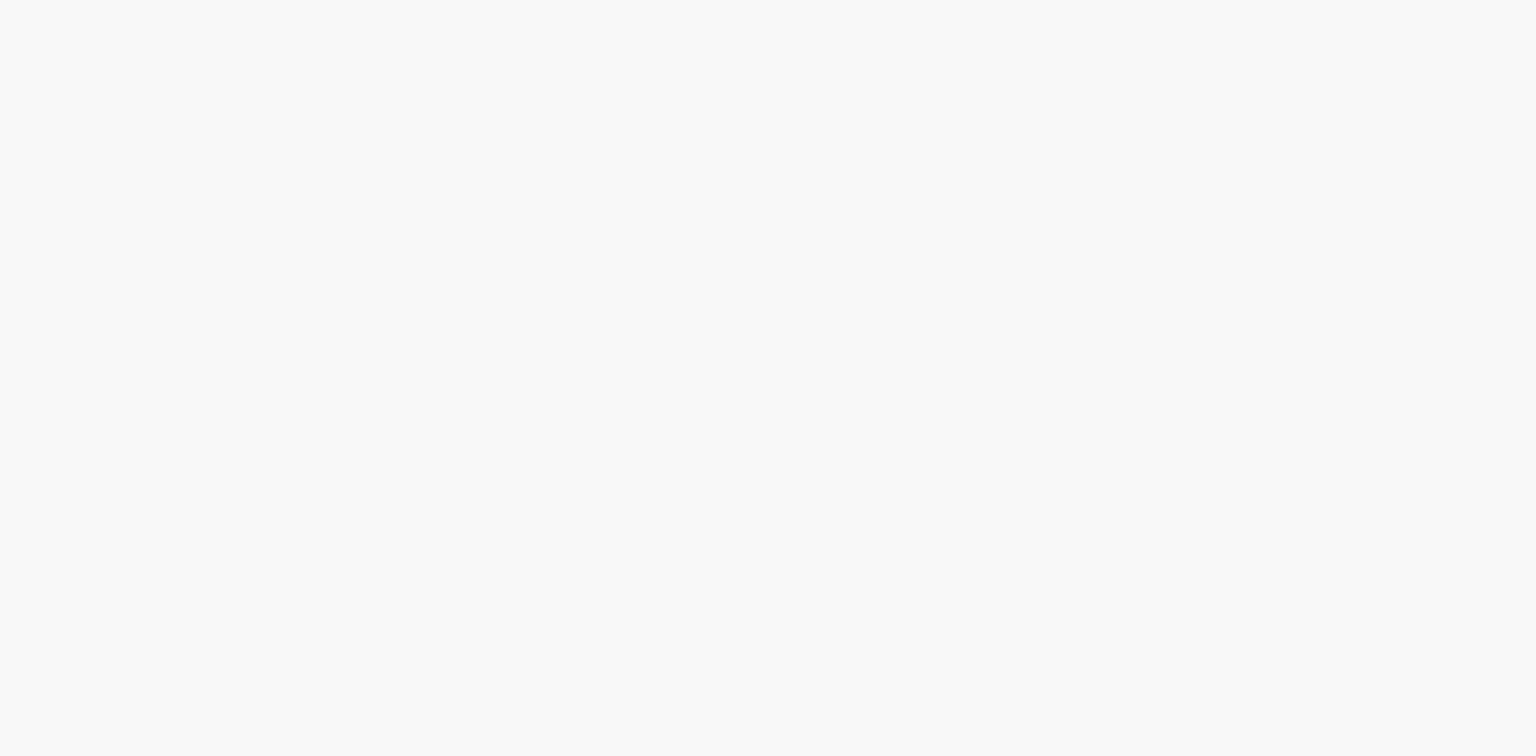 scroll, scrollTop: 0, scrollLeft: 0, axis: both 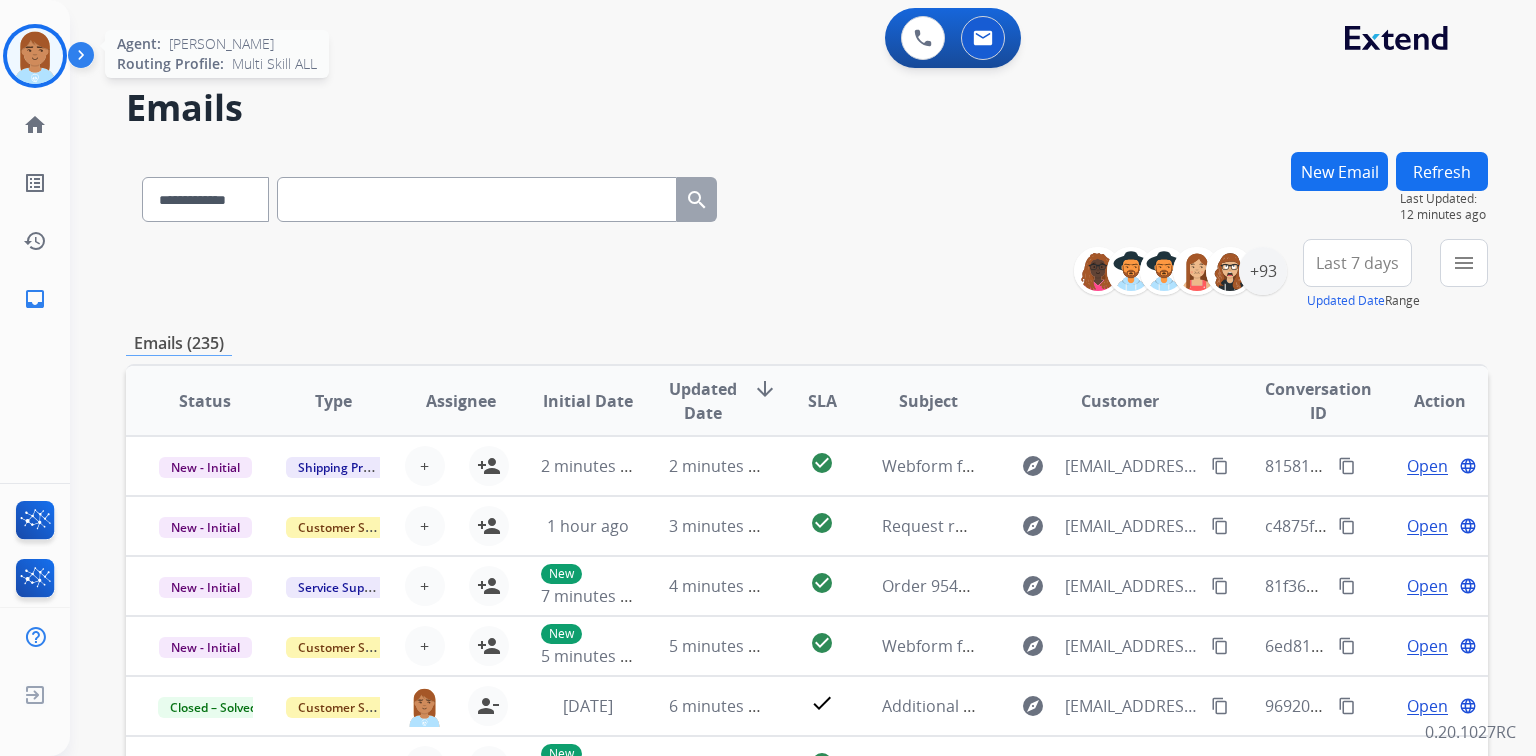 click at bounding box center (35, 56) 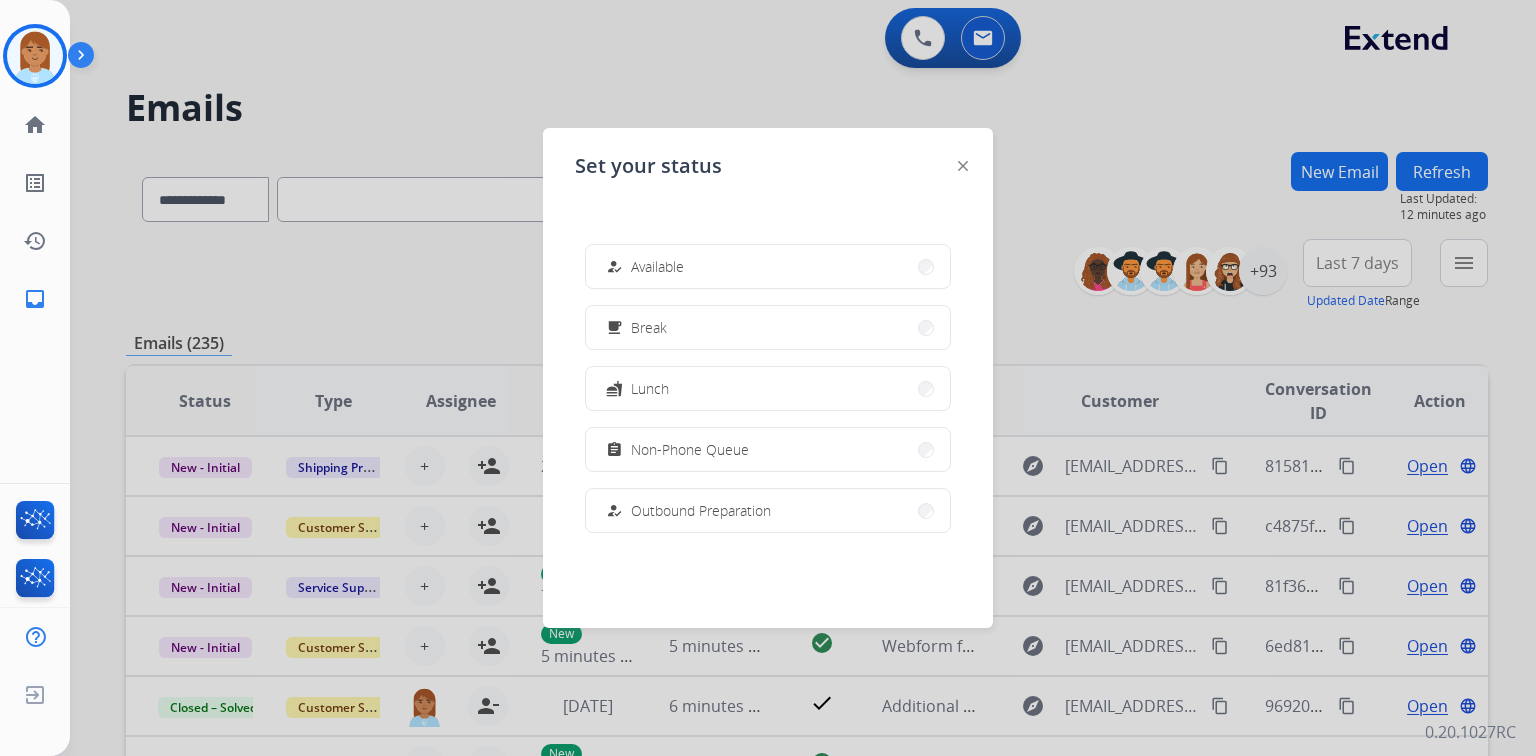 click on "how_to_reg Available" at bounding box center (643, 267) 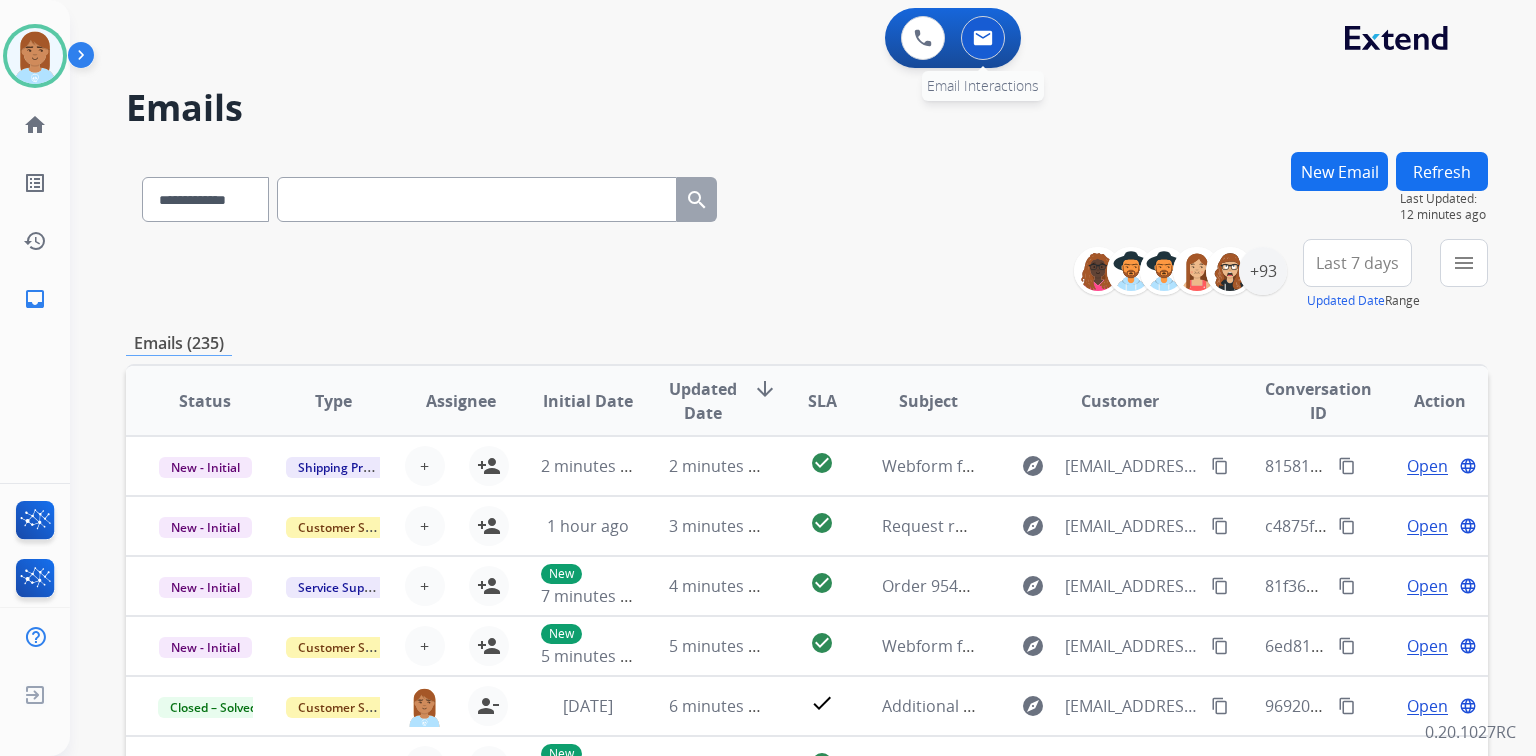 click at bounding box center [983, 38] 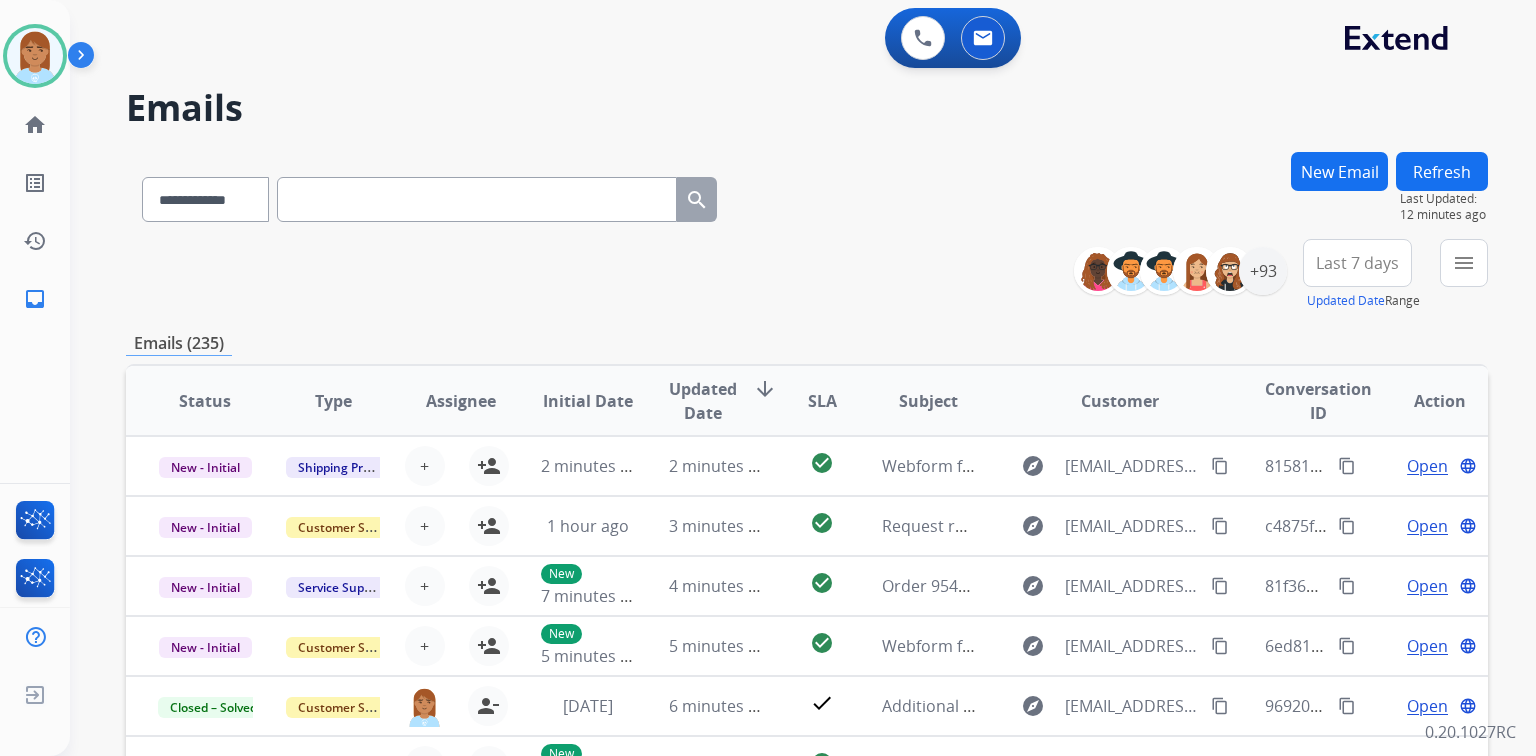 click at bounding box center [477, 199] 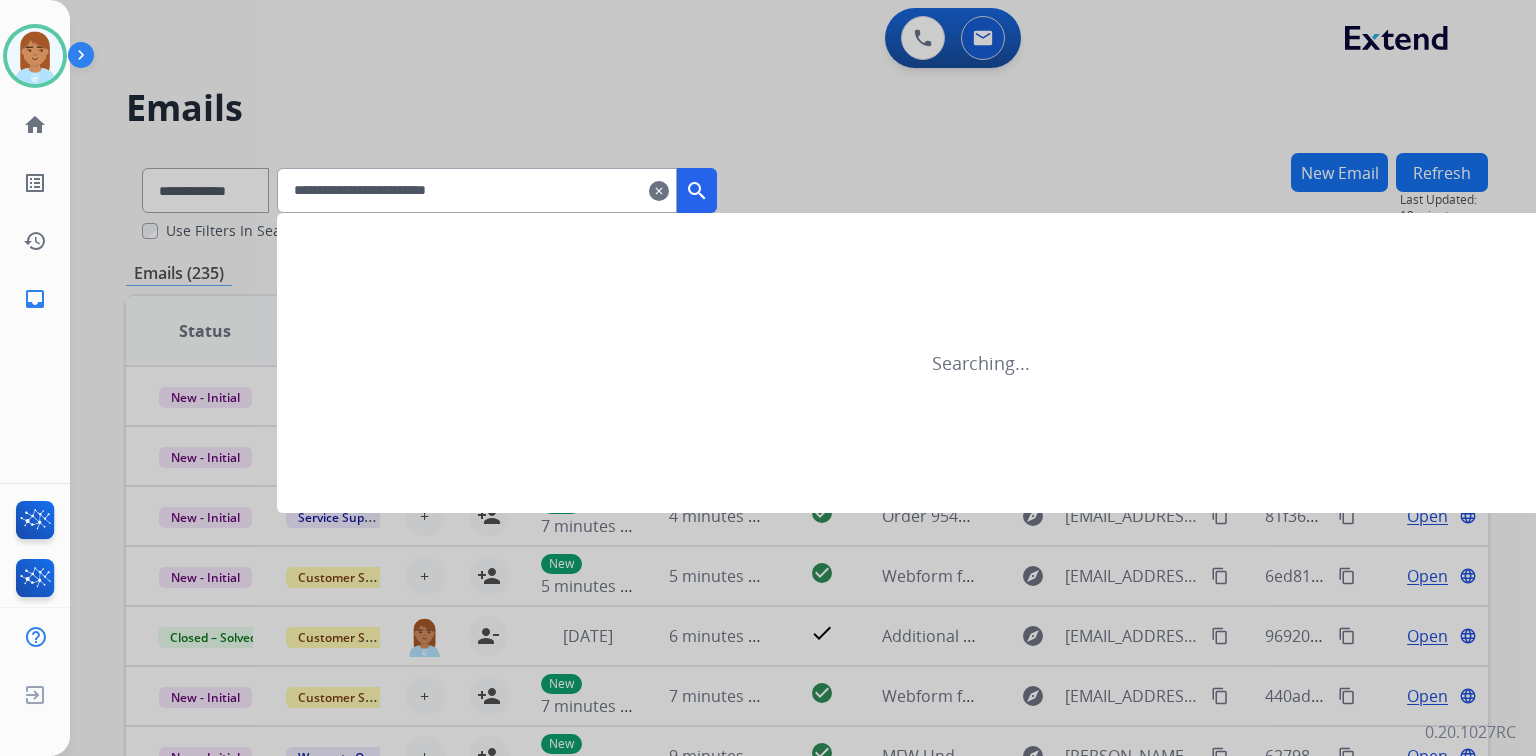 click on "search" at bounding box center [697, 191] 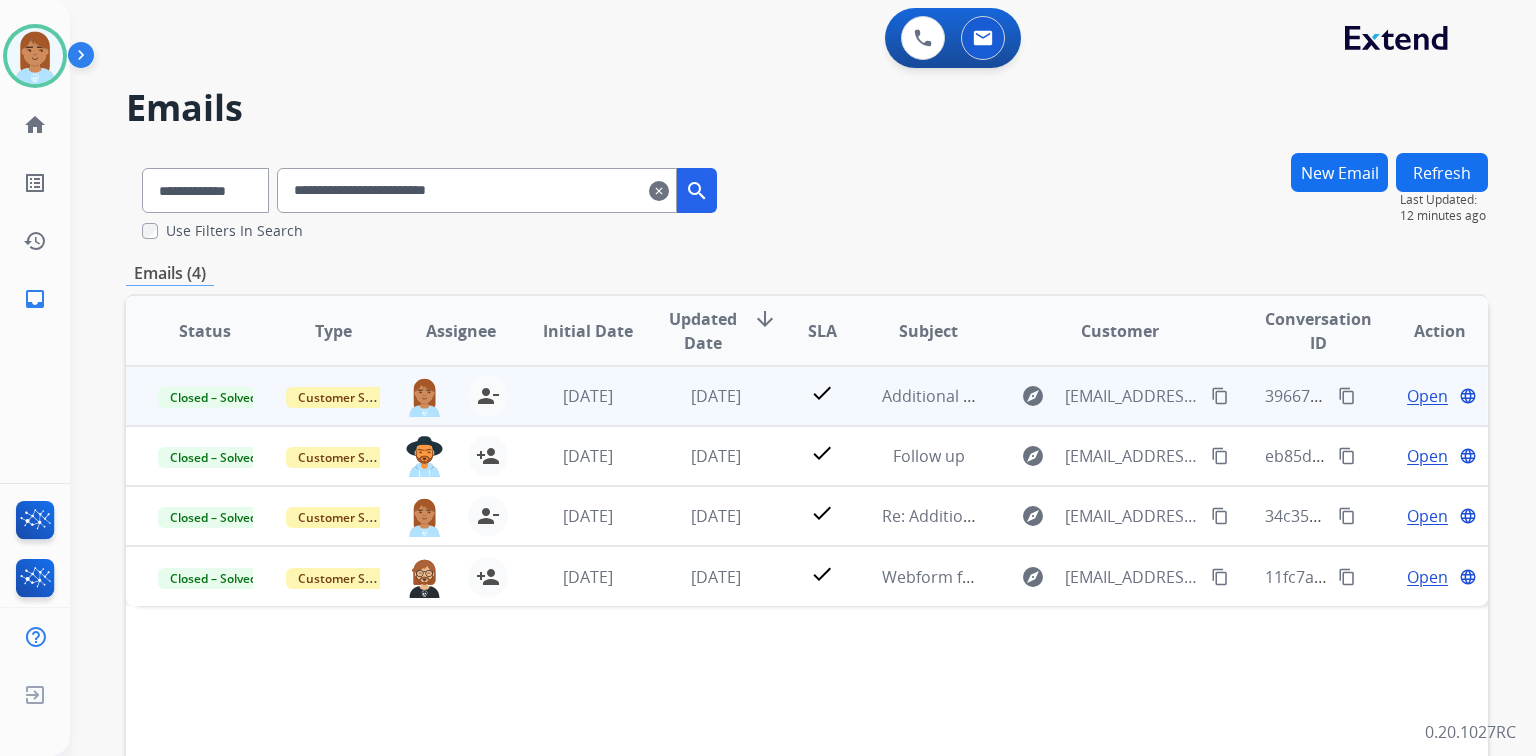 click on "Open" at bounding box center [1427, 396] 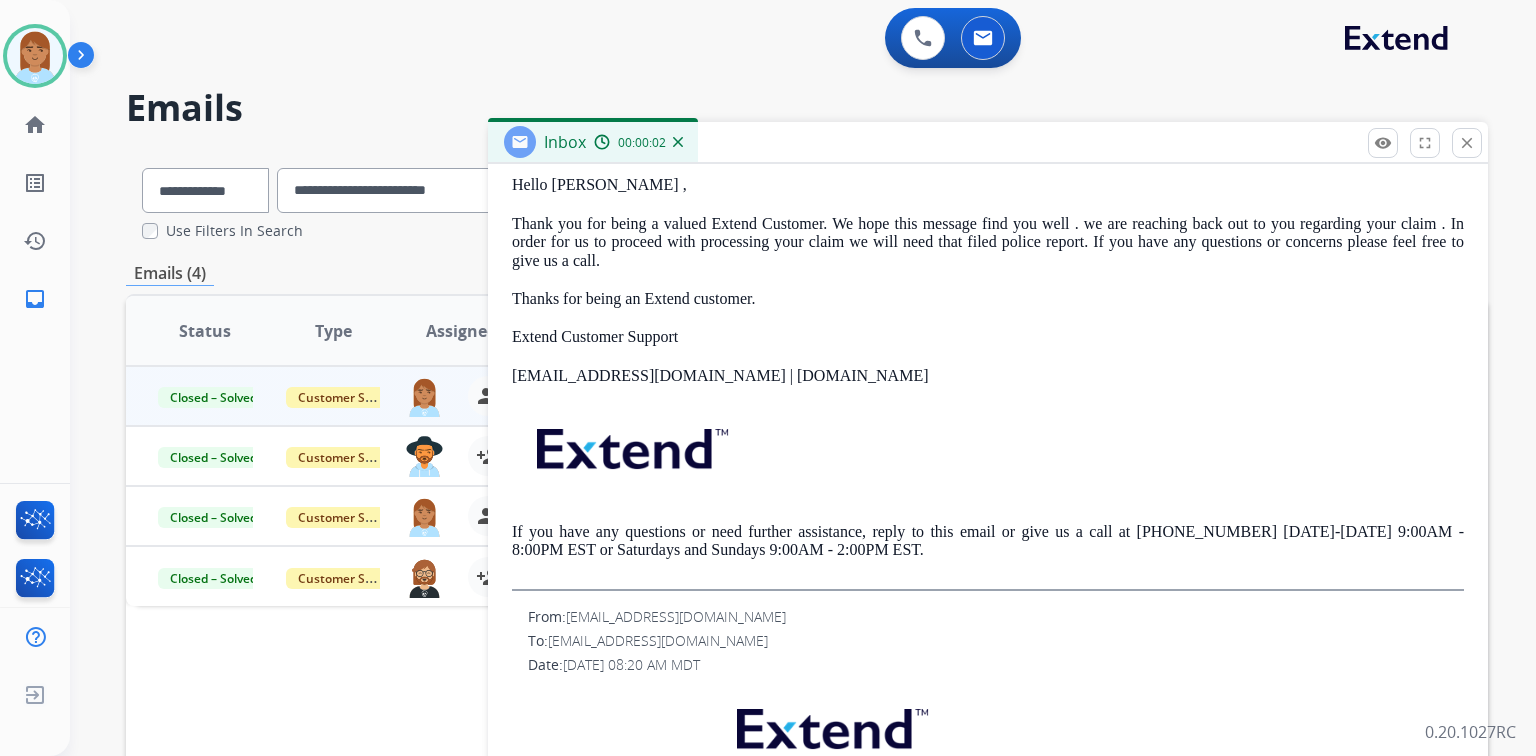 scroll, scrollTop: 0, scrollLeft: 0, axis: both 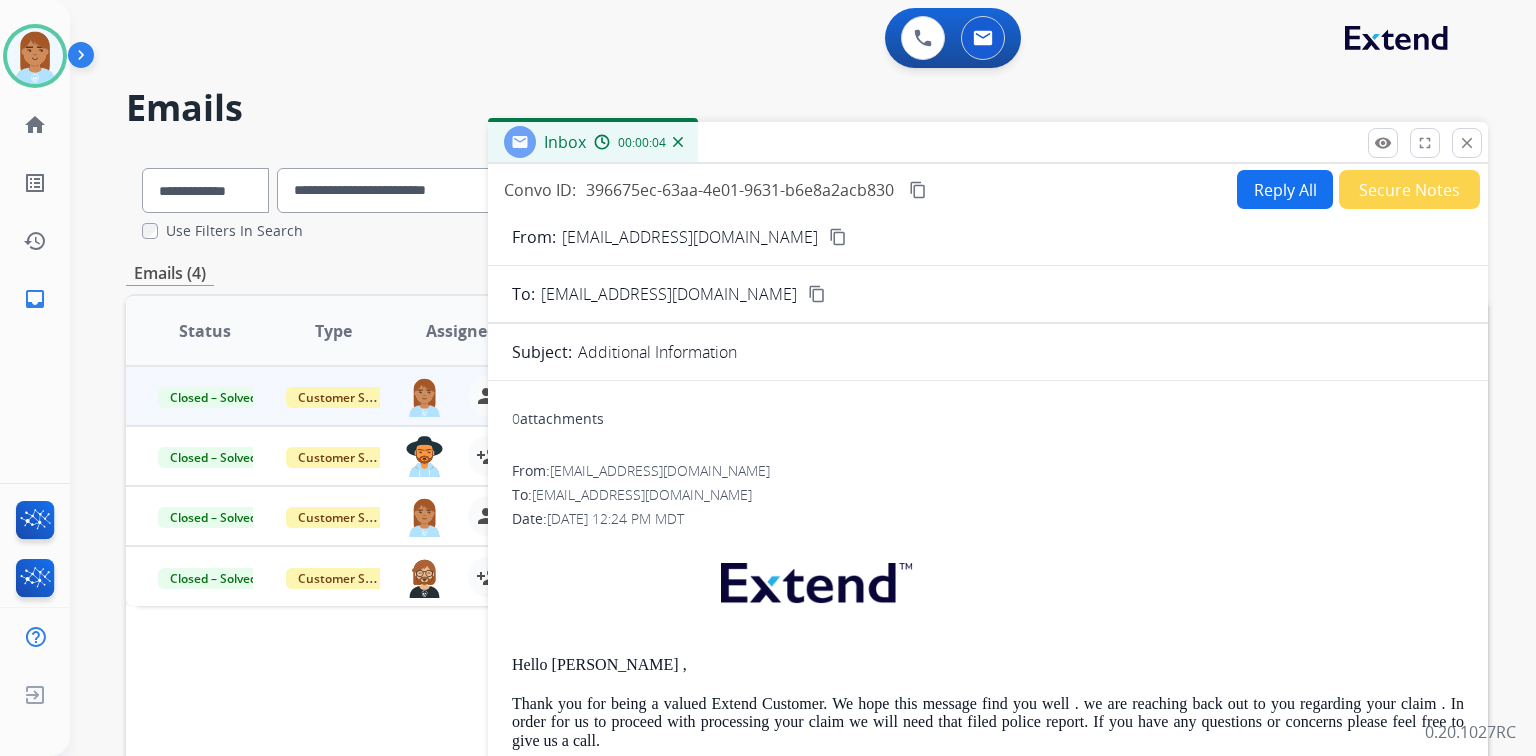 click on "Emails" at bounding box center [807, 108] 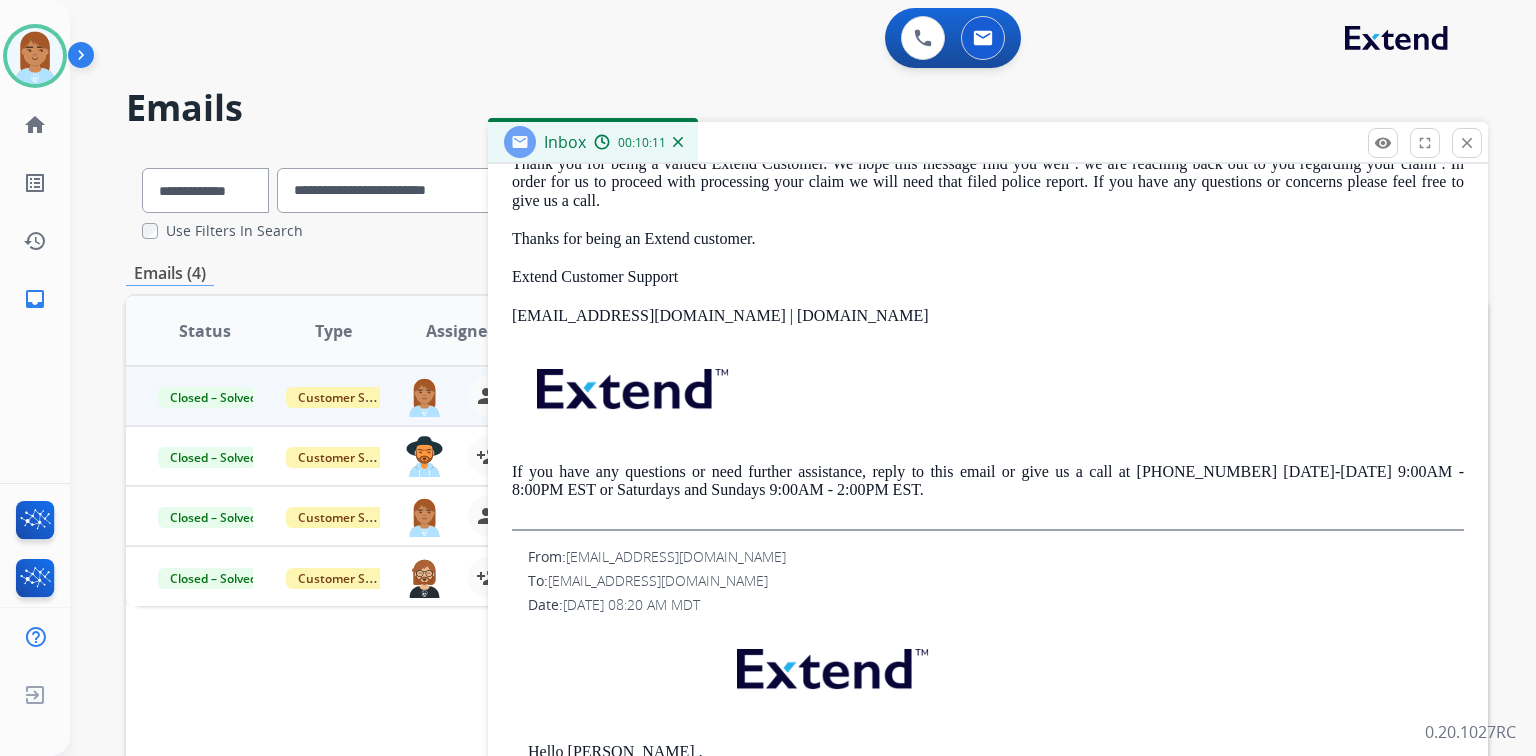 scroll, scrollTop: 0, scrollLeft: 0, axis: both 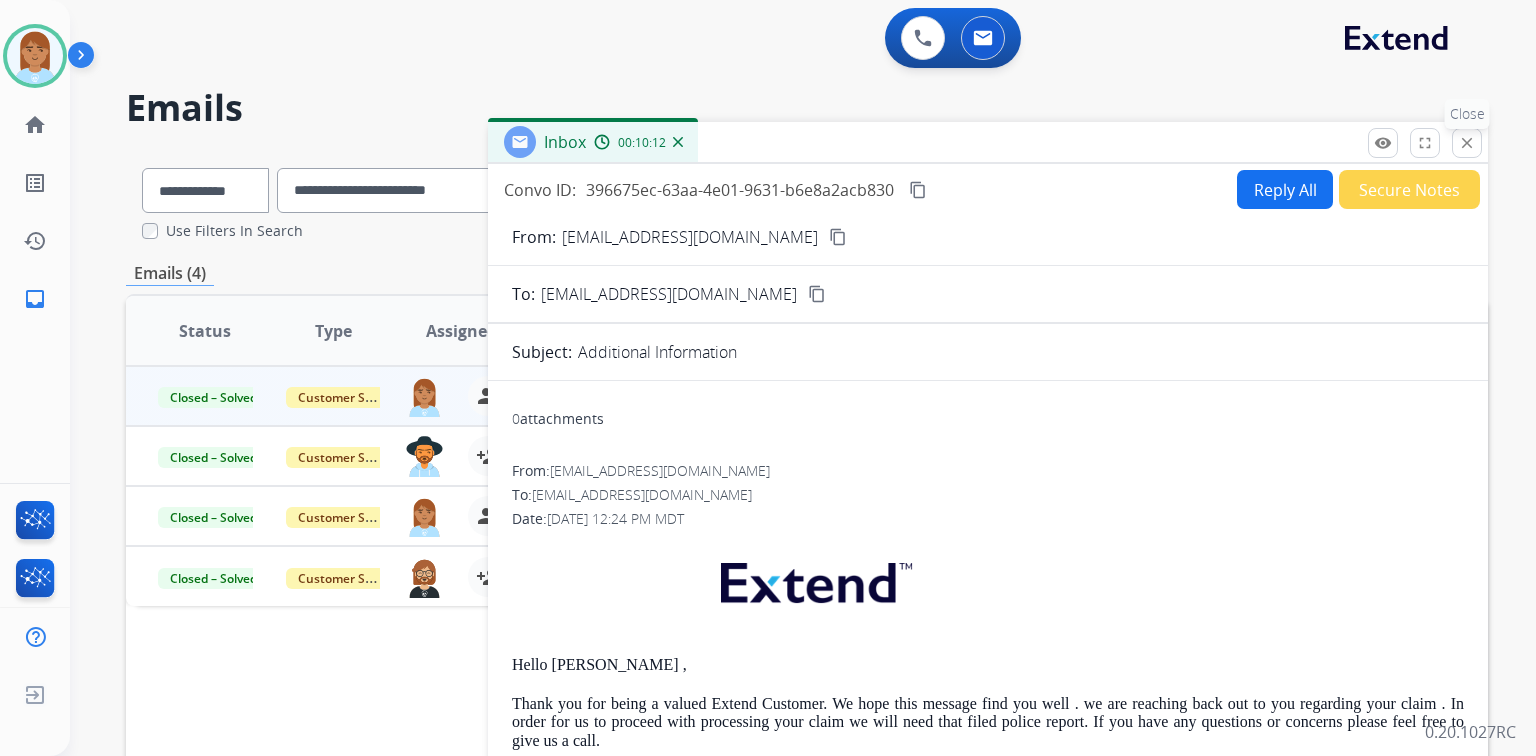 click on "close" at bounding box center (1467, 143) 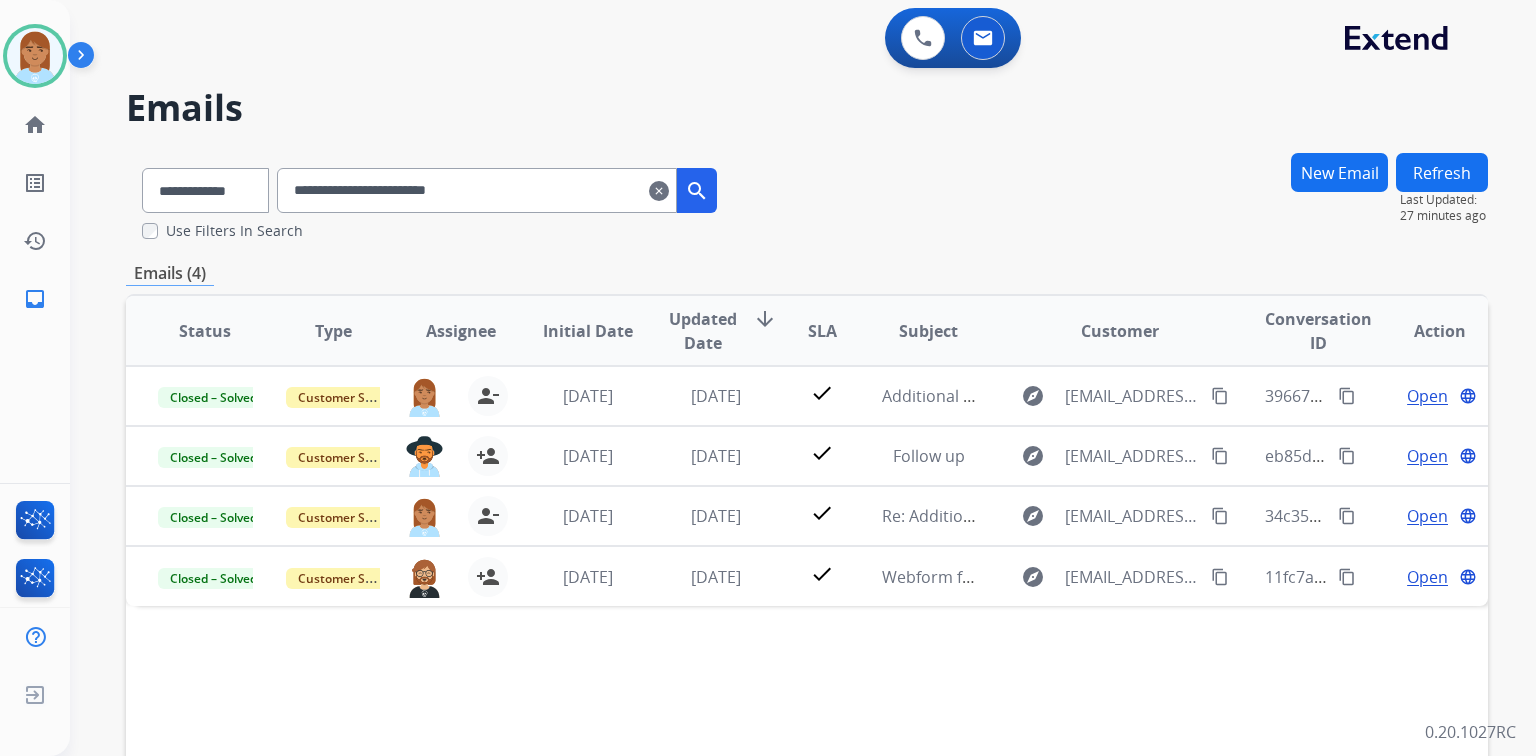 click on "clear" at bounding box center [659, 191] 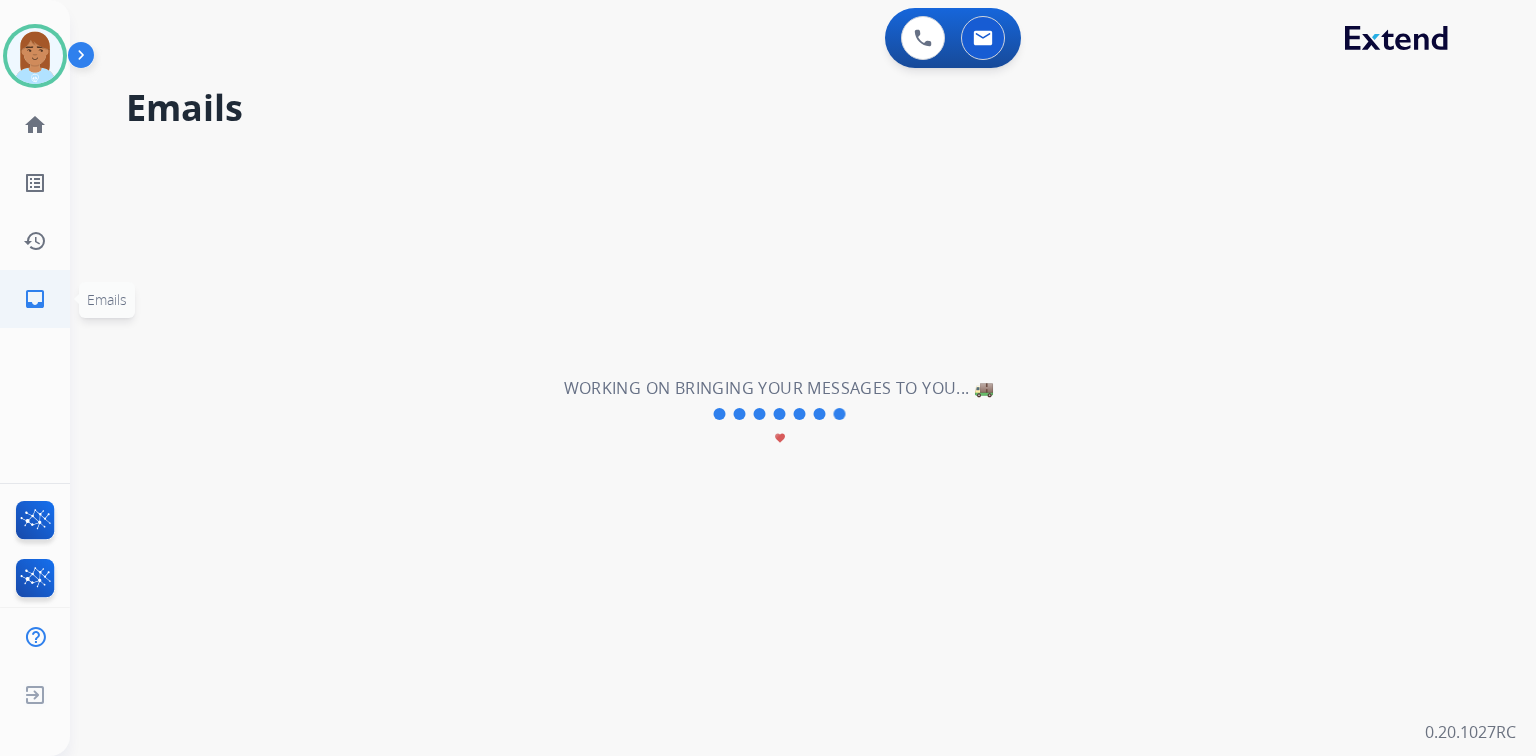drag, startPoint x: 0, startPoint y: 320, endPoint x: 392, endPoint y: 17, distance: 495.45233 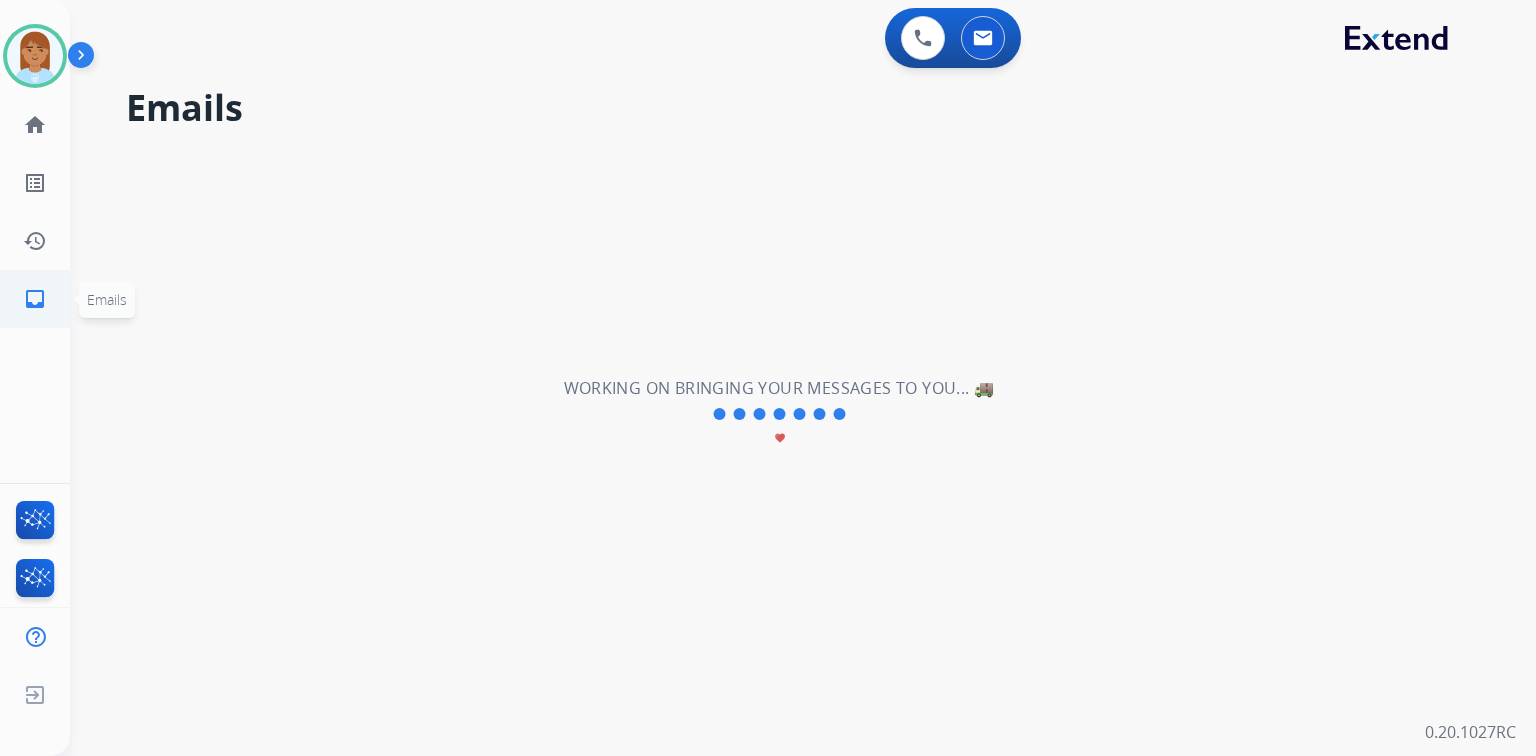 click on "[PERSON_NAME]   Available  Edit Avatar  Agent:   [PERSON_NAME] Profile:  Multi Skill ALL home  Home  Home list_alt  Outbound Leads  Outbound Leads history  Interaction Log  Interaction Log inbox  Emails  Emails  FocalPoints   Interaction Analytics  Help Center  Help Center  Log out  Log out" 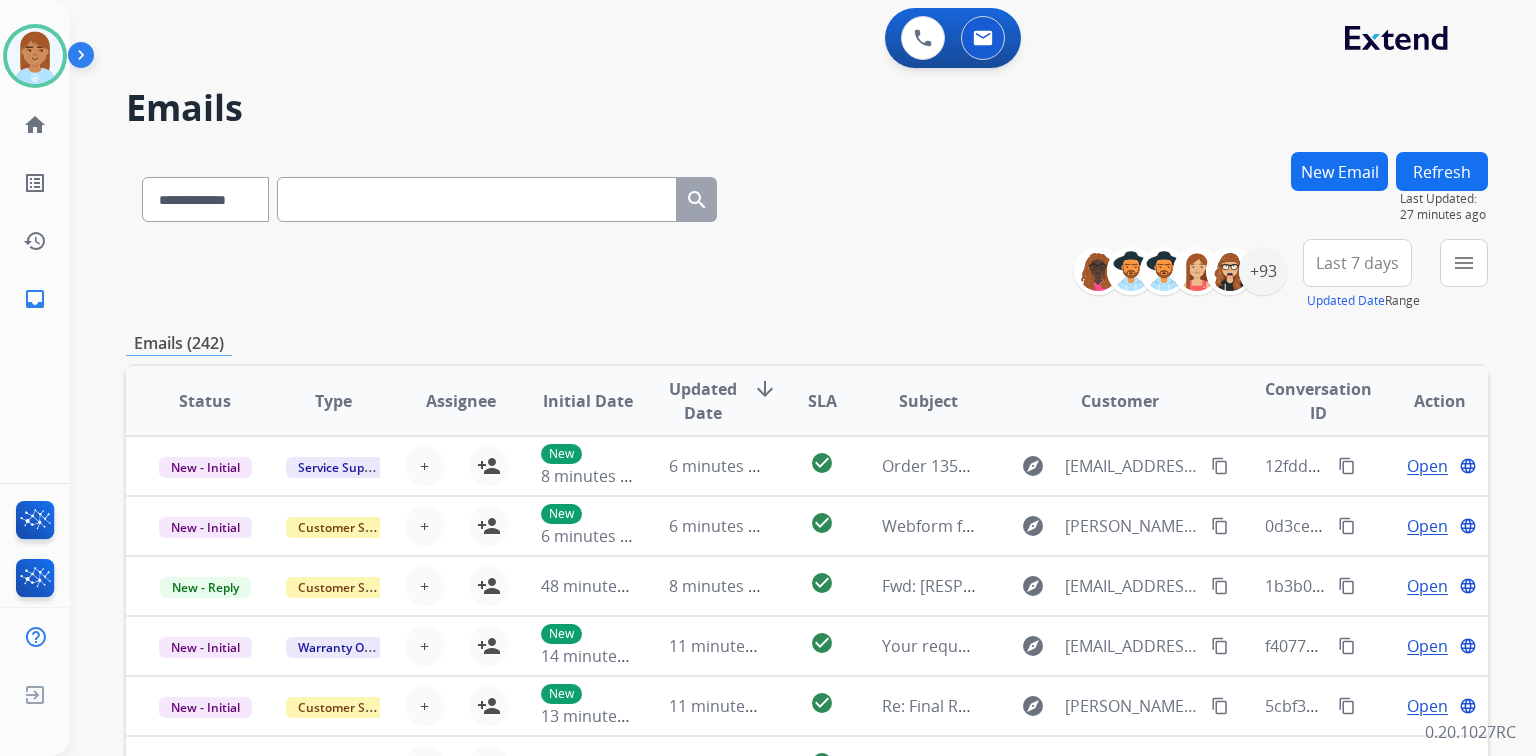 click on "**********" at bounding box center (429, 195) 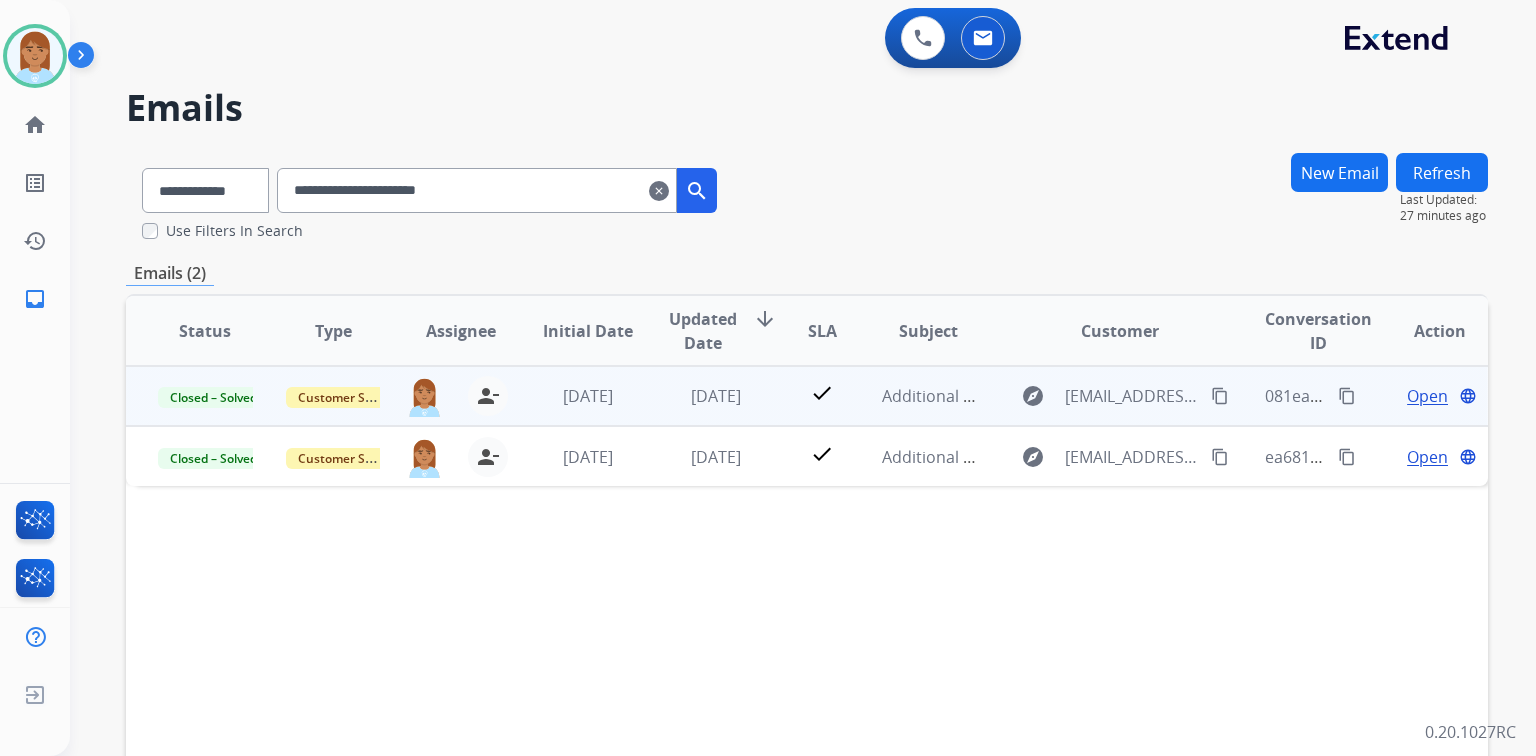 click on "Open" at bounding box center (1427, 396) 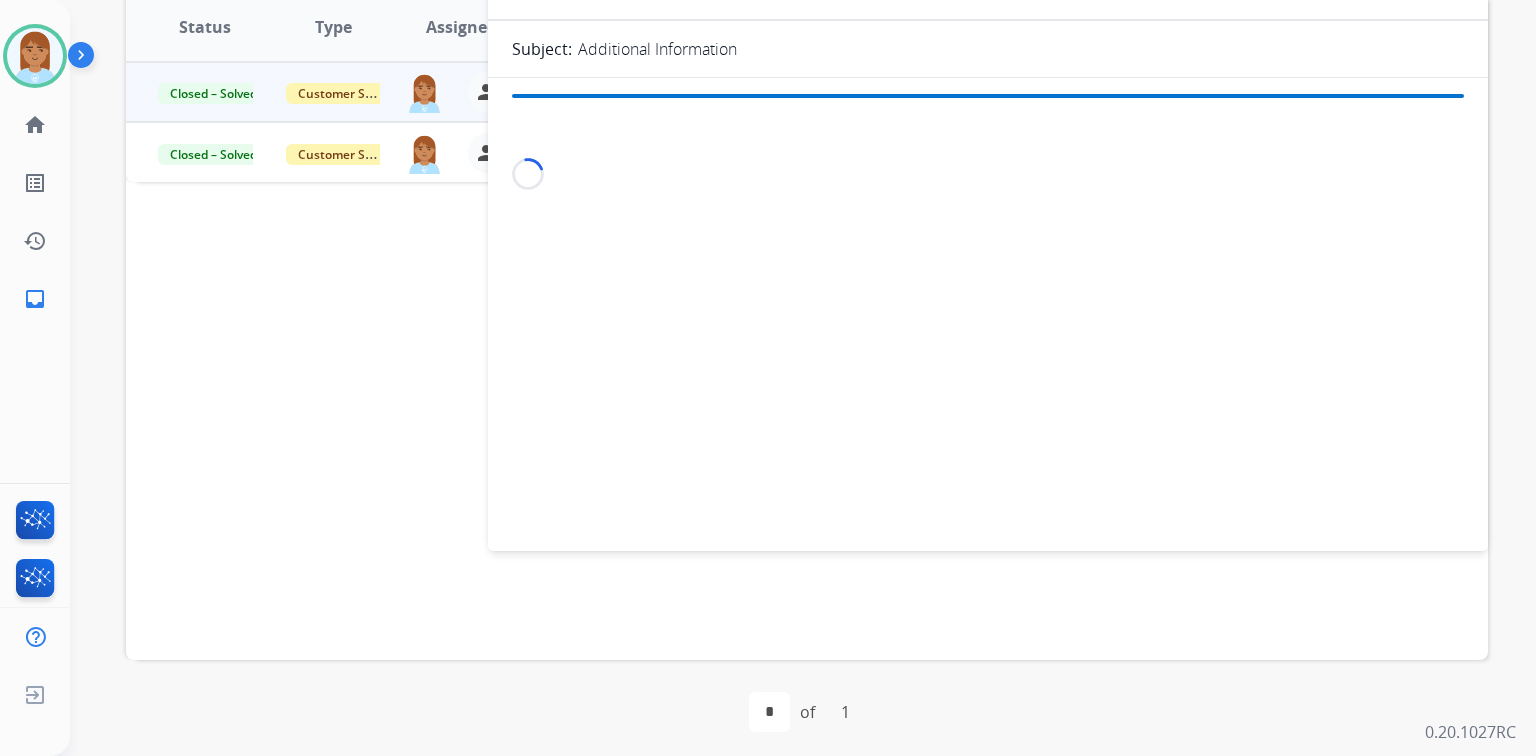 scroll, scrollTop: 312, scrollLeft: 0, axis: vertical 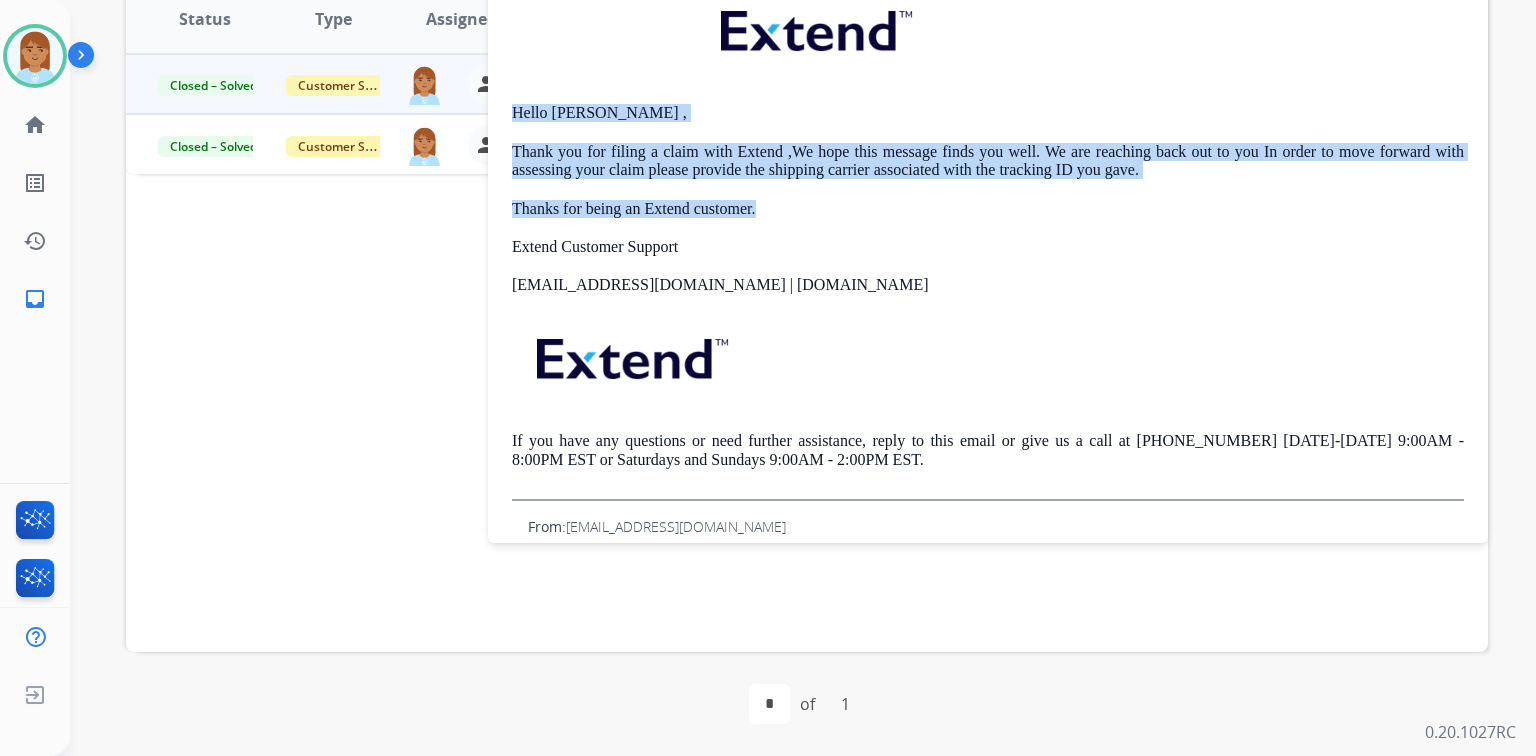 drag, startPoint x: 511, startPoint y: 117, endPoint x: 1206, endPoint y: 196, distance: 699.4755 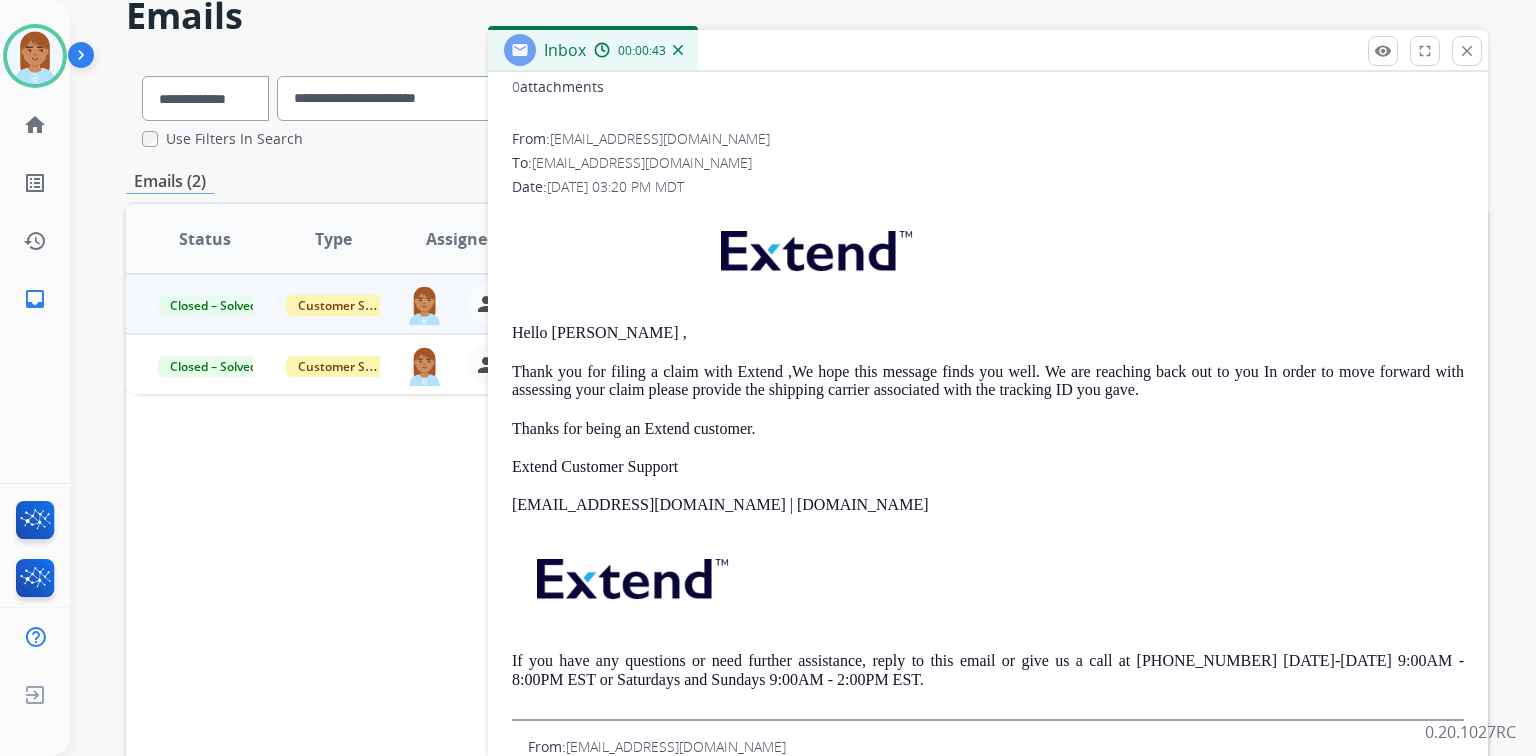 scroll, scrollTop: 0, scrollLeft: 0, axis: both 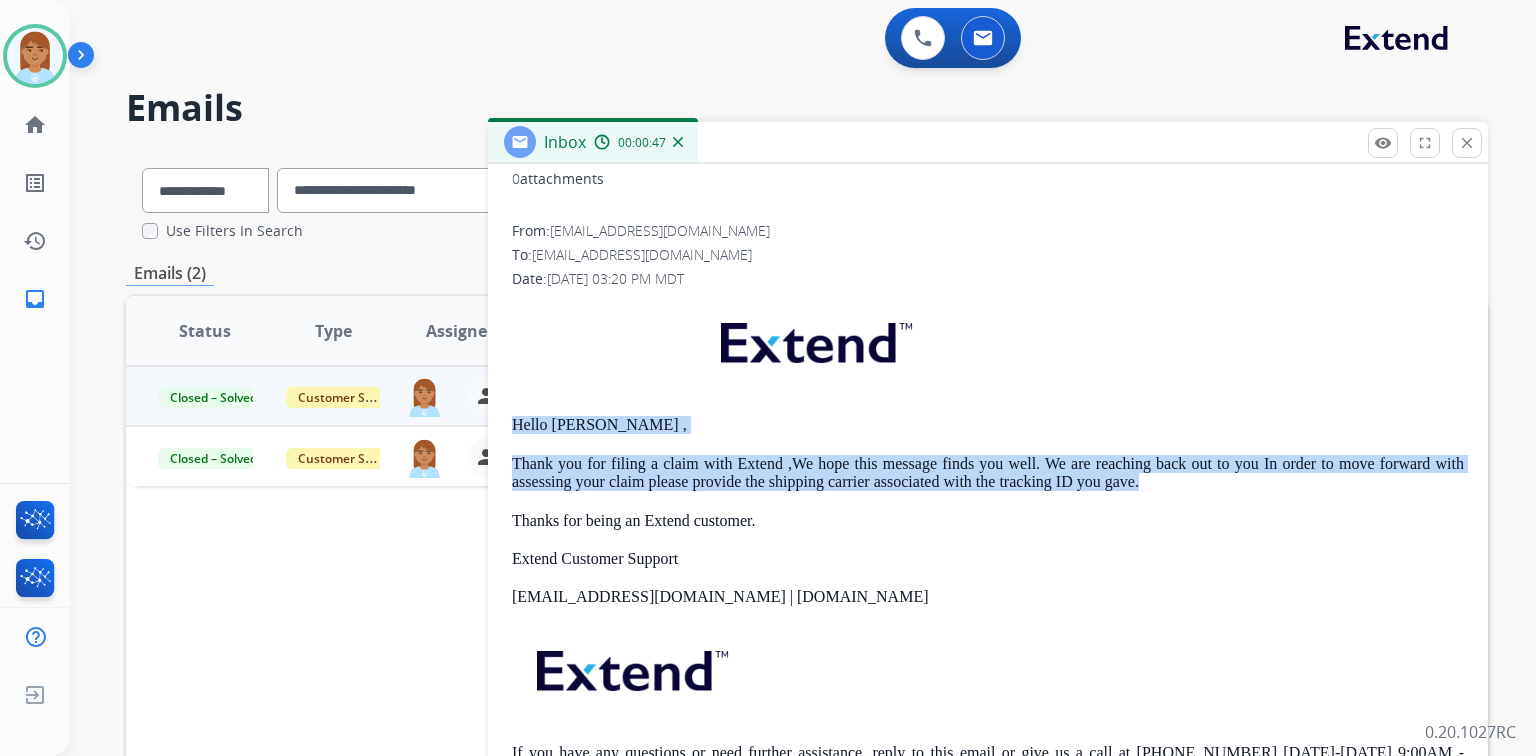 drag, startPoint x: 515, startPoint y: 418, endPoint x: 1156, endPoint y: 482, distance: 644.1871 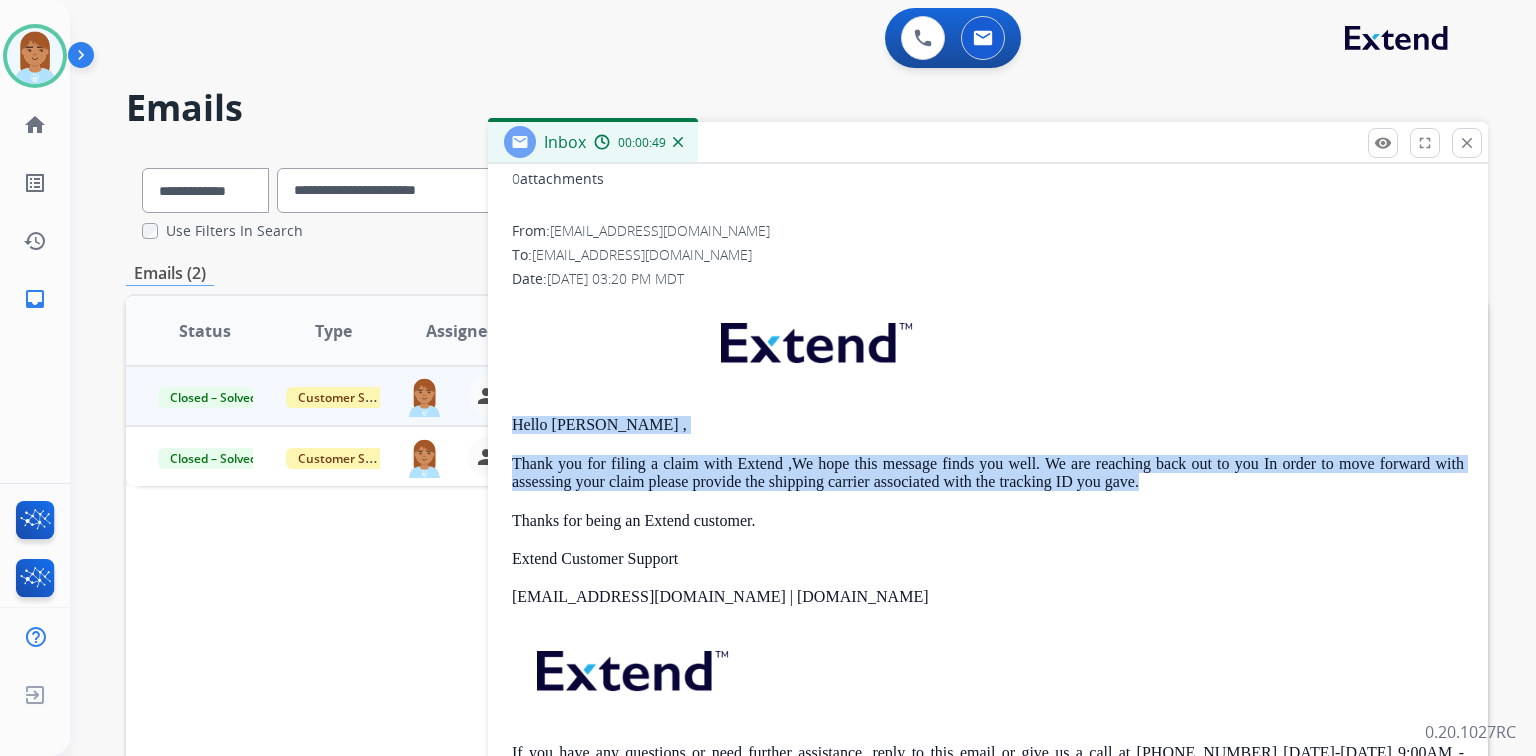 copy on "Hello [PERSON_NAME] , Thank you for filing a claim with Extend ,We hope this message finds you well. We are reaching back out to you In order to move forward with assessing your claim please provide the shipping carrier associated with the tracking ID you gave." 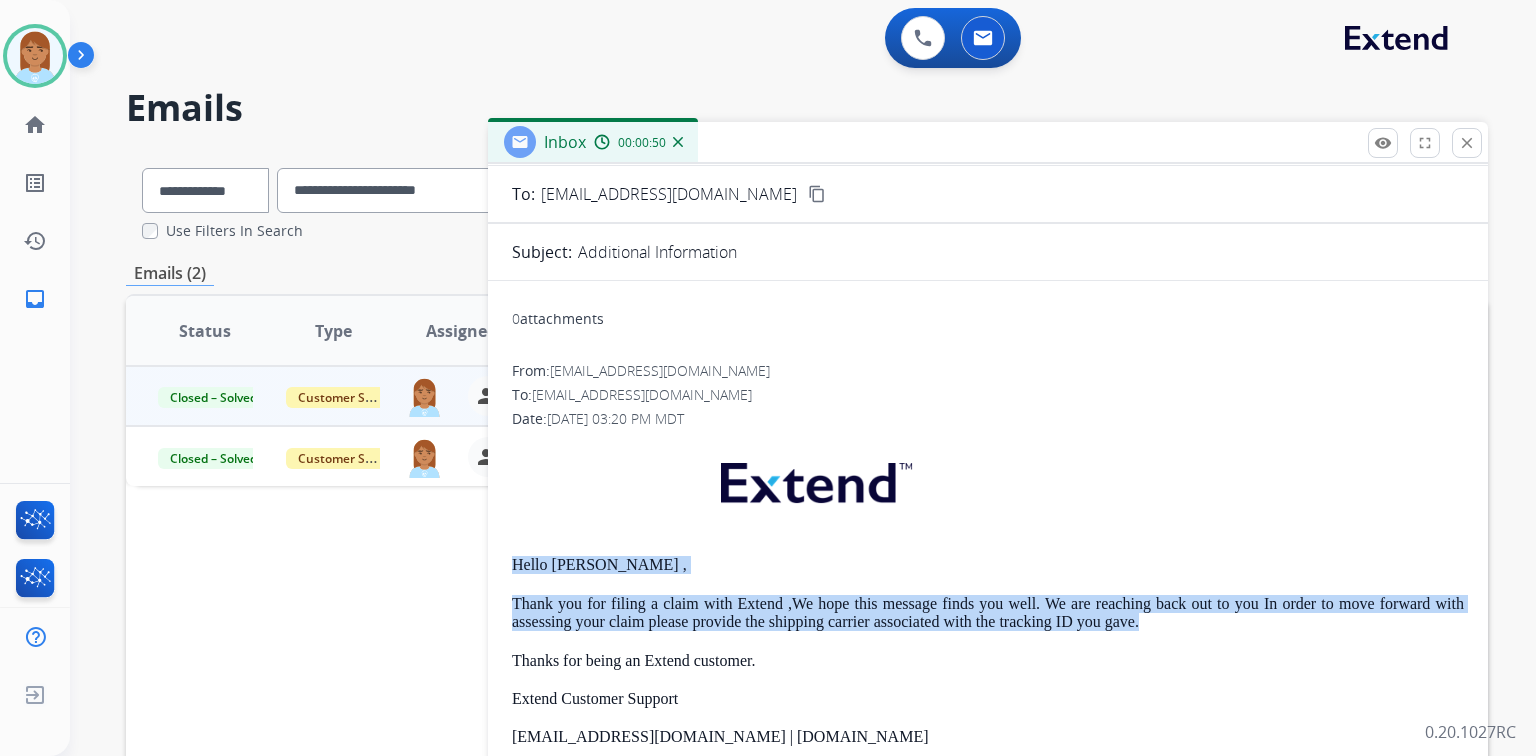 scroll, scrollTop: 0, scrollLeft: 0, axis: both 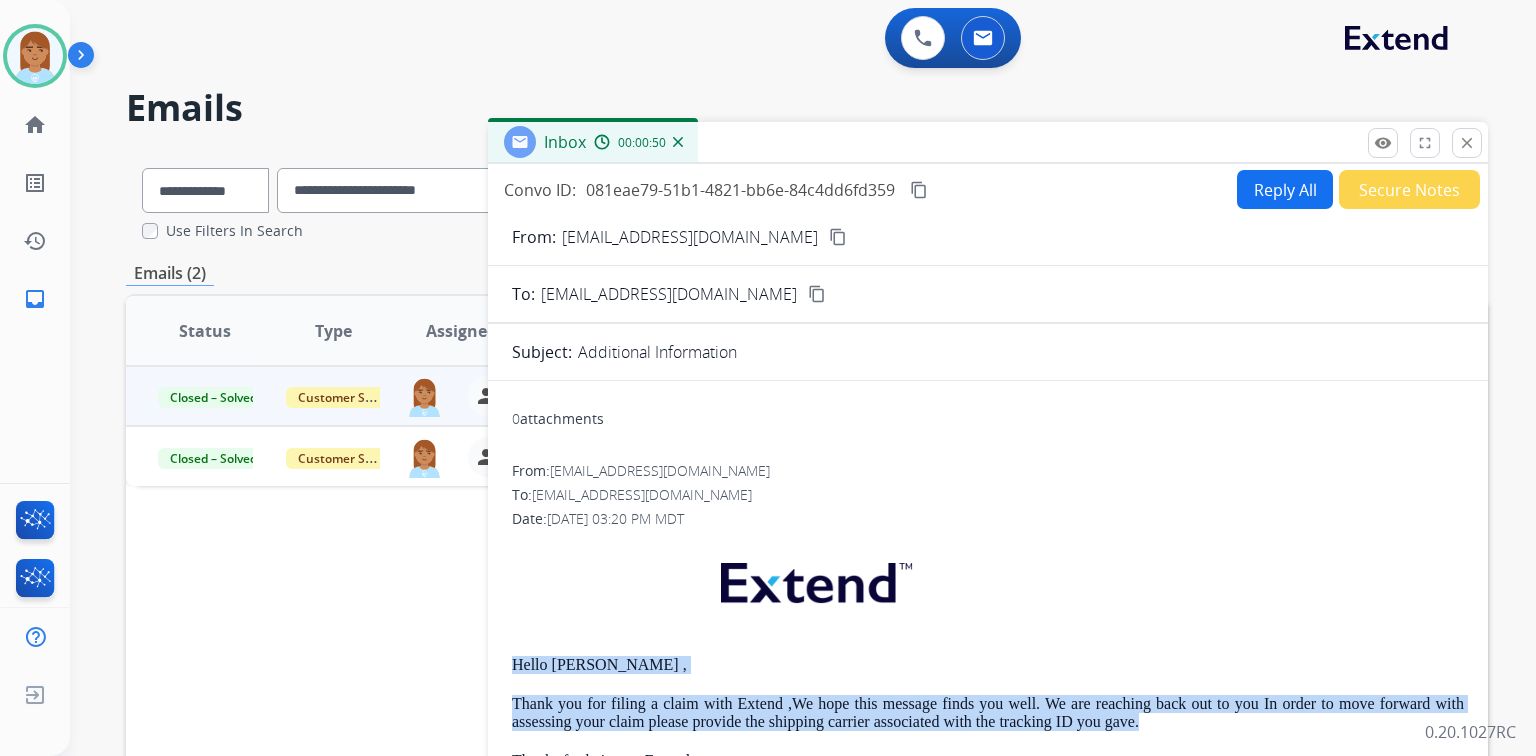 click on "Reply All" at bounding box center (1285, 189) 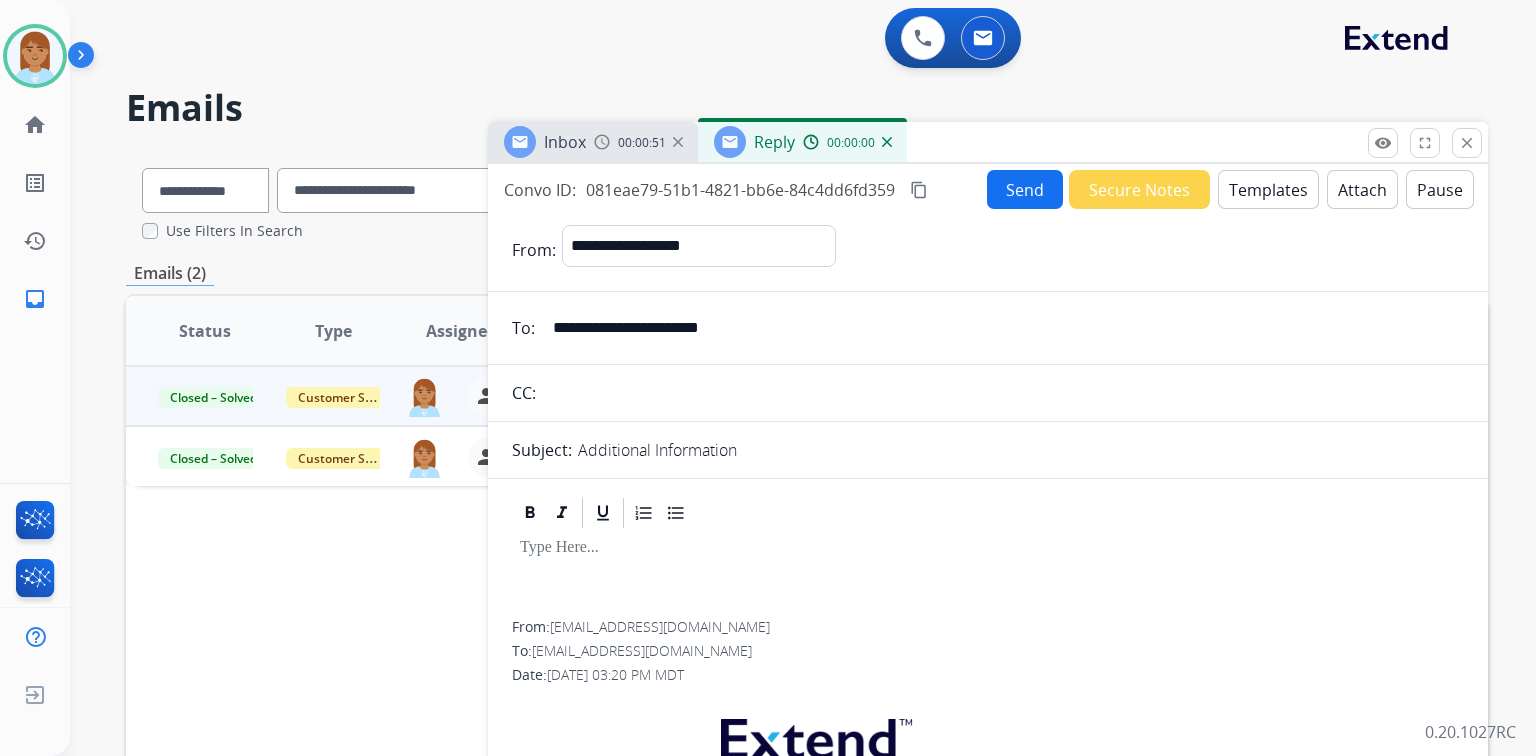 click on "Templates" at bounding box center (1268, 189) 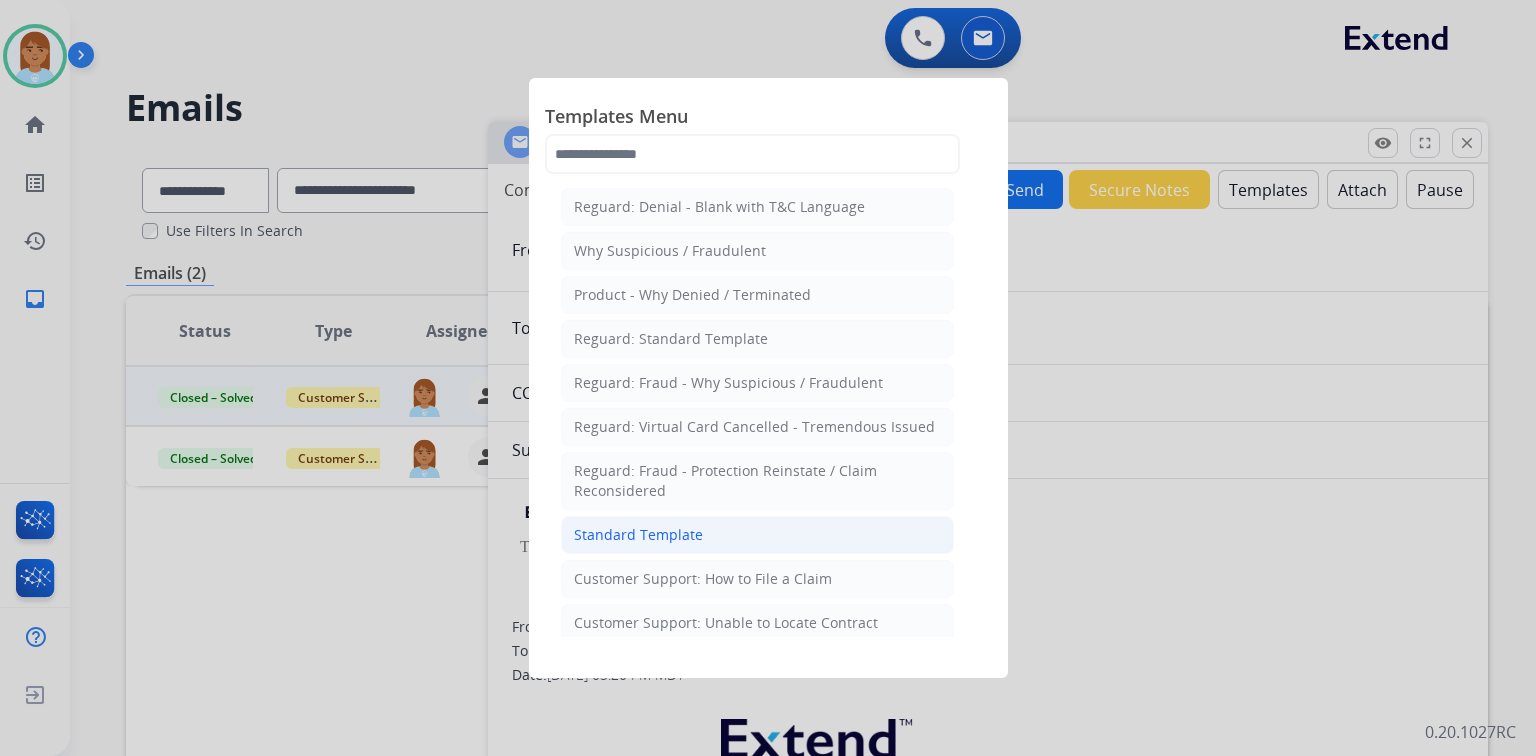 click on "Standard Template" 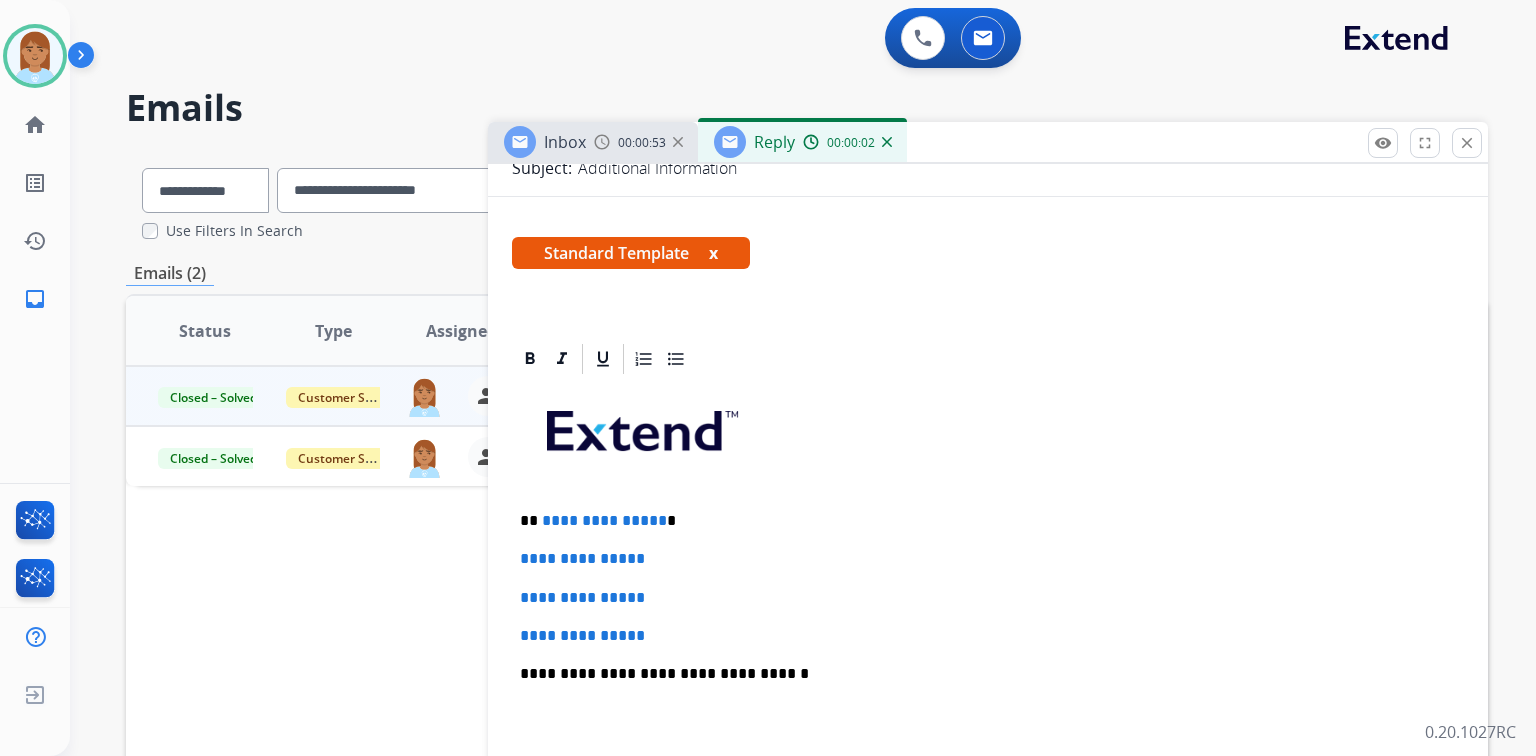 scroll, scrollTop: 400, scrollLeft: 0, axis: vertical 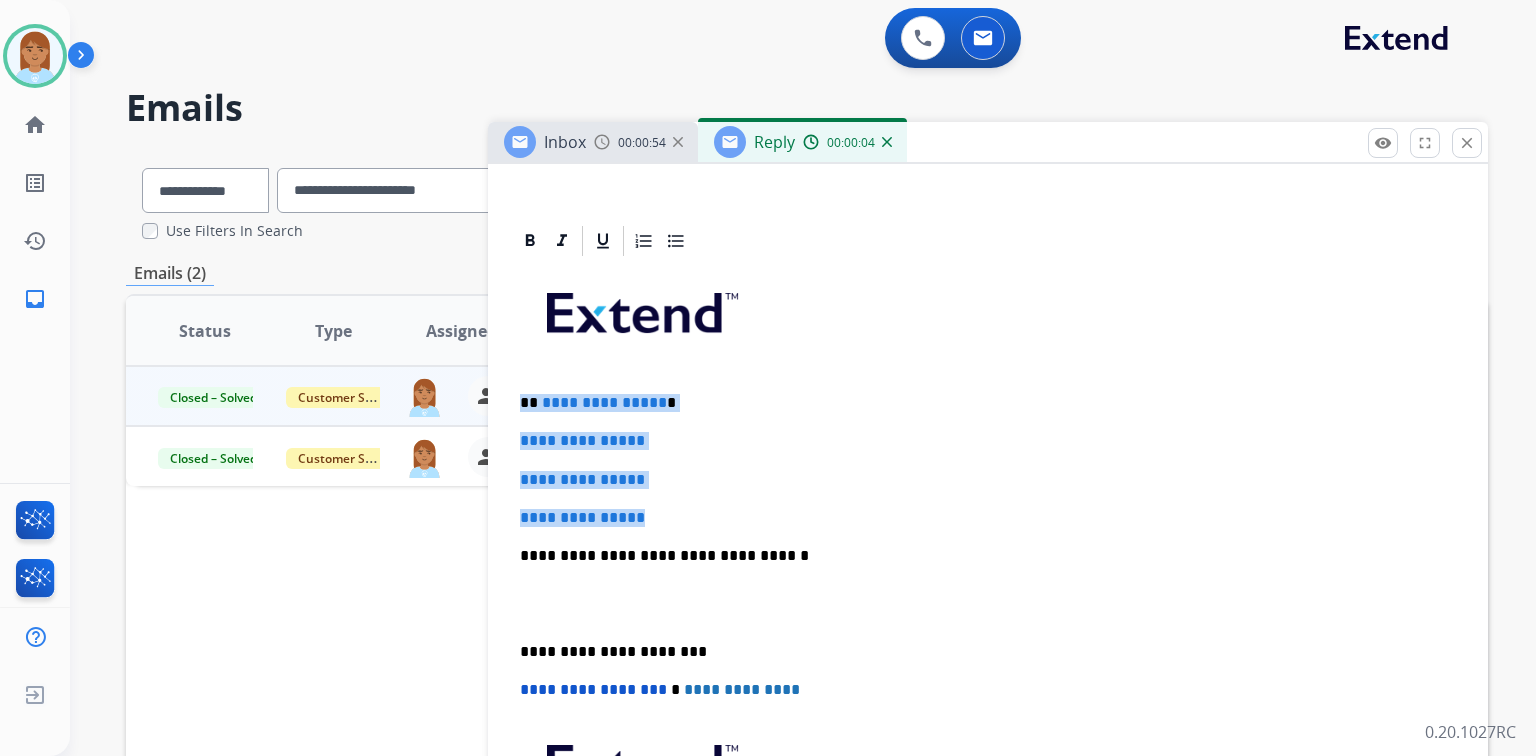 drag, startPoint x: 514, startPoint y: 393, endPoint x: 664, endPoint y: 495, distance: 181.39459 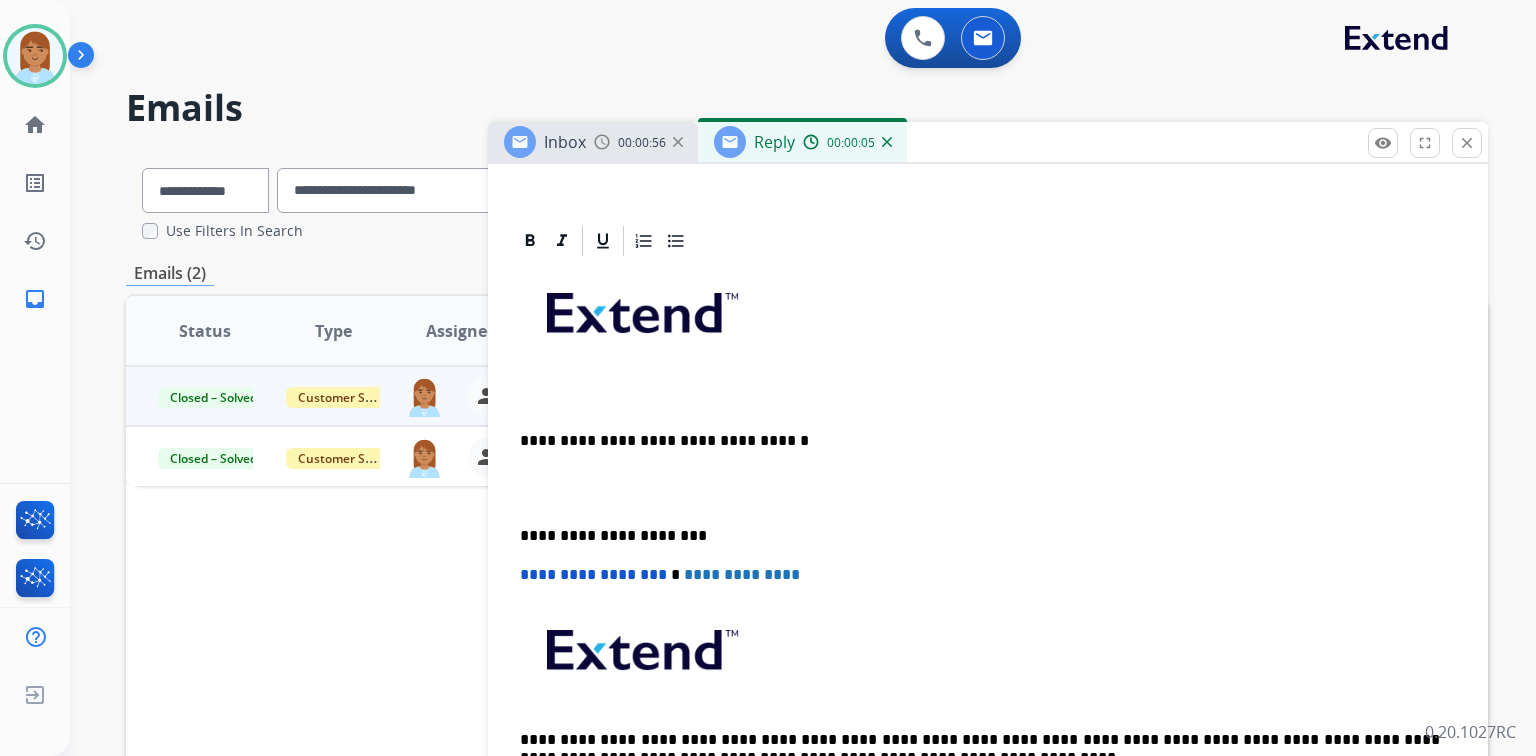 paste 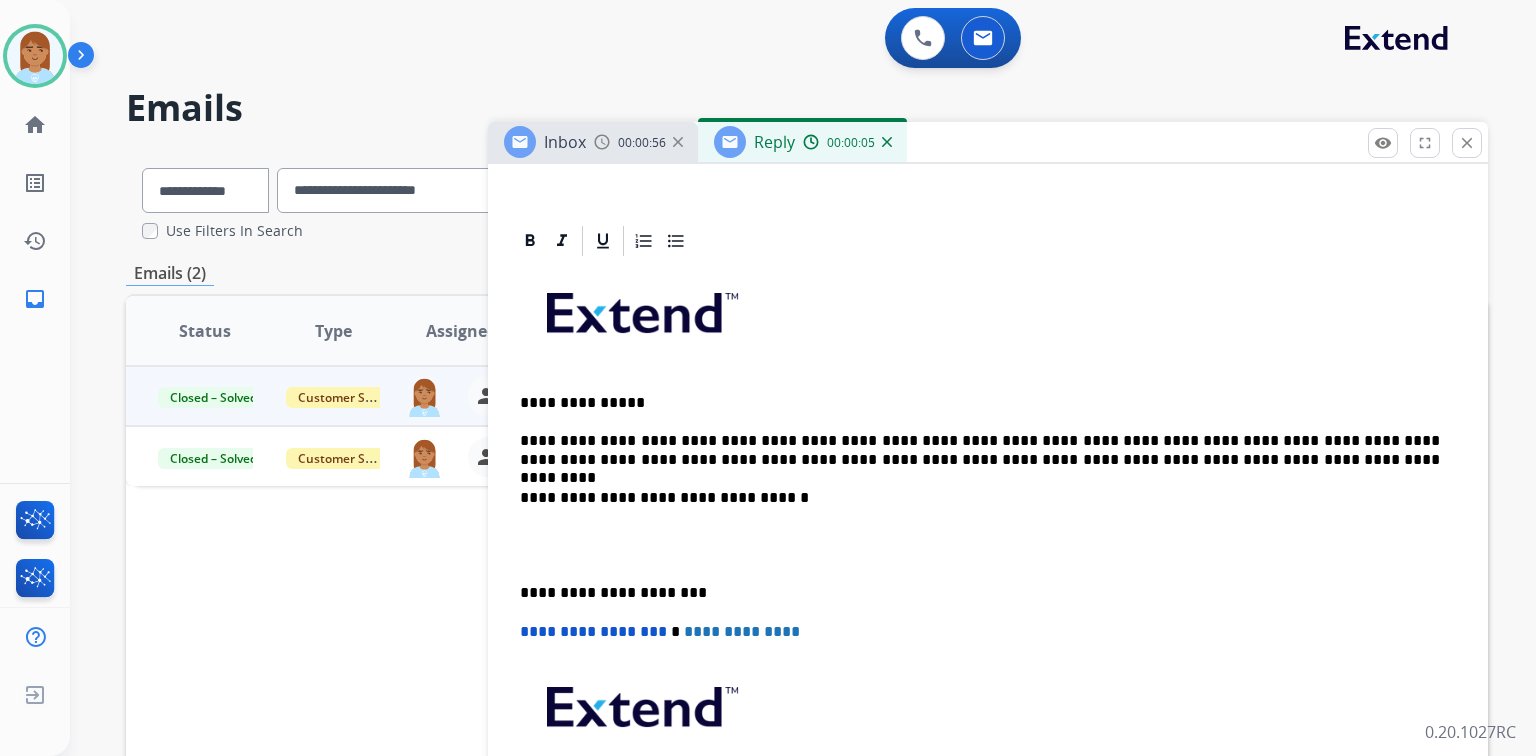 type 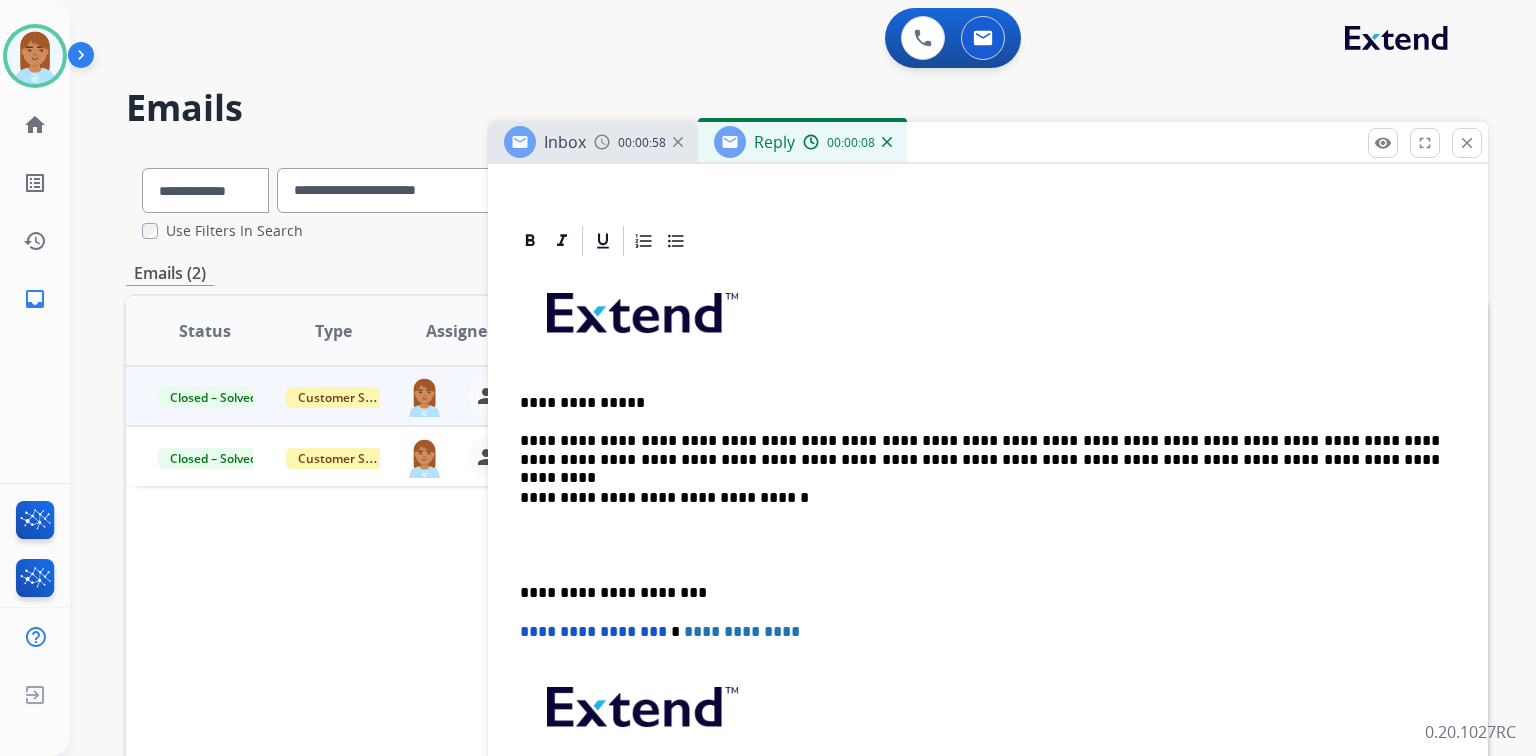 click at bounding box center [988, 545] 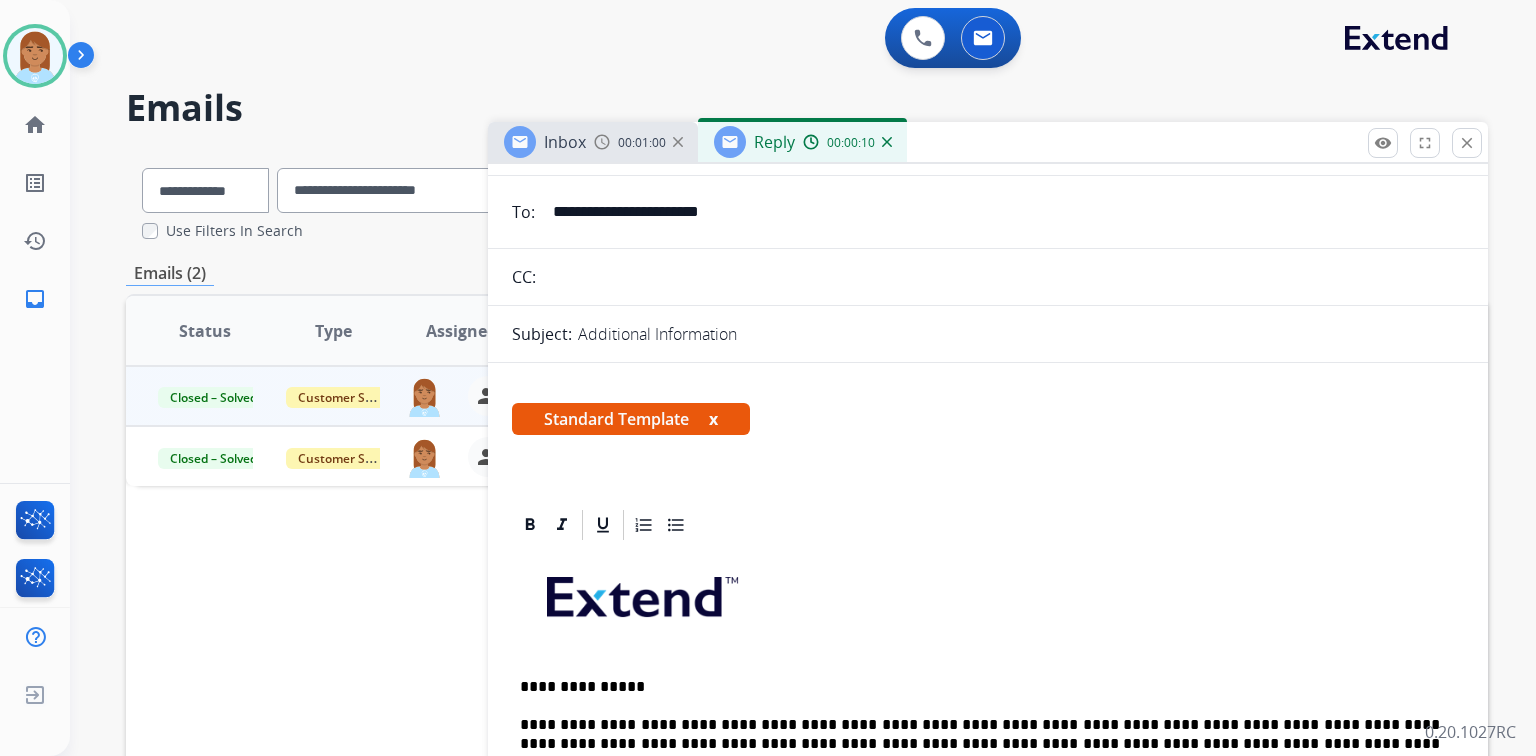 scroll, scrollTop: 0, scrollLeft: 0, axis: both 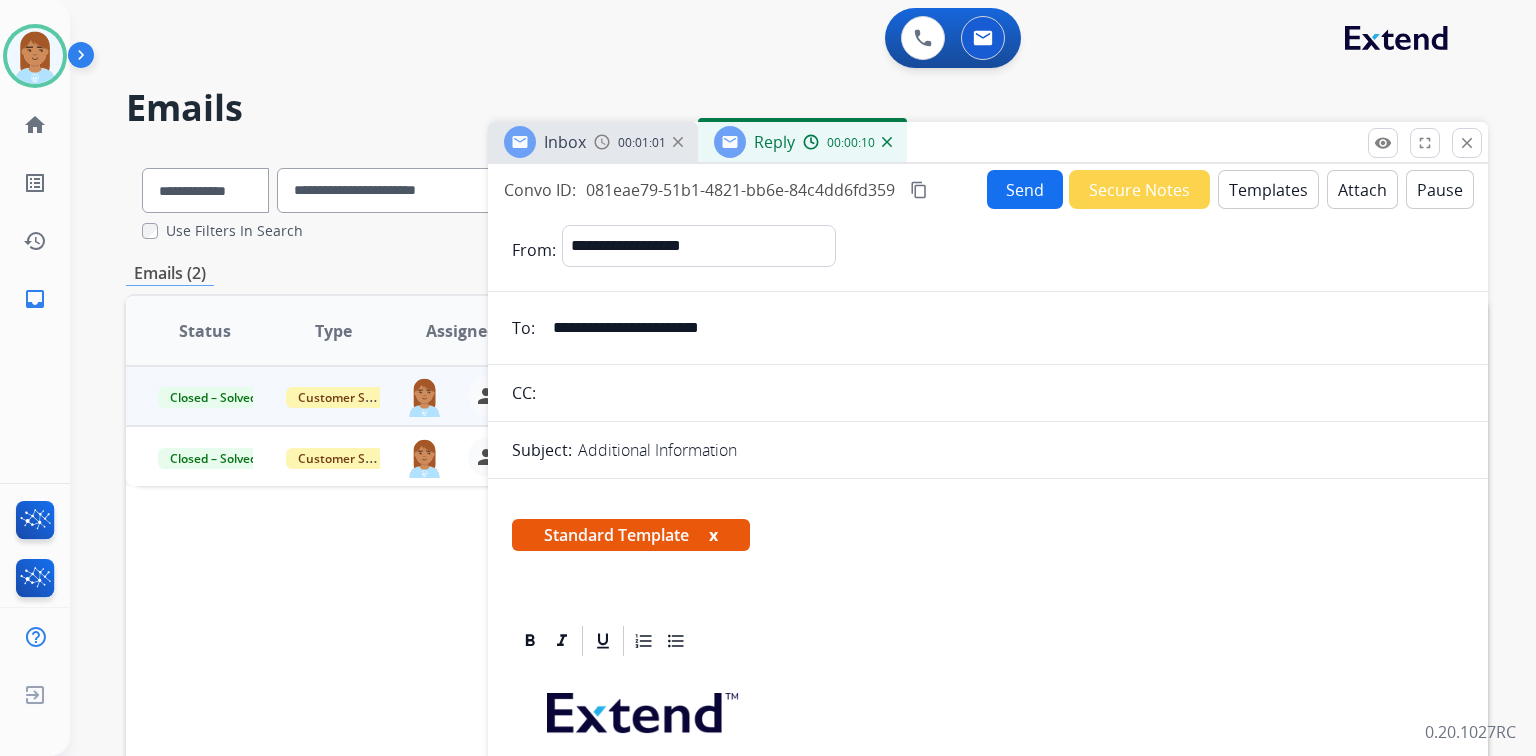 click on "Send" at bounding box center [1025, 189] 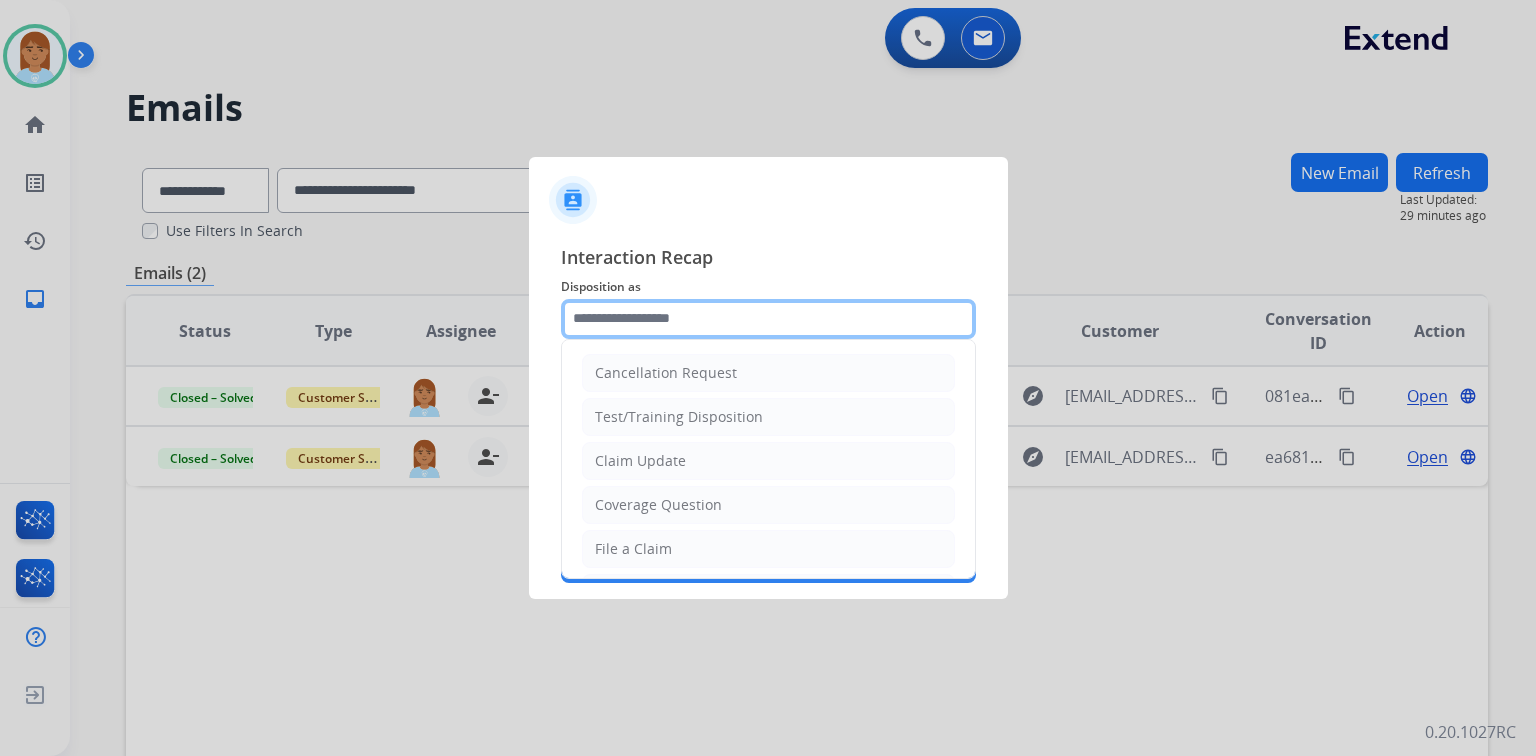 drag, startPoint x: 642, startPoint y: 305, endPoint x: 636, endPoint y: 317, distance: 13.416408 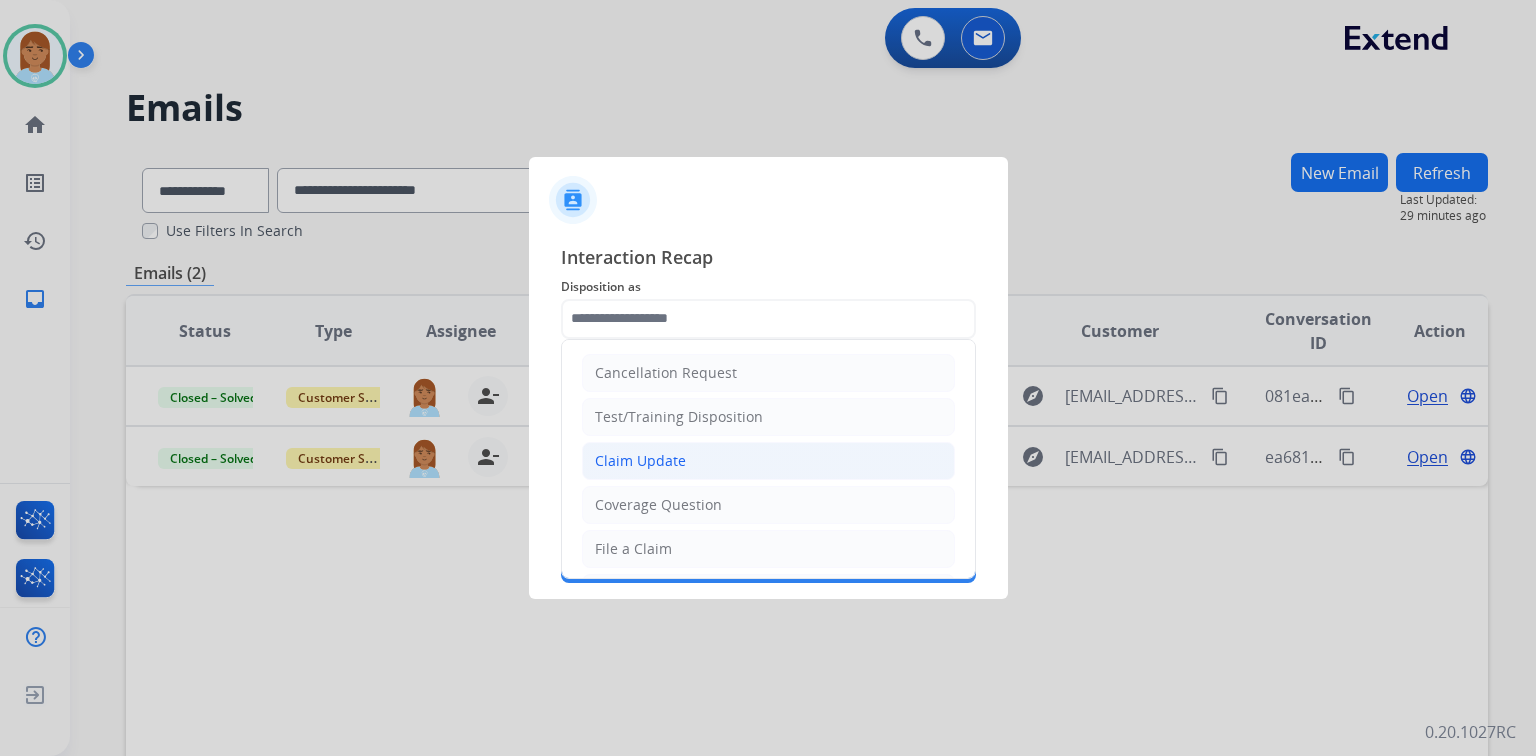click on "Claim Update" 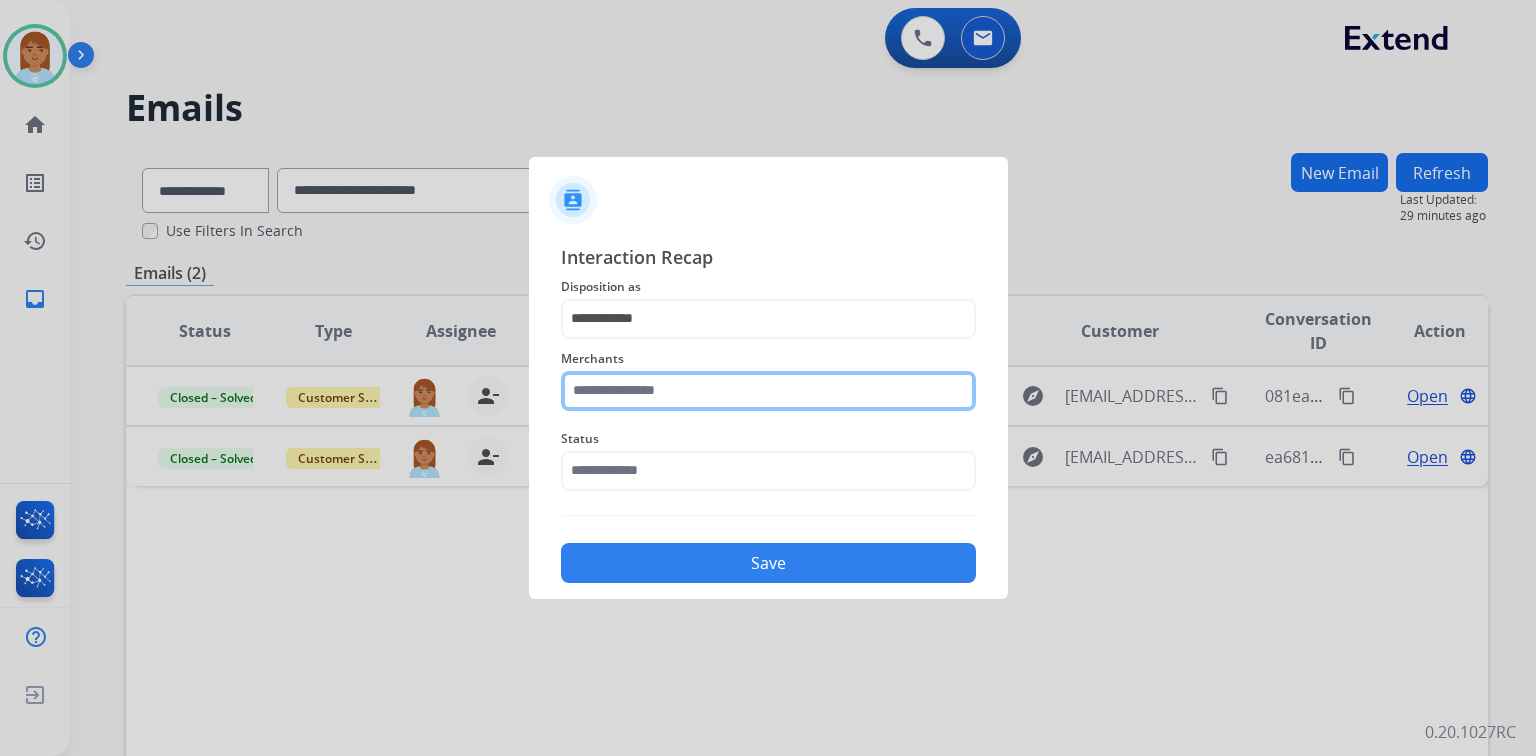 click 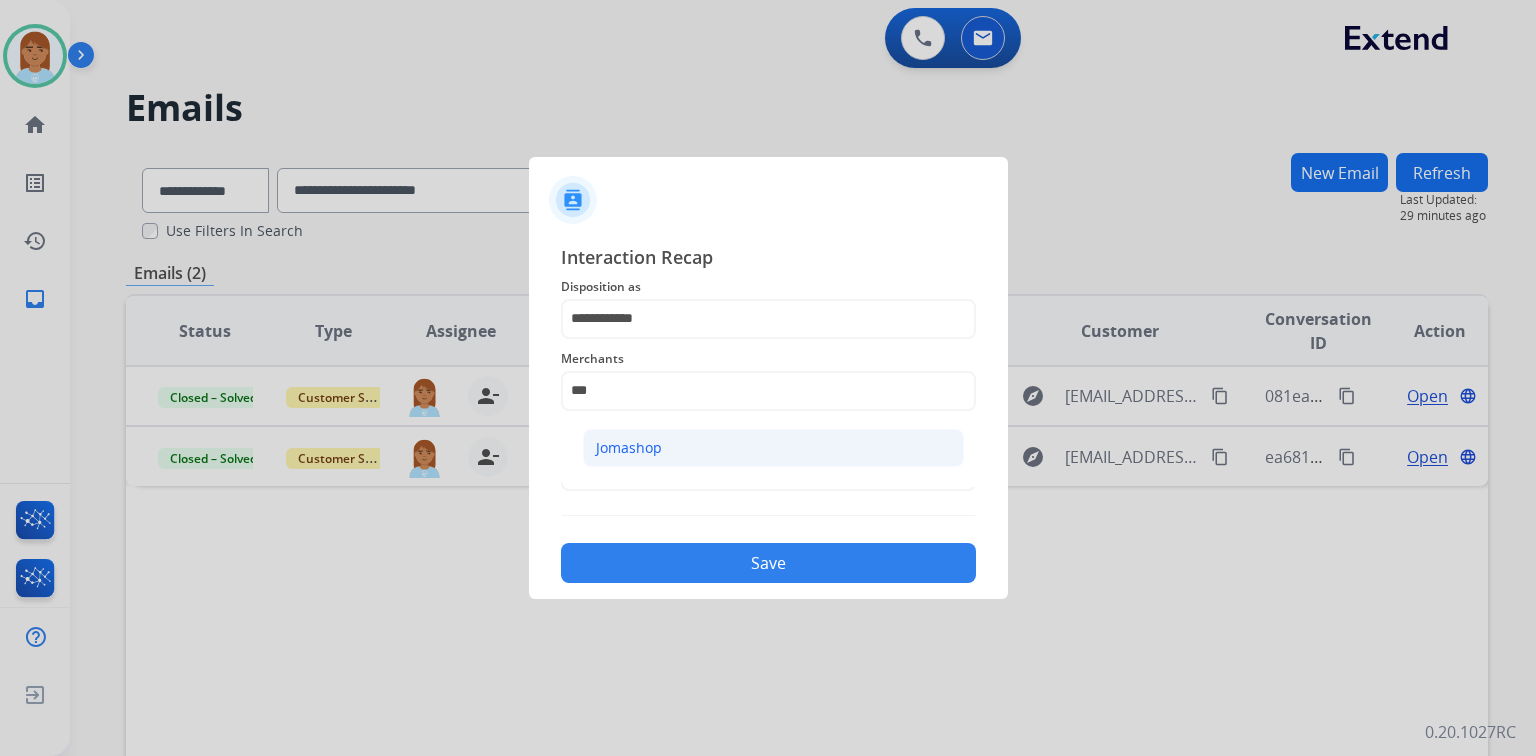 click on "Jomashop" 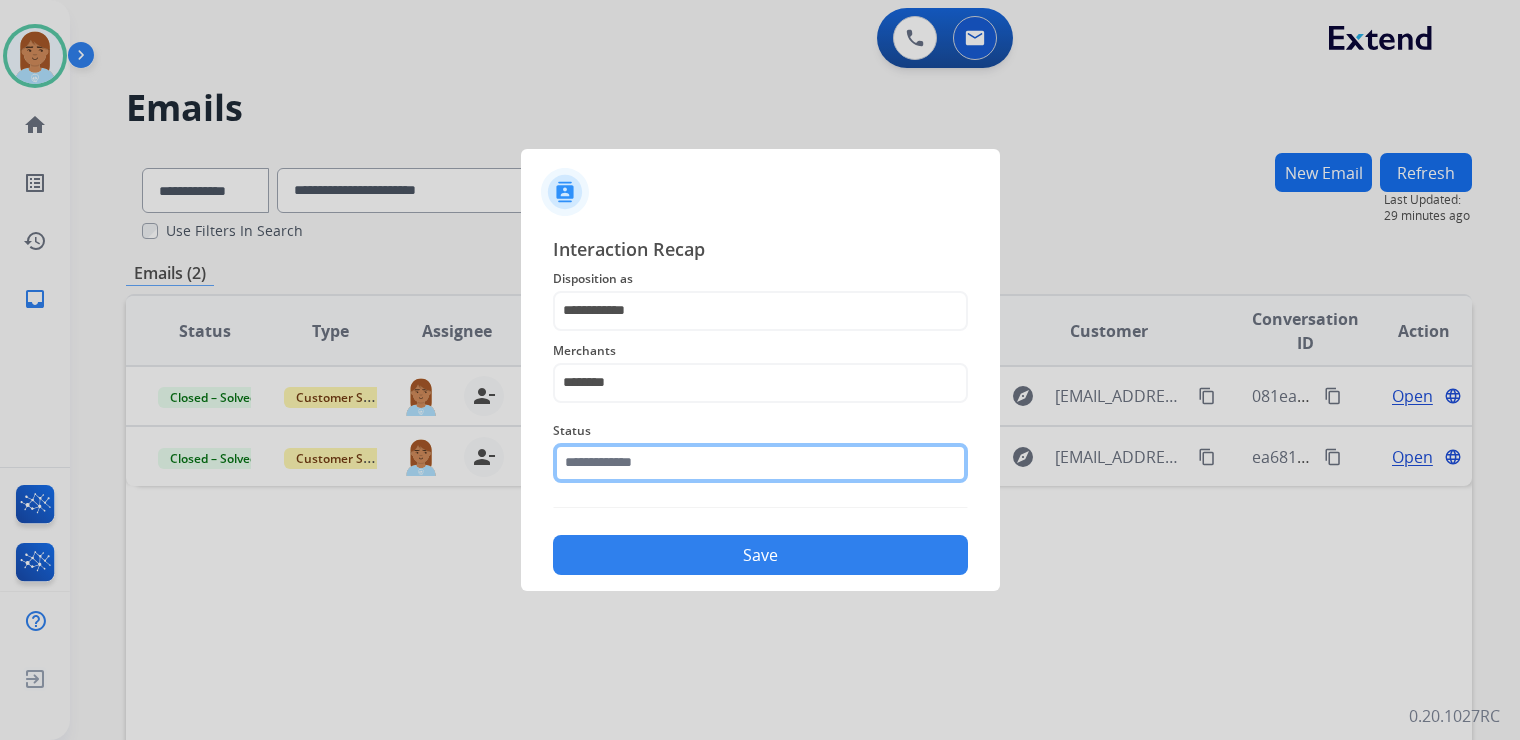 click 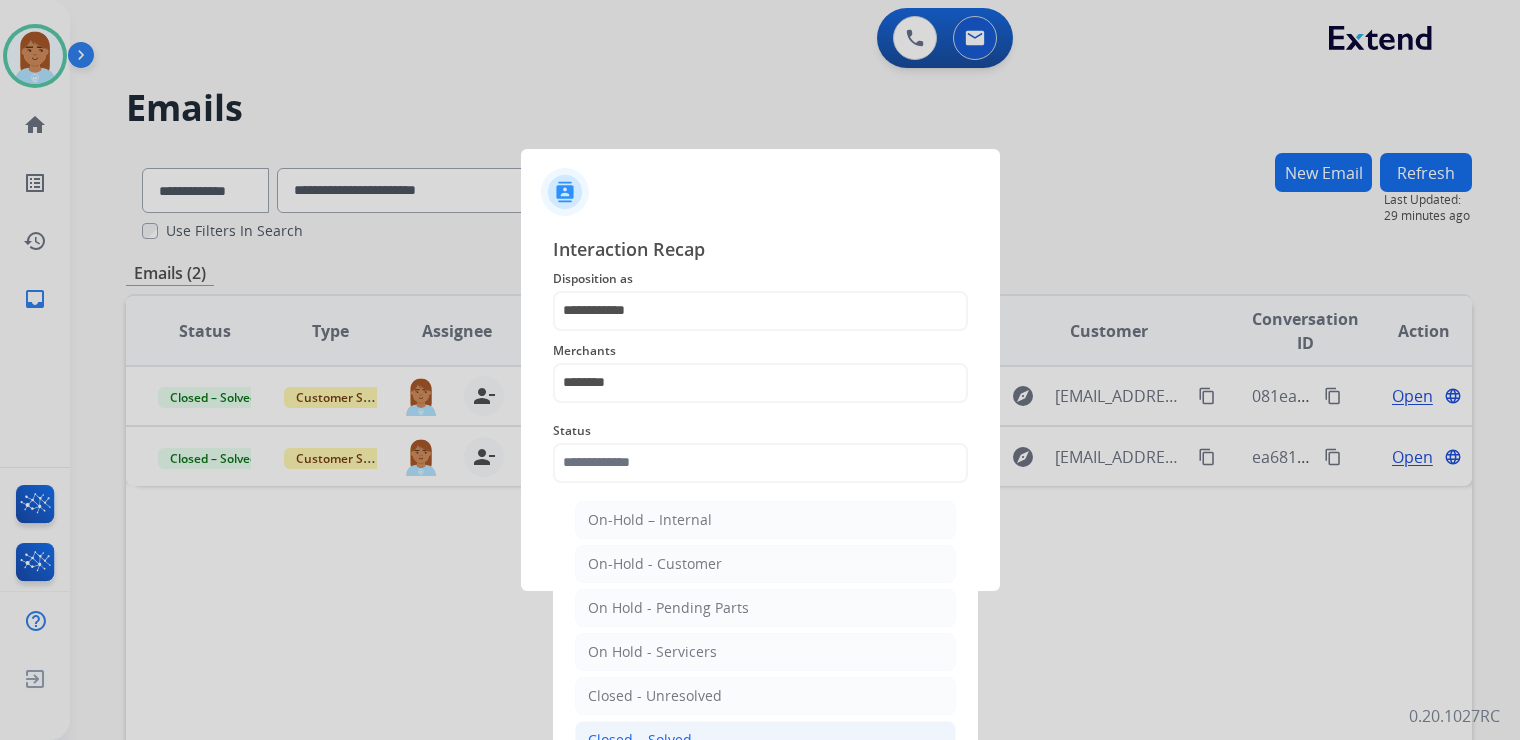 drag, startPoint x: 678, startPoint y: 735, endPoint x: 681, endPoint y: 704, distance: 31.144823 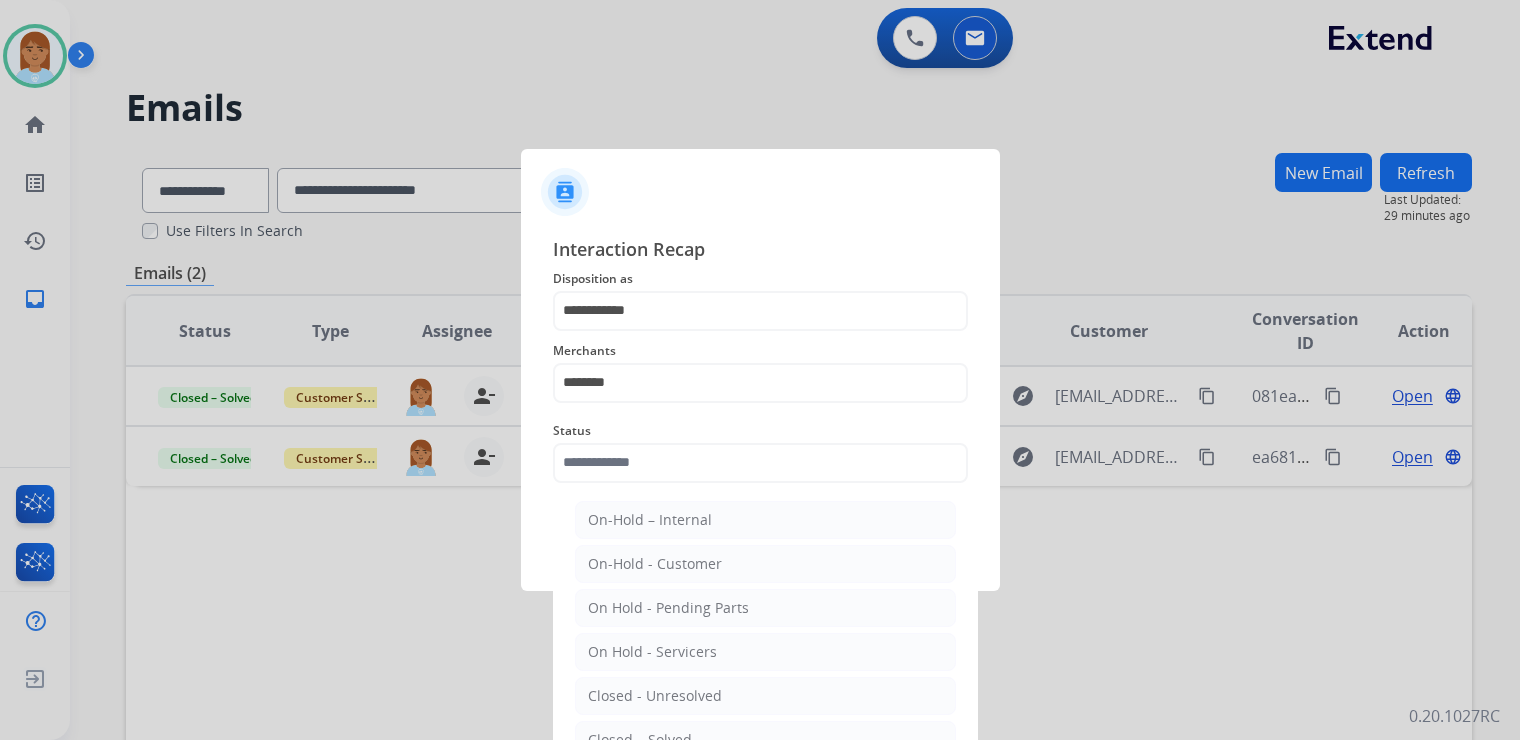 type on "**********" 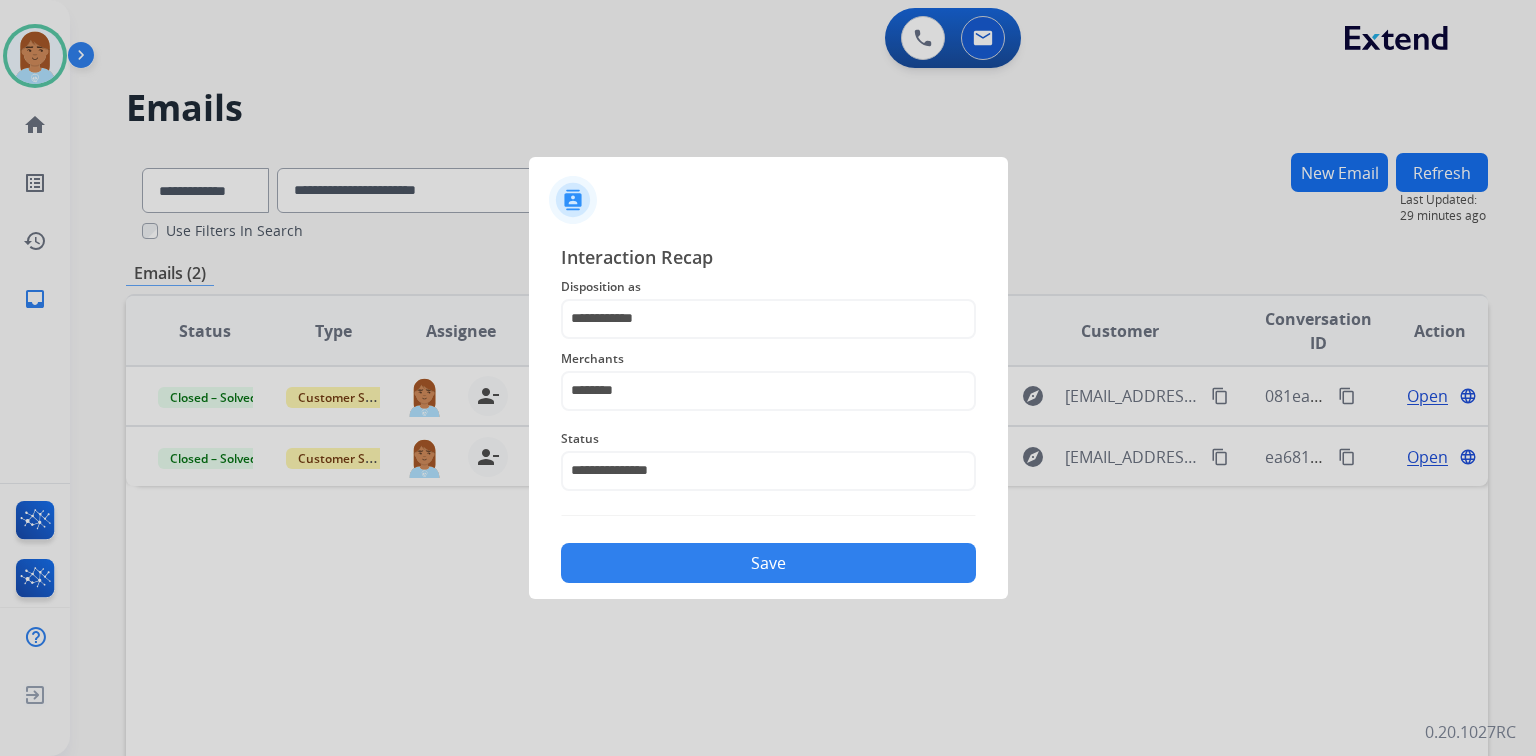 click on "Save" 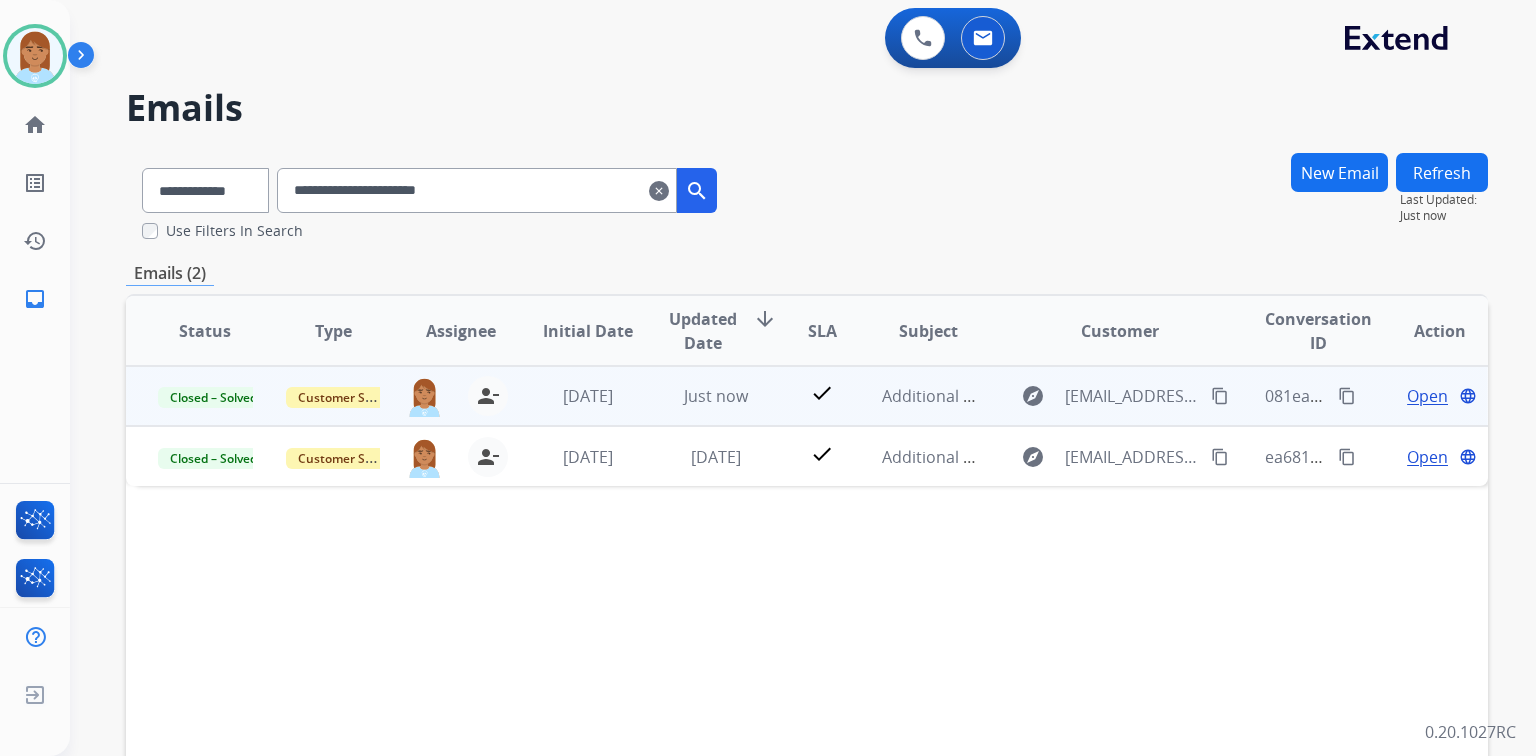 click on "Open" at bounding box center (1427, 396) 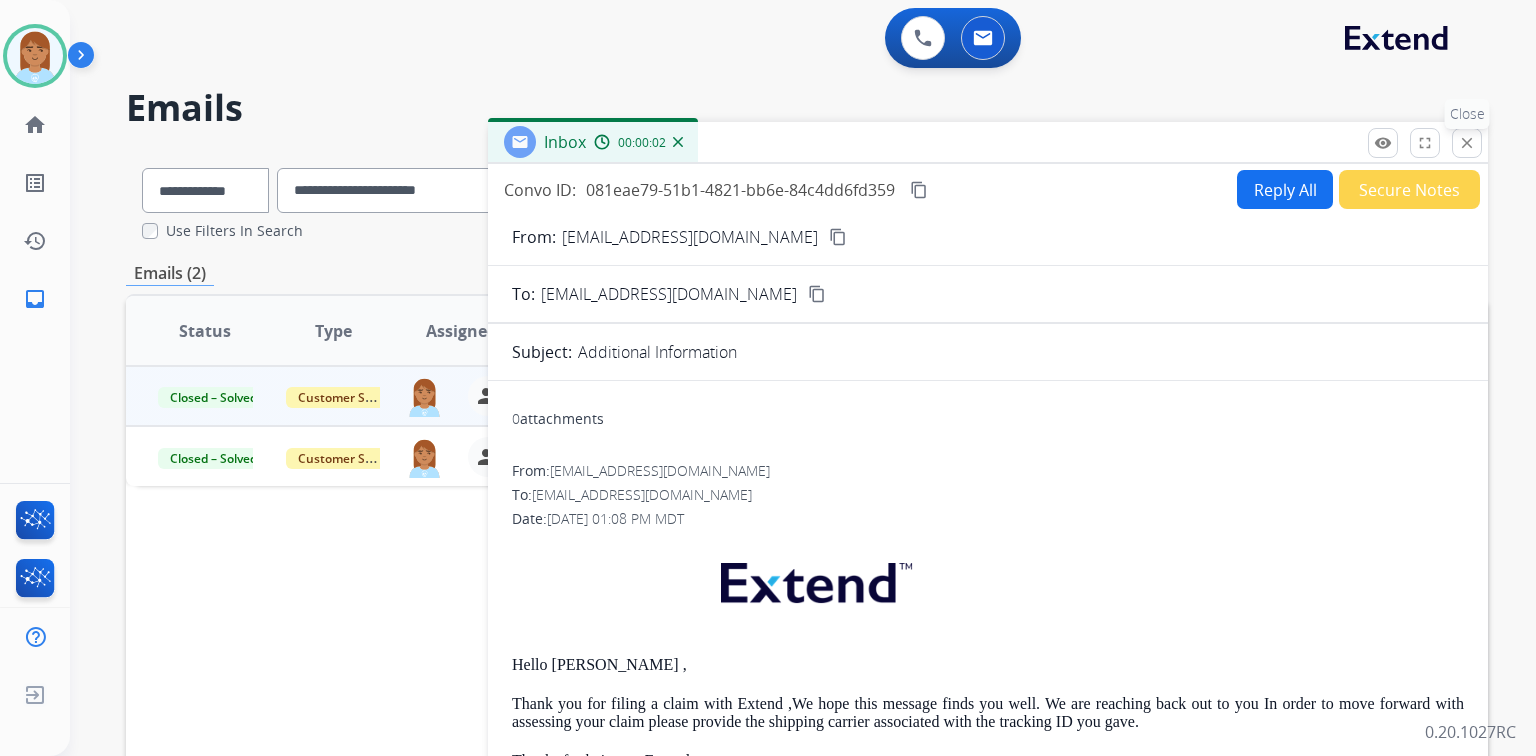 click on "close" at bounding box center (1467, 143) 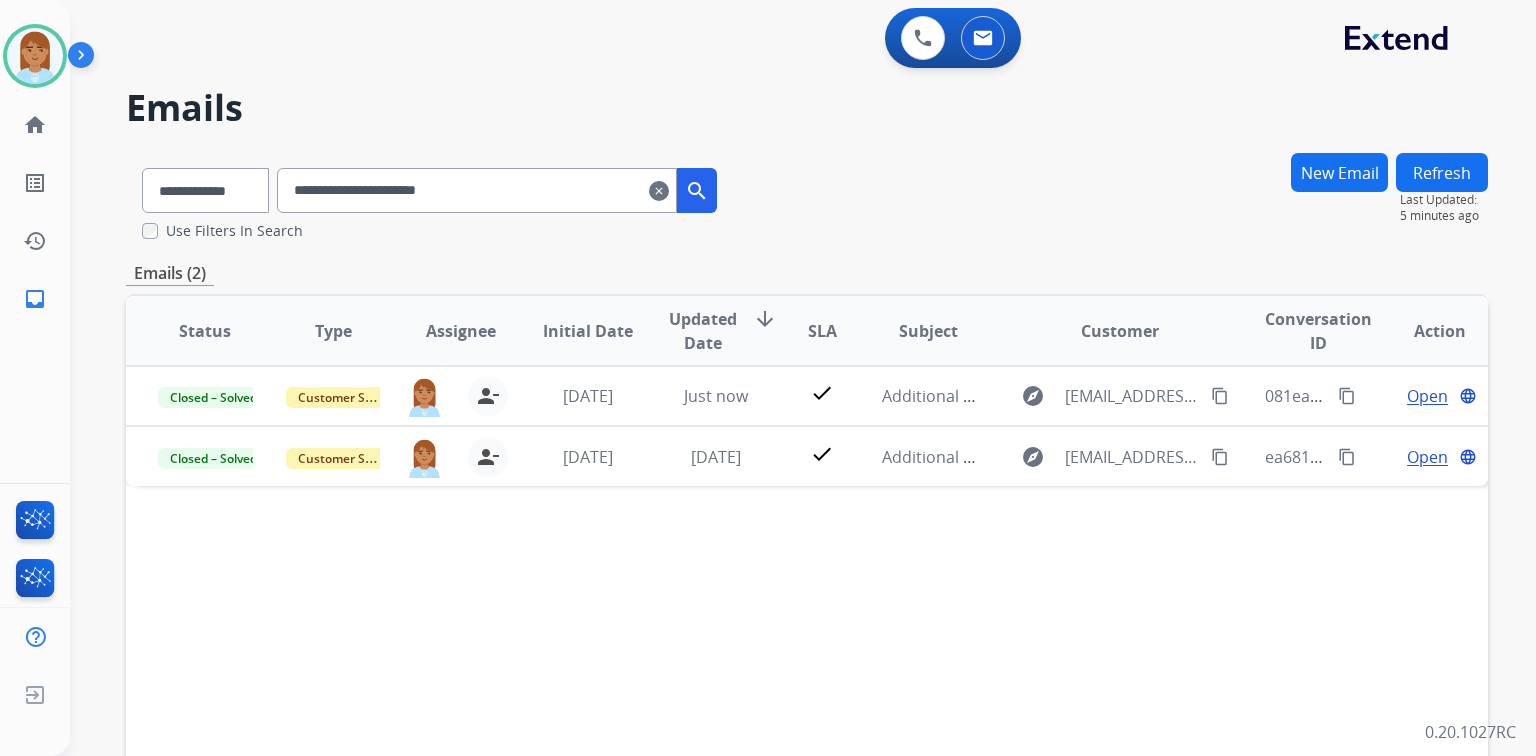 click on "clear" at bounding box center [659, 191] 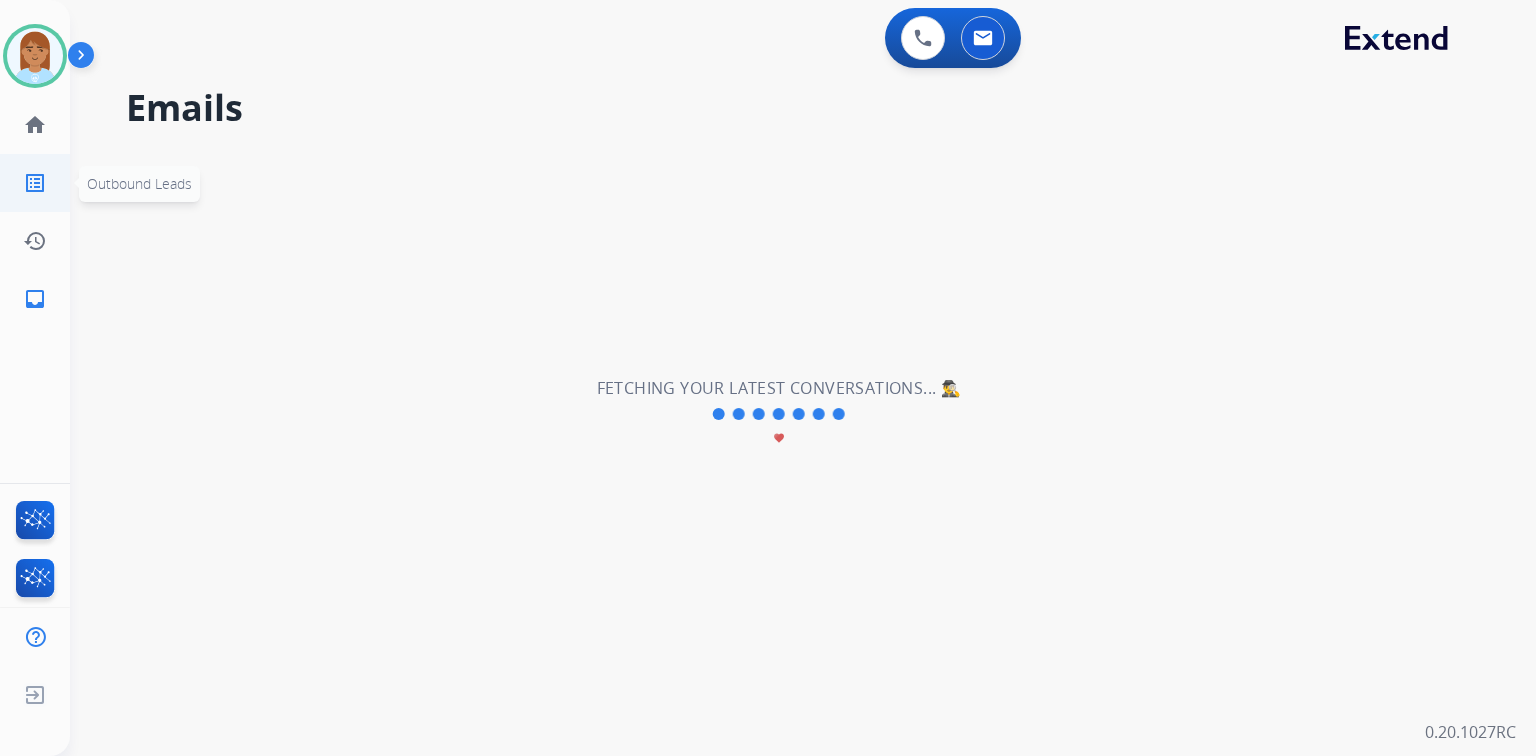 type 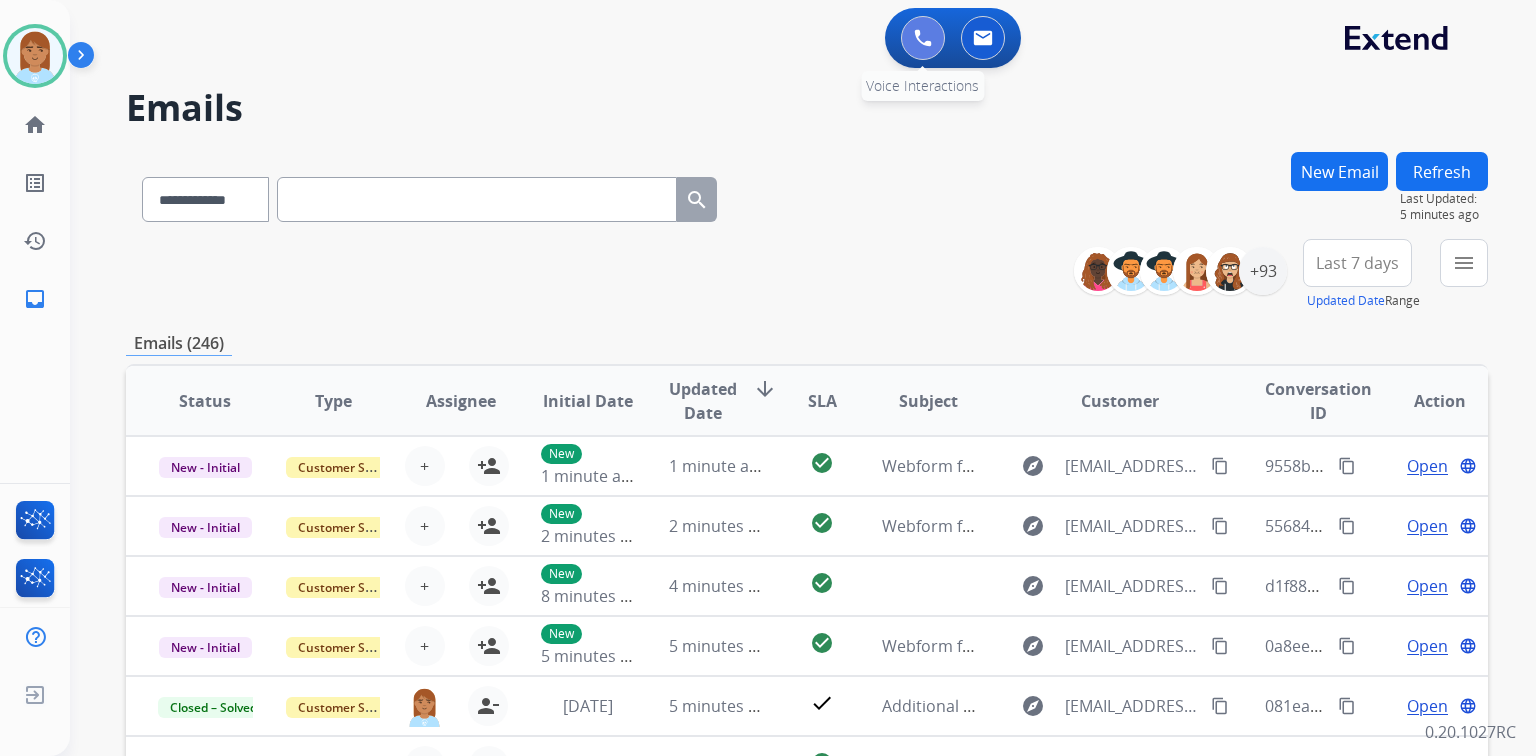 click at bounding box center (923, 38) 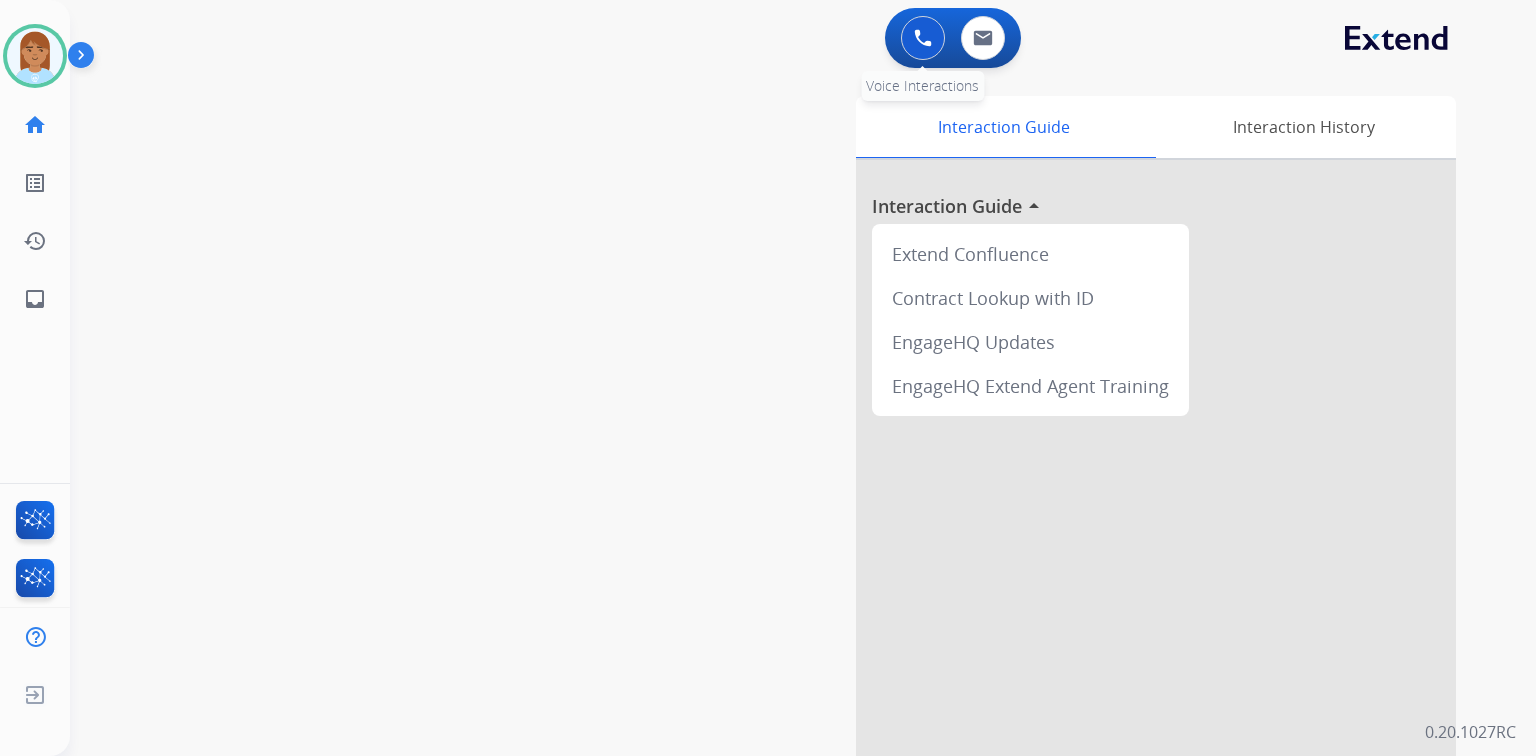 click at bounding box center (923, 38) 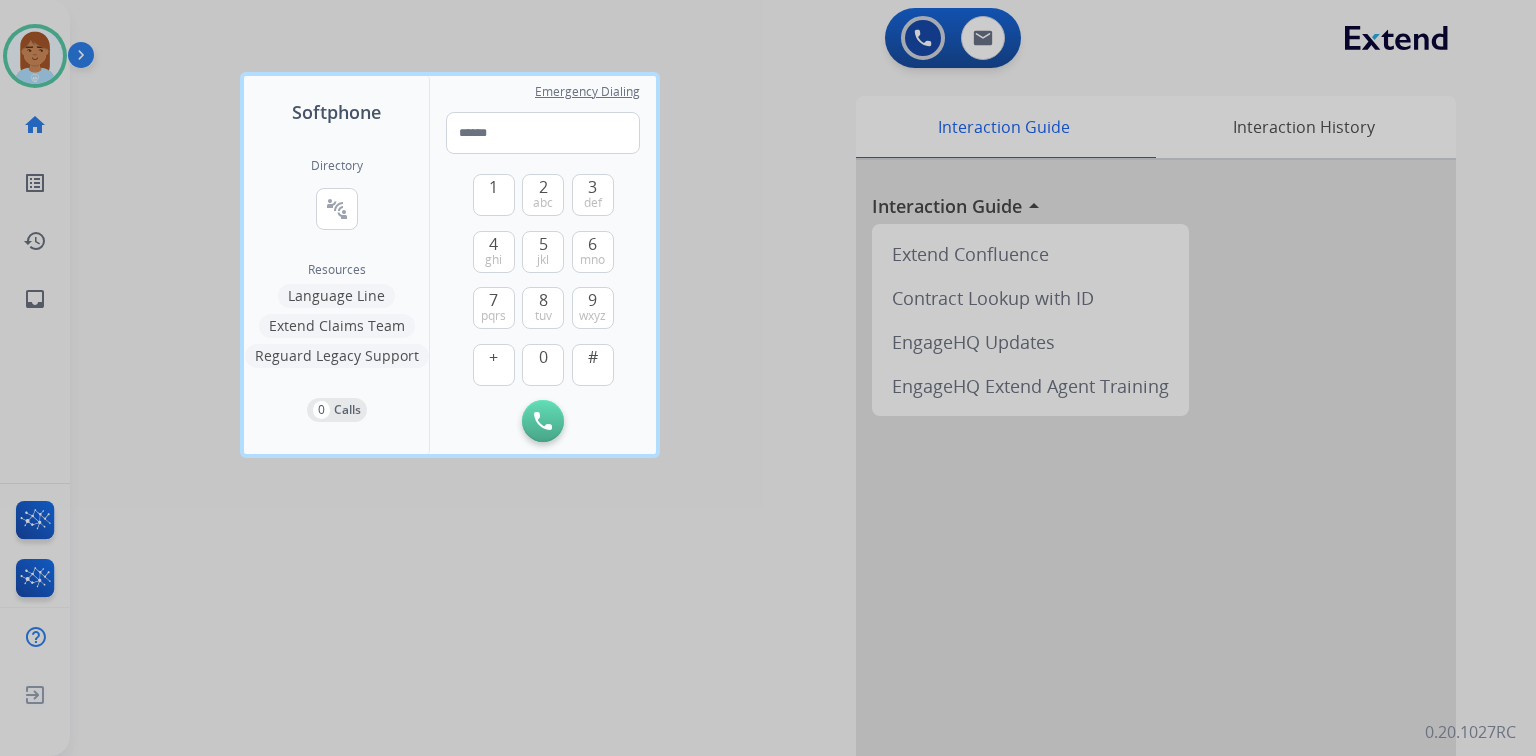 click on "Emergency Dialing 1 2 abc 3 def 4 ghi 5 jkl 6 mno 7 pqrs 8 tuv 9 wxyz + 0 # Initiate Call" at bounding box center (543, 265) 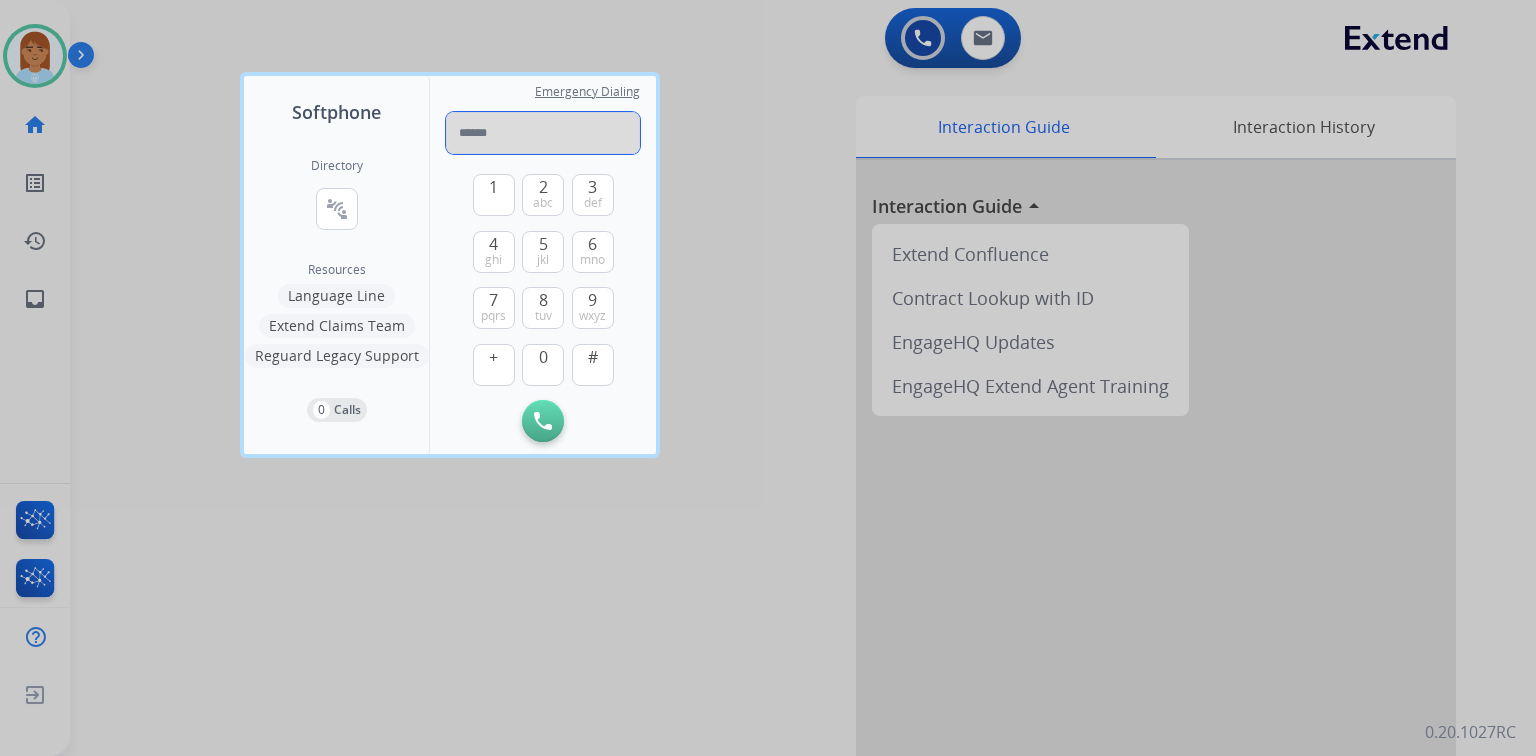 click at bounding box center [543, 133] 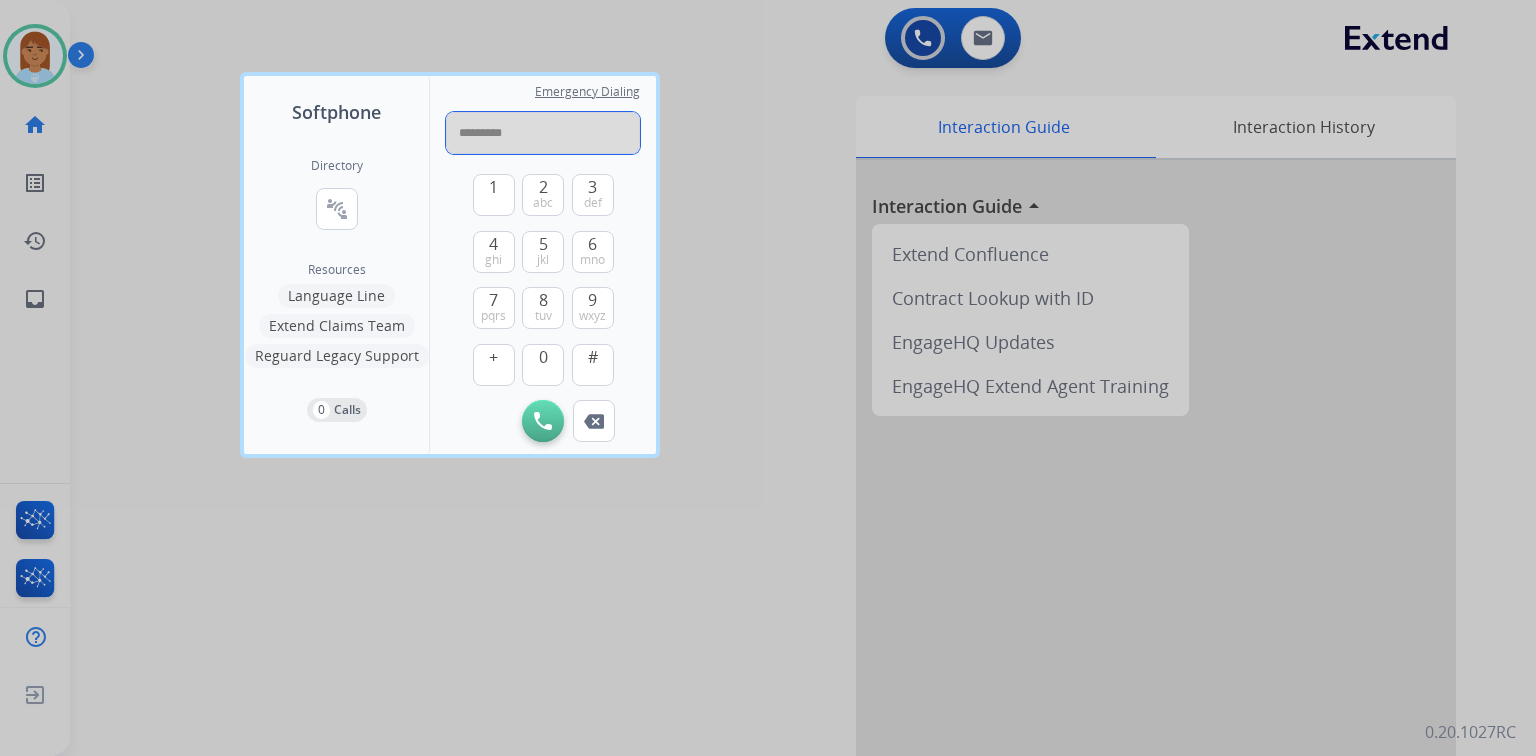 type on "**********" 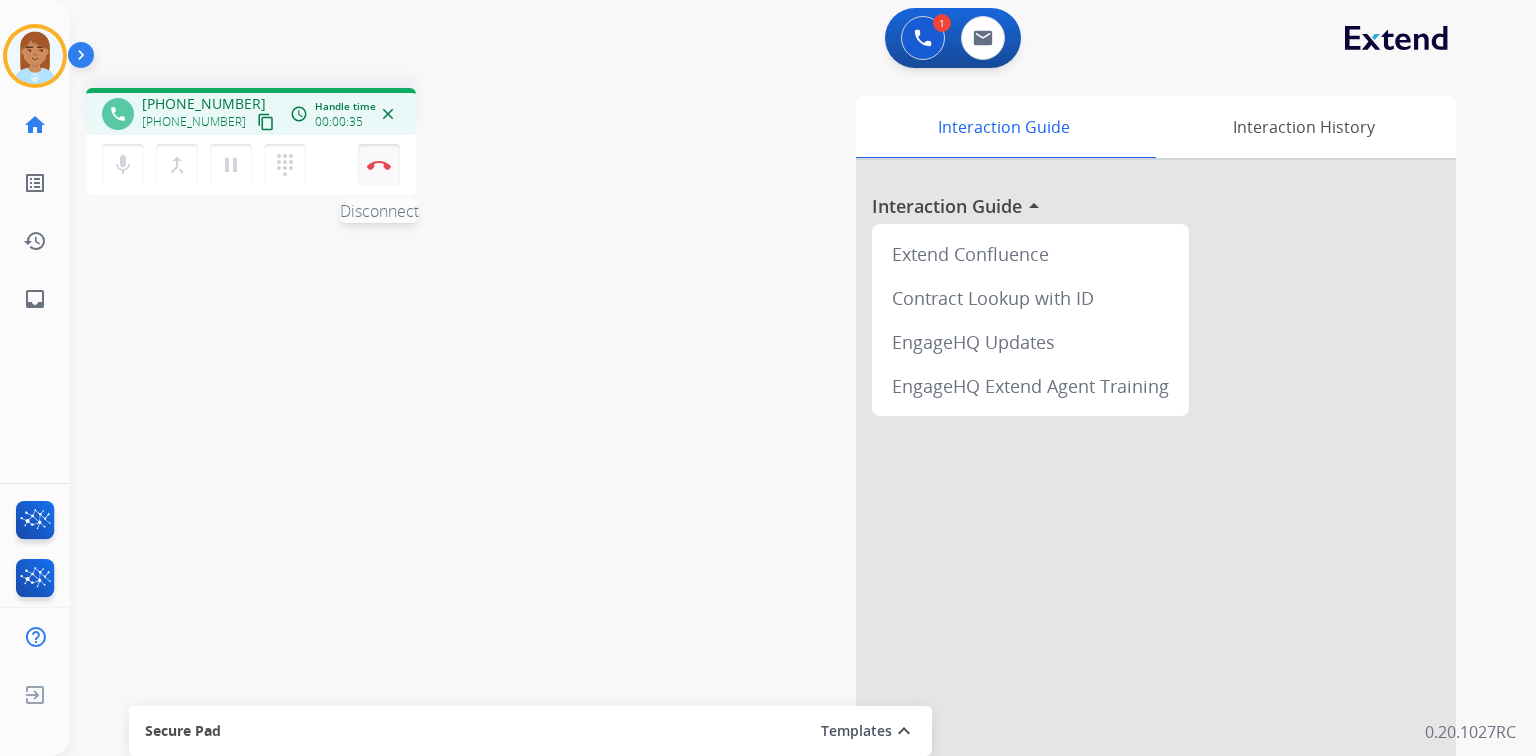 click on "Disconnect" at bounding box center [379, 165] 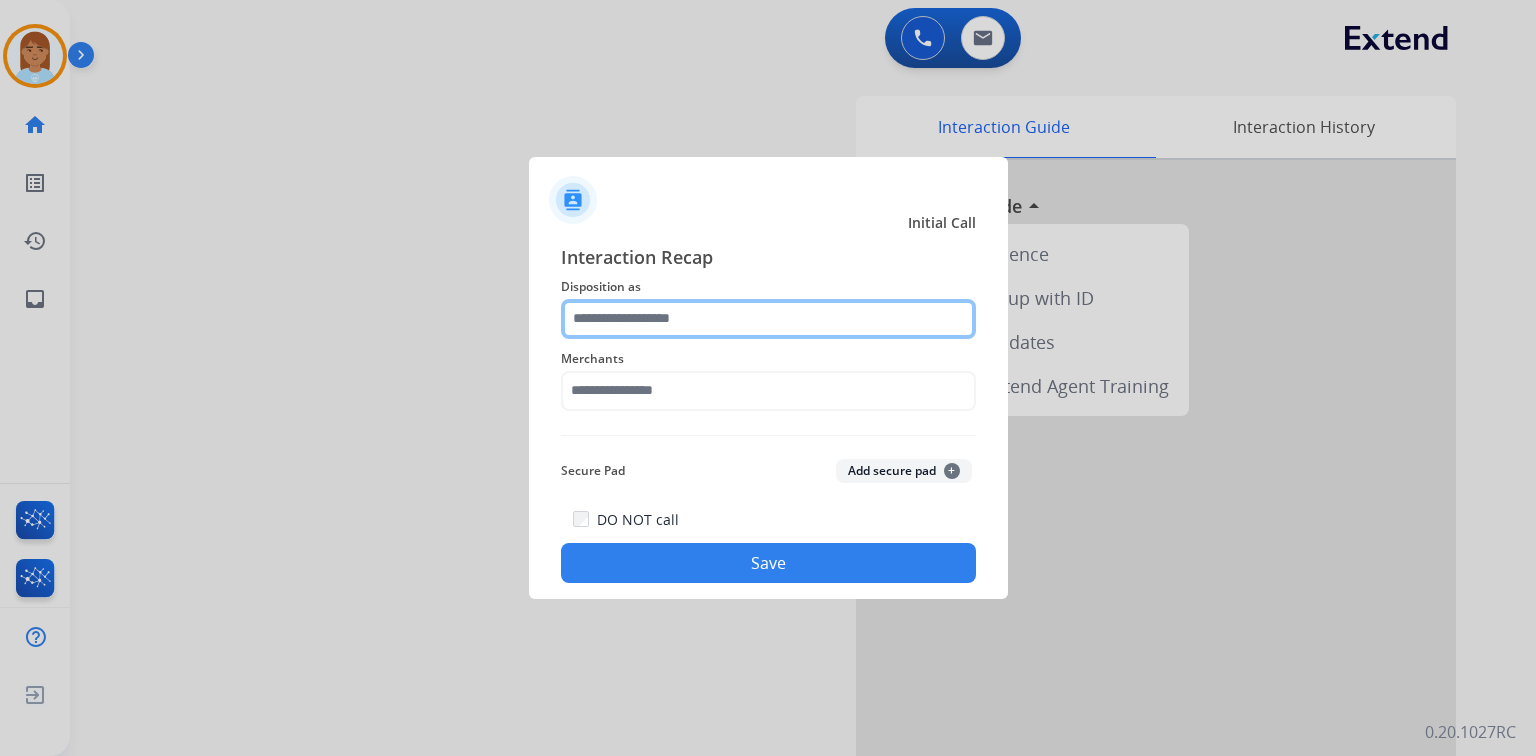 click 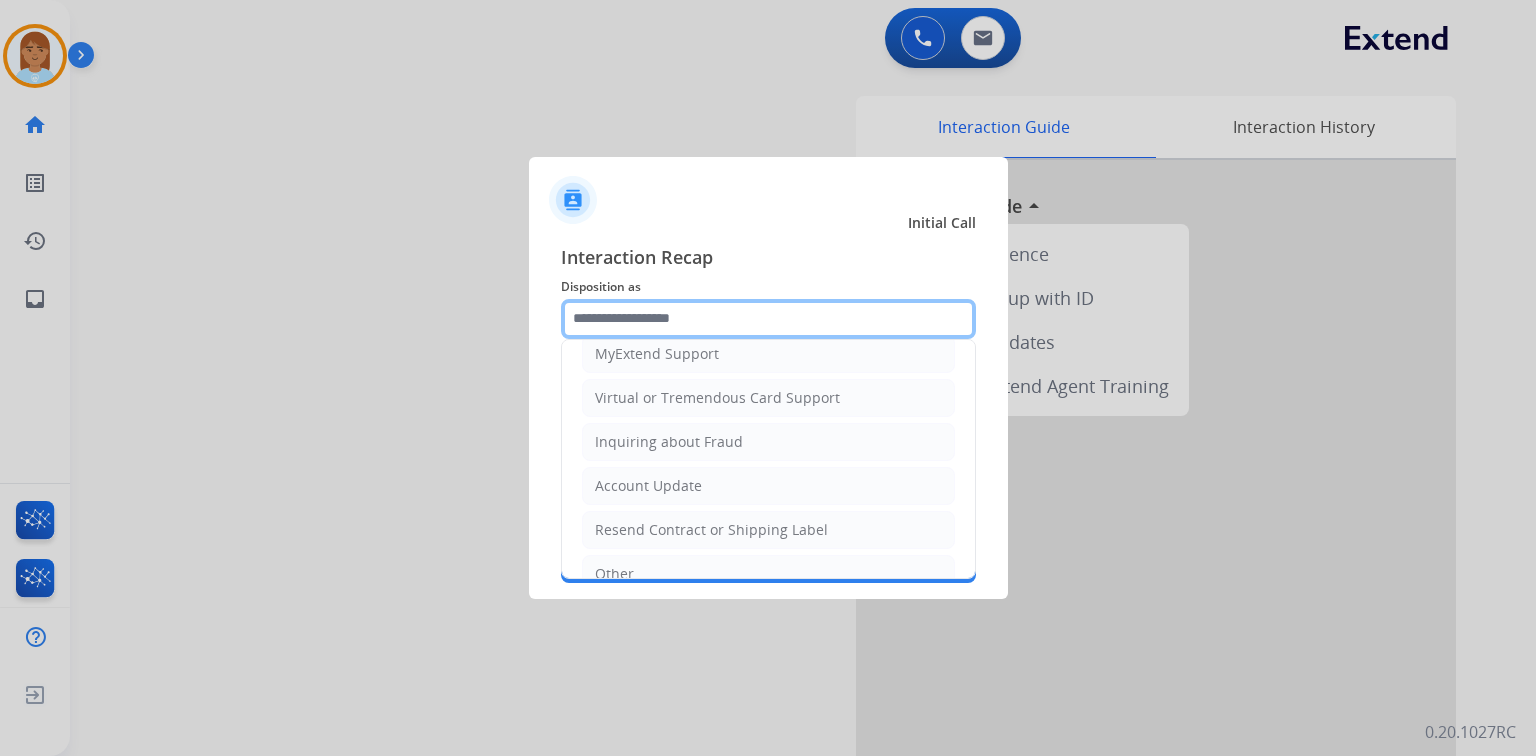 scroll, scrollTop: 394, scrollLeft: 0, axis: vertical 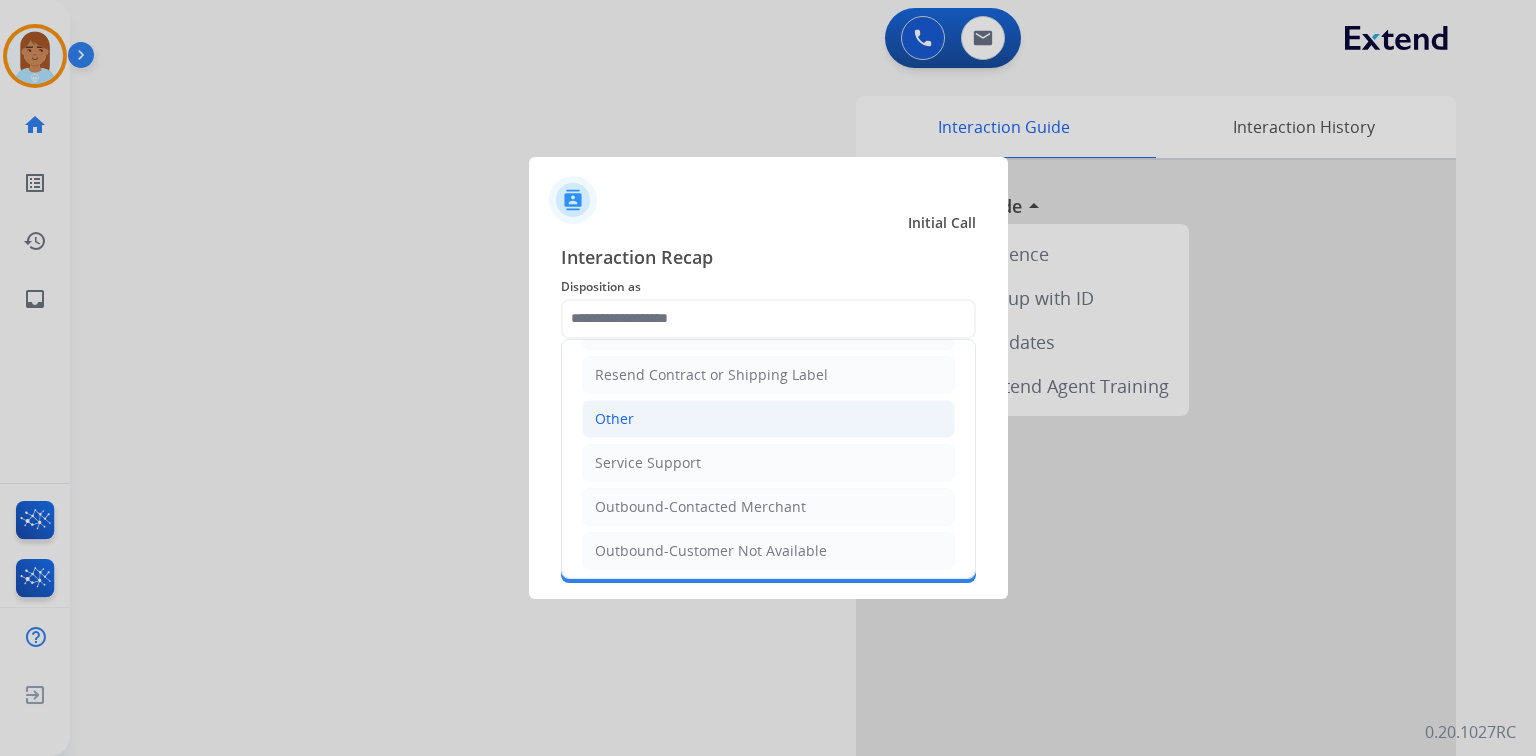 click on "Other" 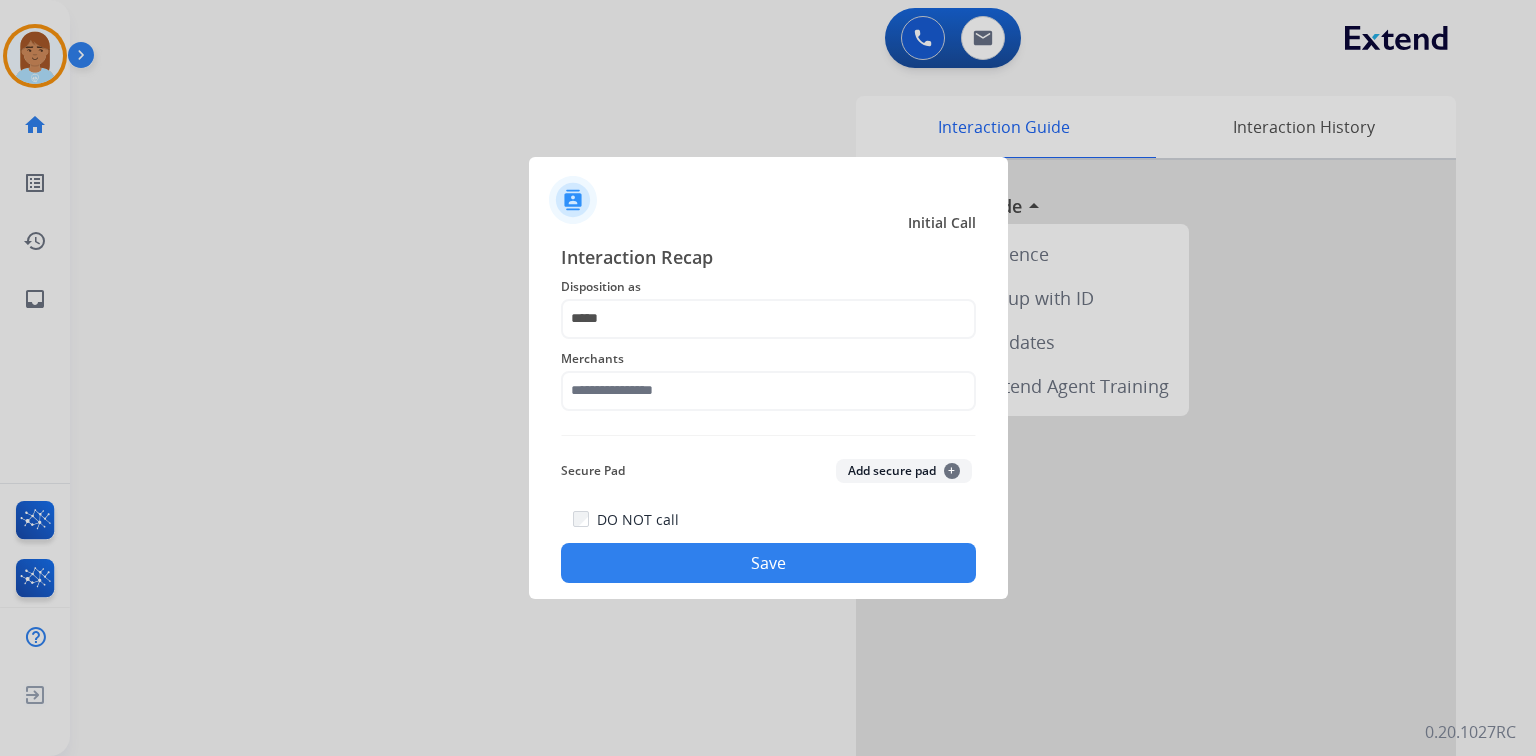 drag, startPoint x: 649, startPoint y: 359, endPoint x: 652, endPoint y: 386, distance: 27.166155 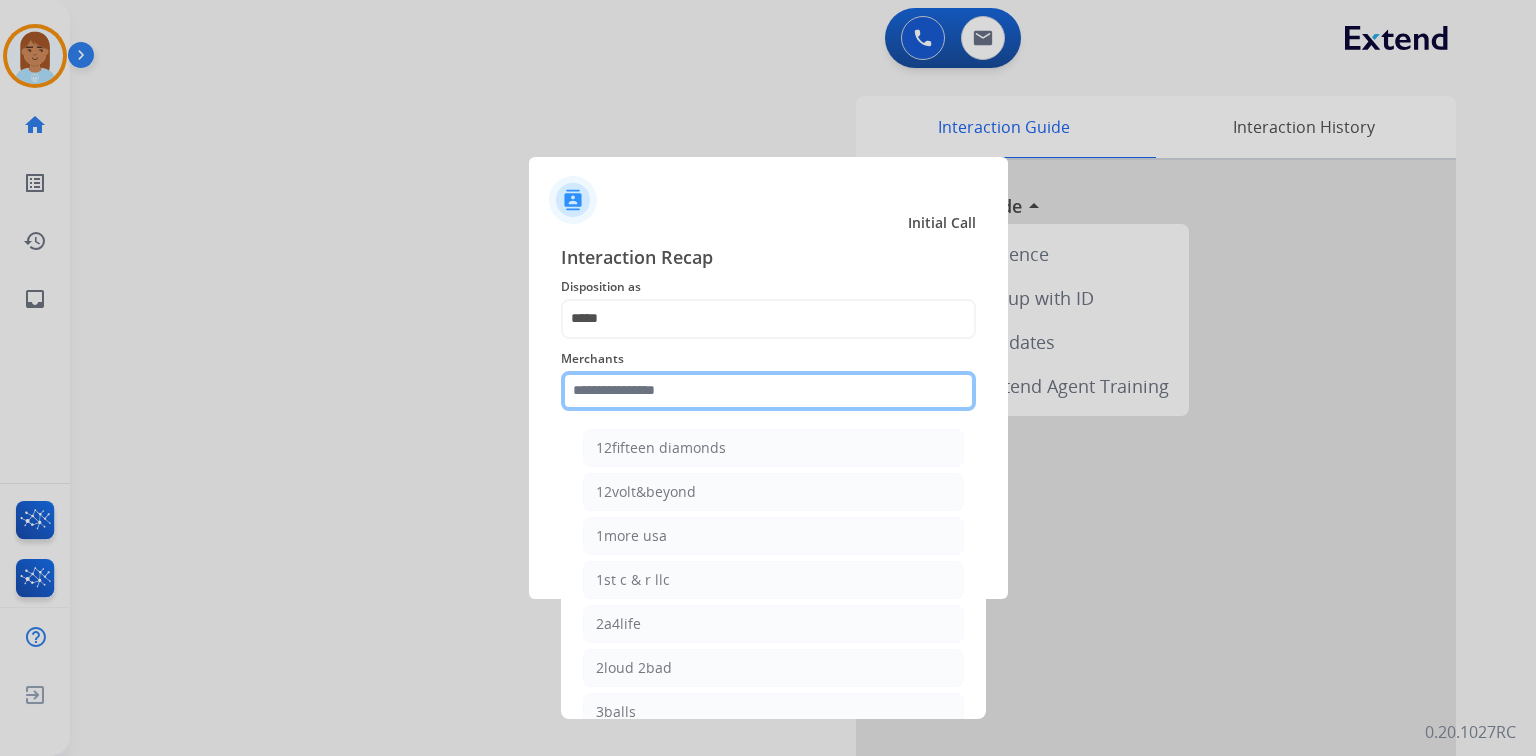 click 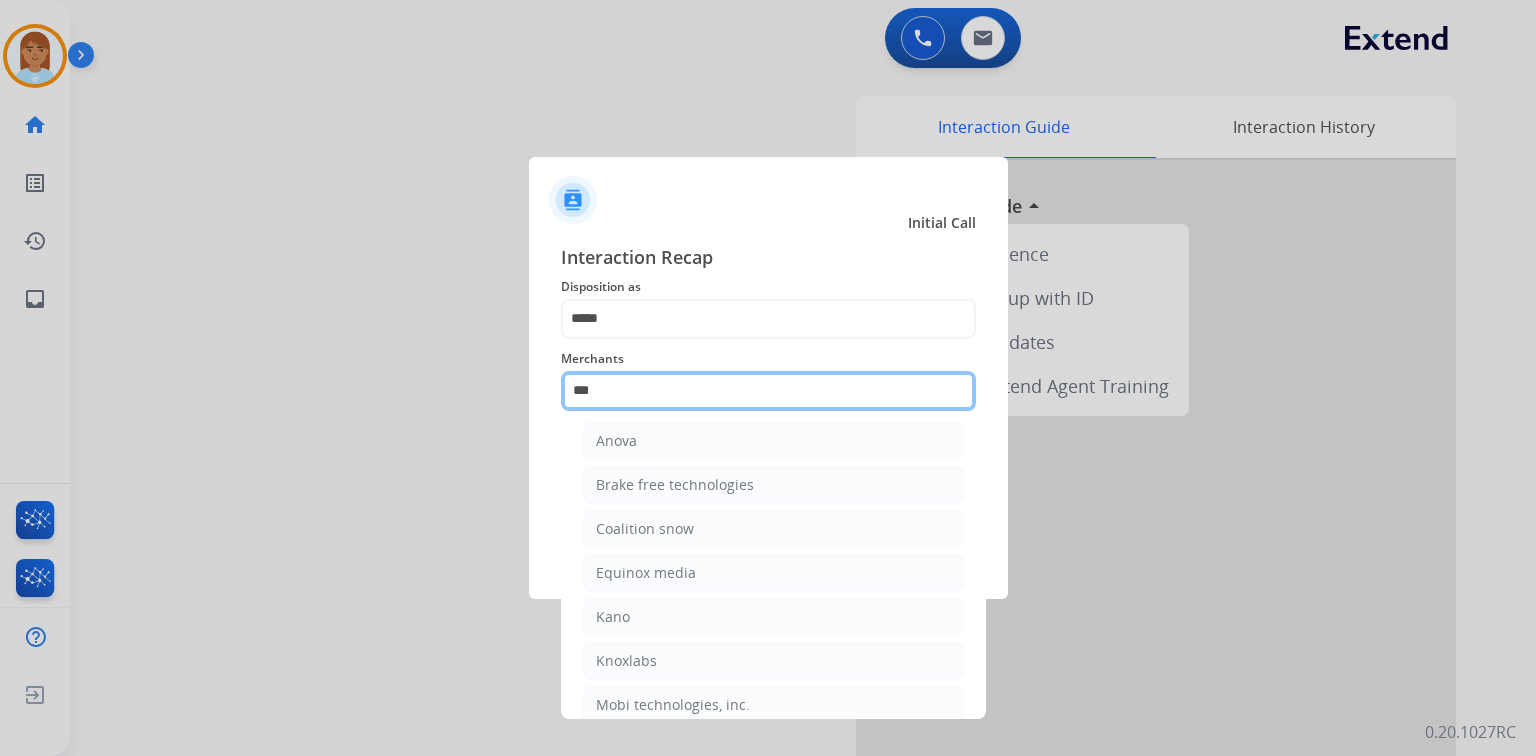 scroll, scrollTop: 0, scrollLeft: 0, axis: both 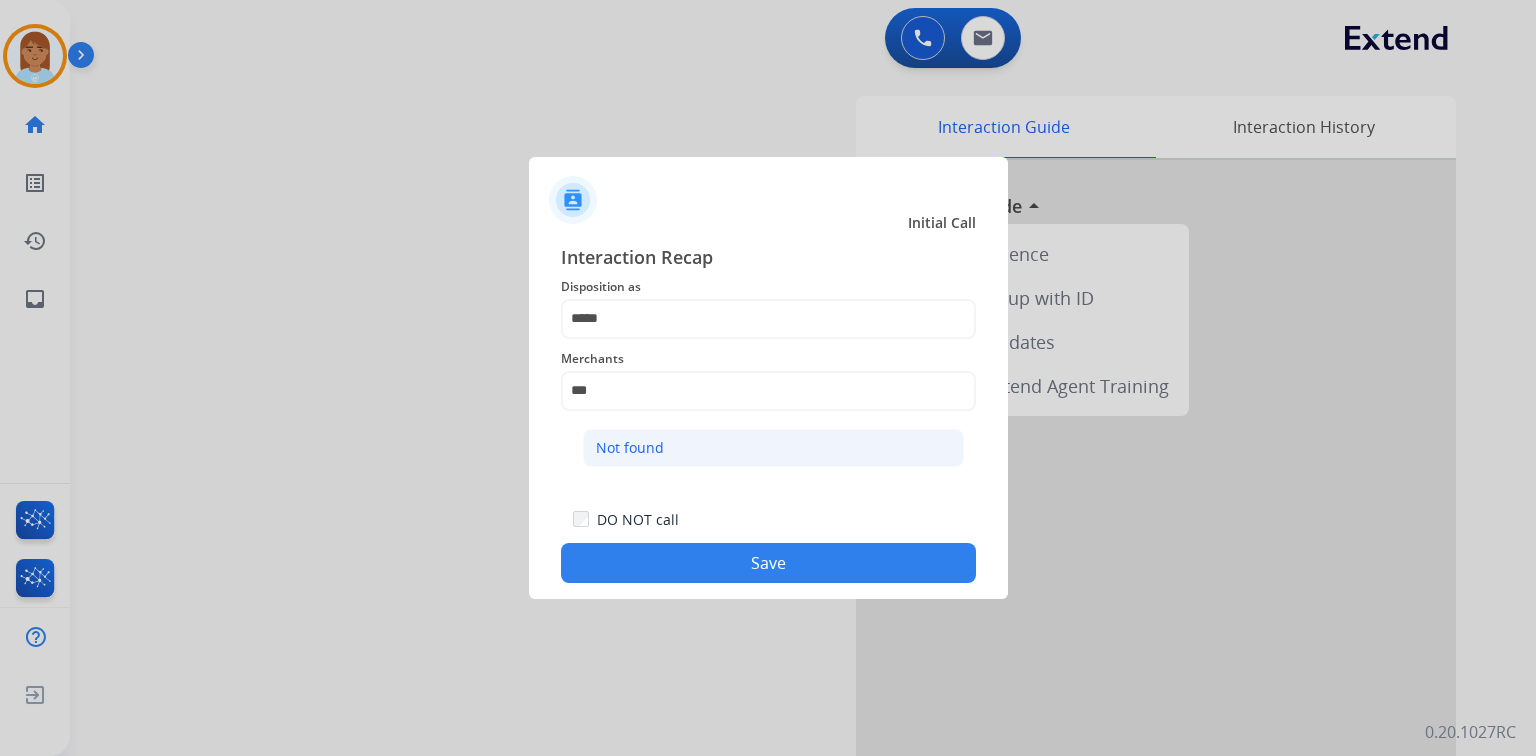 click on "Not found" 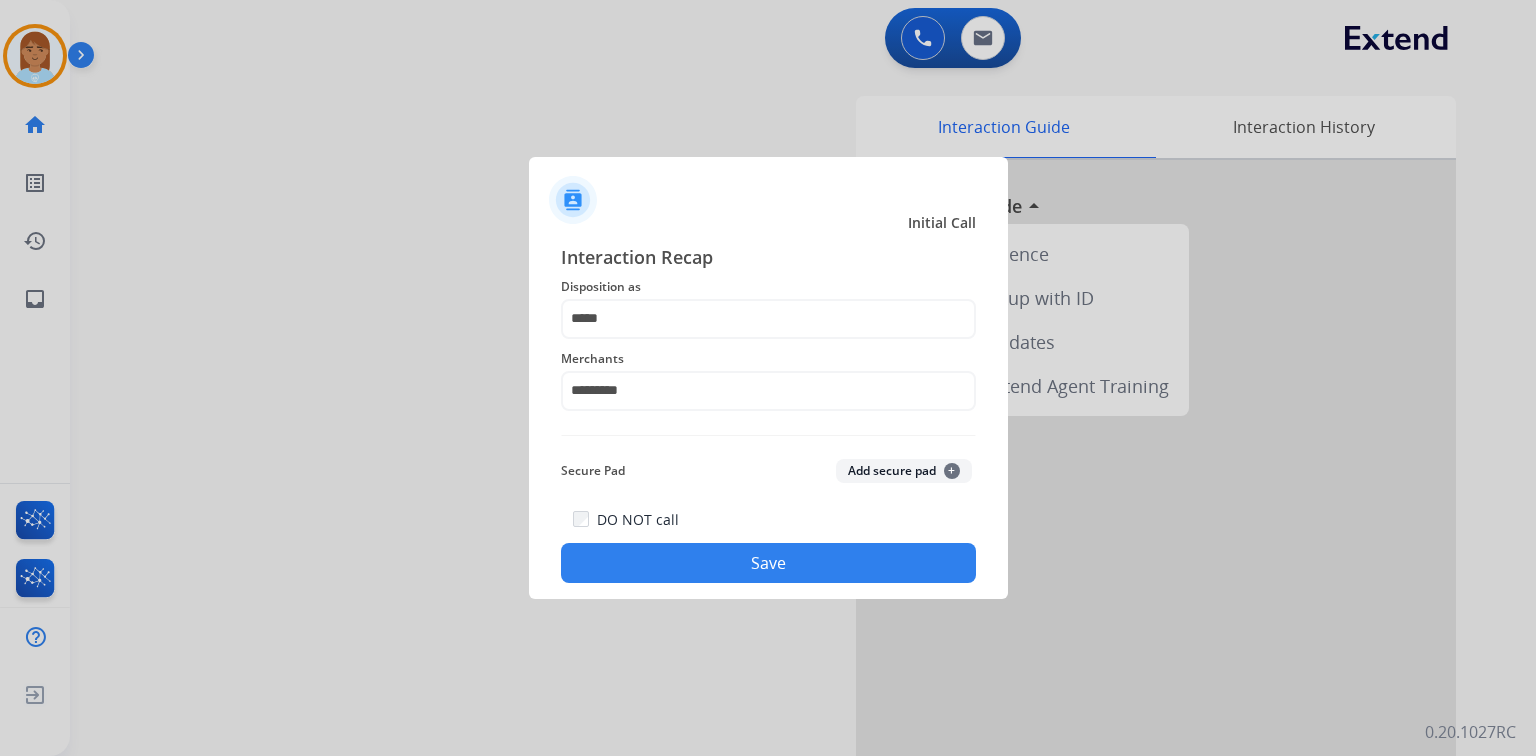 click on "Save" 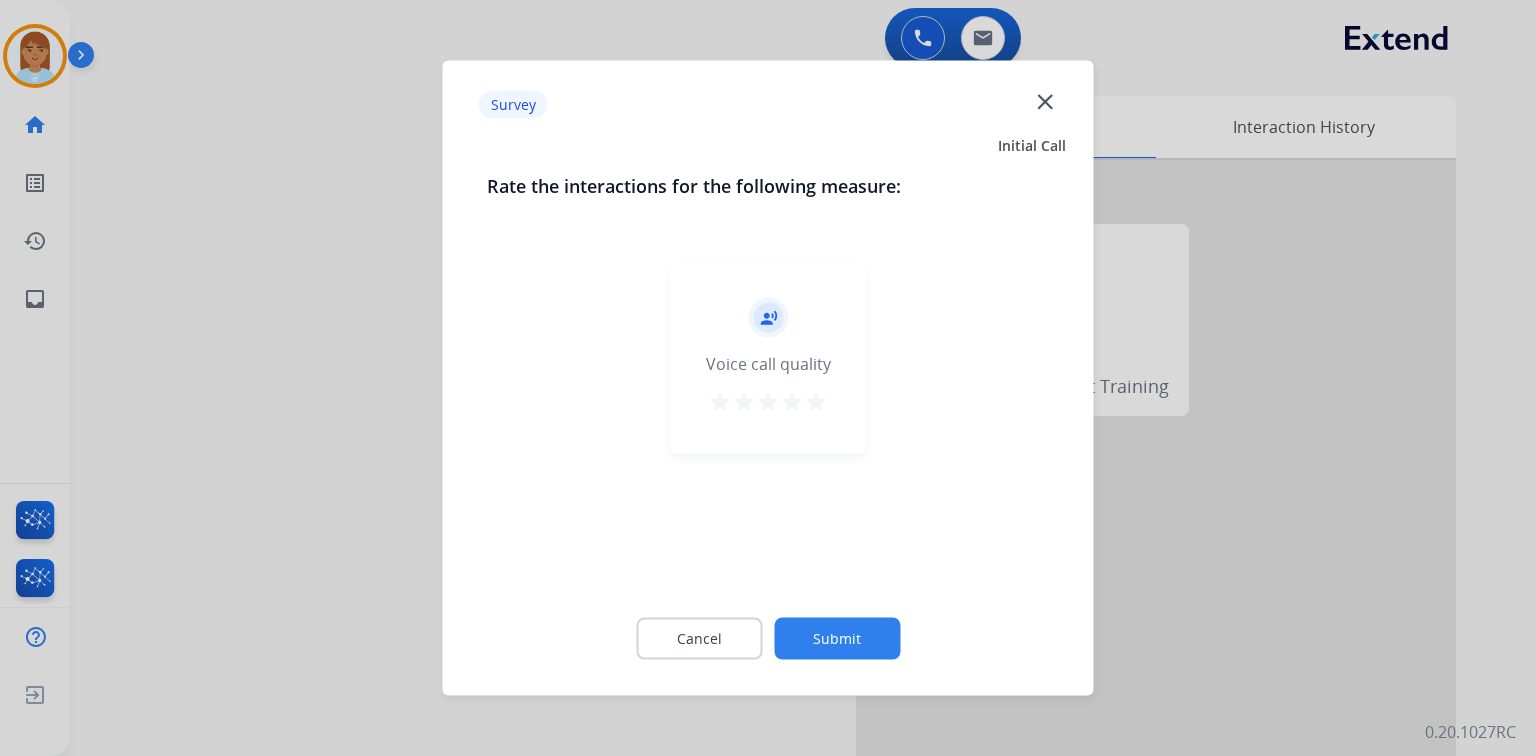 click on "record_voice_over   Voice call quality   star   star   star   star   star" 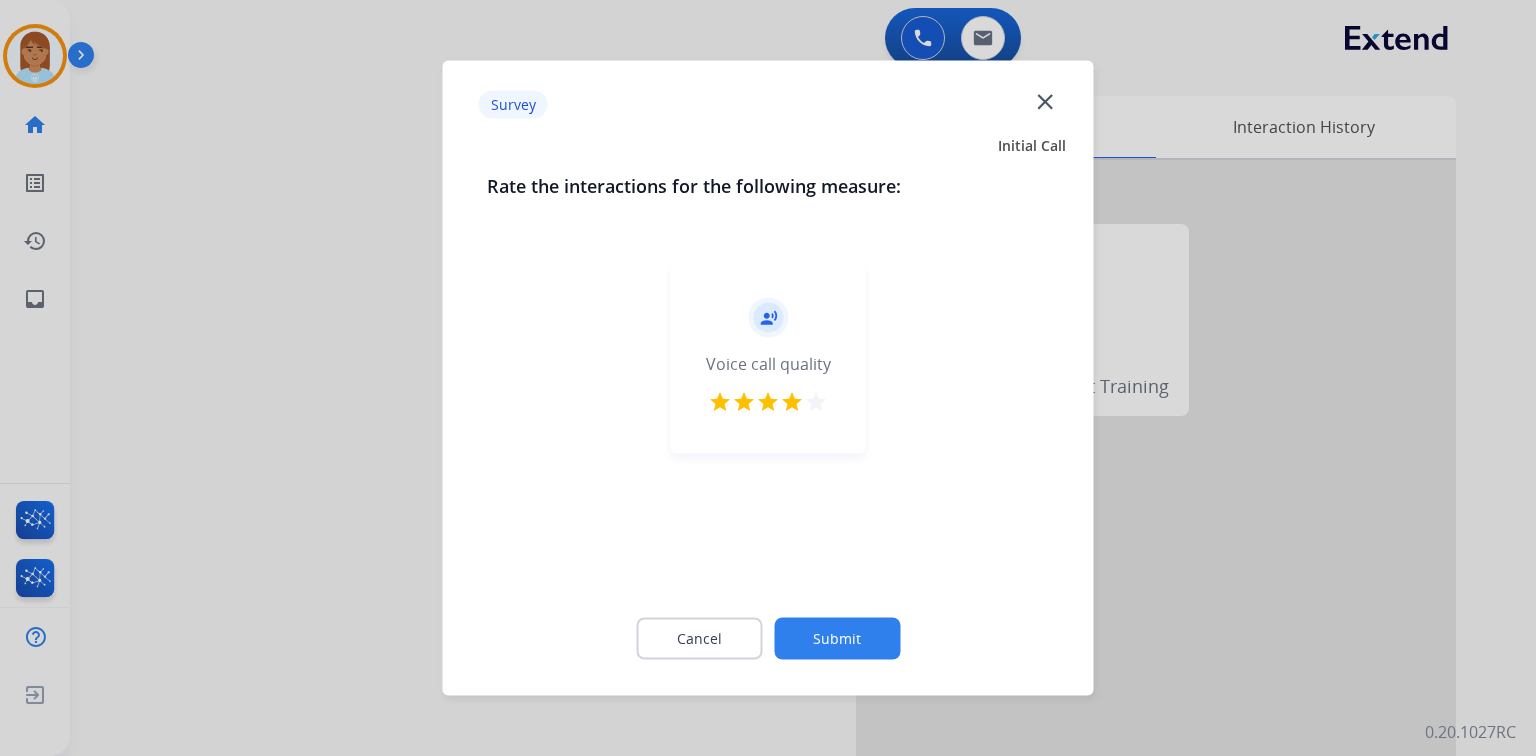 drag, startPoint x: 633, startPoint y: 432, endPoint x: 836, endPoint y: 433, distance: 203.00246 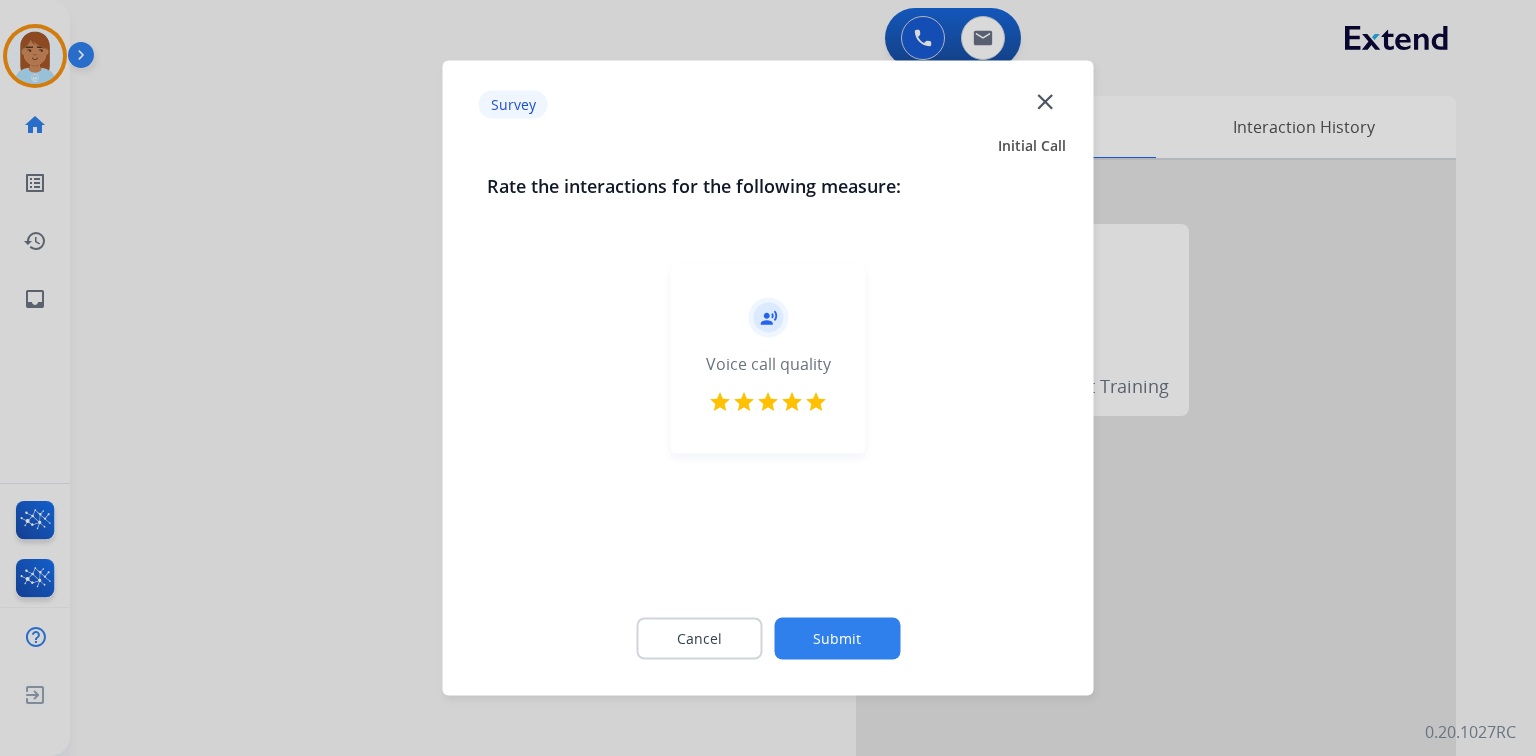 click on "Submit" 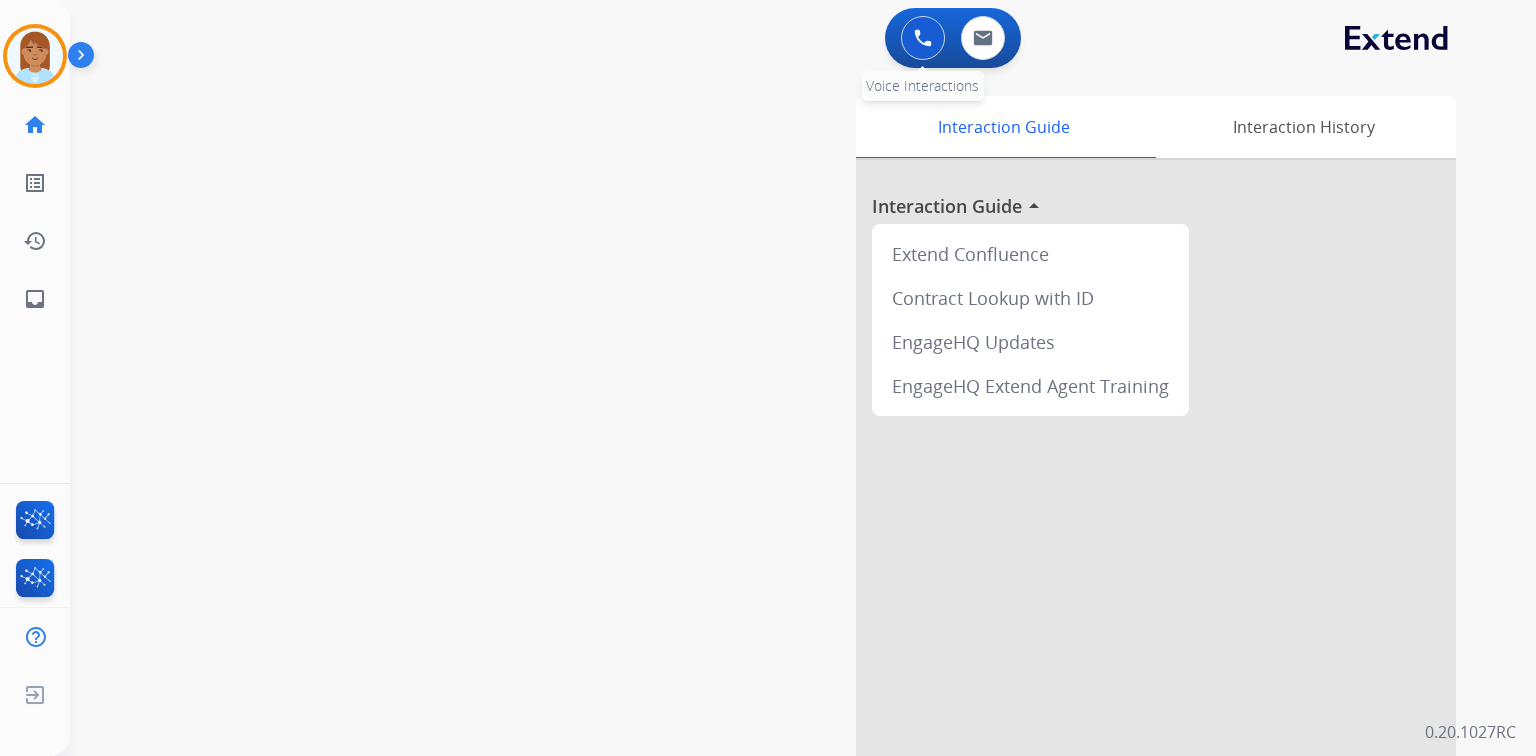 click at bounding box center (923, 38) 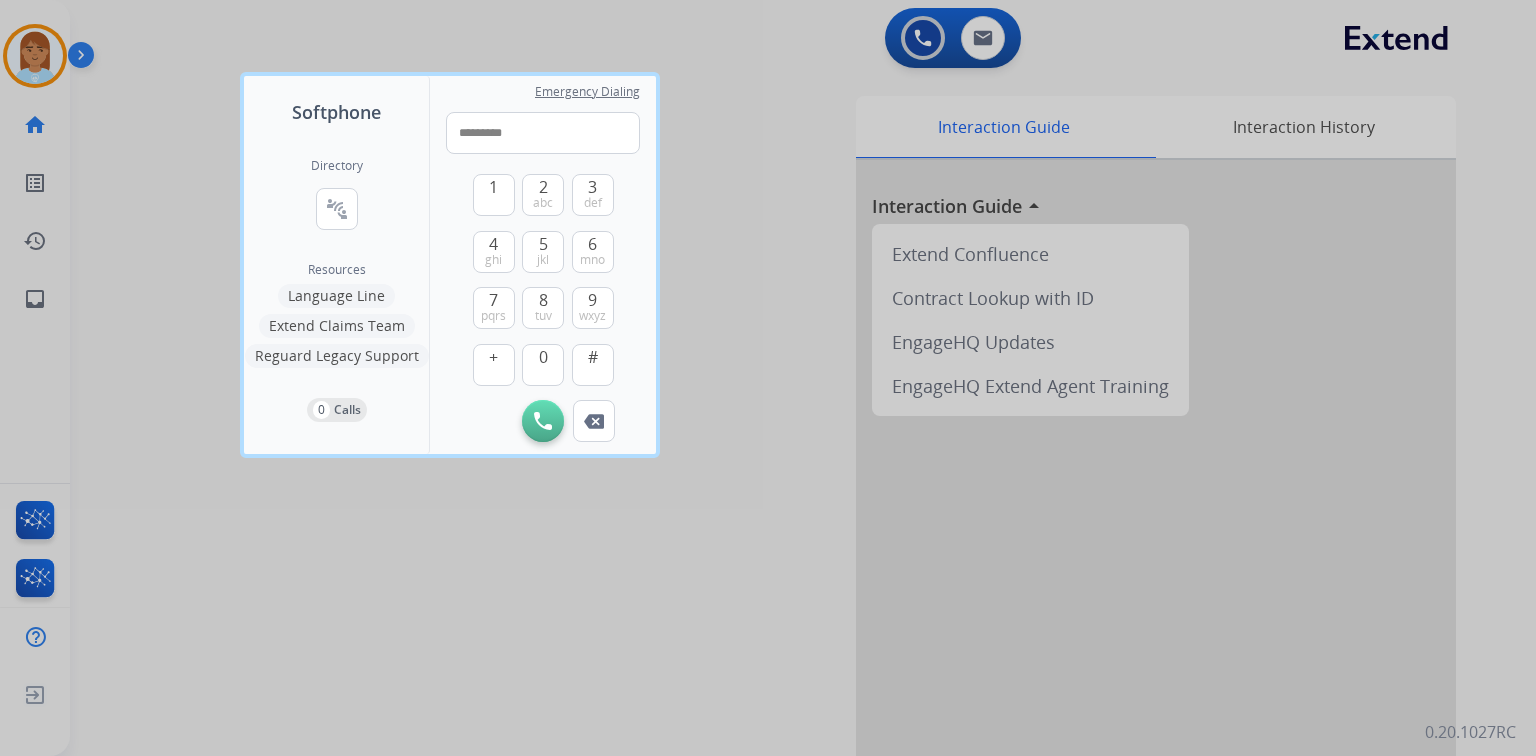 type on "**********" 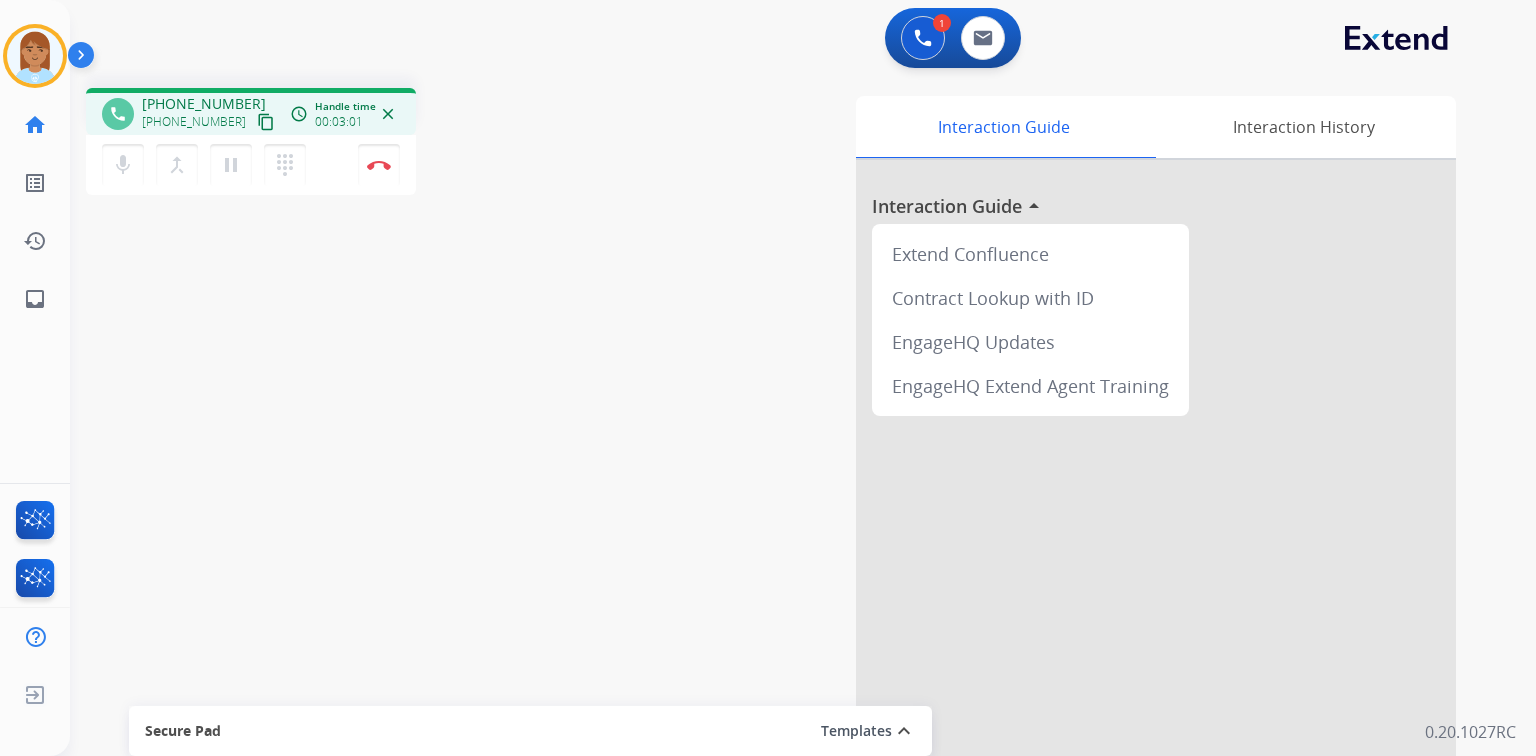 click on "[PERSON_NAME]   Busy  Edit Avatar  Agent:   [PERSON_NAME] Profile:  Multi Skill ALL home  Home  Home list_alt  Outbound Leads  Outbound Leads history  Interaction Log  Interaction Log inbox  Emails  Emails  FocalPoints   Interaction Analytics  Help Center  Help Center  Log out  Log out" 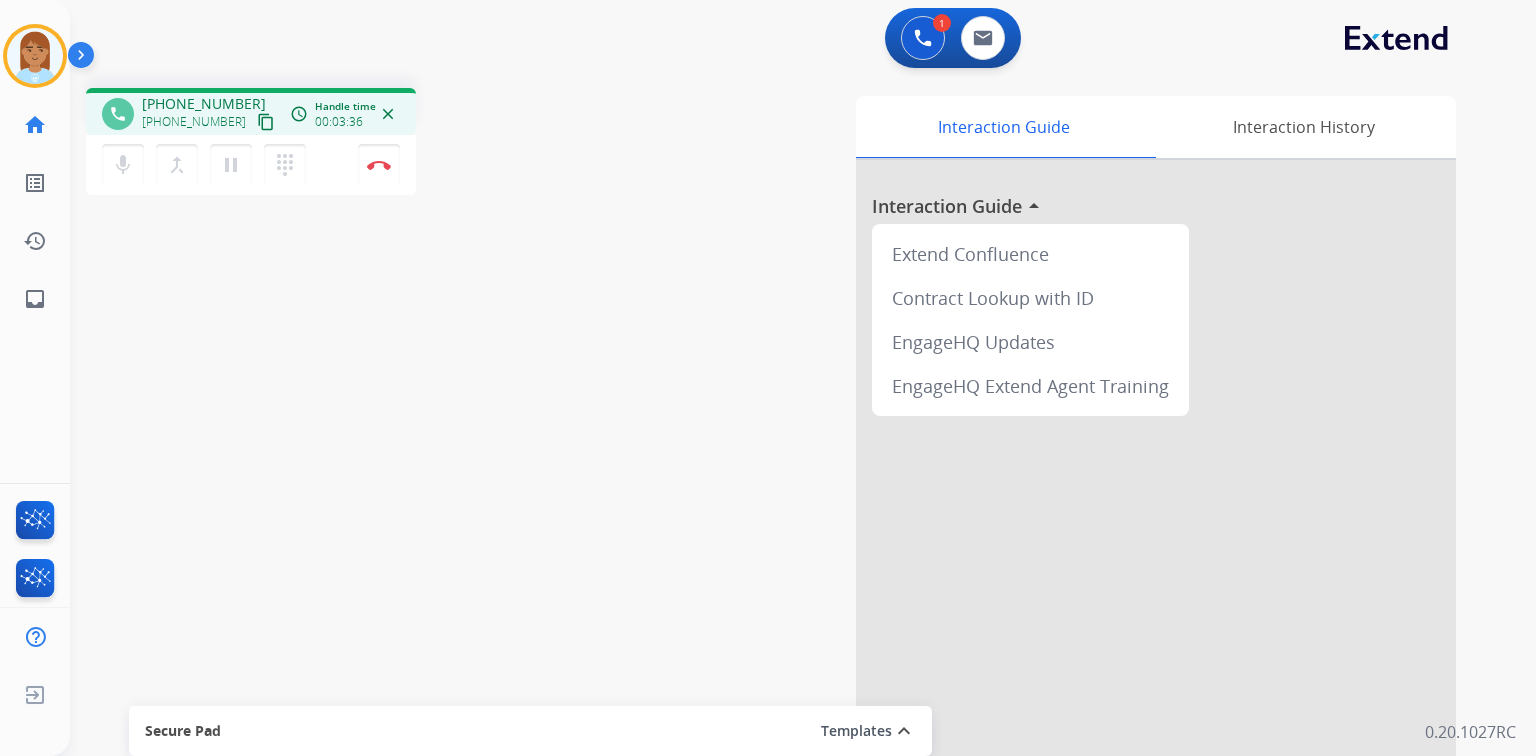 drag, startPoint x: 0, startPoint y: 340, endPoint x: 432, endPoint y: 317, distance: 432.61185 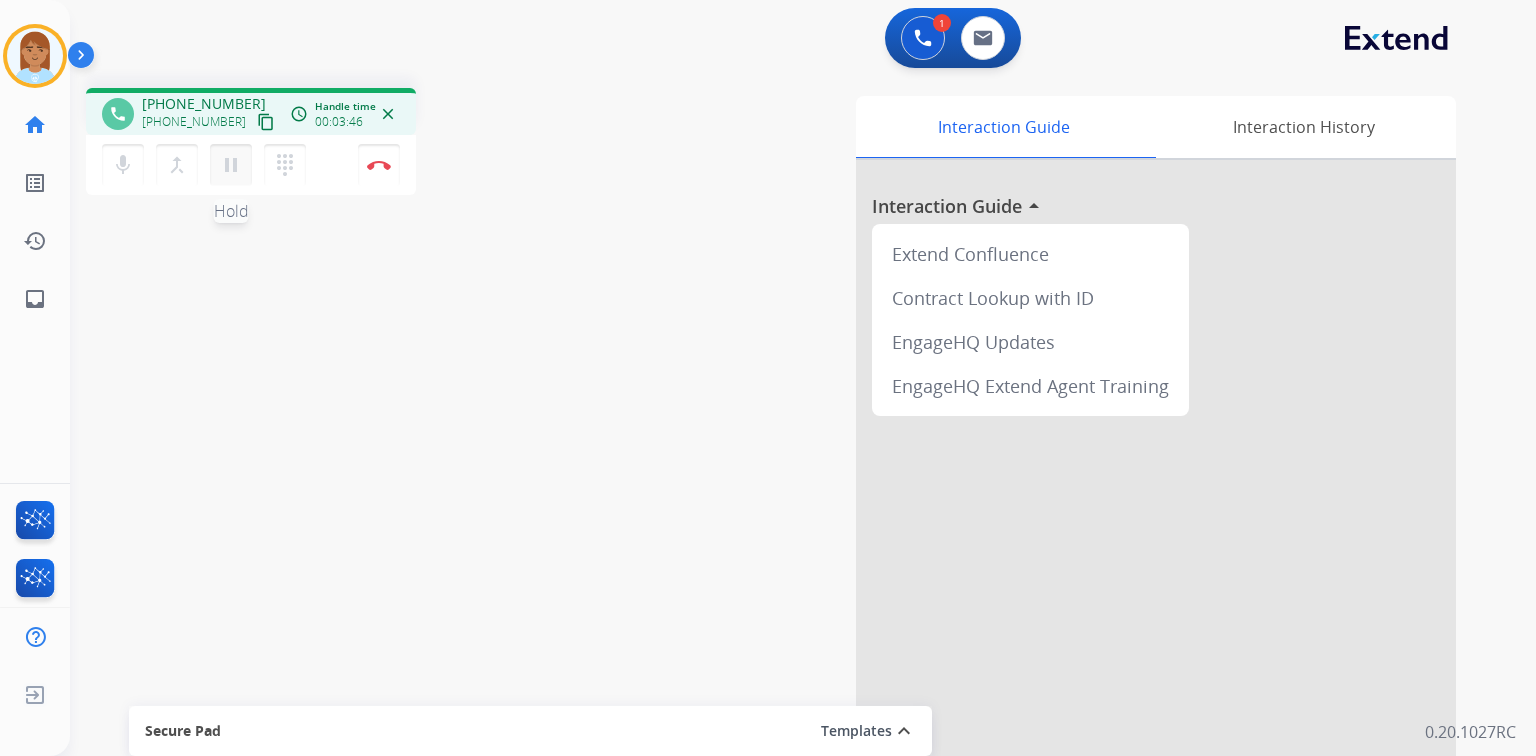 click on "pause" at bounding box center [231, 165] 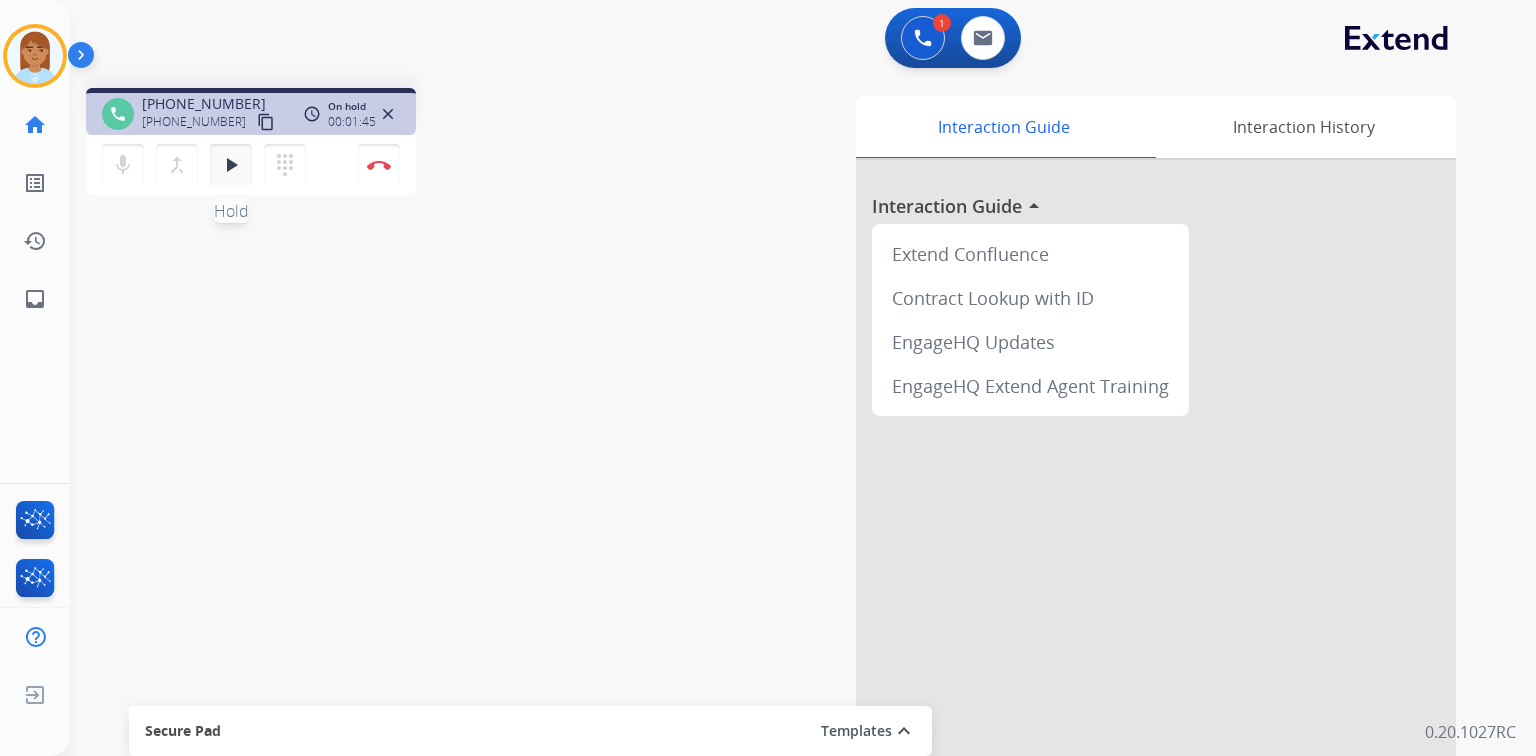 click on "play_arrow" at bounding box center (231, 165) 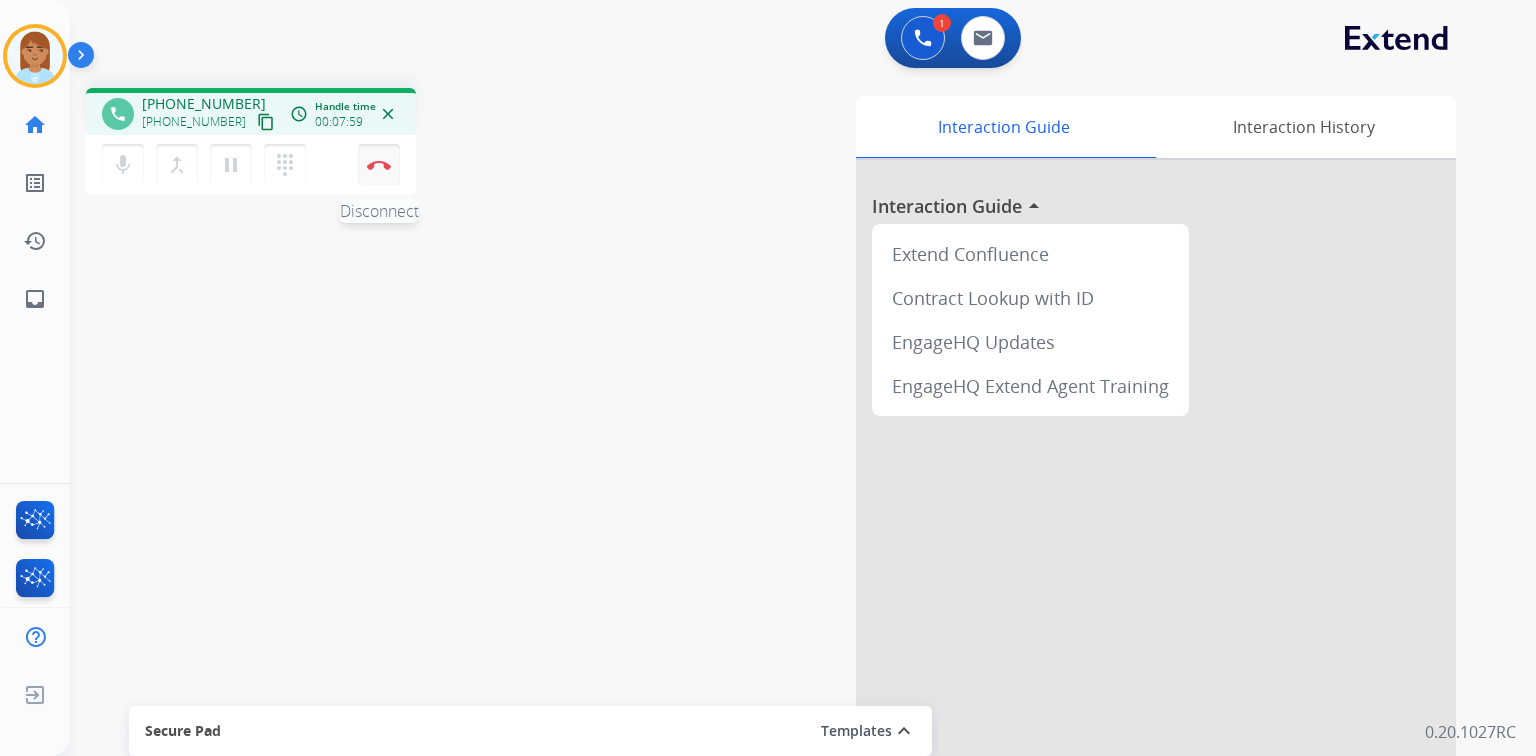 click on "Disconnect" at bounding box center [379, 165] 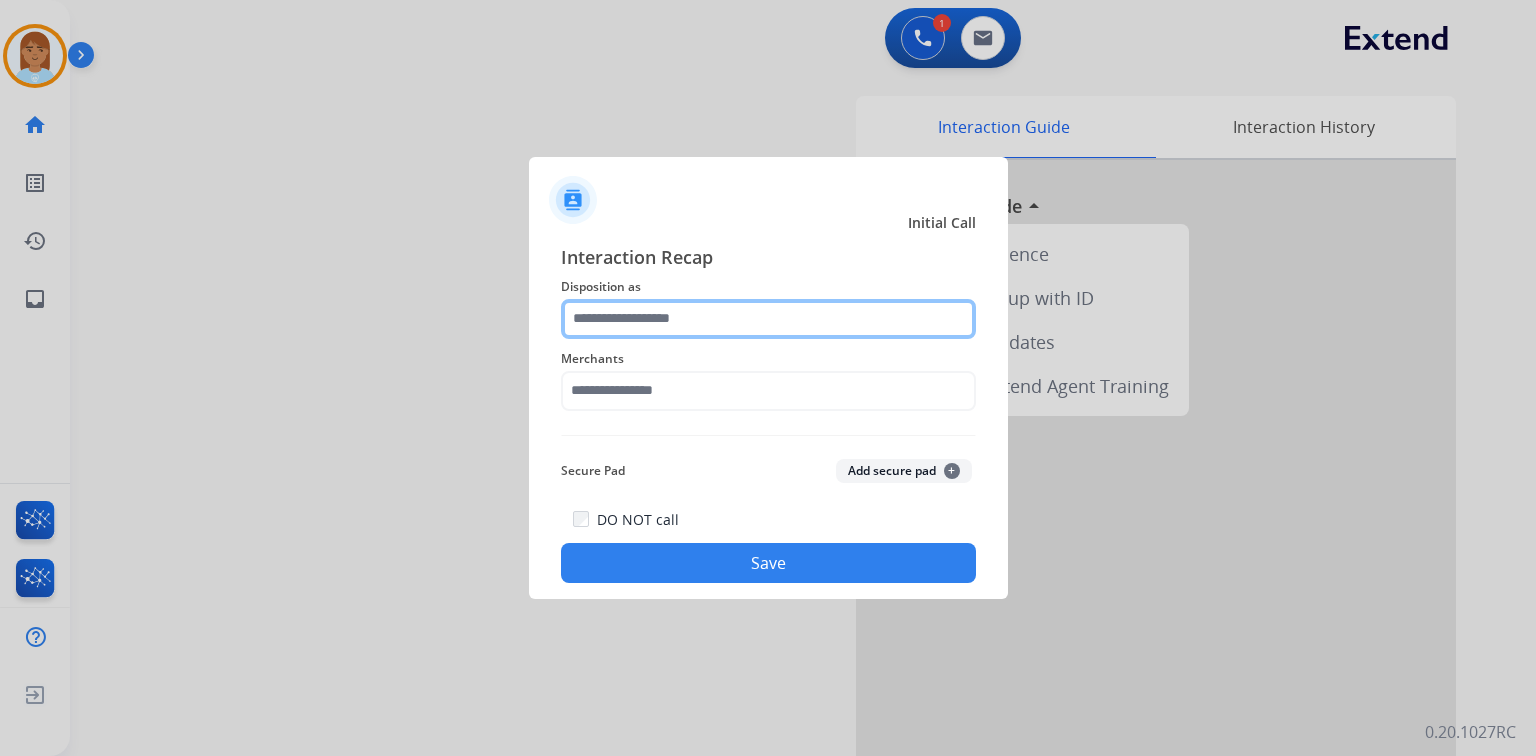 click 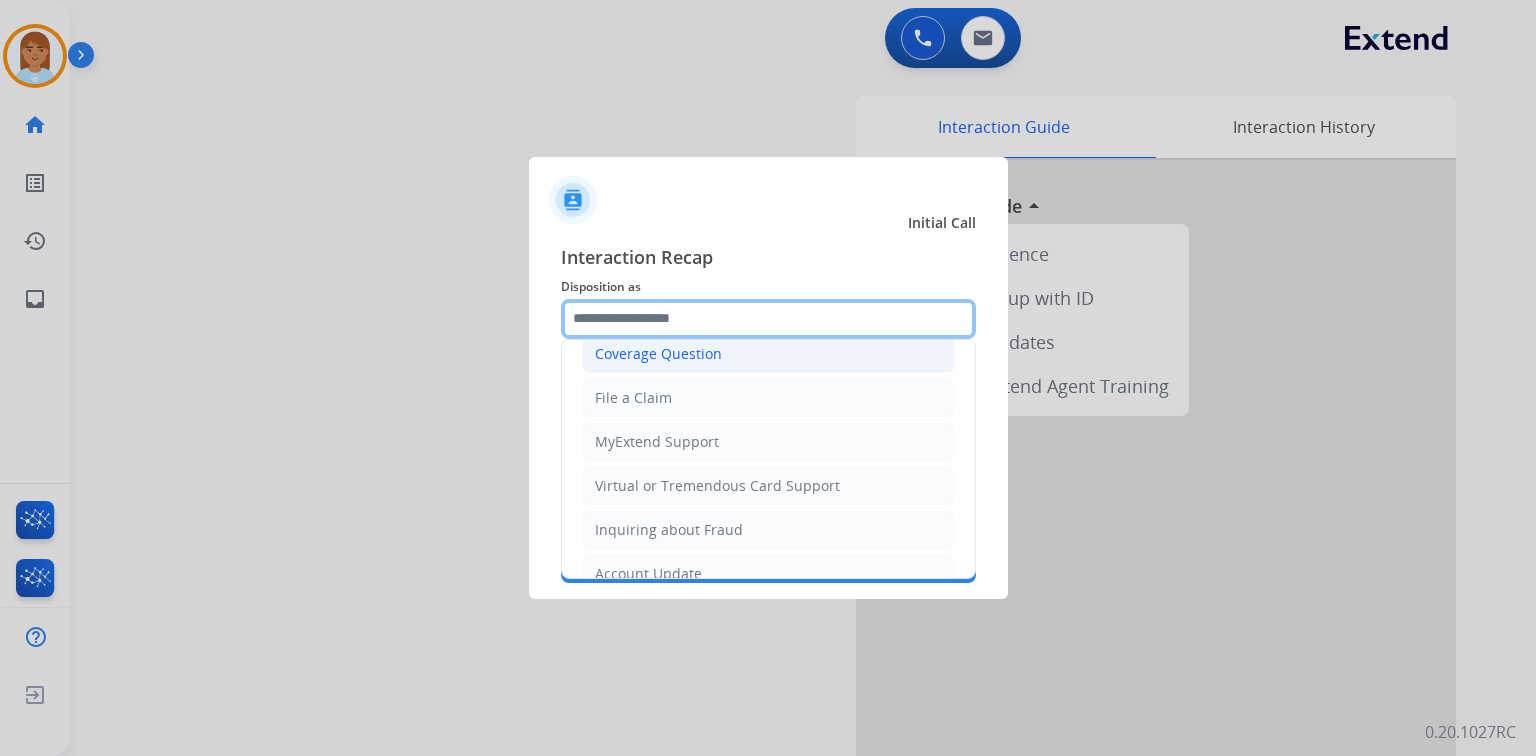 scroll, scrollTop: 307, scrollLeft: 0, axis: vertical 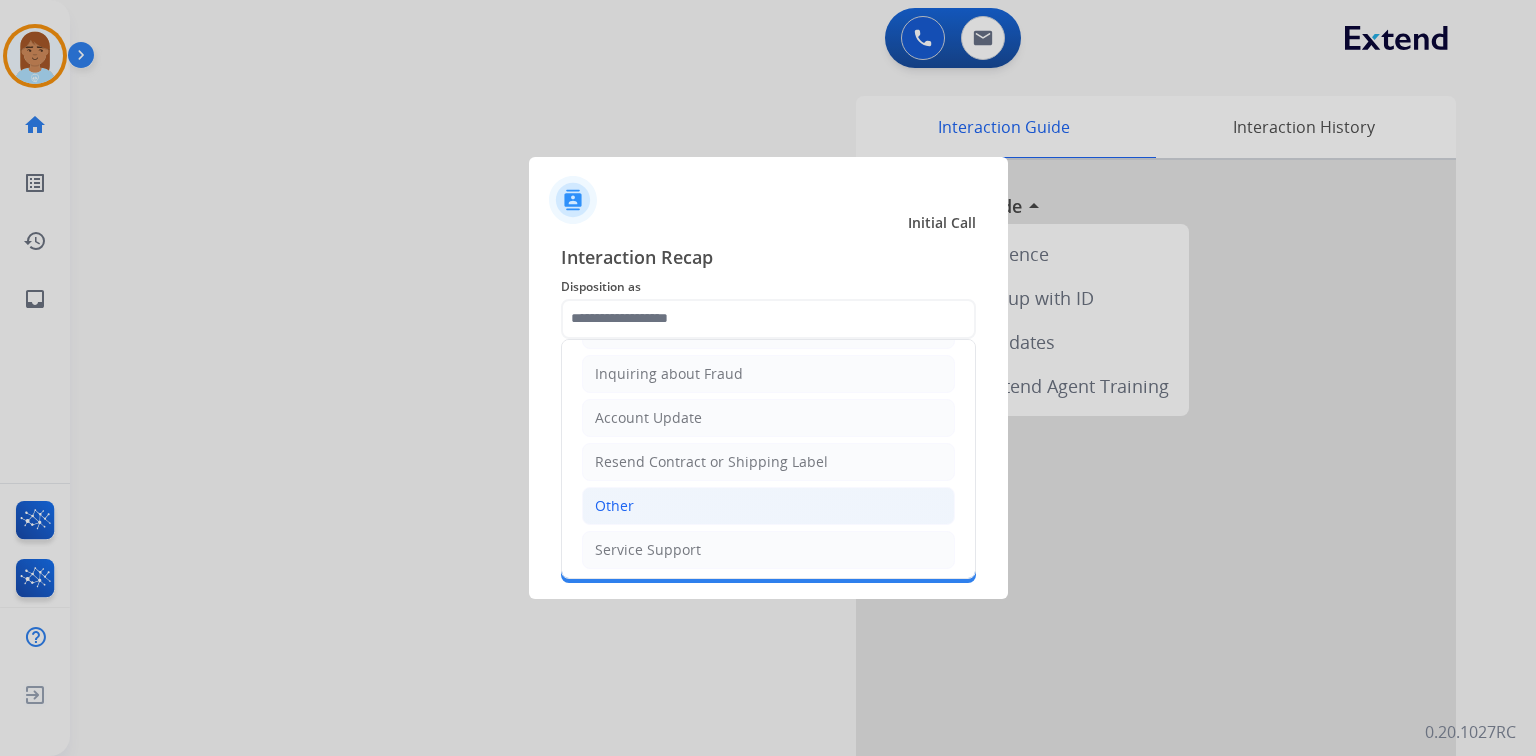 click on "Other" 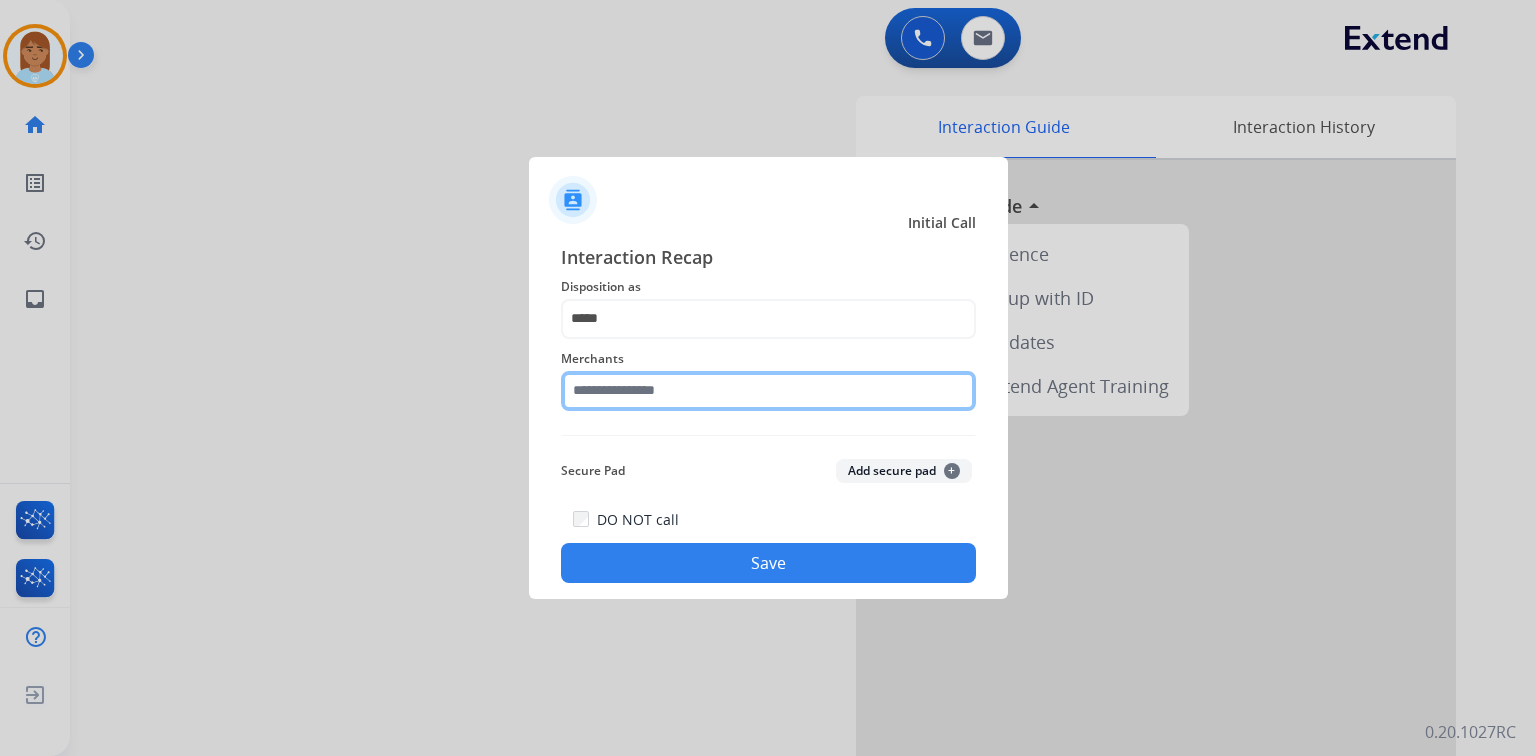 click 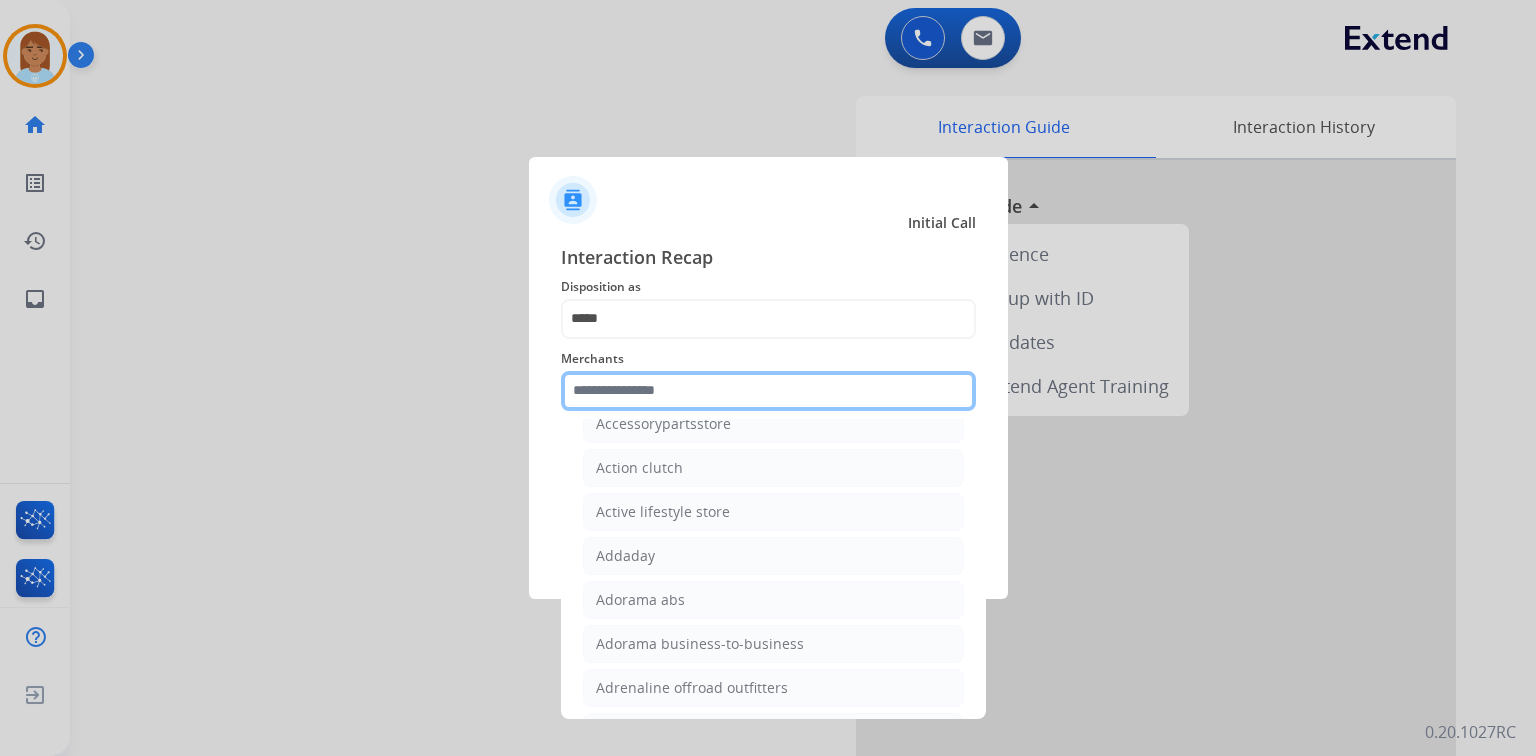 scroll, scrollTop: 560, scrollLeft: 0, axis: vertical 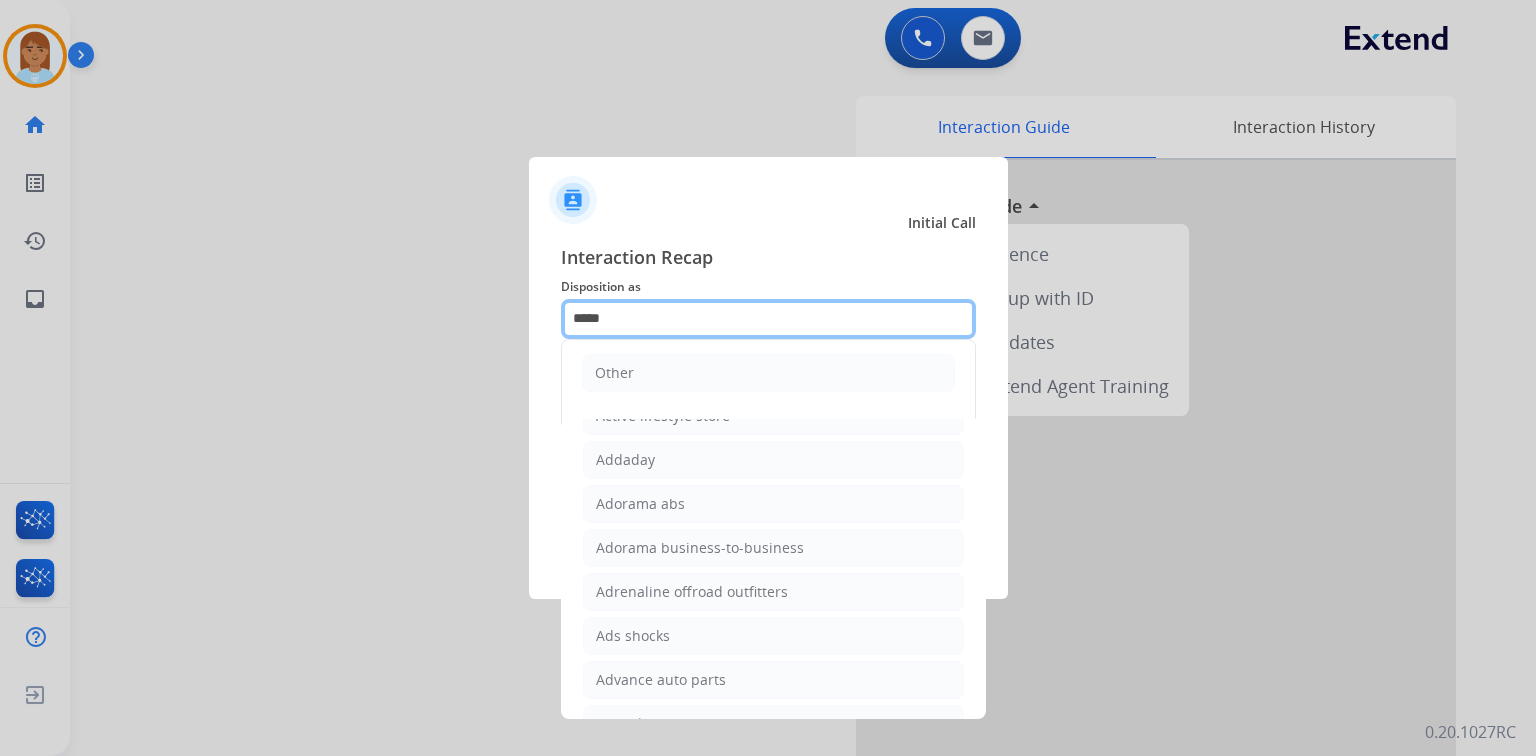 drag, startPoint x: 663, startPoint y: 312, endPoint x: 262, endPoint y: 327, distance: 401.28046 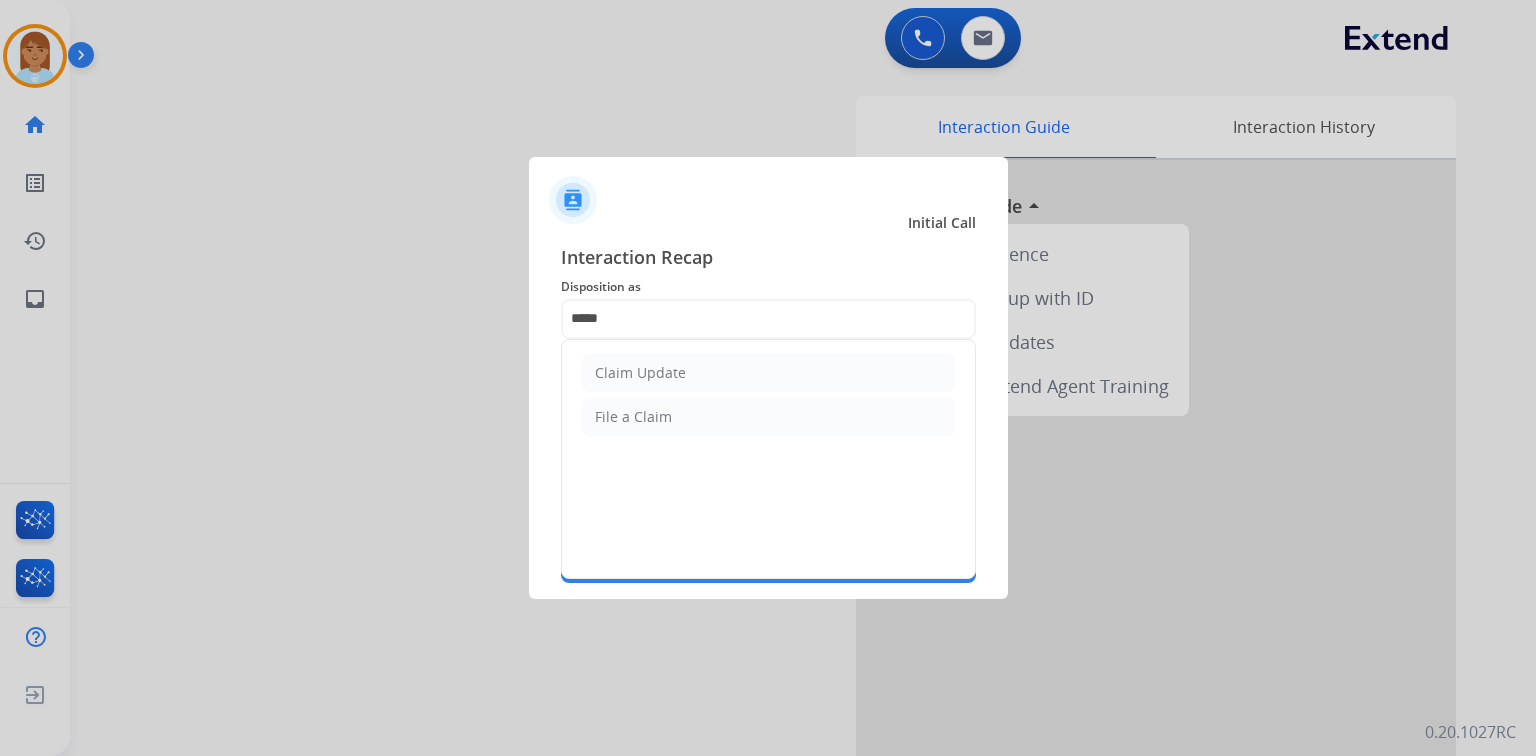 click on "Claim Update" 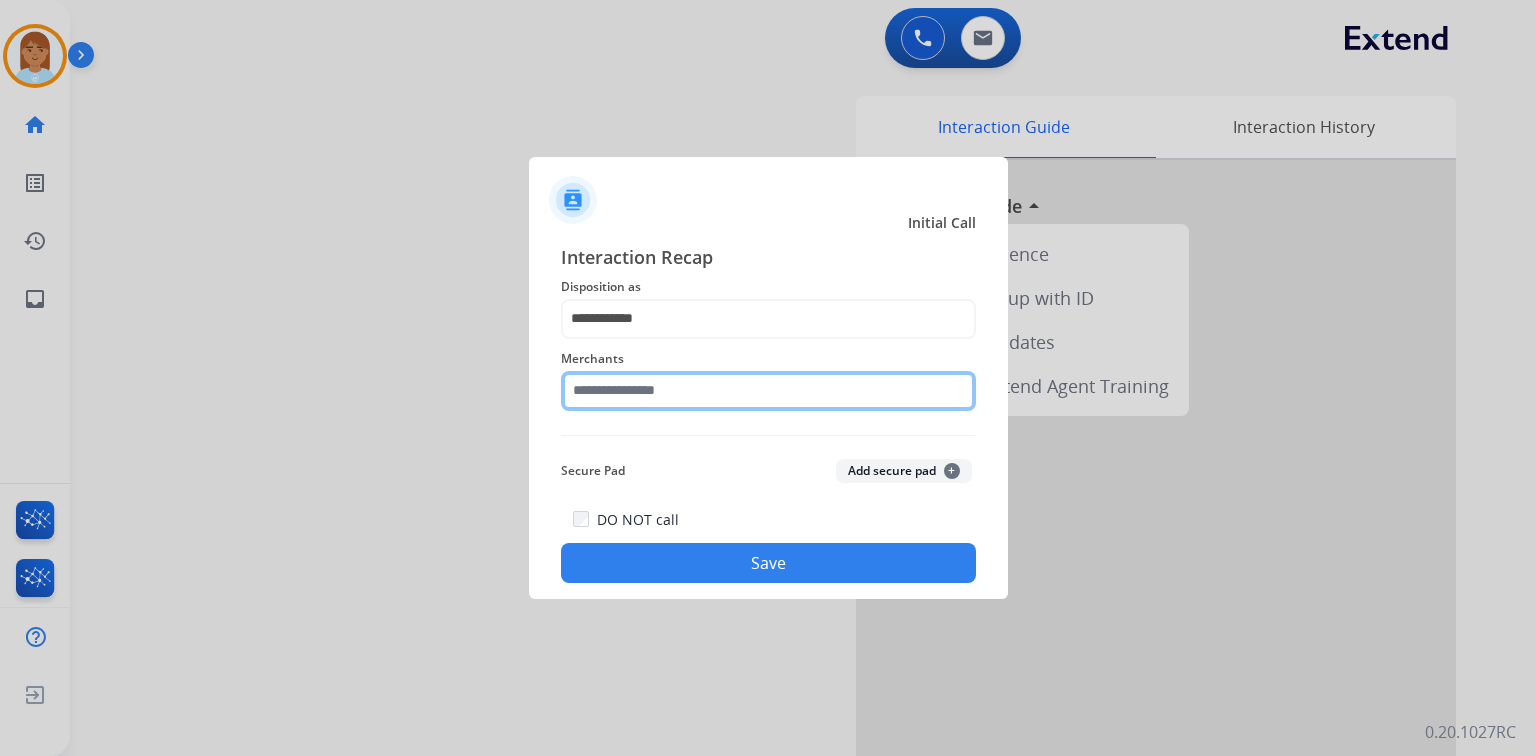 click 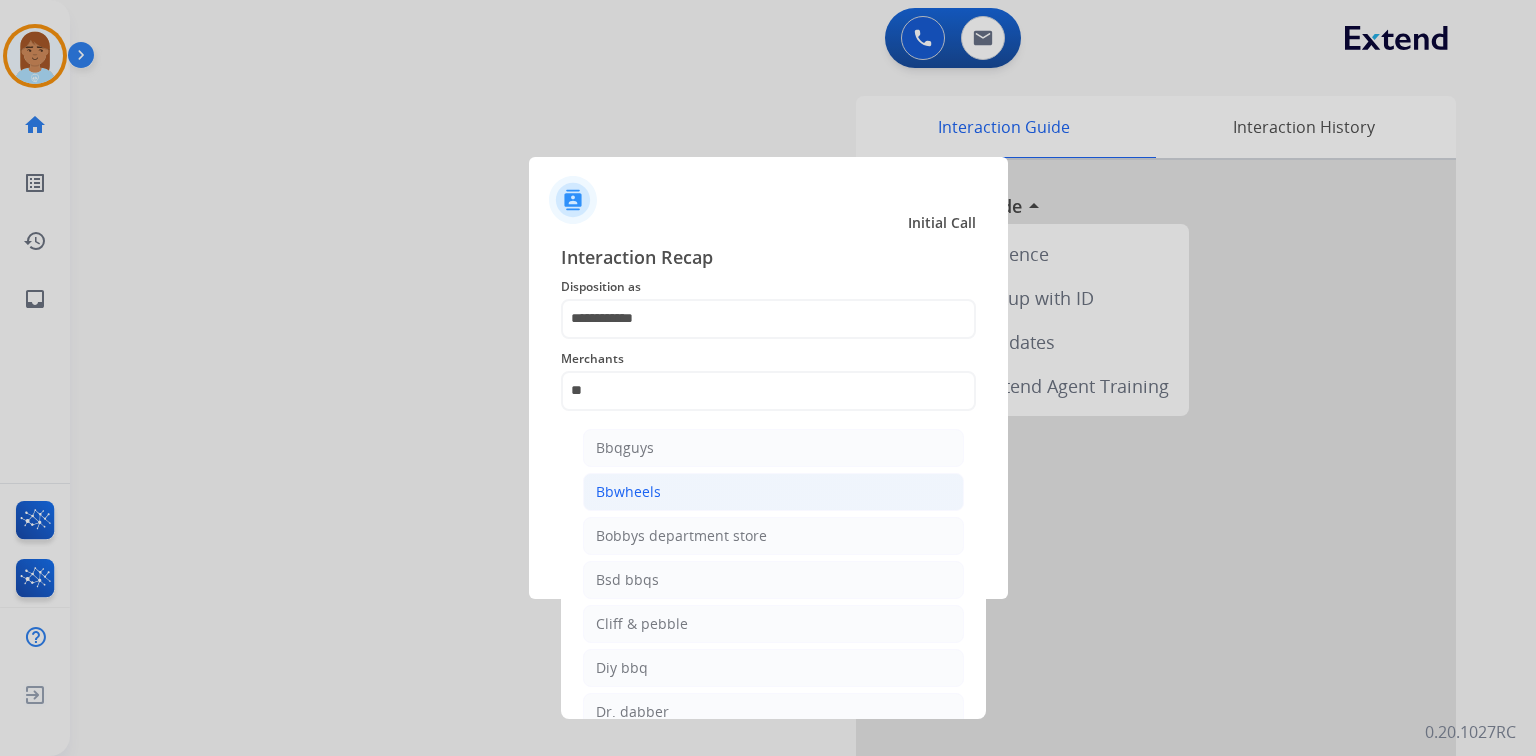 click on "Bbwheels" 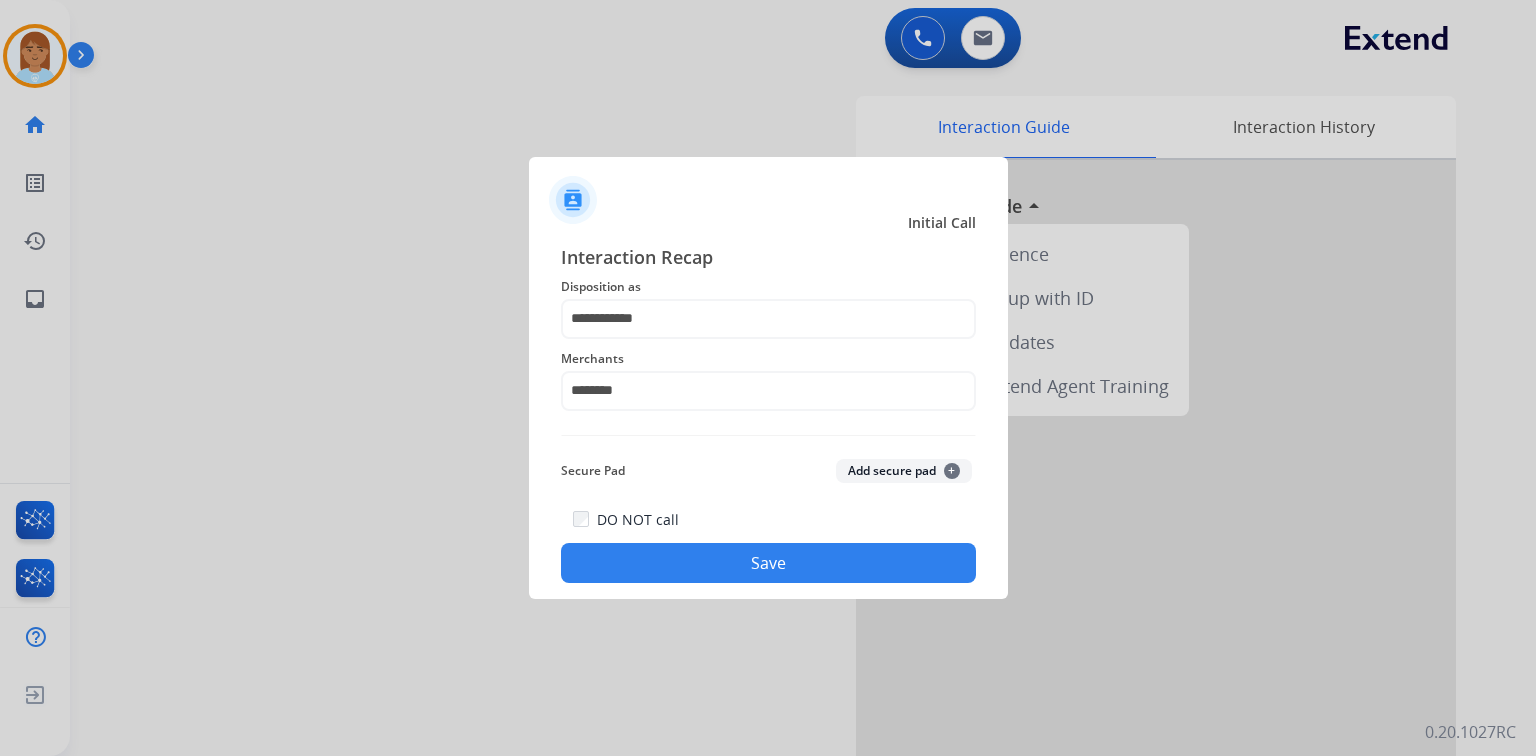 click on "Save" 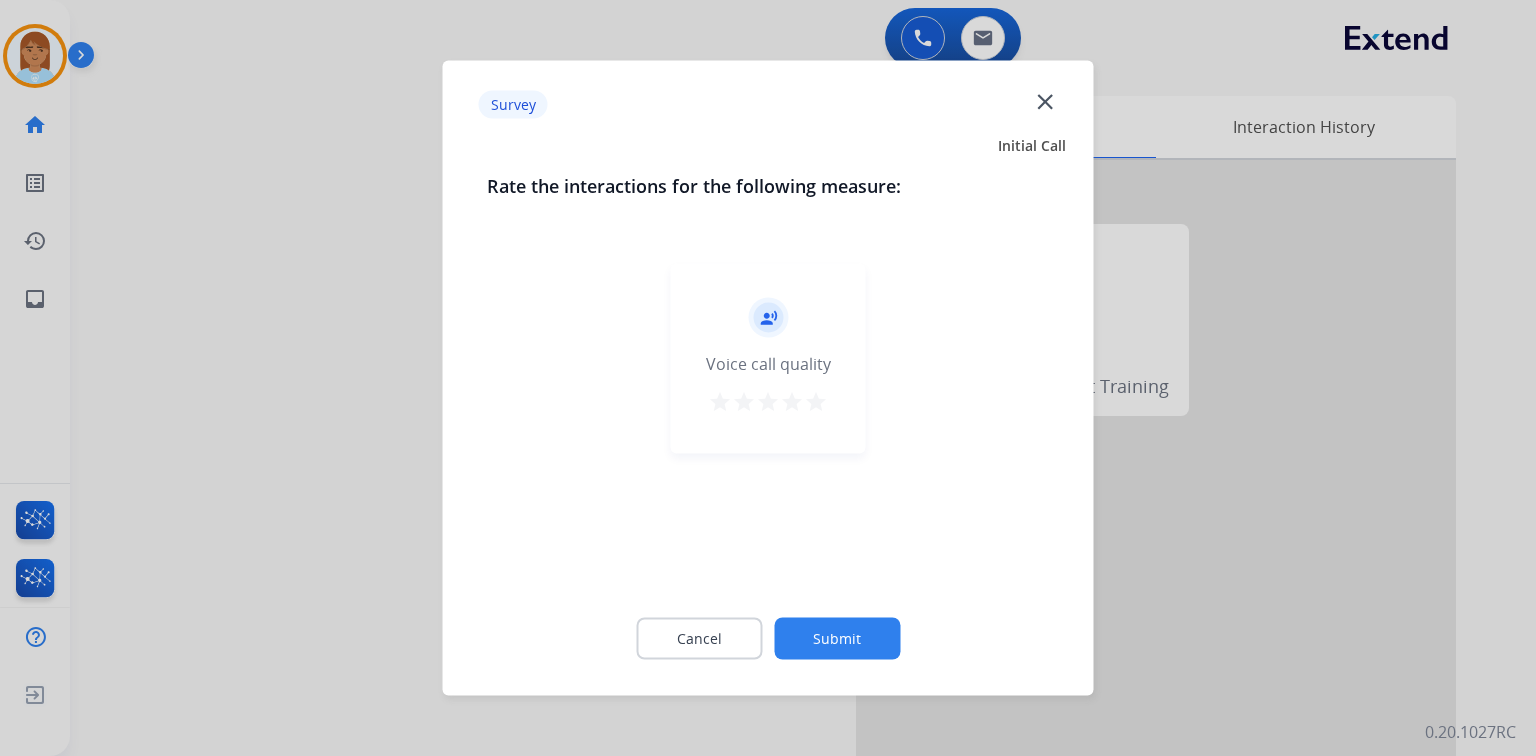 click on "Cancel Submit" 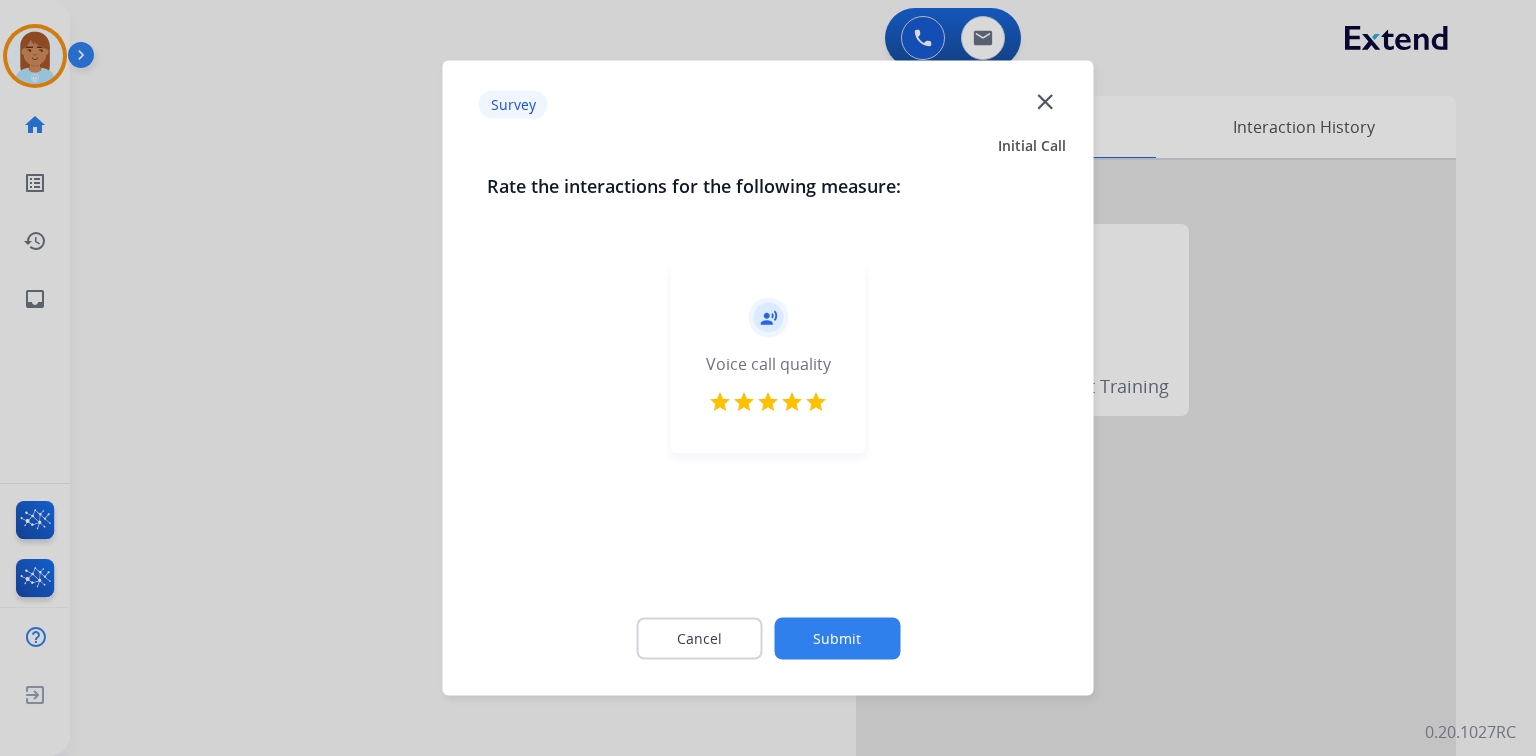 click on "star" at bounding box center [816, 402] 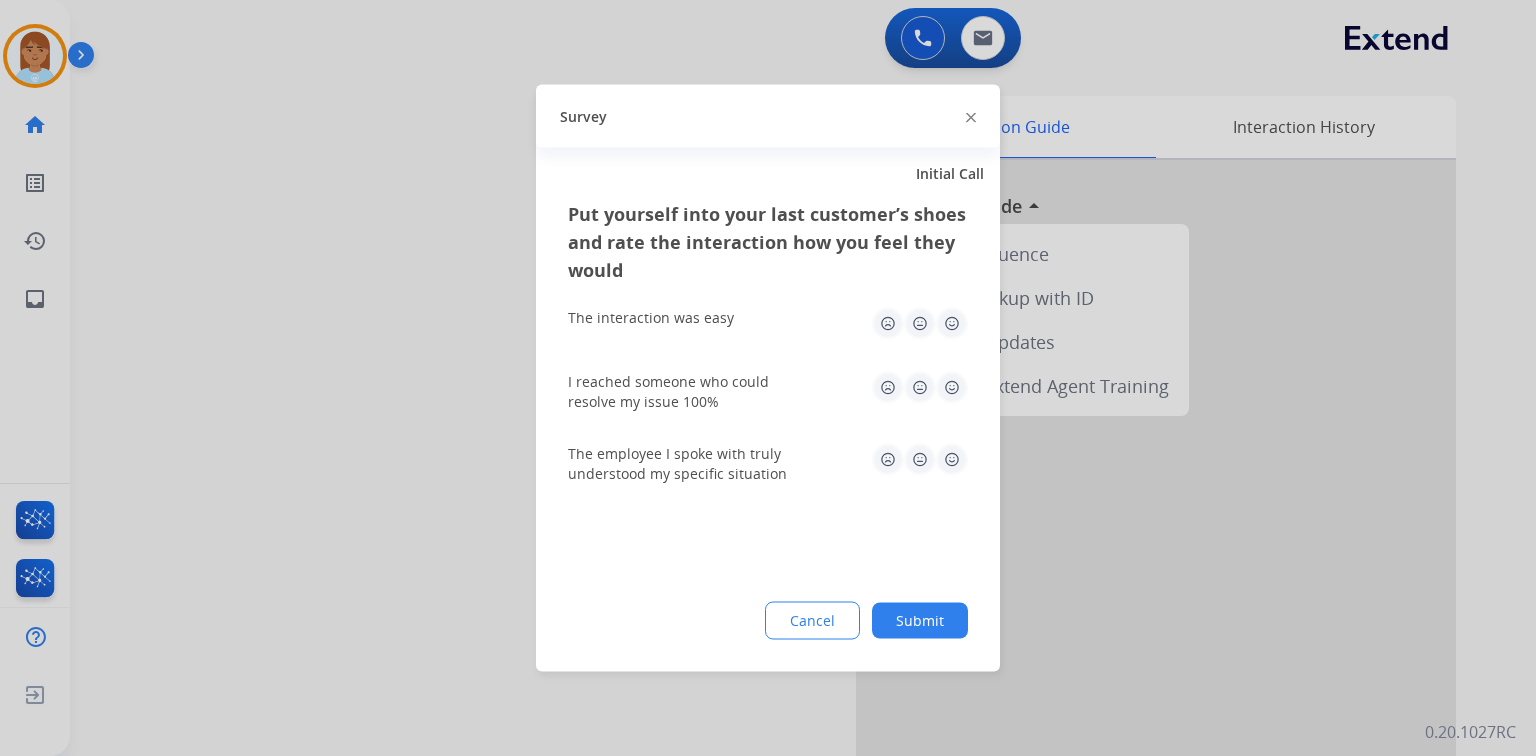 click 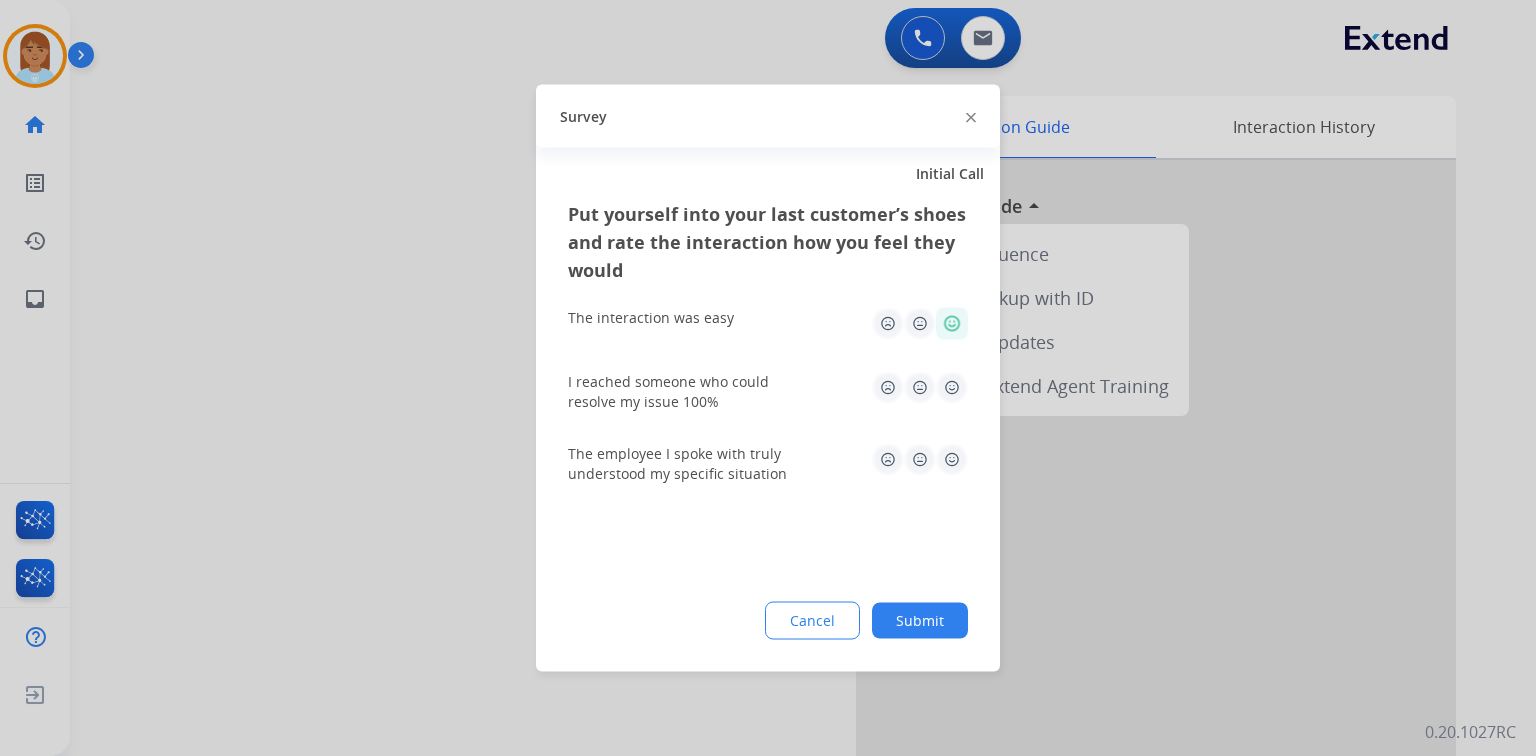 click 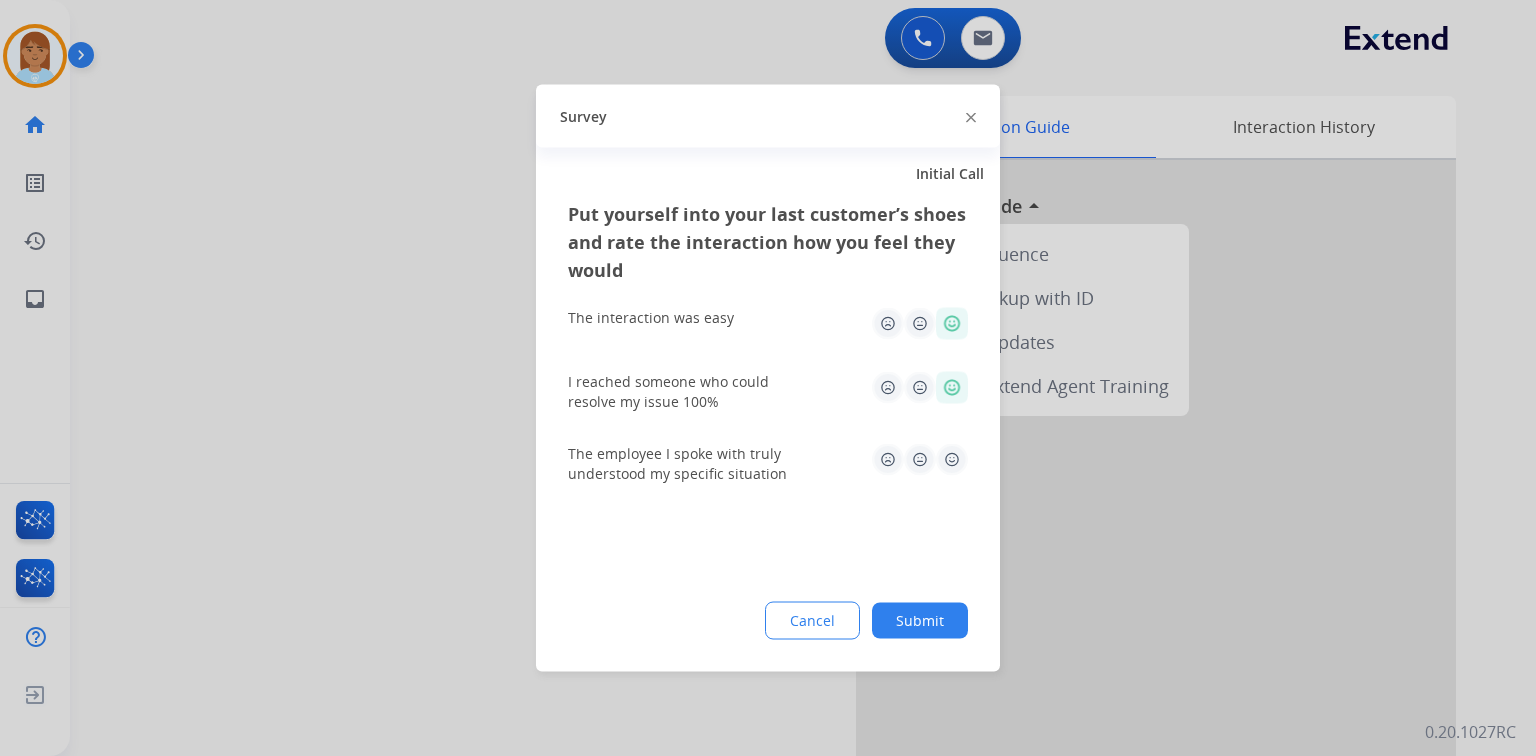 click on "The employee I spoke with truly understood my specific situation" 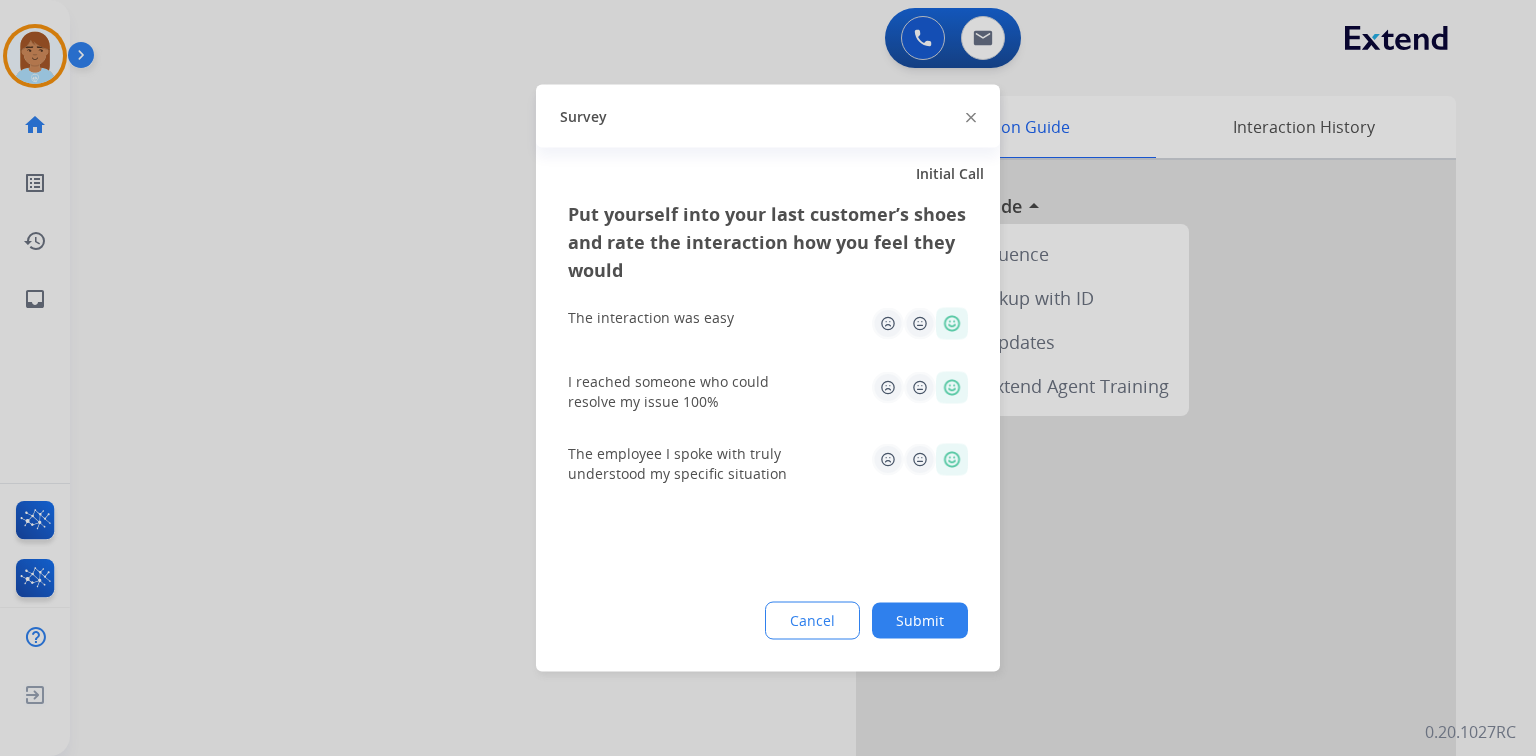 click on "Submit" 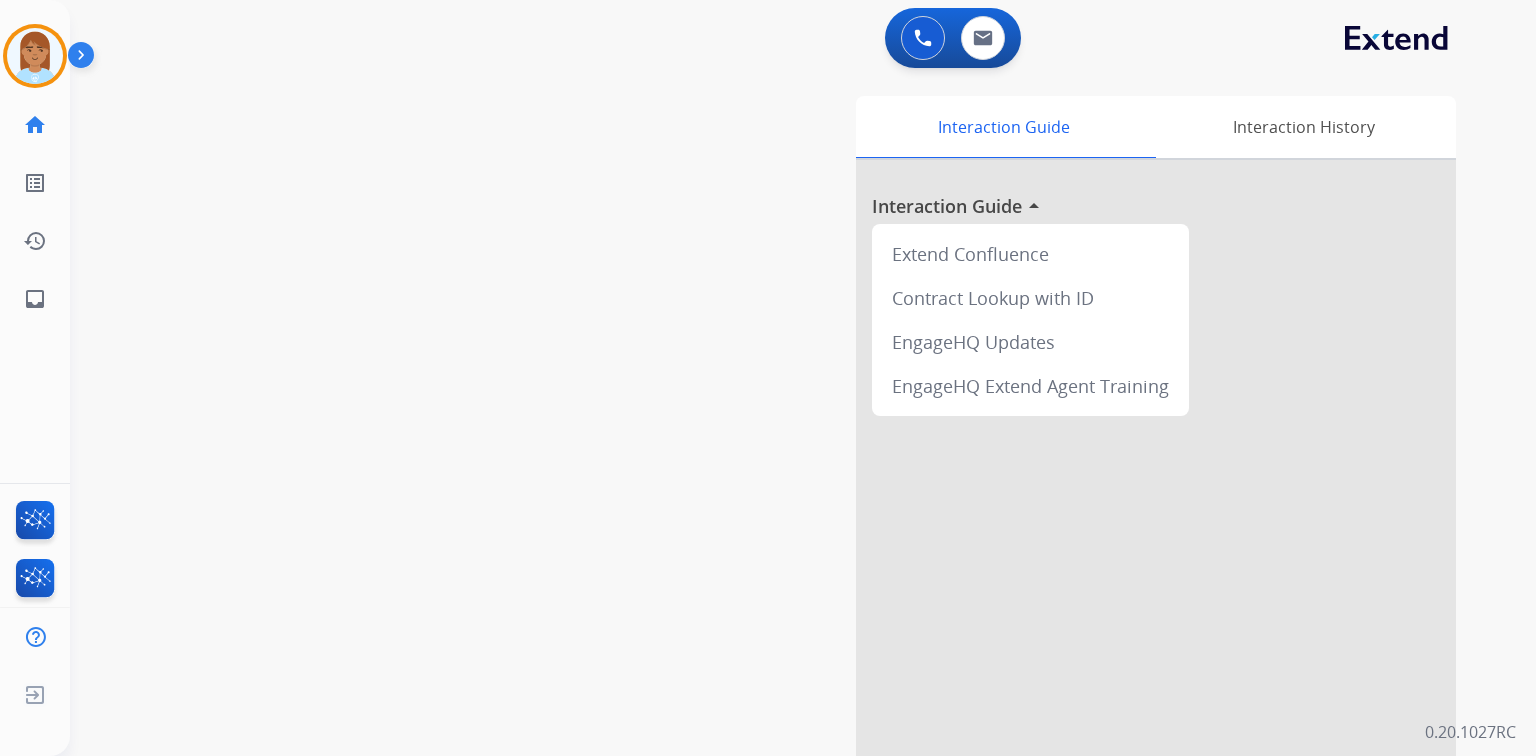 click at bounding box center (85, 59) 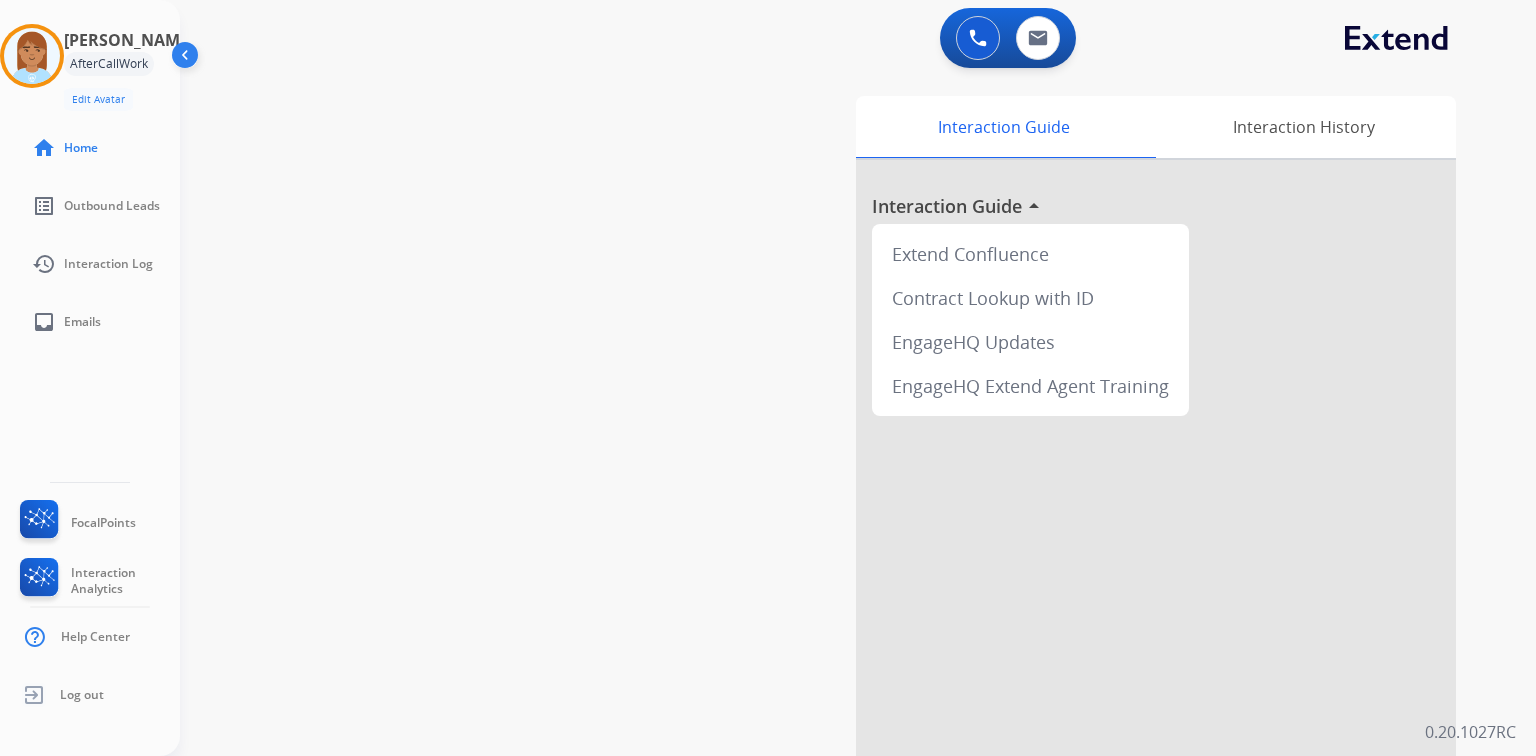 drag, startPoint x: 52, startPoint y: 48, endPoint x: 76, endPoint y: 64, distance: 28.84441 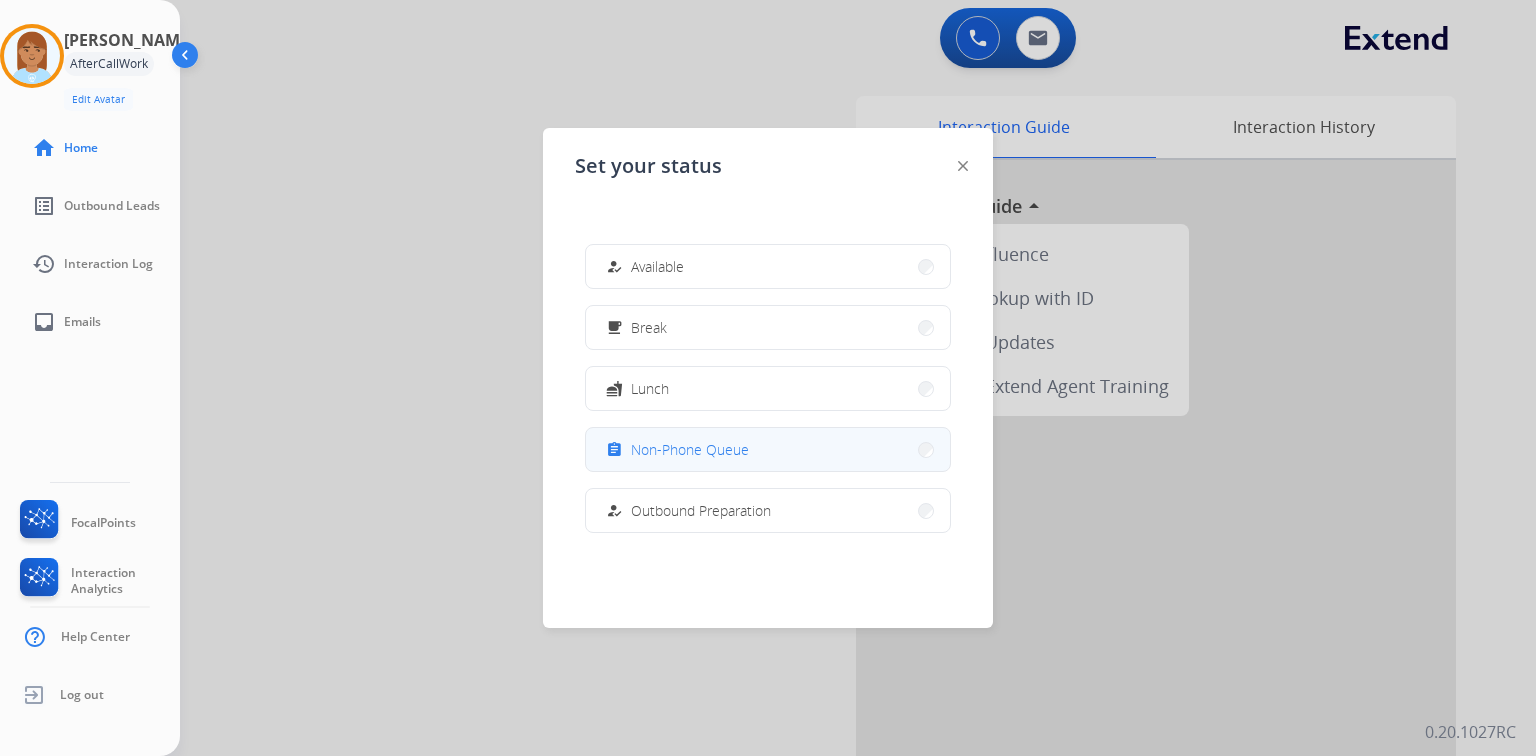 click on "Non-Phone Queue" at bounding box center [690, 449] 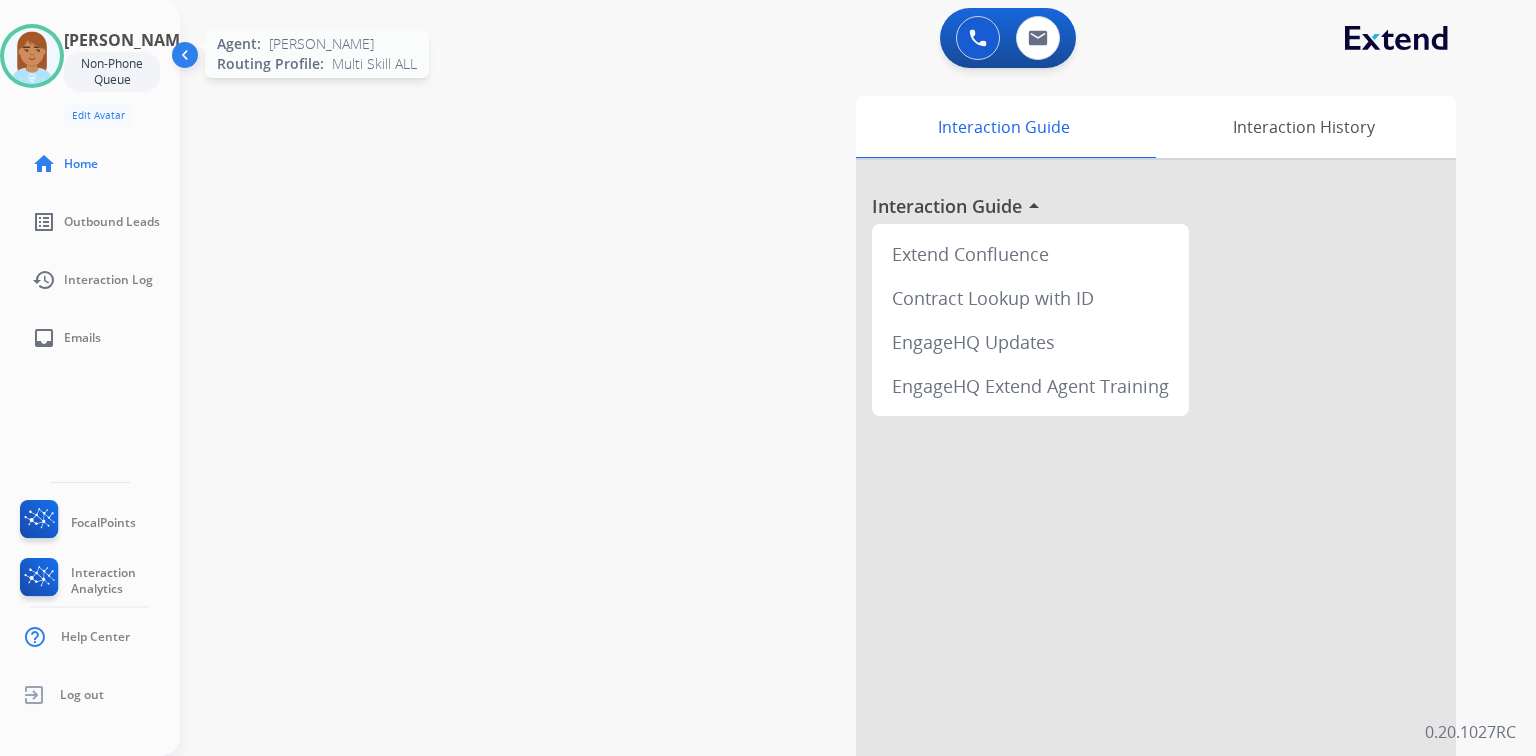 click at bounding box center (32, 56) 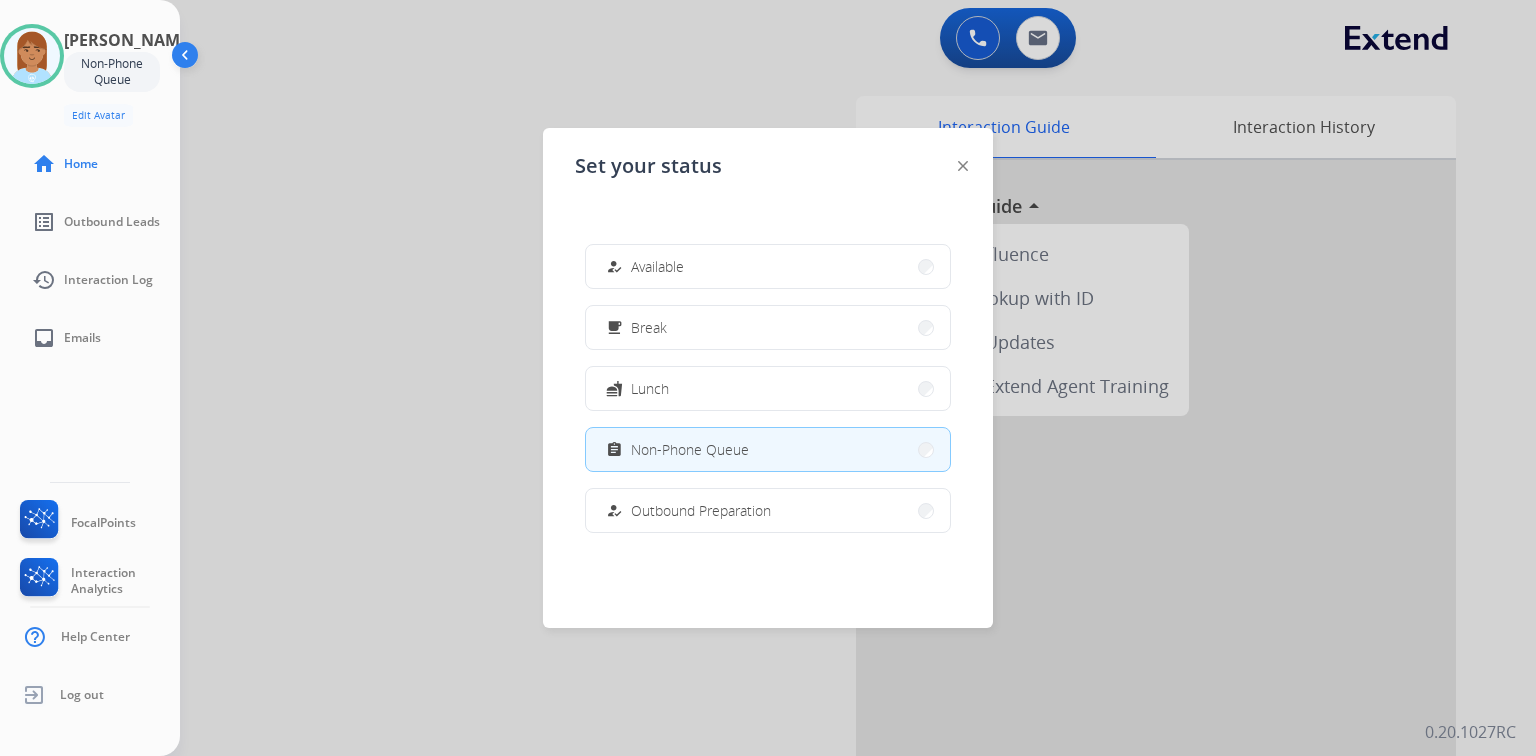 click at bounding box center (768, 378) 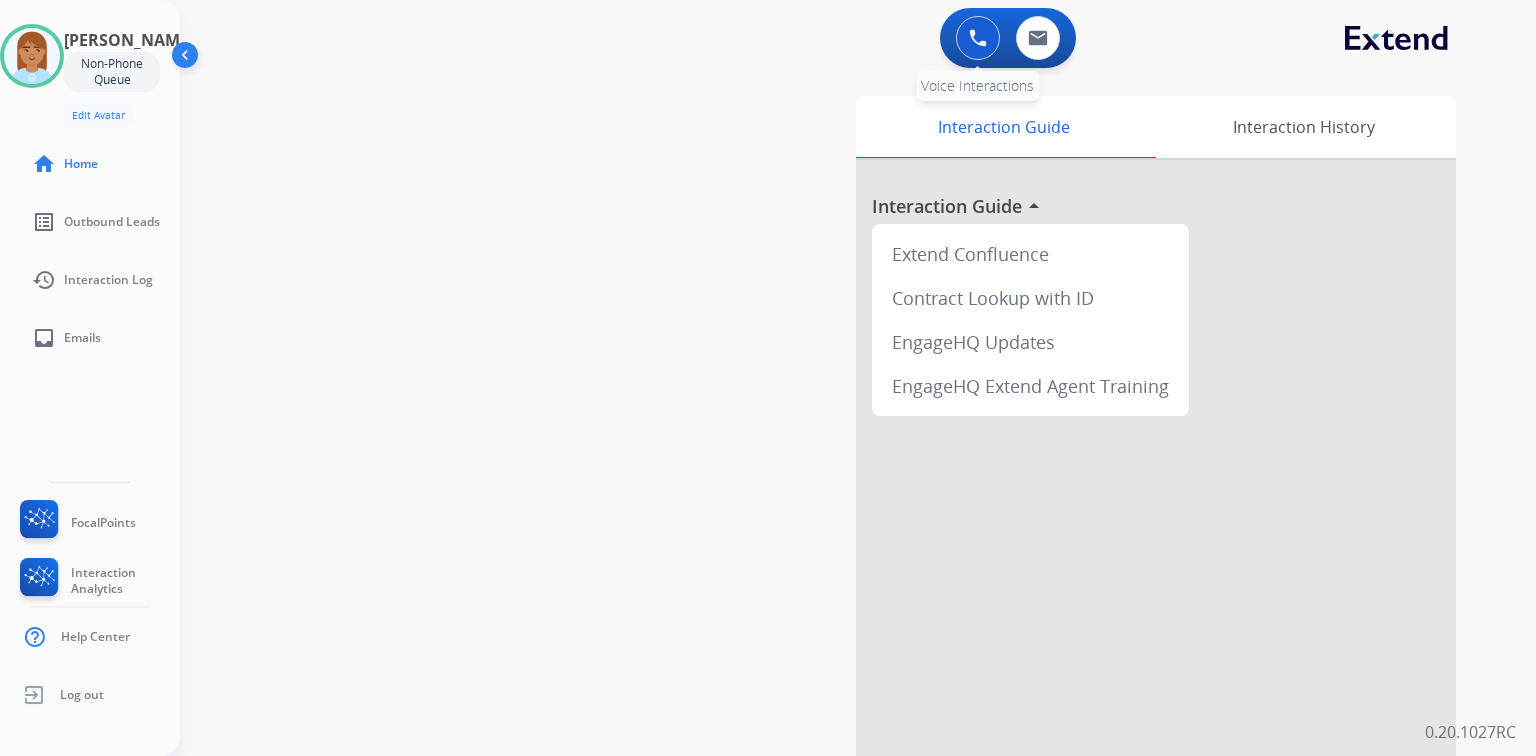 click at bounding box center [978, 38] 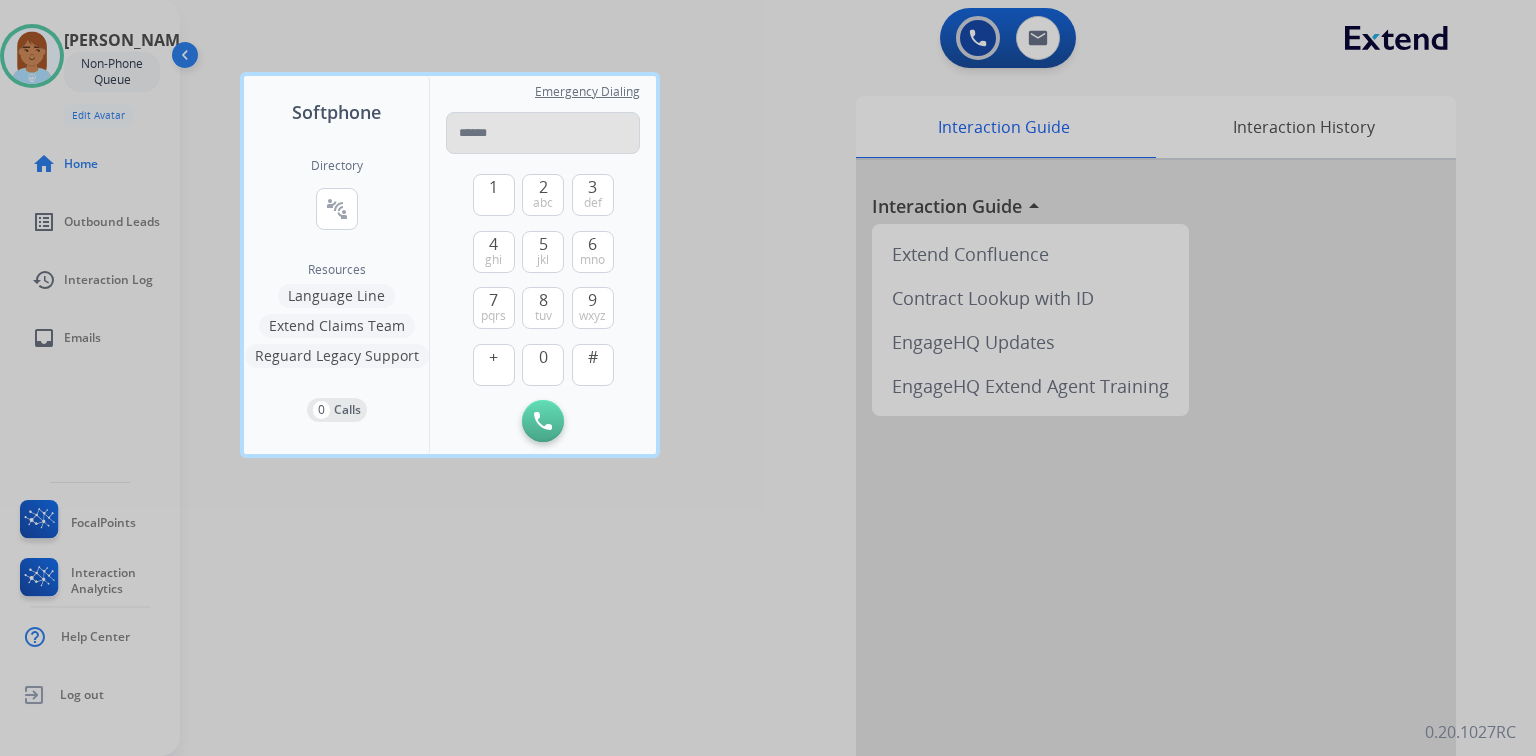 click at bounding box center [543, 133] 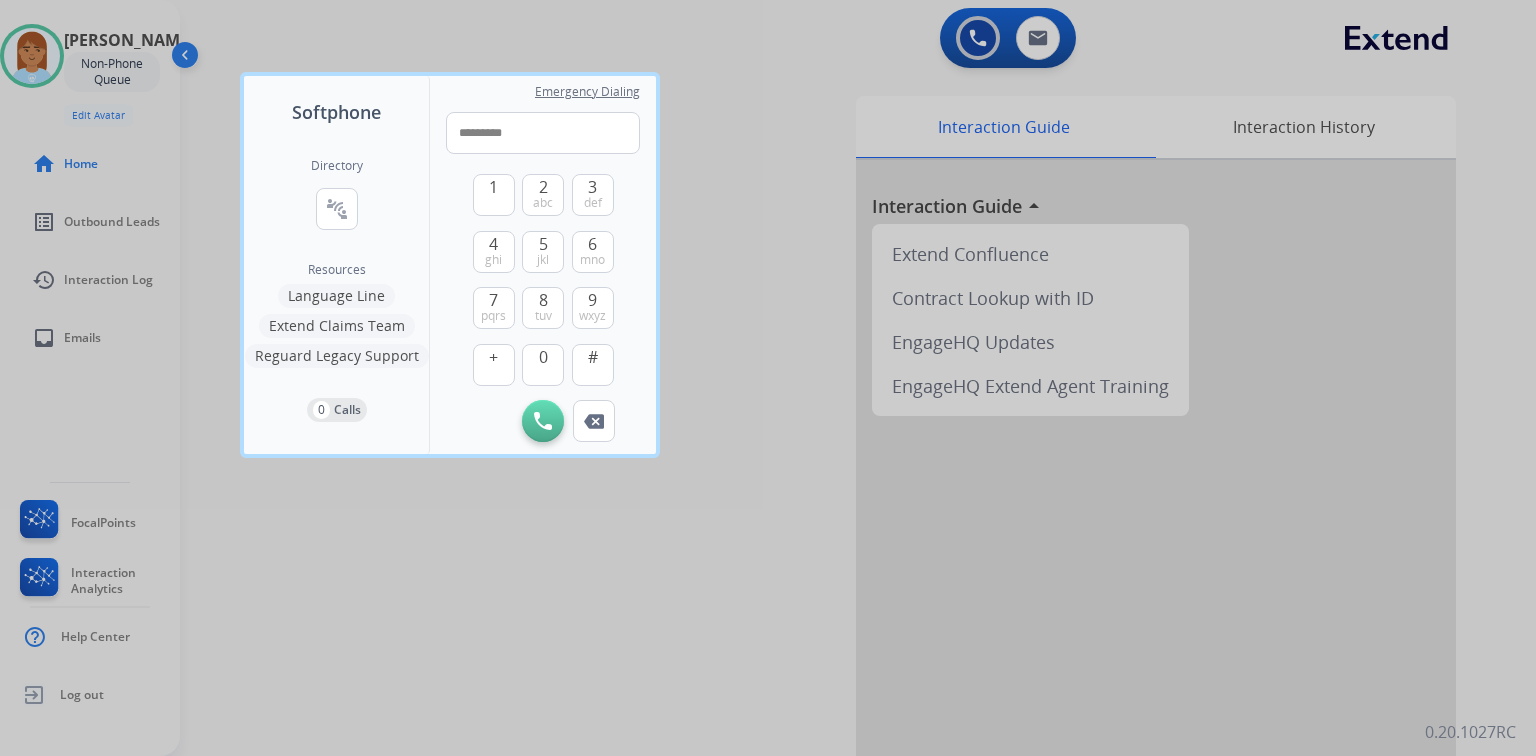 type on "**********" 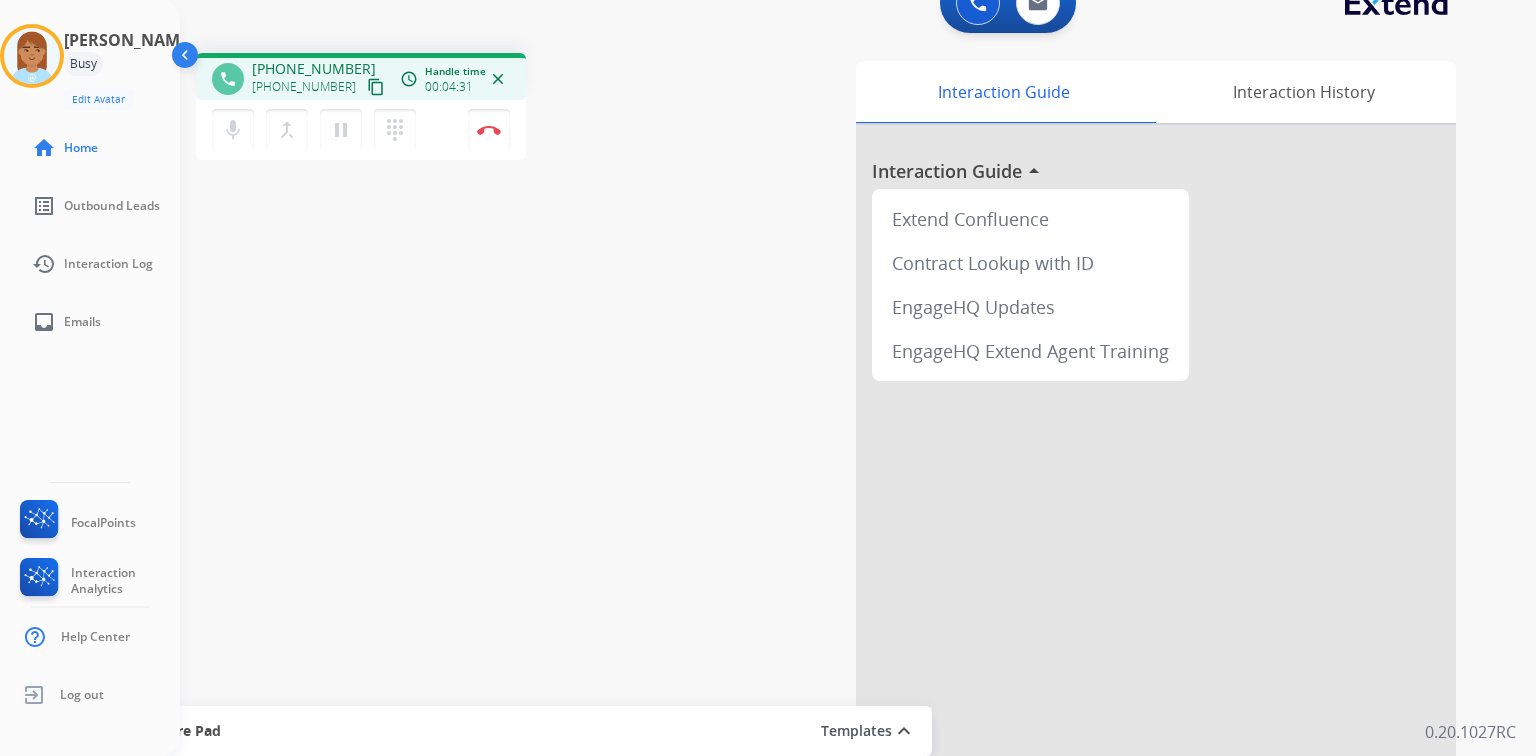 scroll, scrollTop: 0, scrollLeft: 0, axis: both 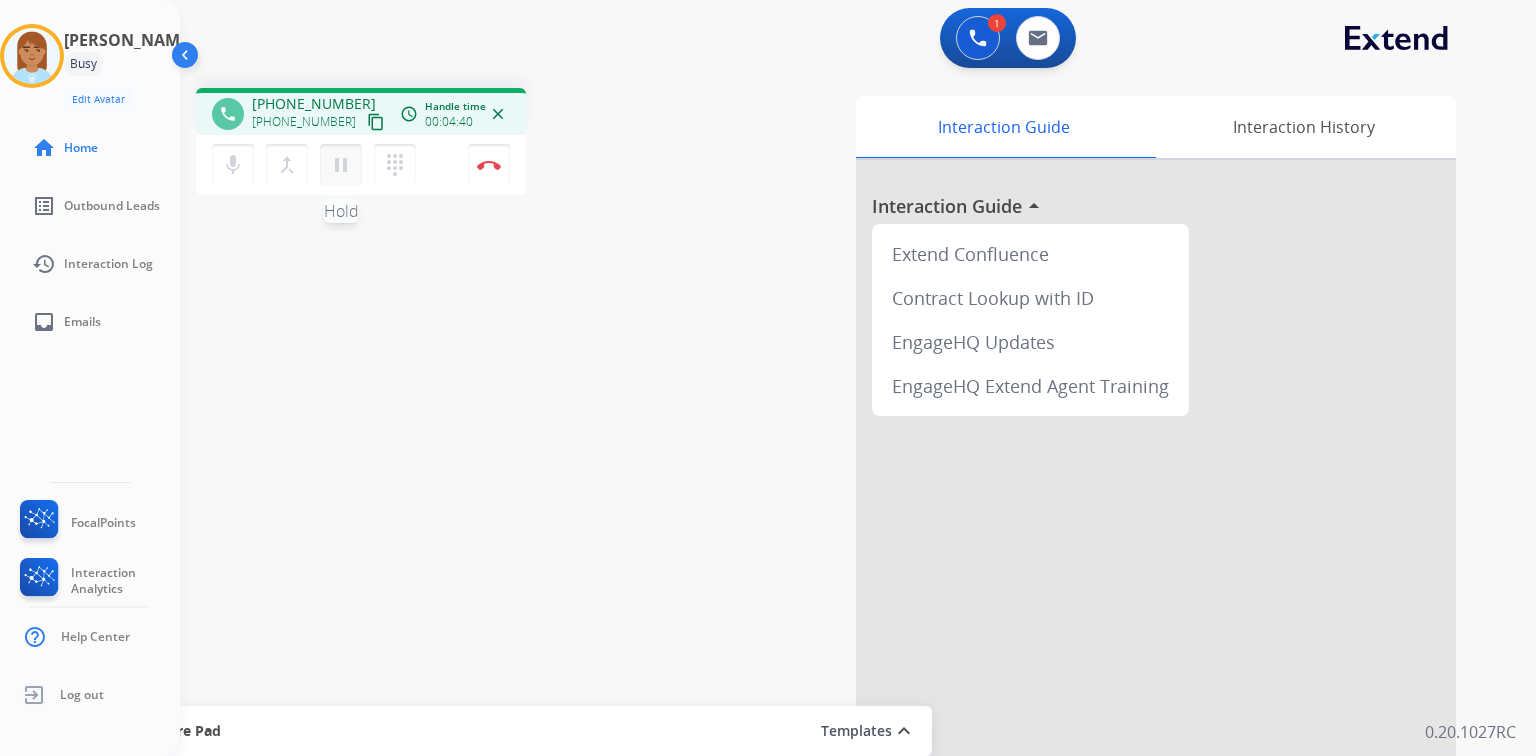 click on "pause" at bounding box center (341, 165) 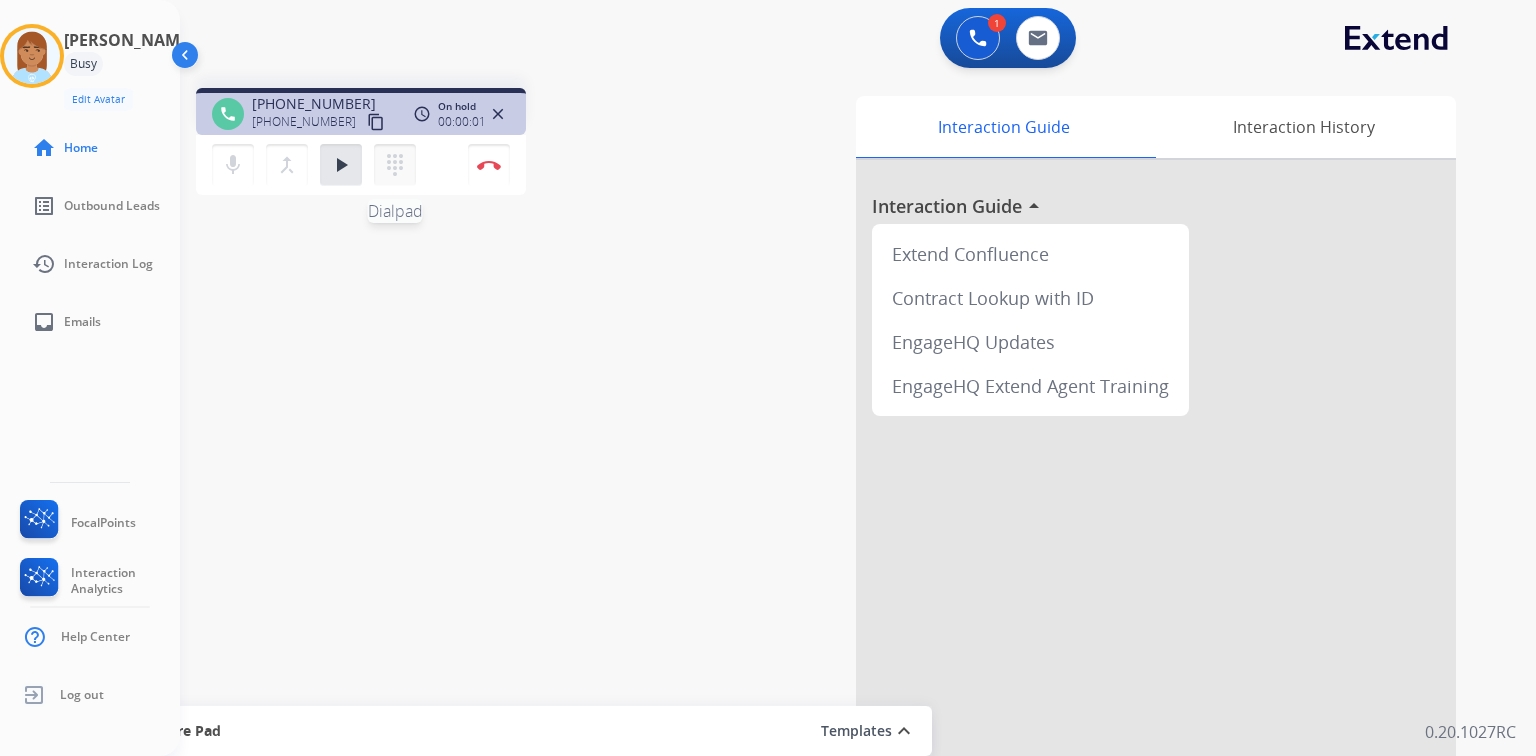 click on "dialpad" at bounding box center [395, 165] 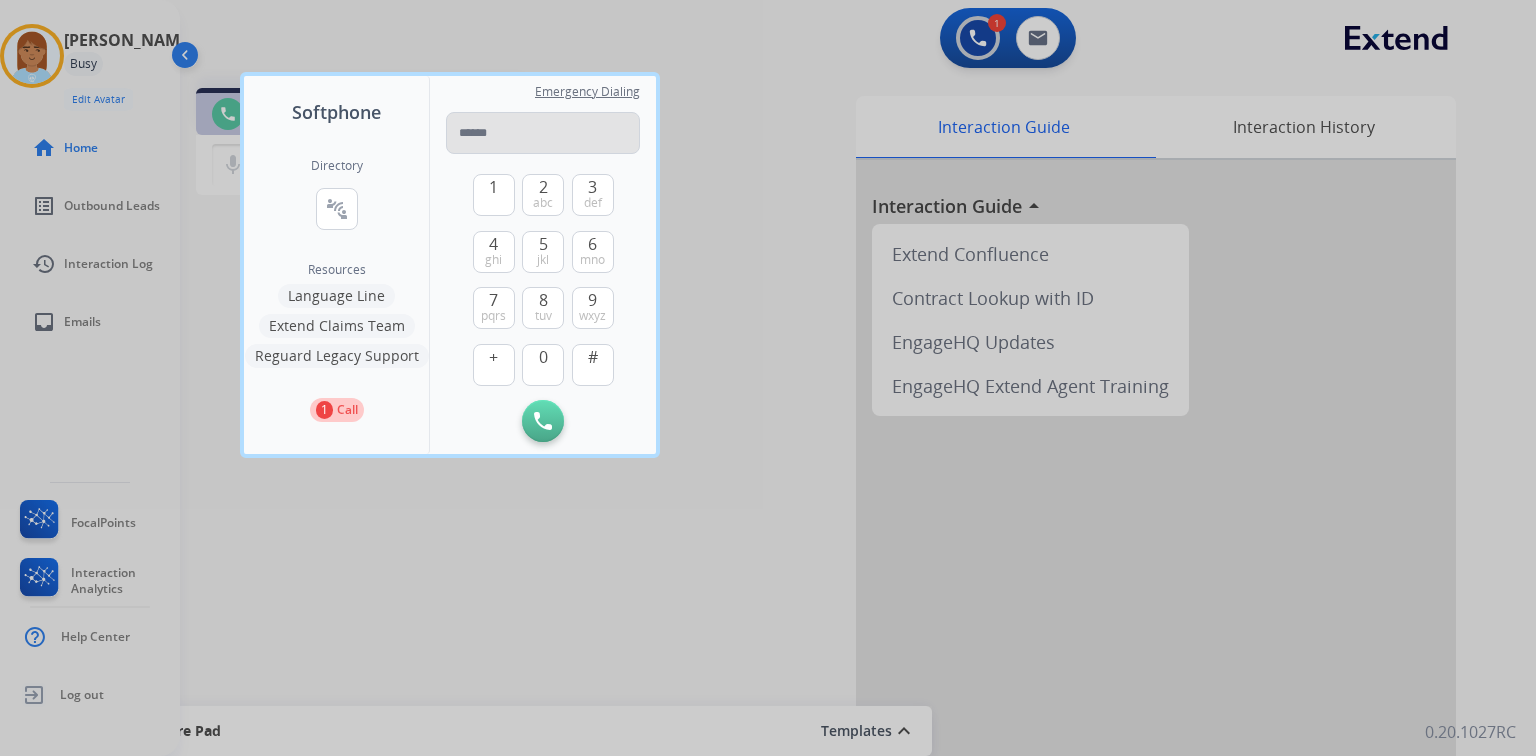 click at bounding box center (543, 133) 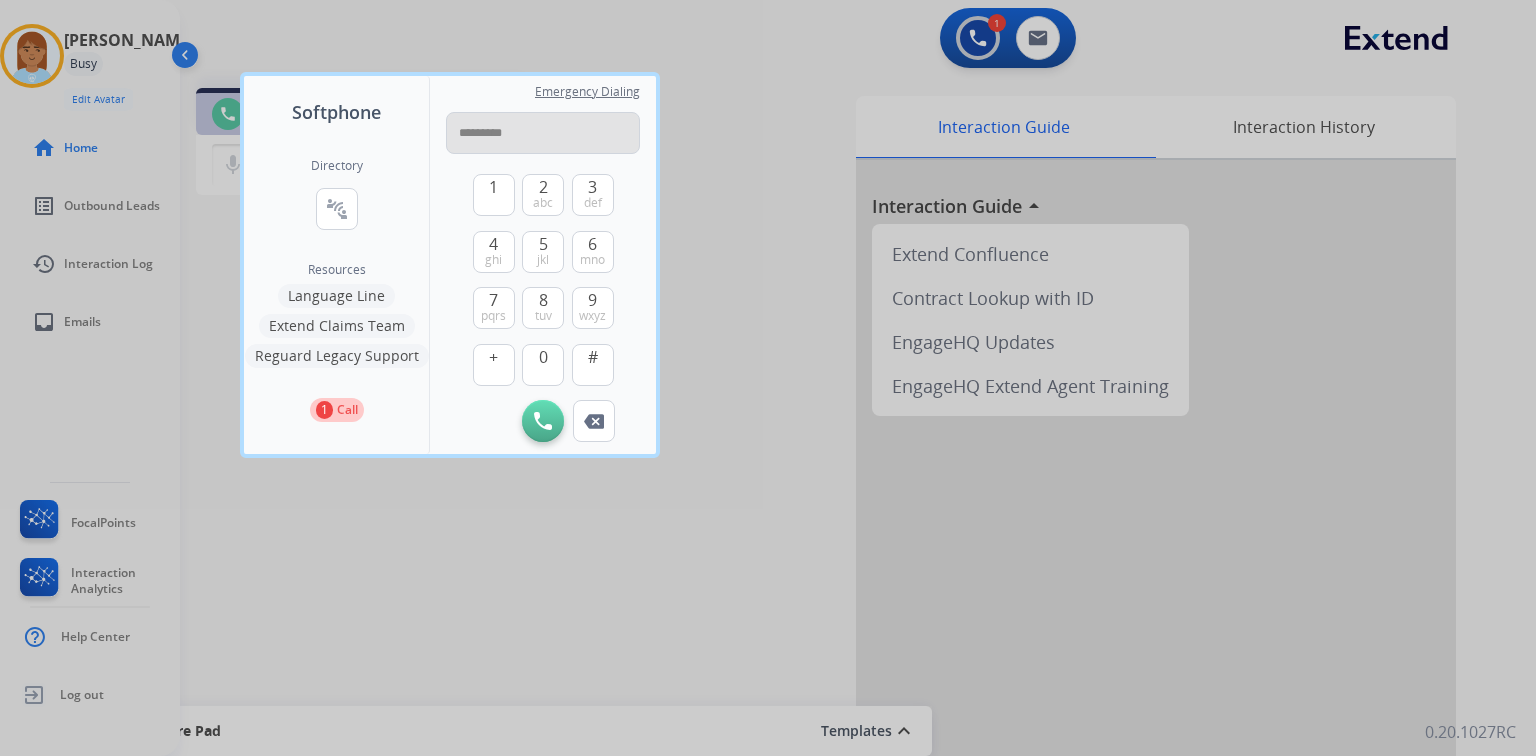 type on "**********" 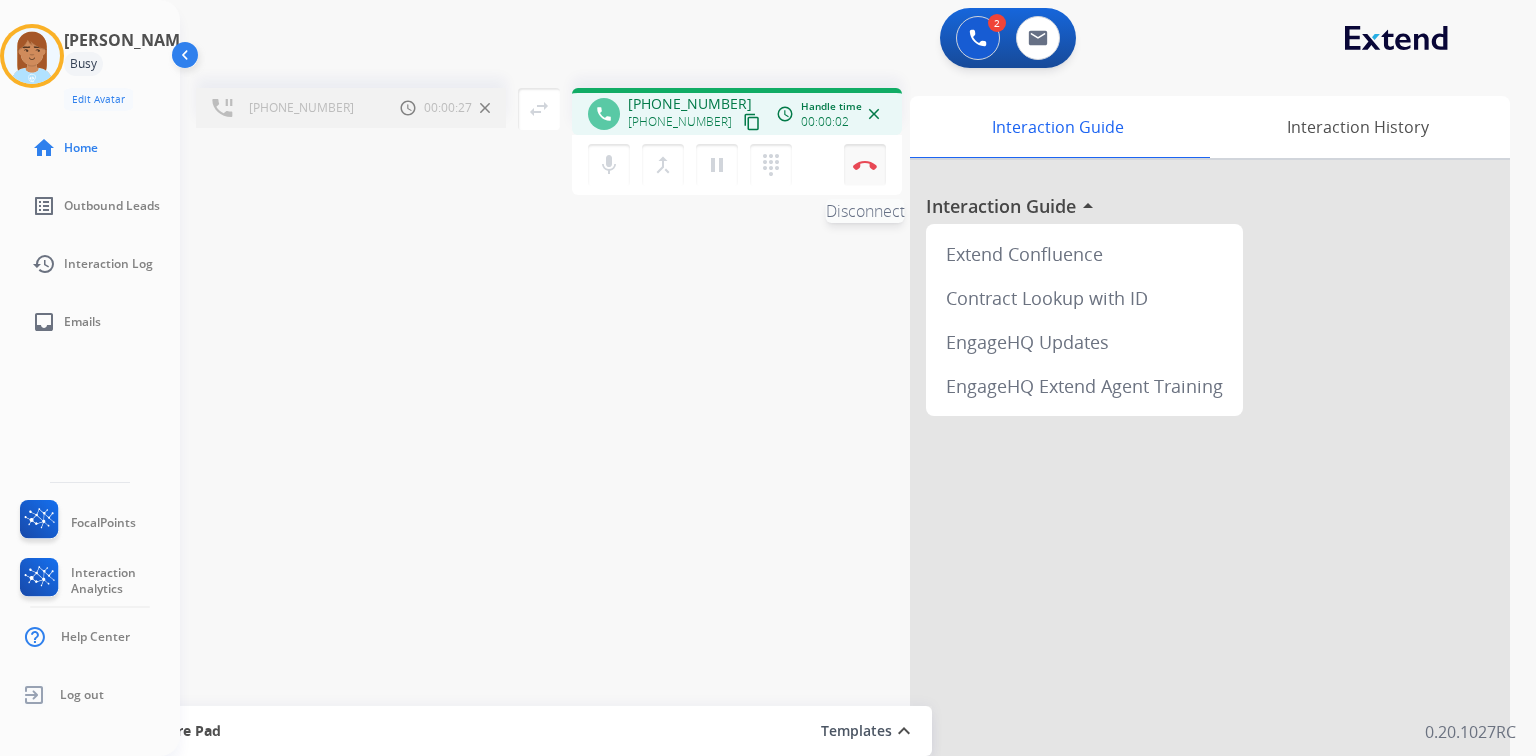 click on "Disconnect" at bounding box center [865, 165] 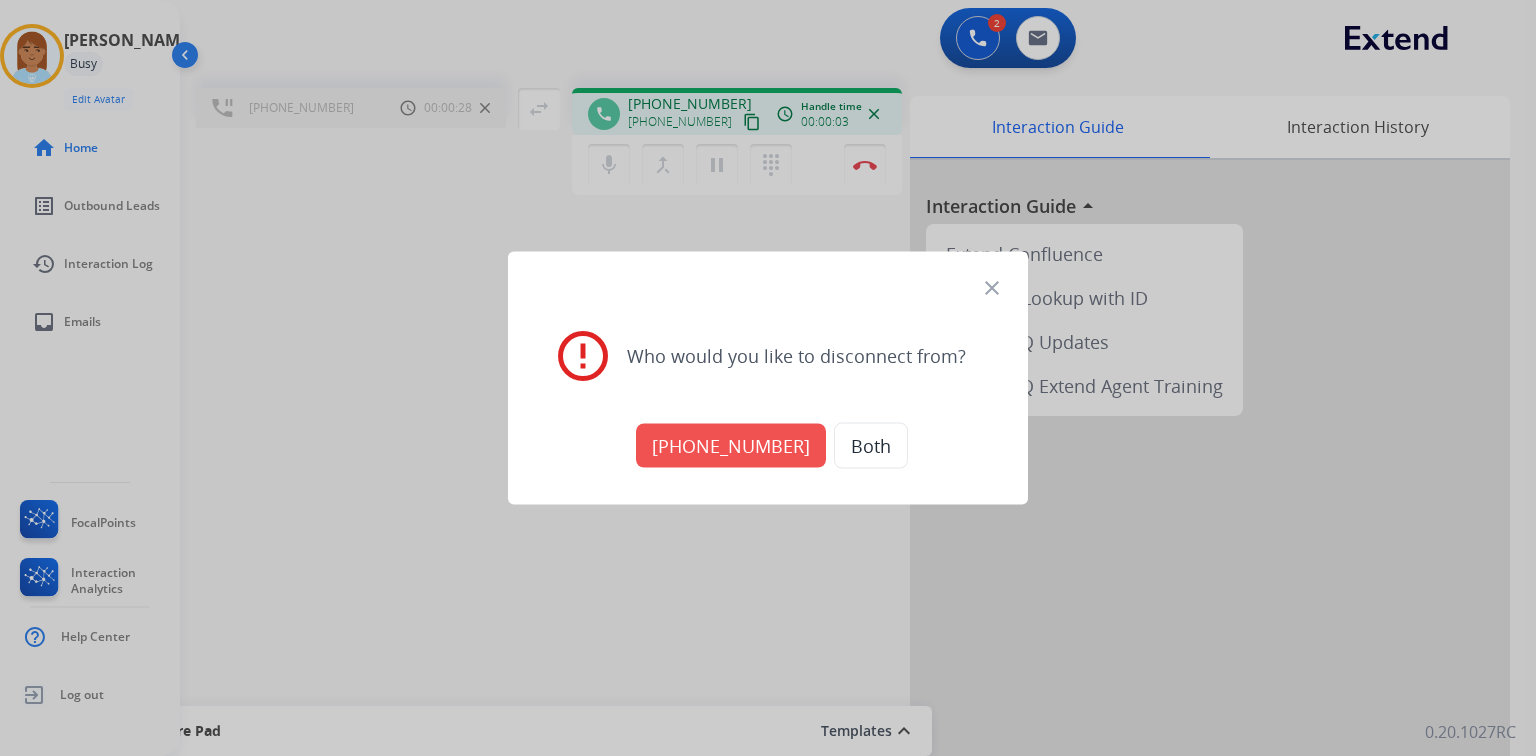 click on "[PHONE_NUMBER]" at bounding box center (731, 446) 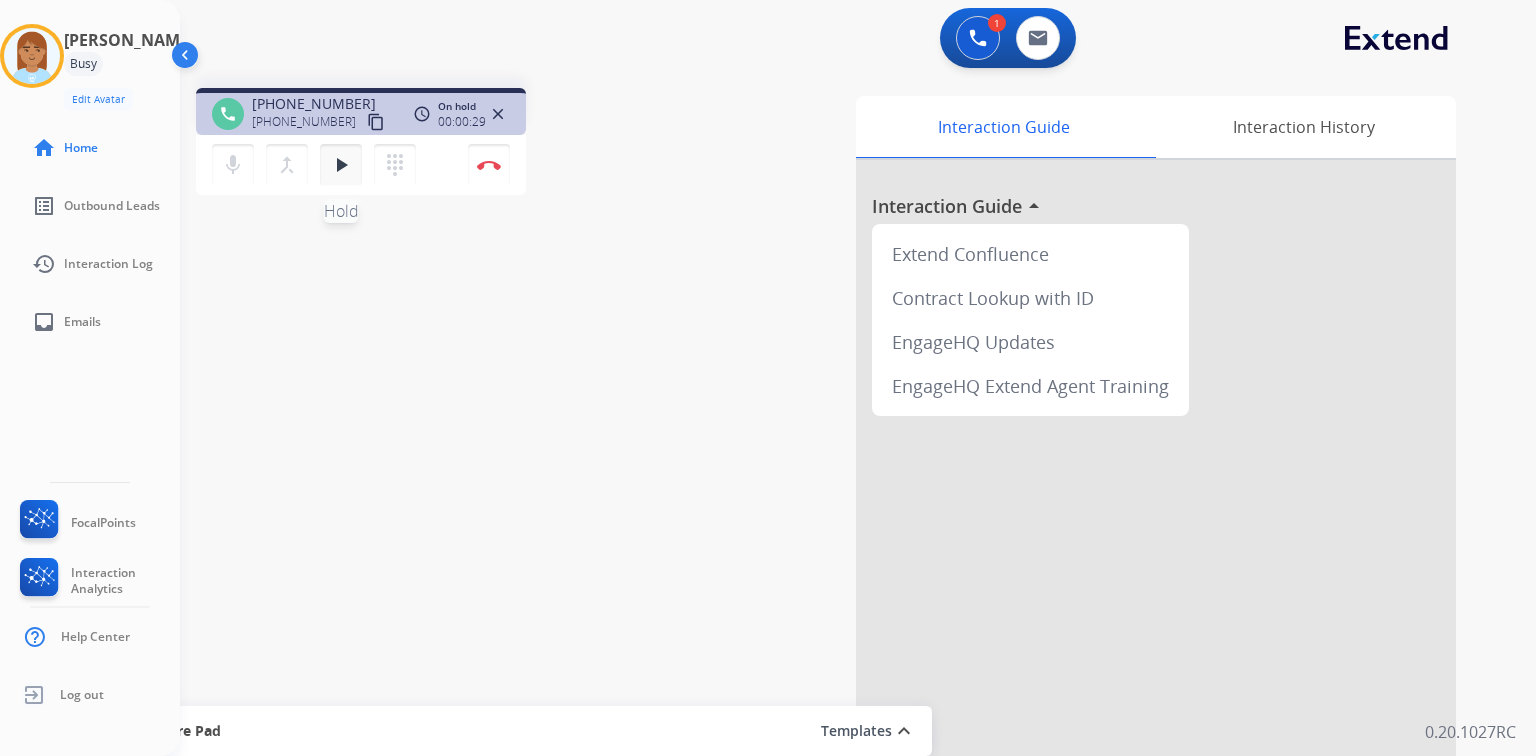 click on "play_arrow" at bounding box center [341, 165] 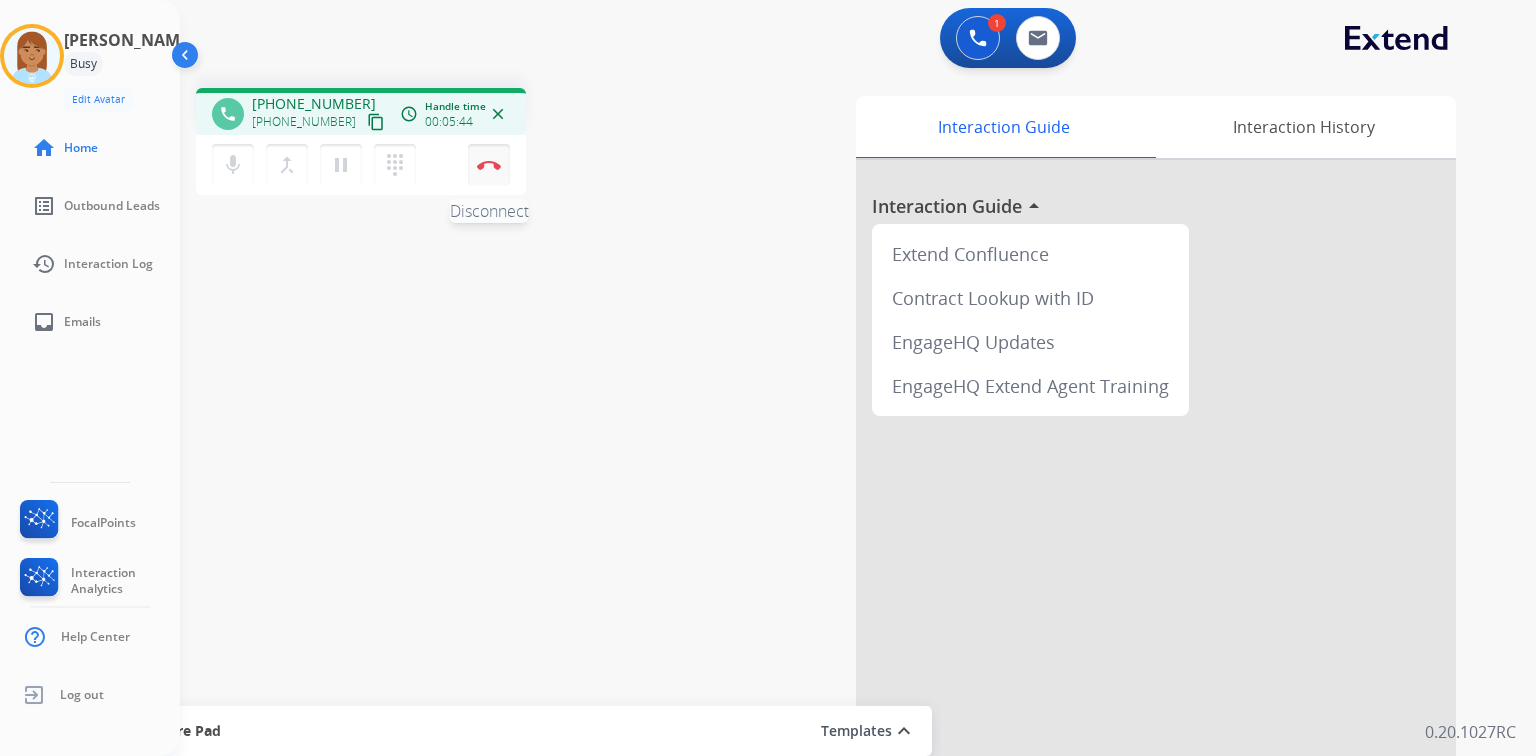 click at bounding box center [489, 165] 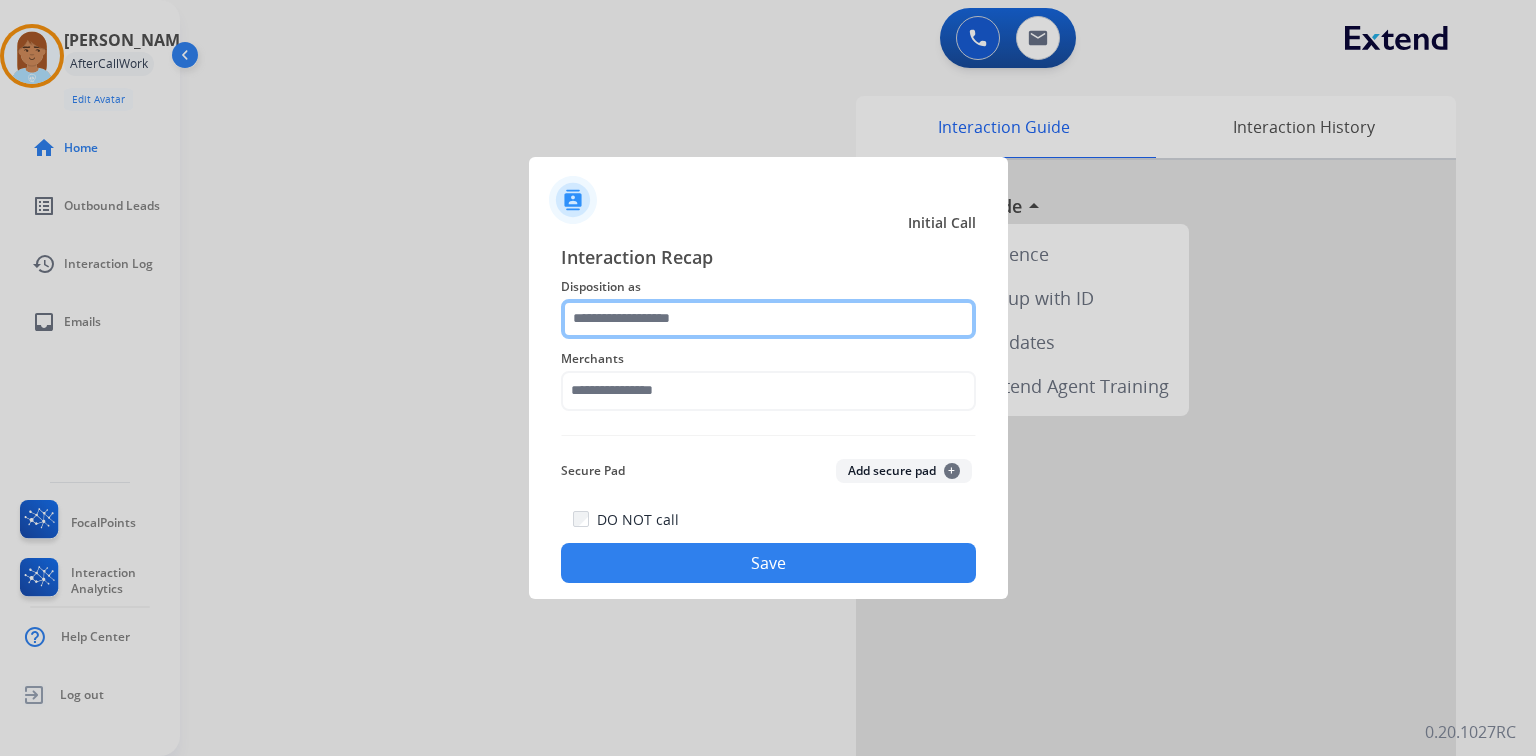 click 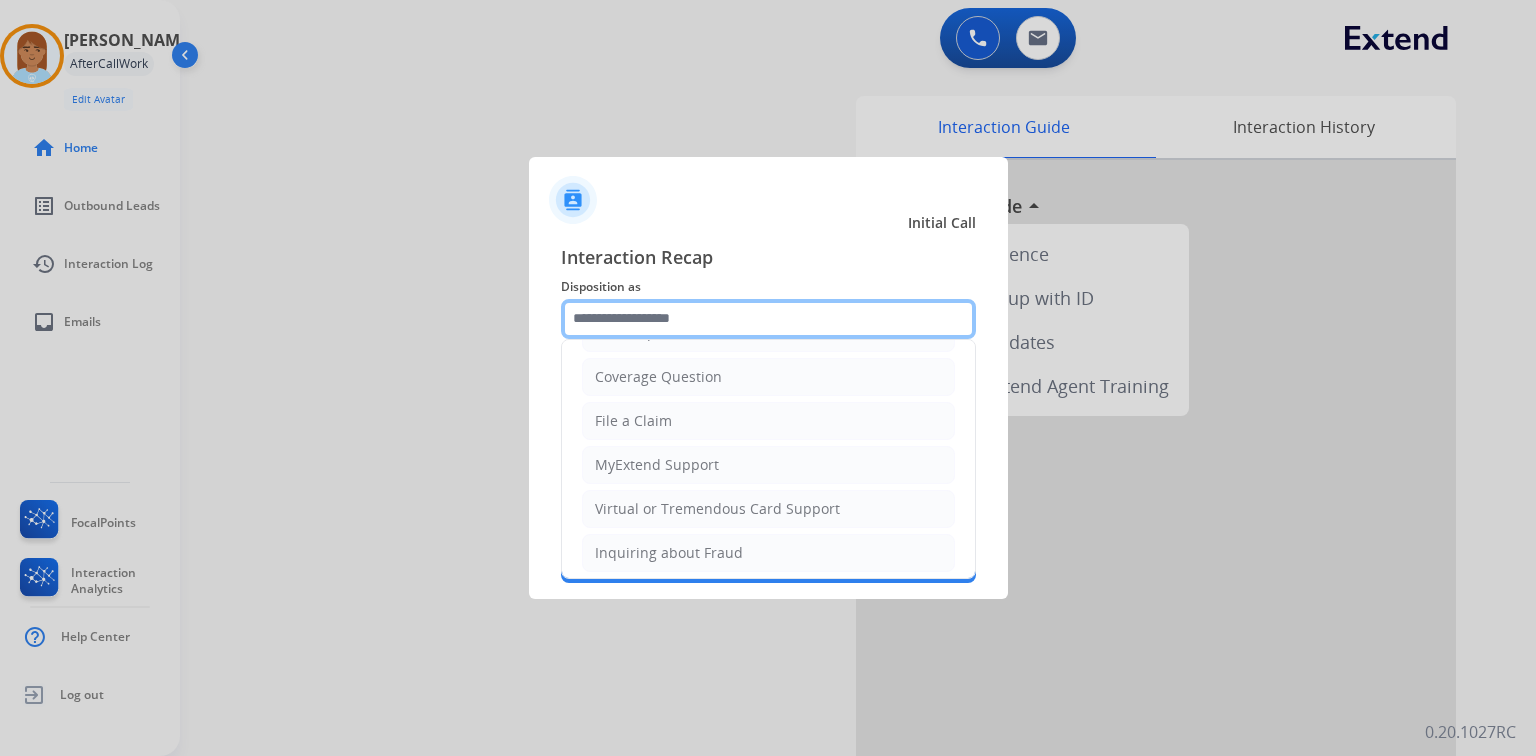 scroll, scrollTop: 394, scrollLeft: 0, axis: vertical 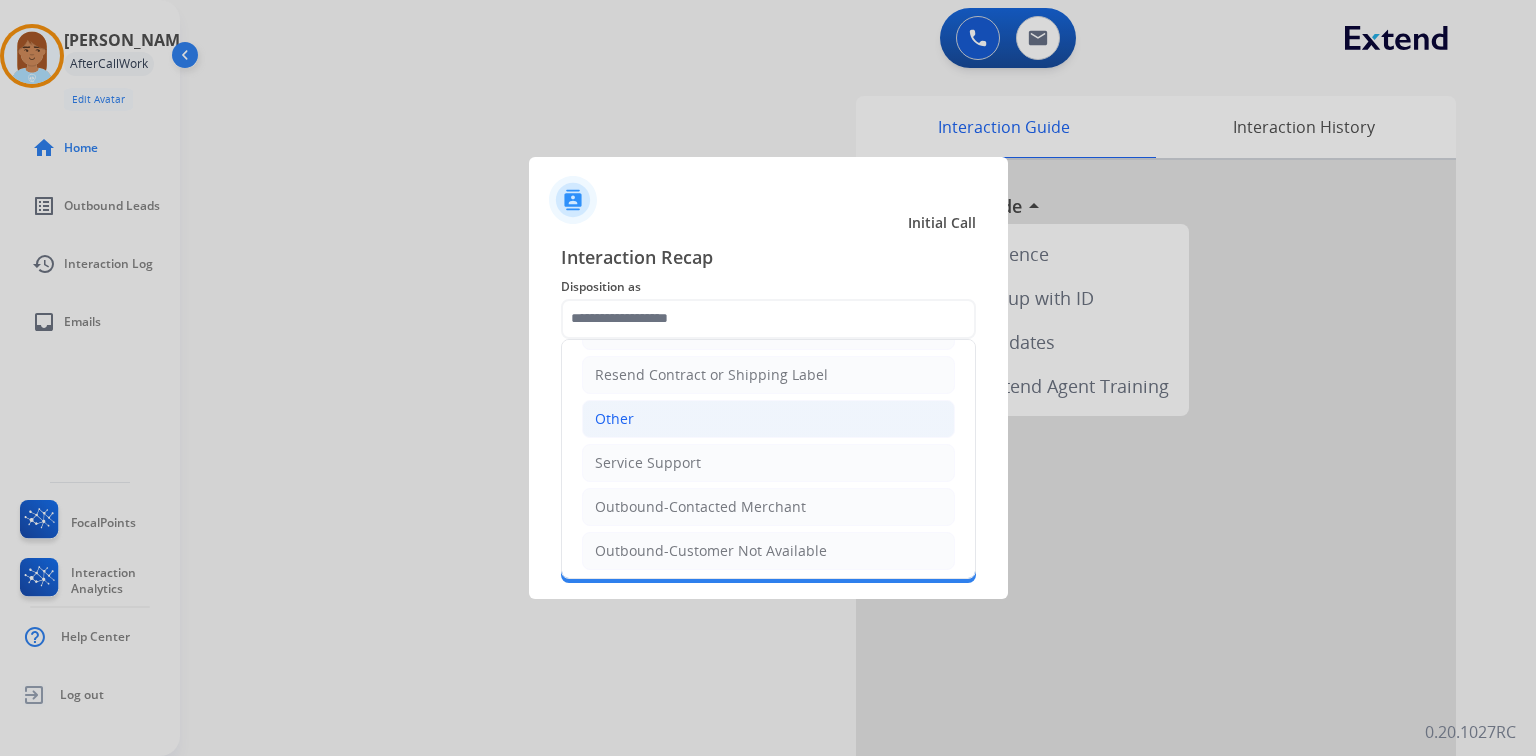 click on "Other" 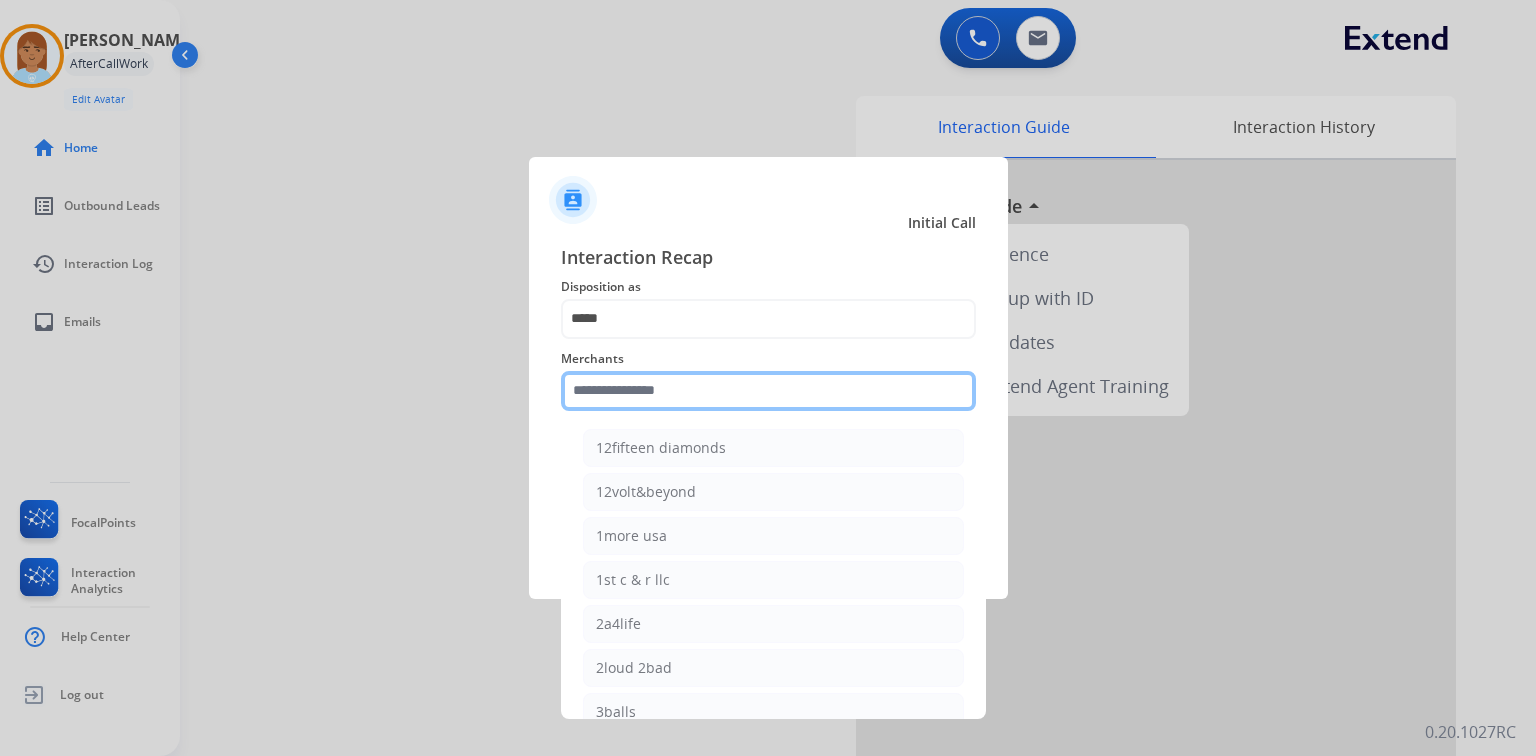 click 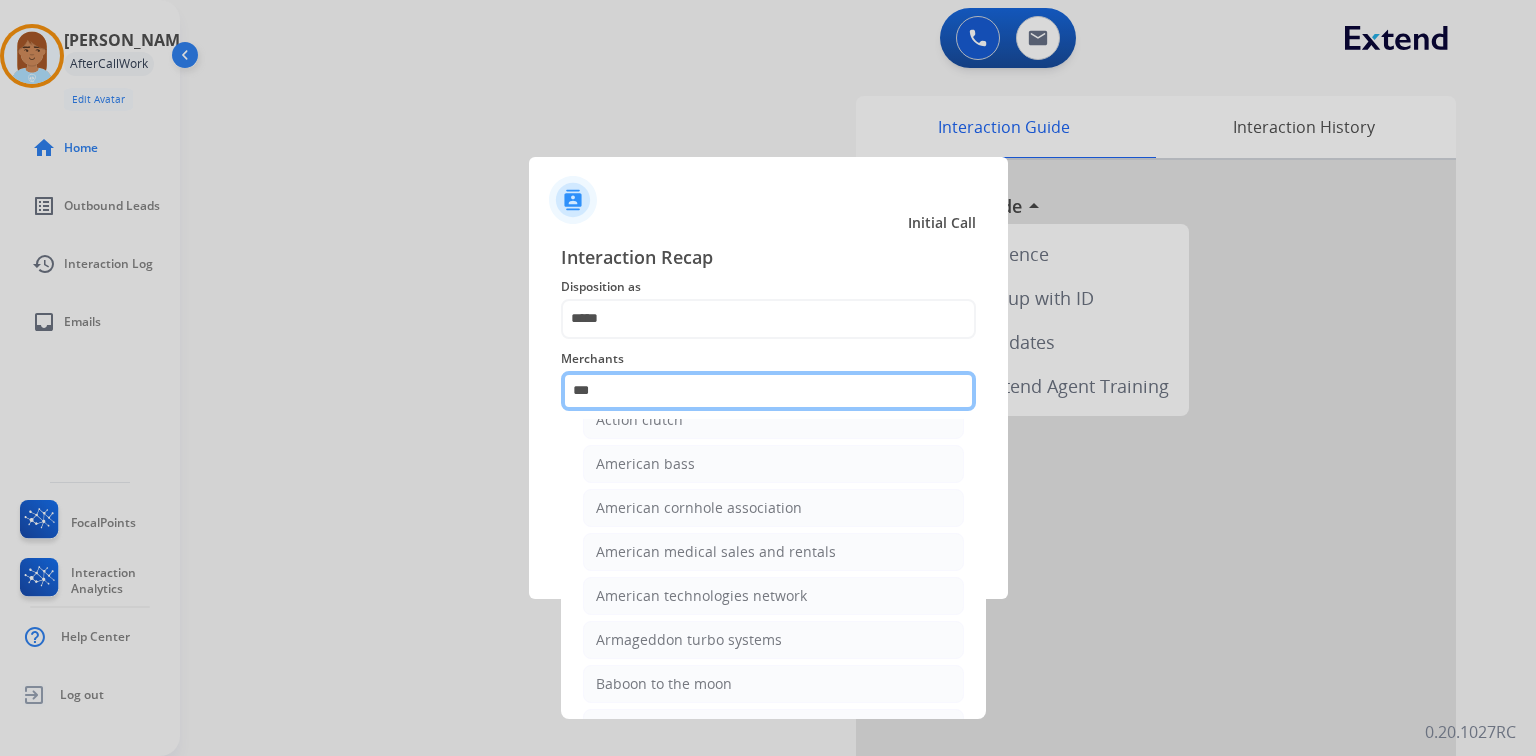 scroll, scrollTop: 0, scrollLeft: 0, axis: both 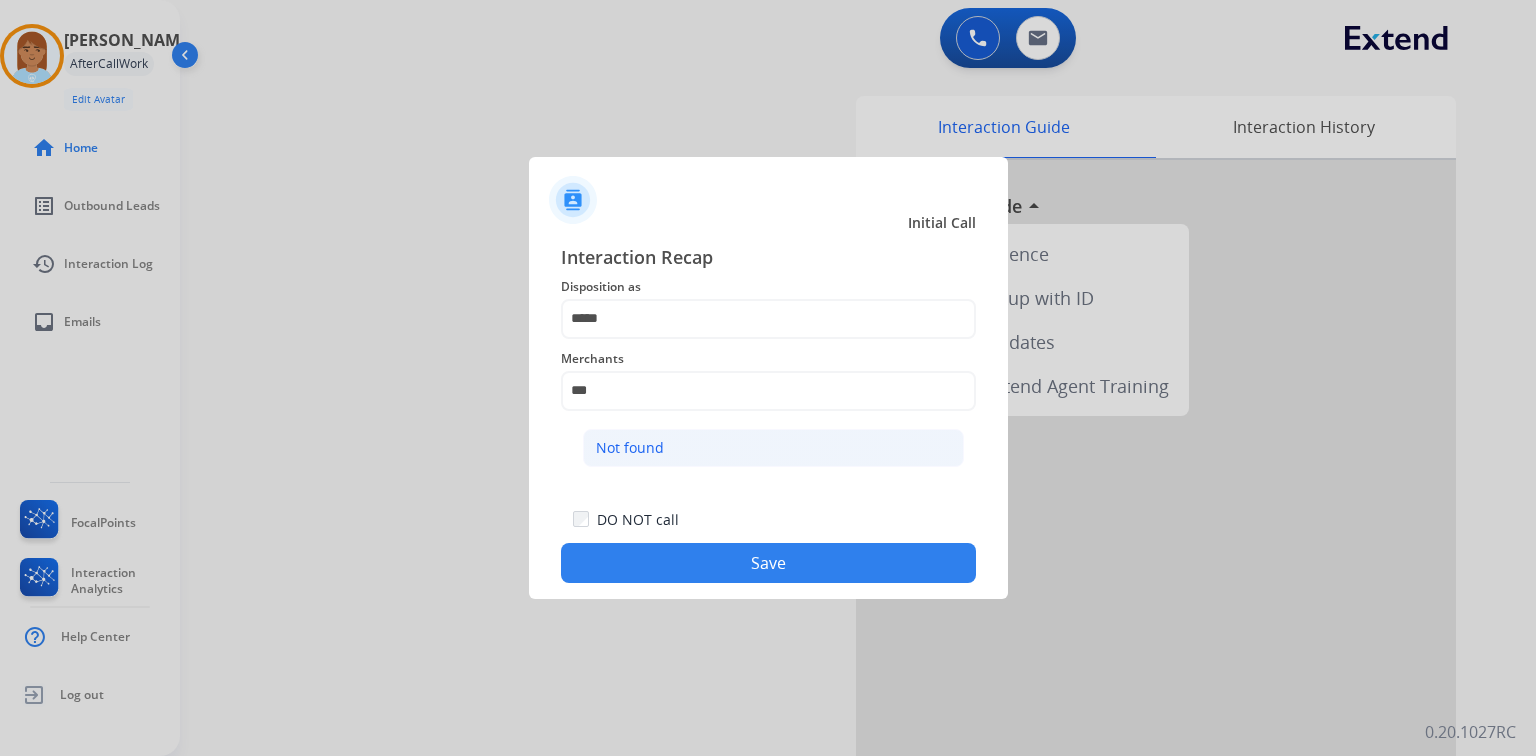 click on "Not found" 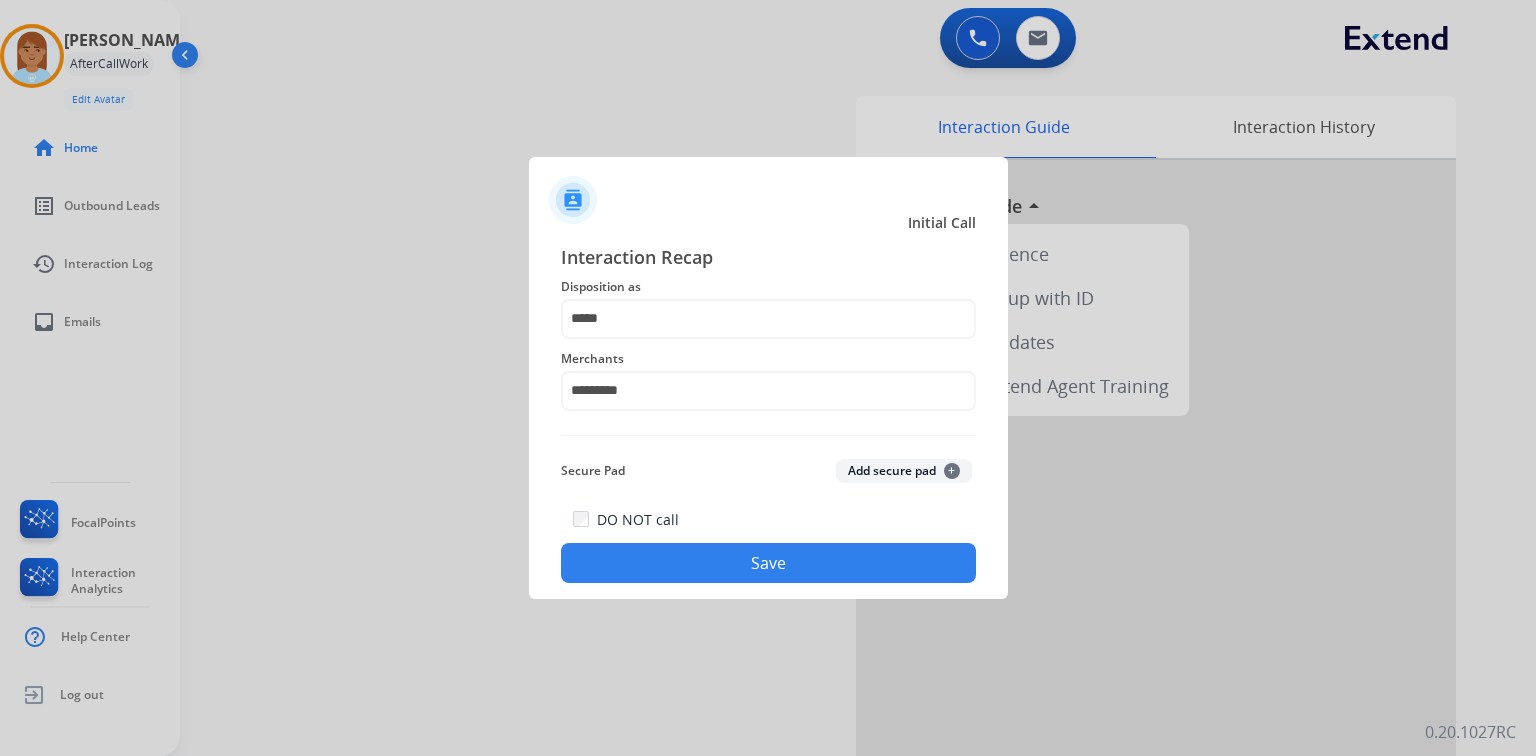 click on "Save" 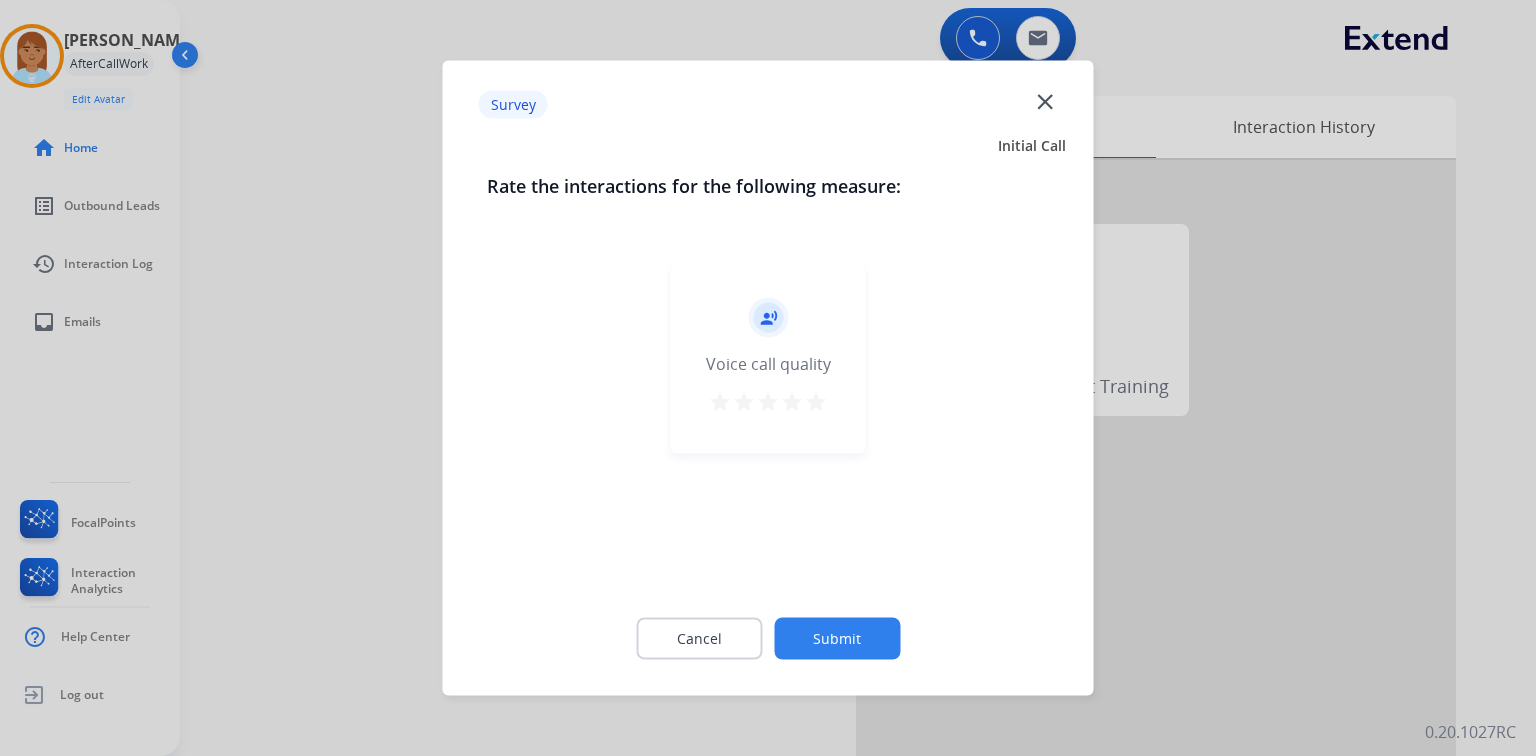 click on "star" at bounding box center [792, 402] 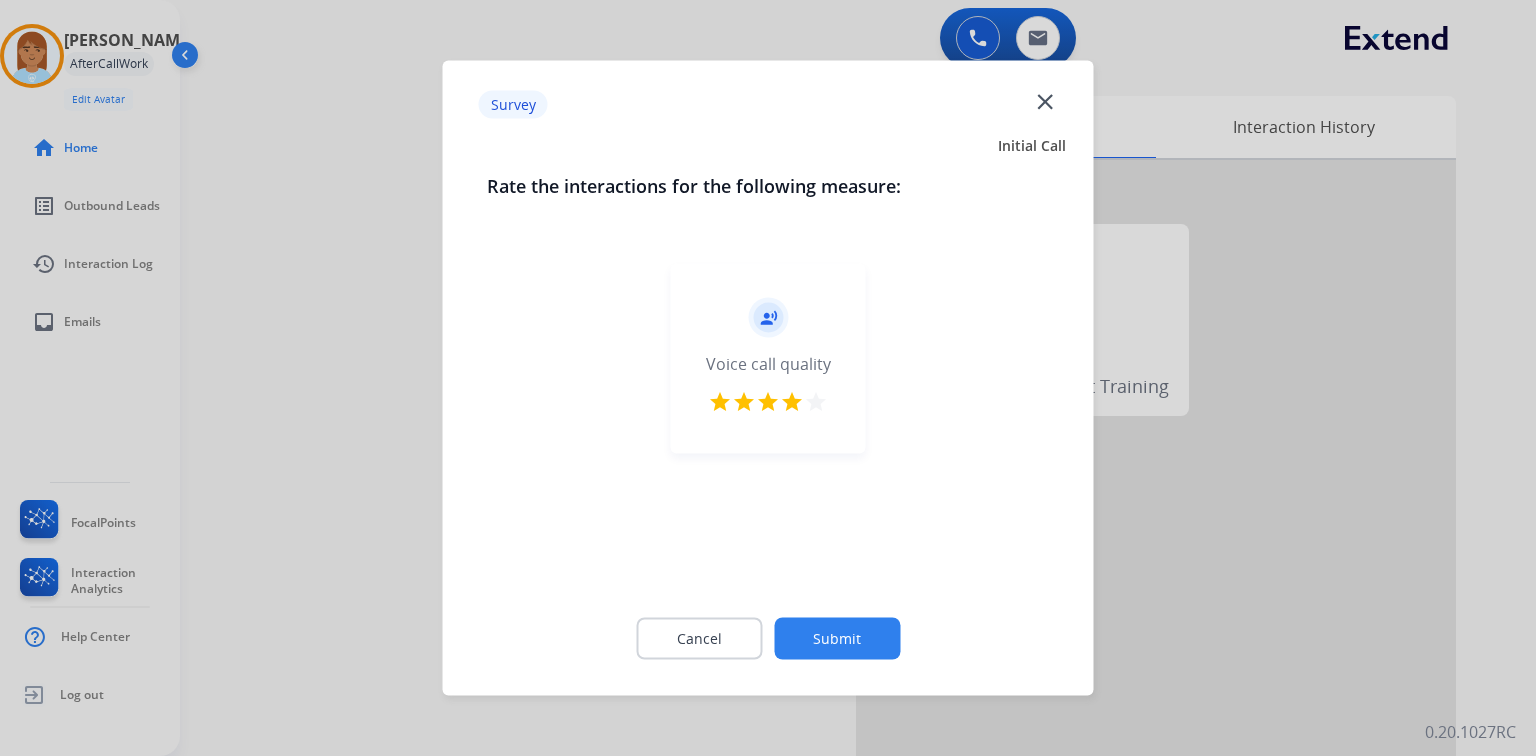 click on "Submit" 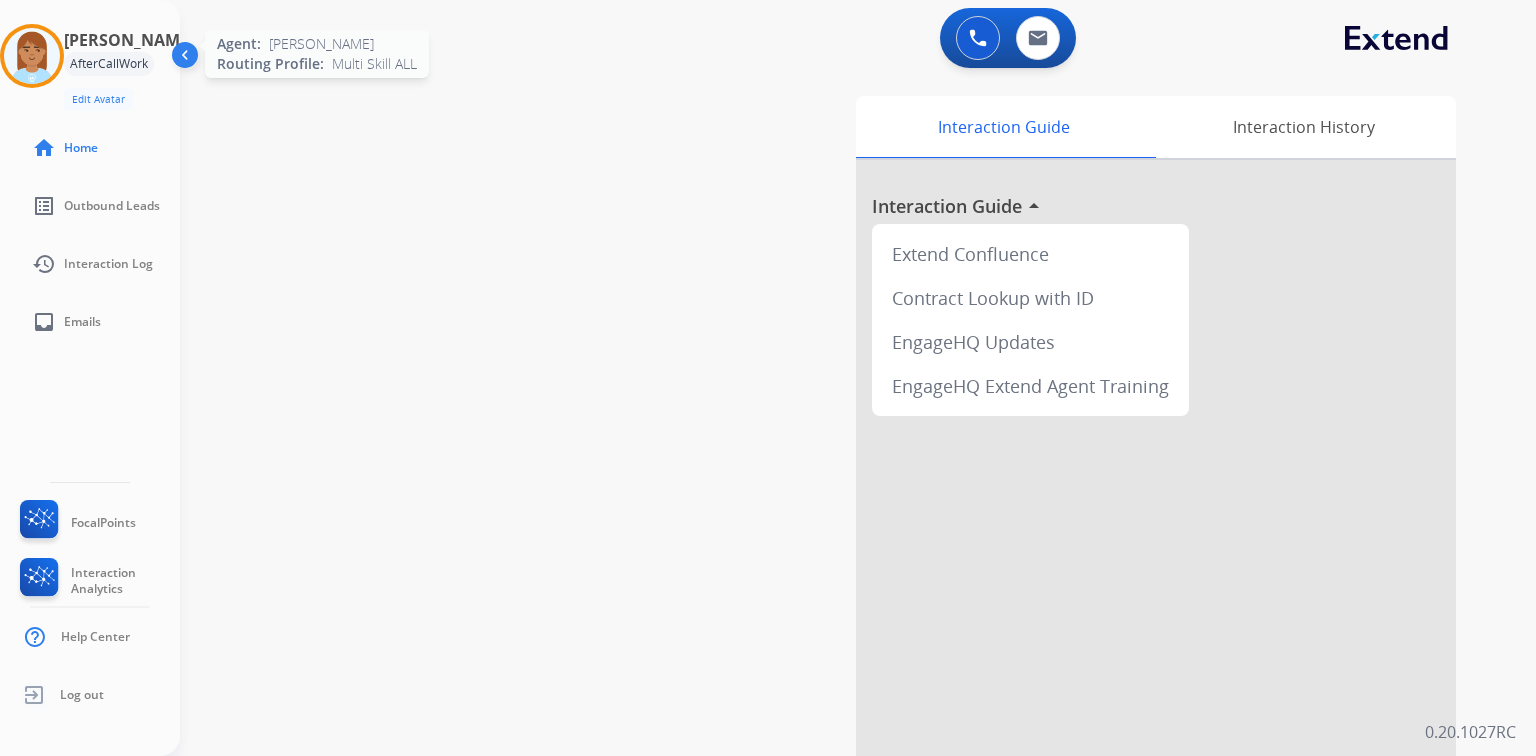 click at bounding box center [32, 56] 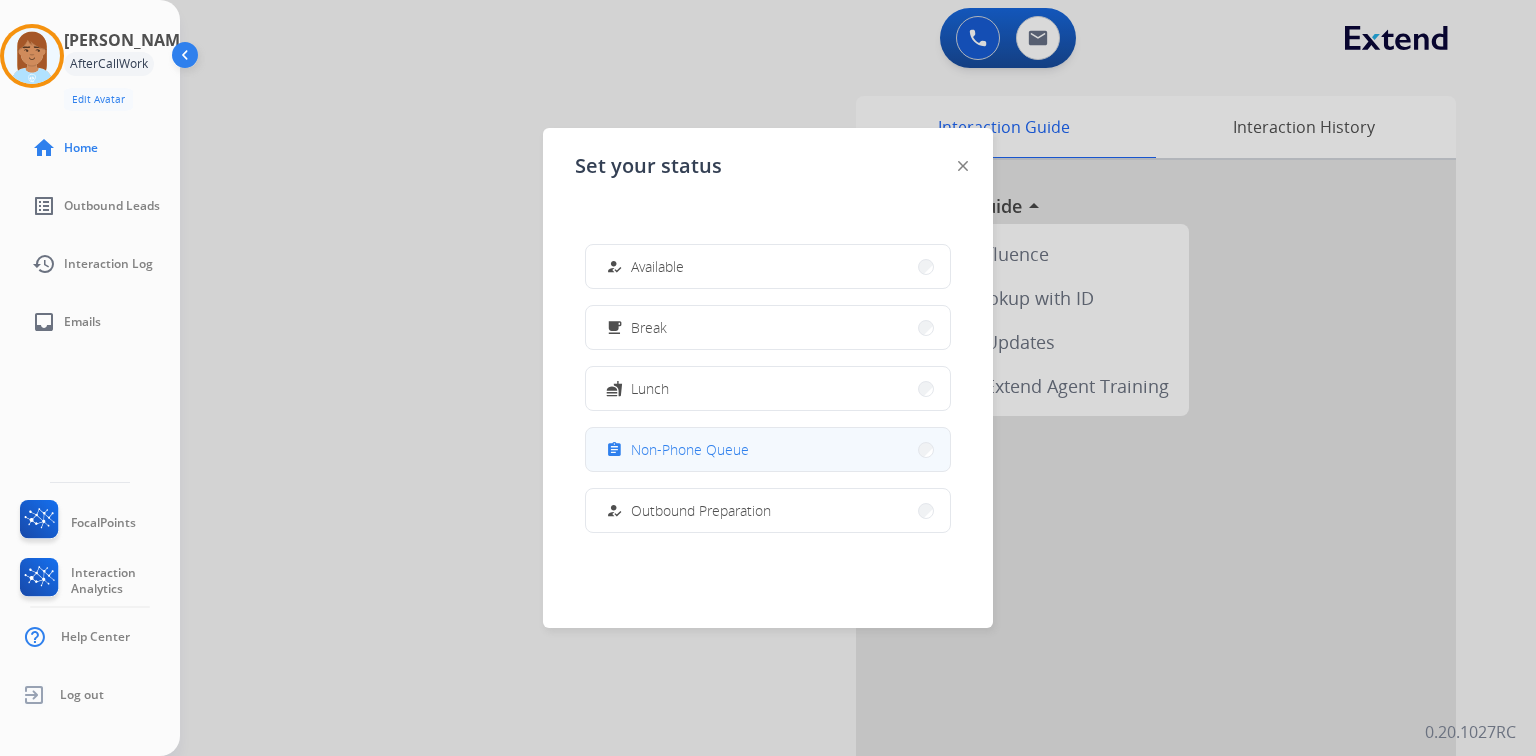 click on "assignment Non-Phone Queue" at bounding box center [768, 449] 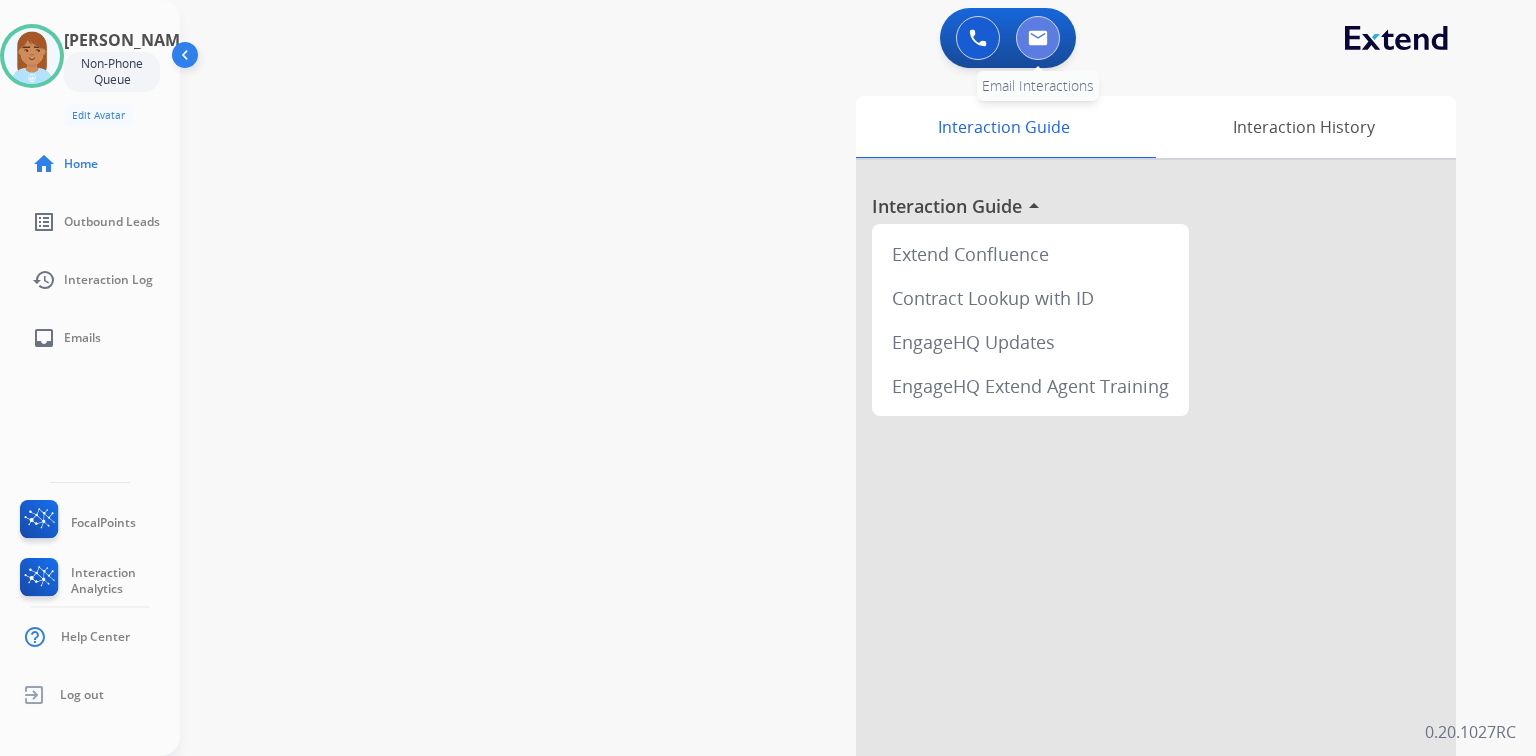 click at bounding box center [1038, 38] 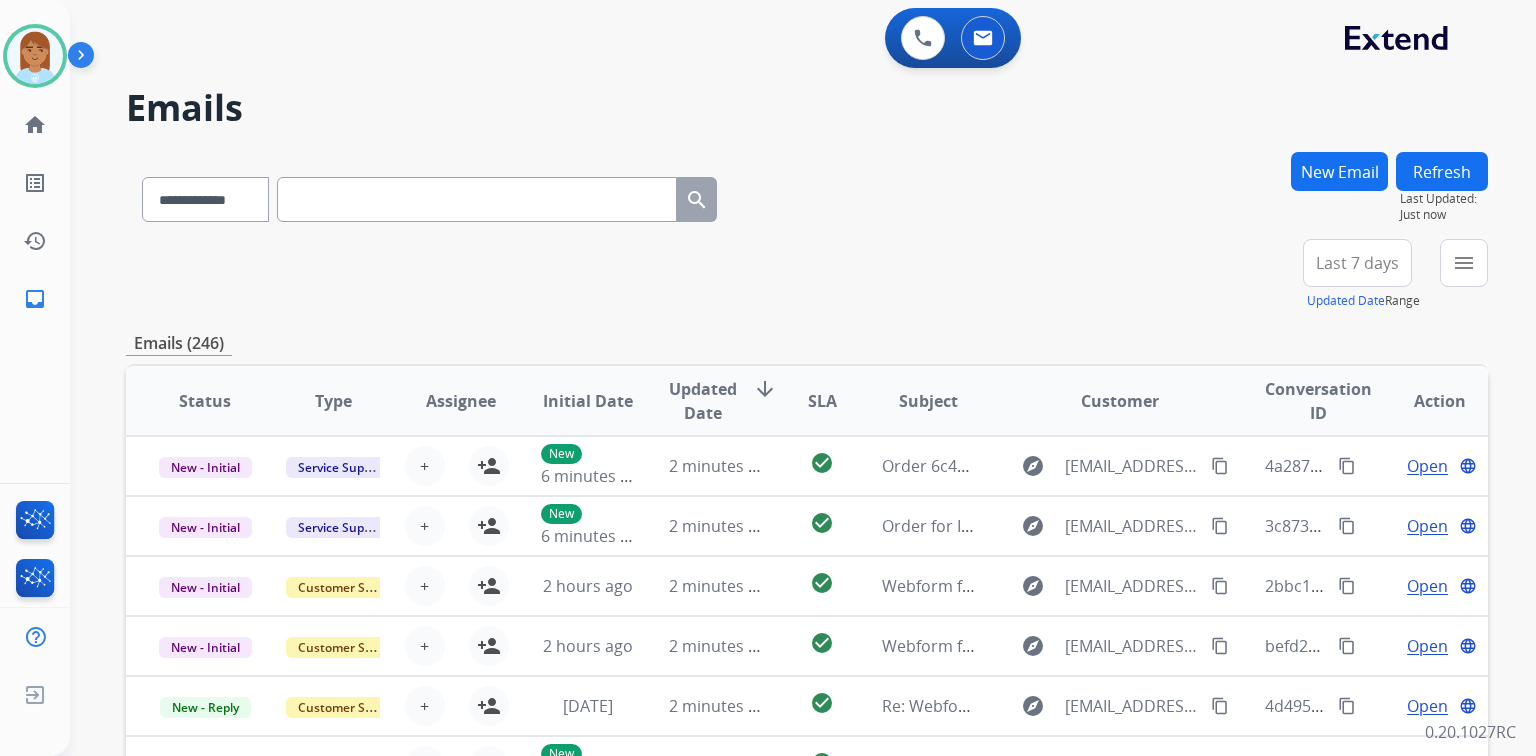 click on "New Email" at bounding box center (1339, 171) 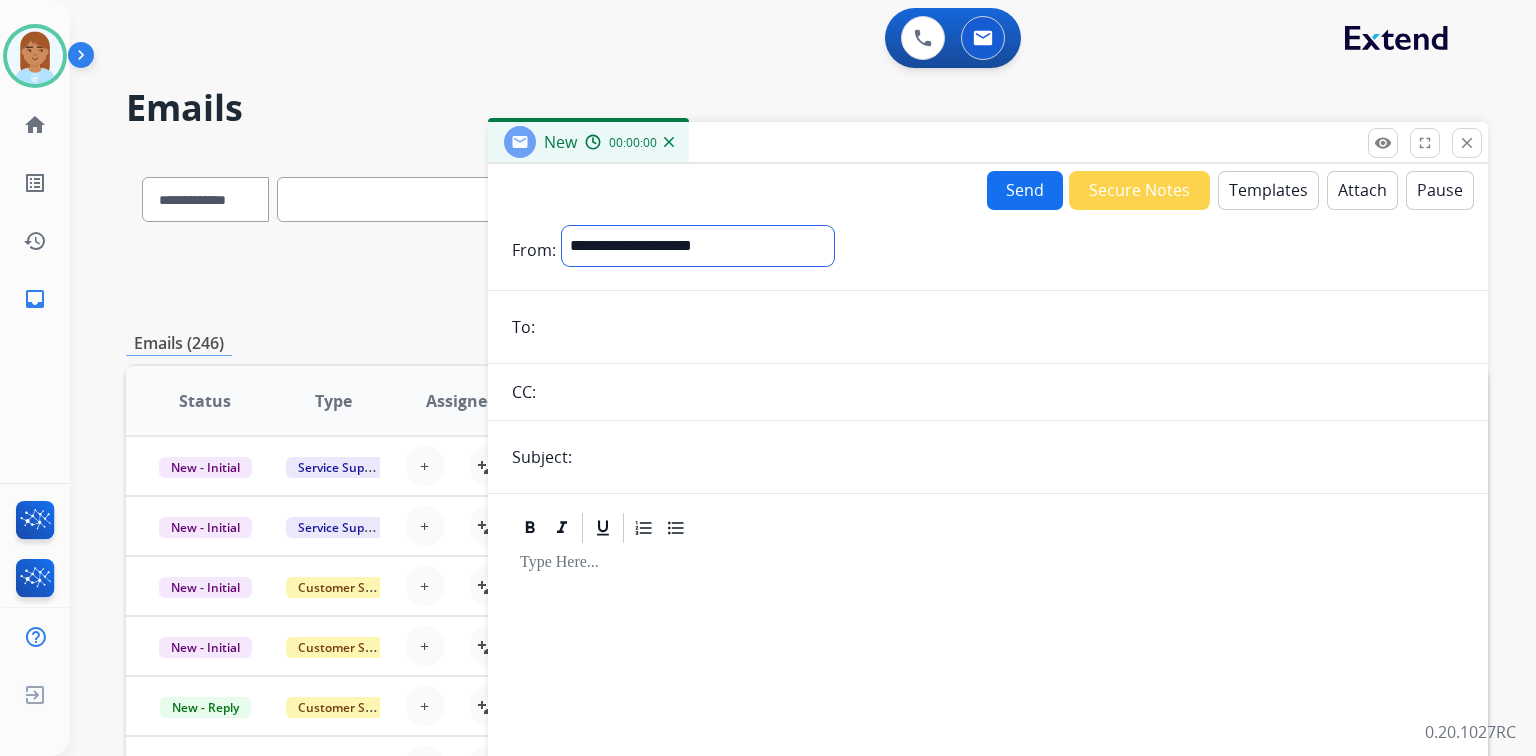 click on "**********" at bounding box center [698, 246] 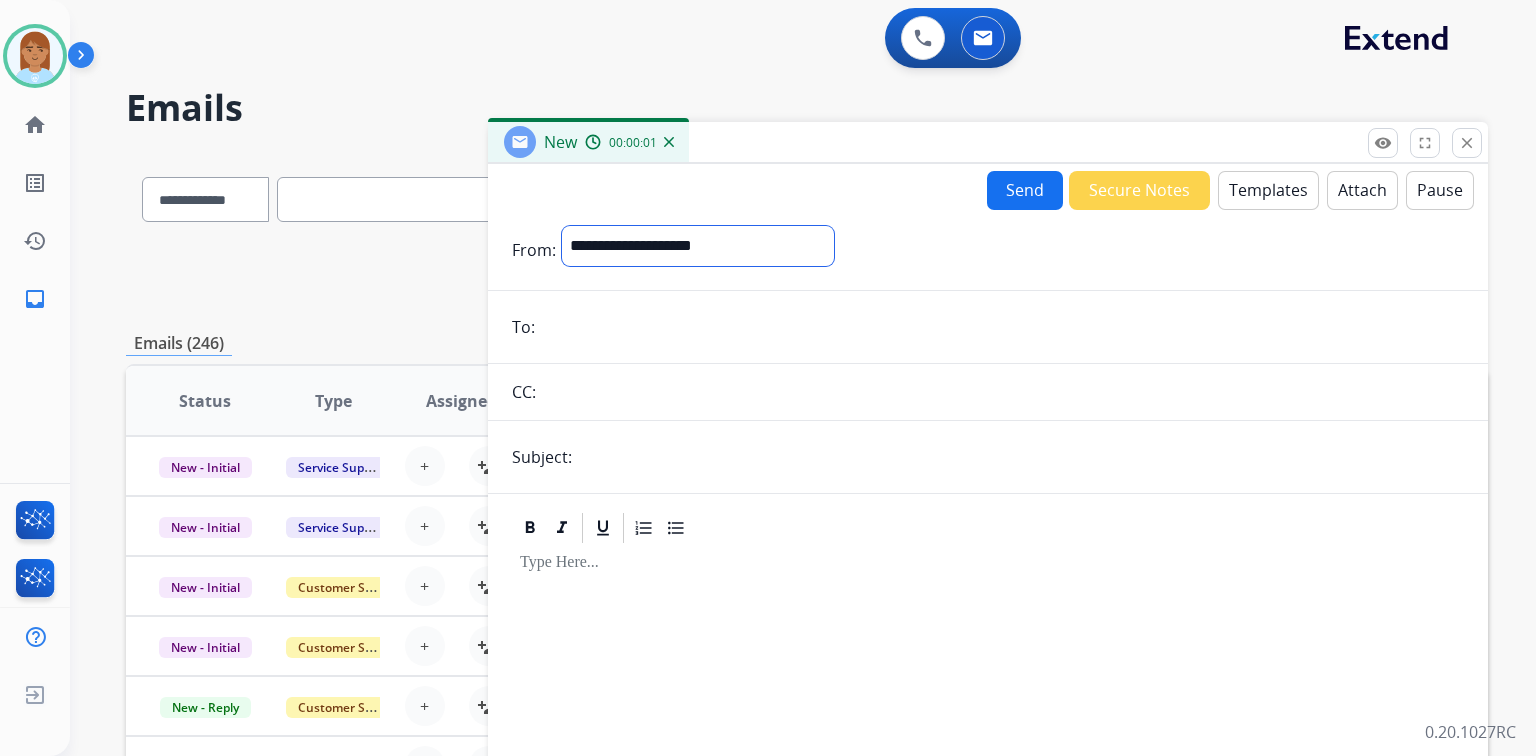 select on "**********" 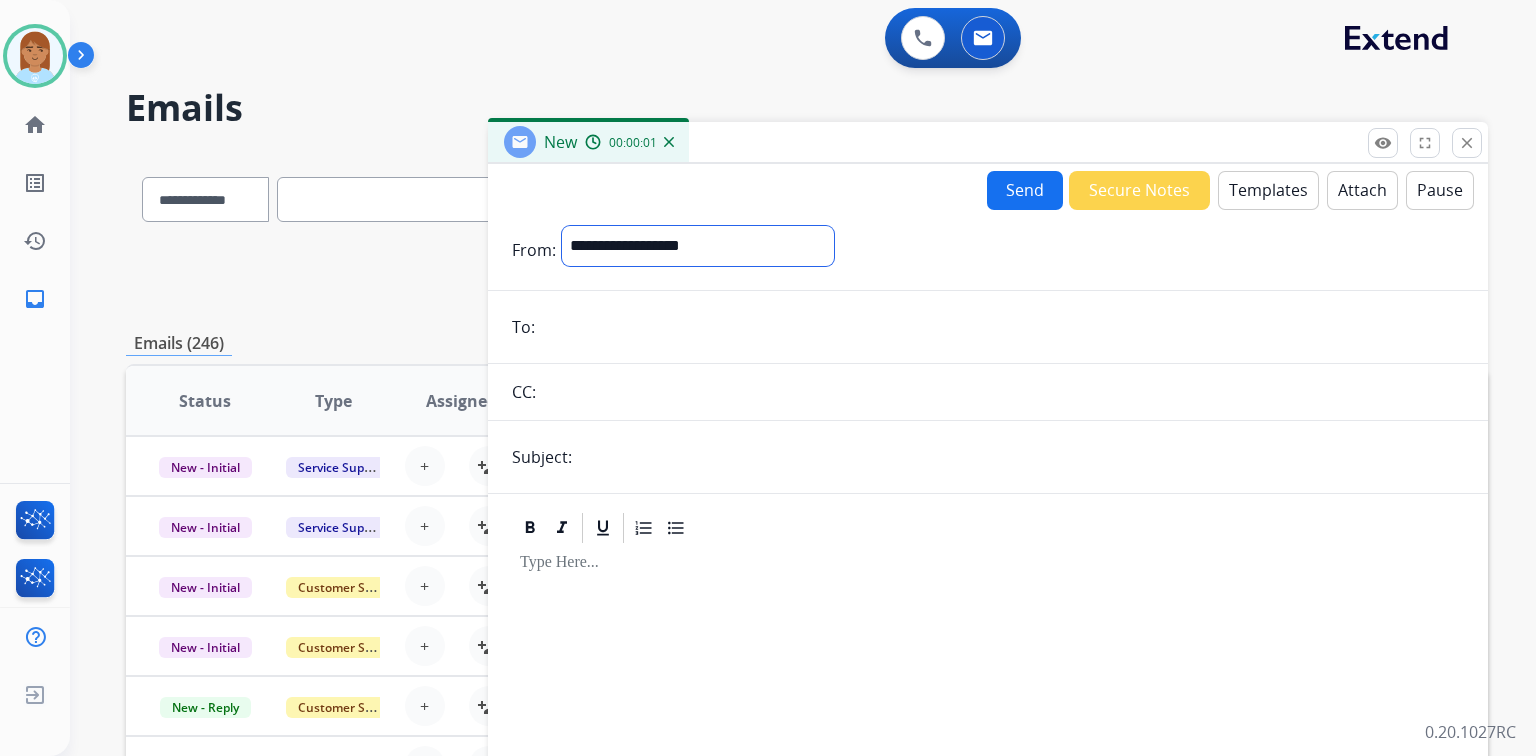click on "**********" at bounding box center (698, 246) 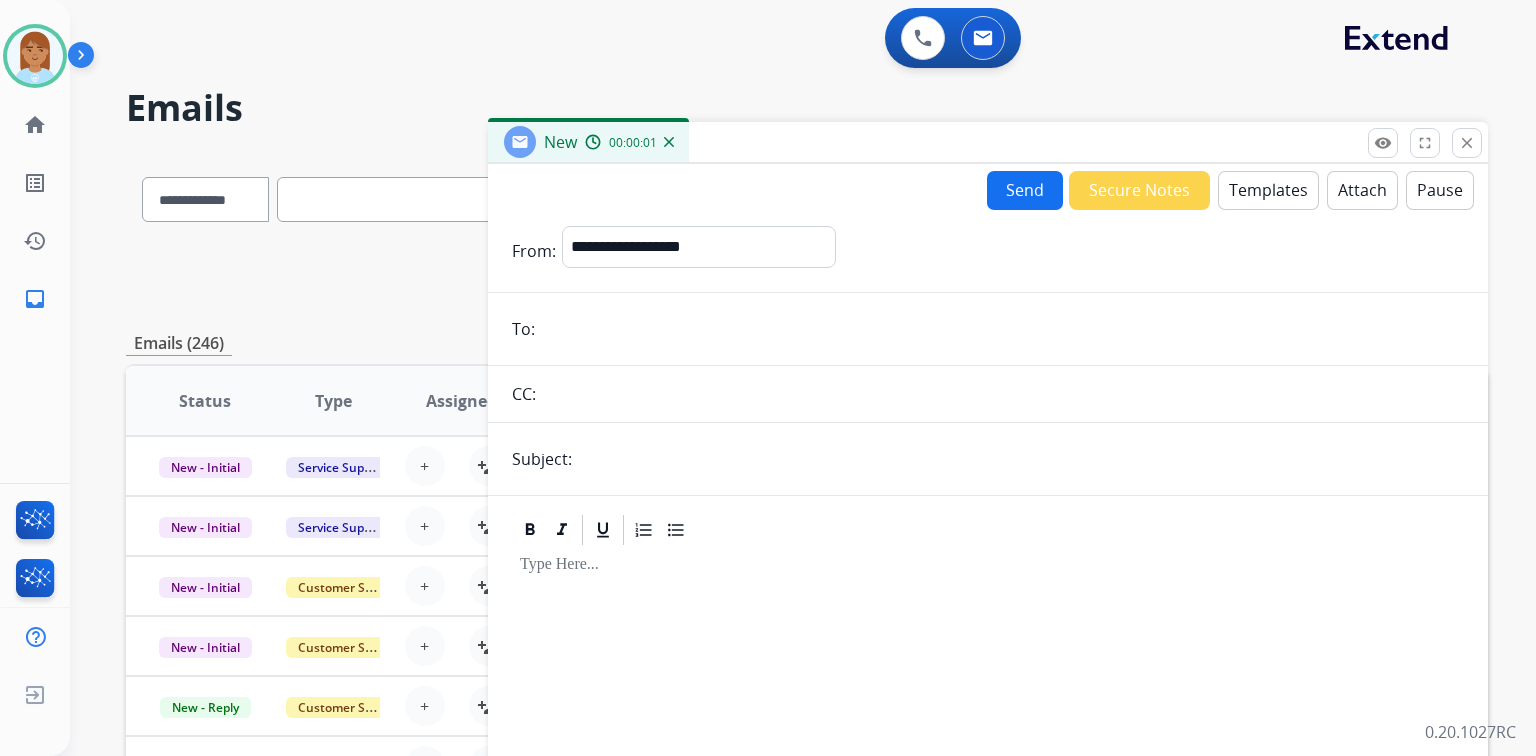 click at bounding box center [1002, 329] 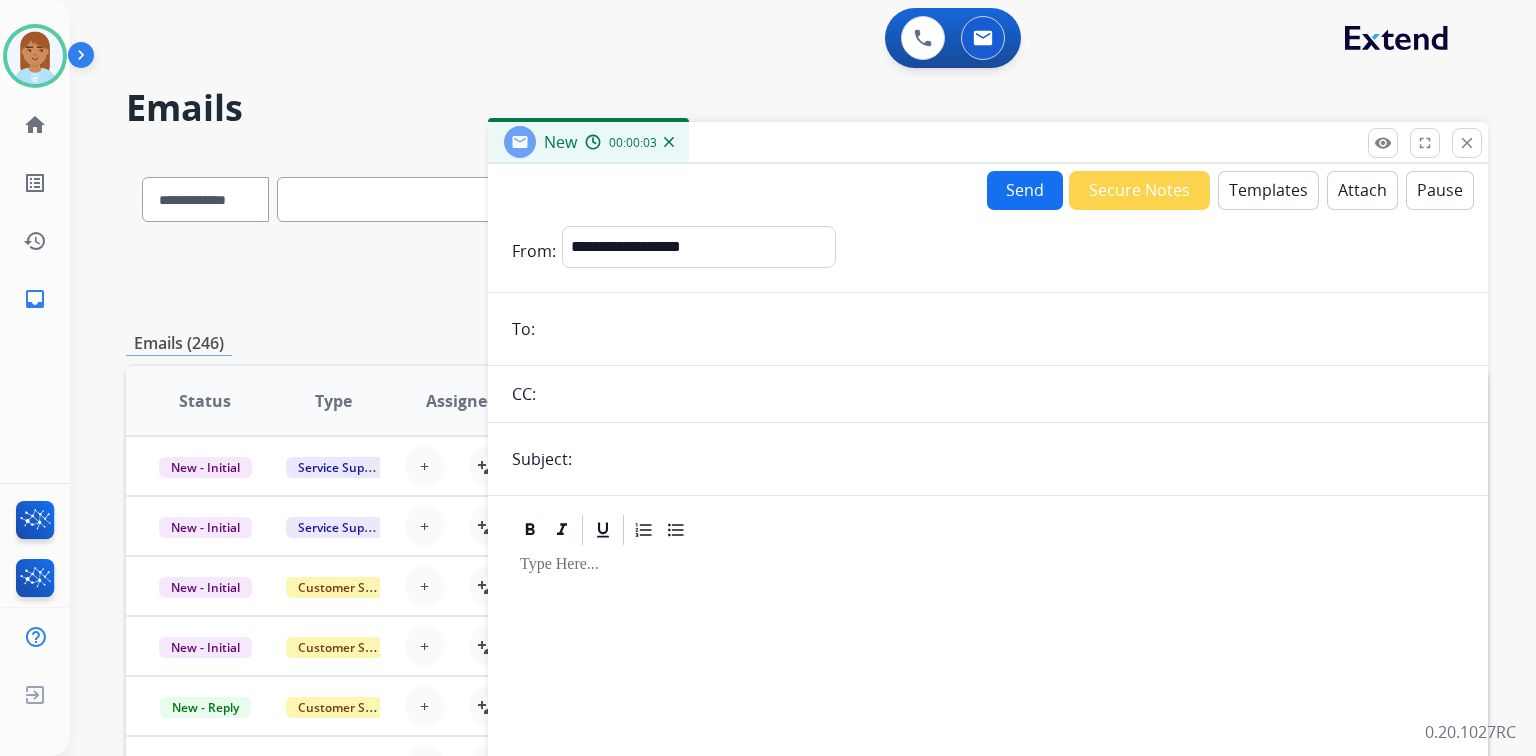 paste on "**********" 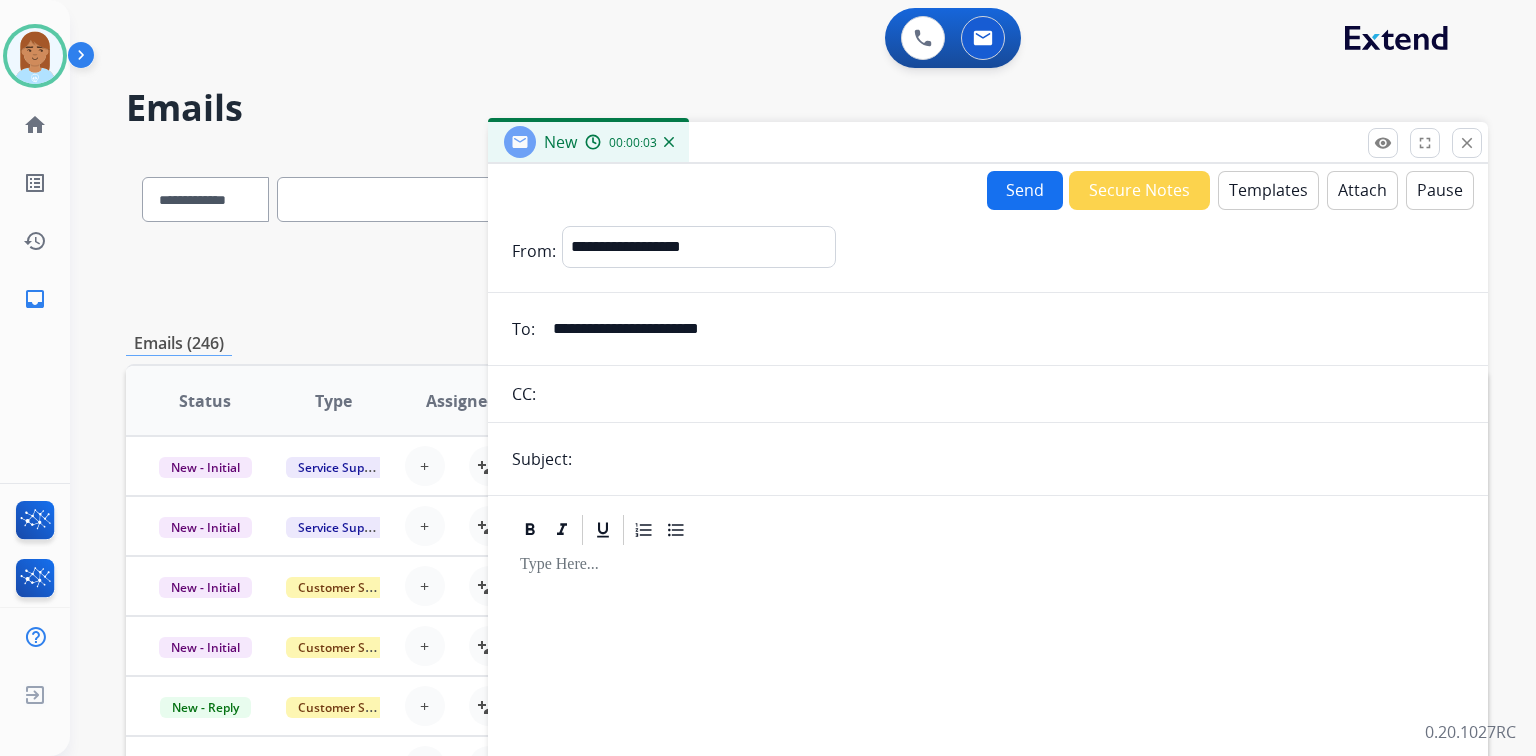 type on "**********" 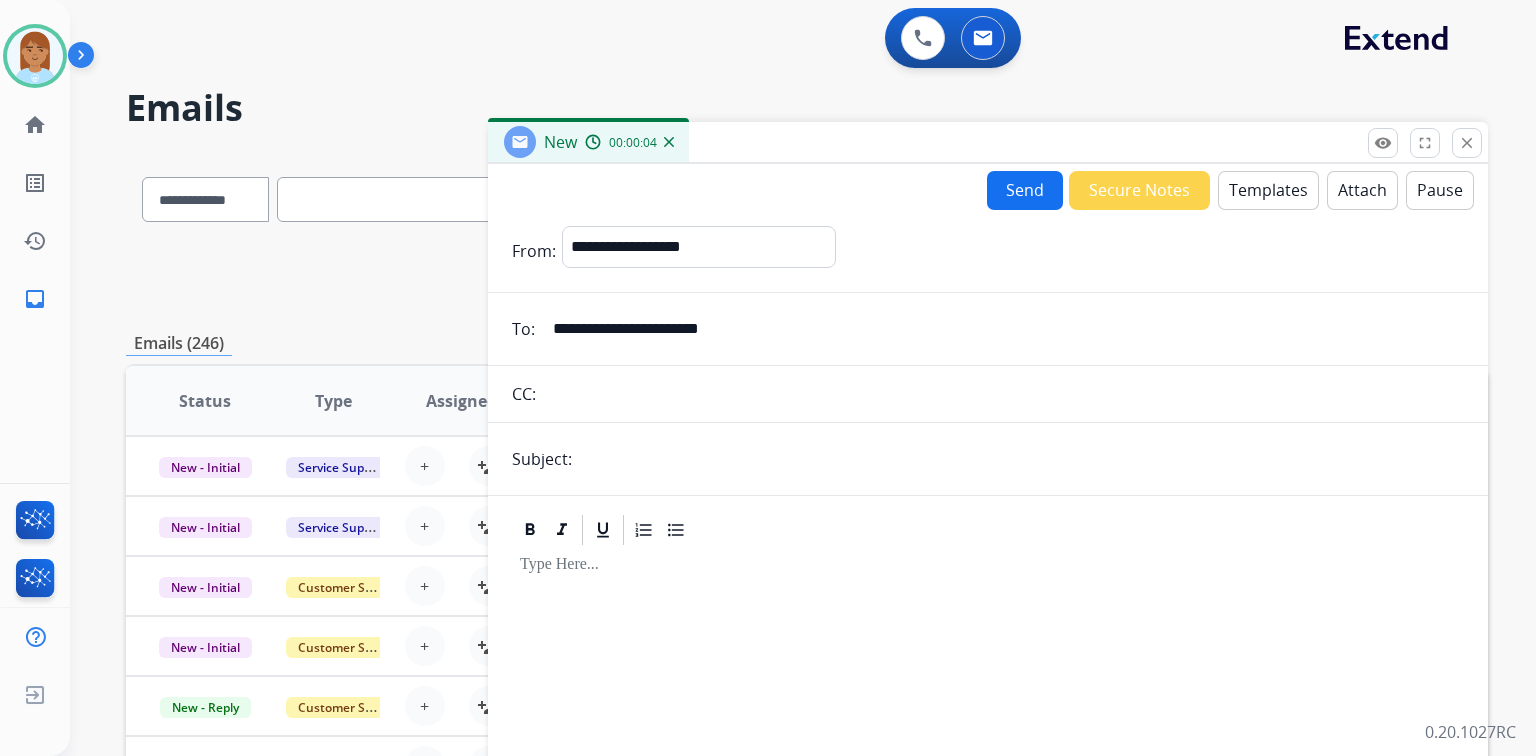 type on "**********" 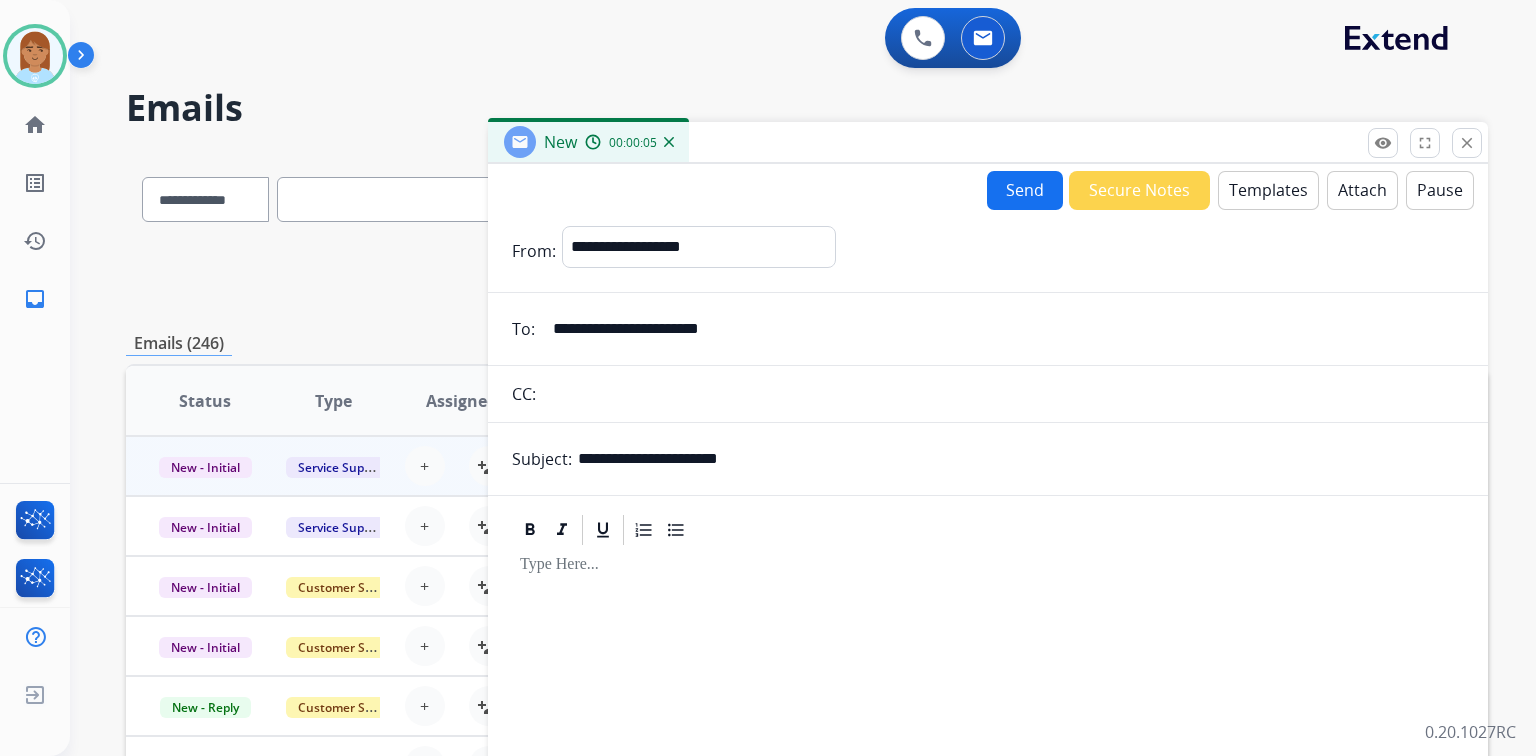 drag, startPoint x: 751, startPoint y: 460, endPoint x: 434, endPoint y: 449, distance: 317.1908 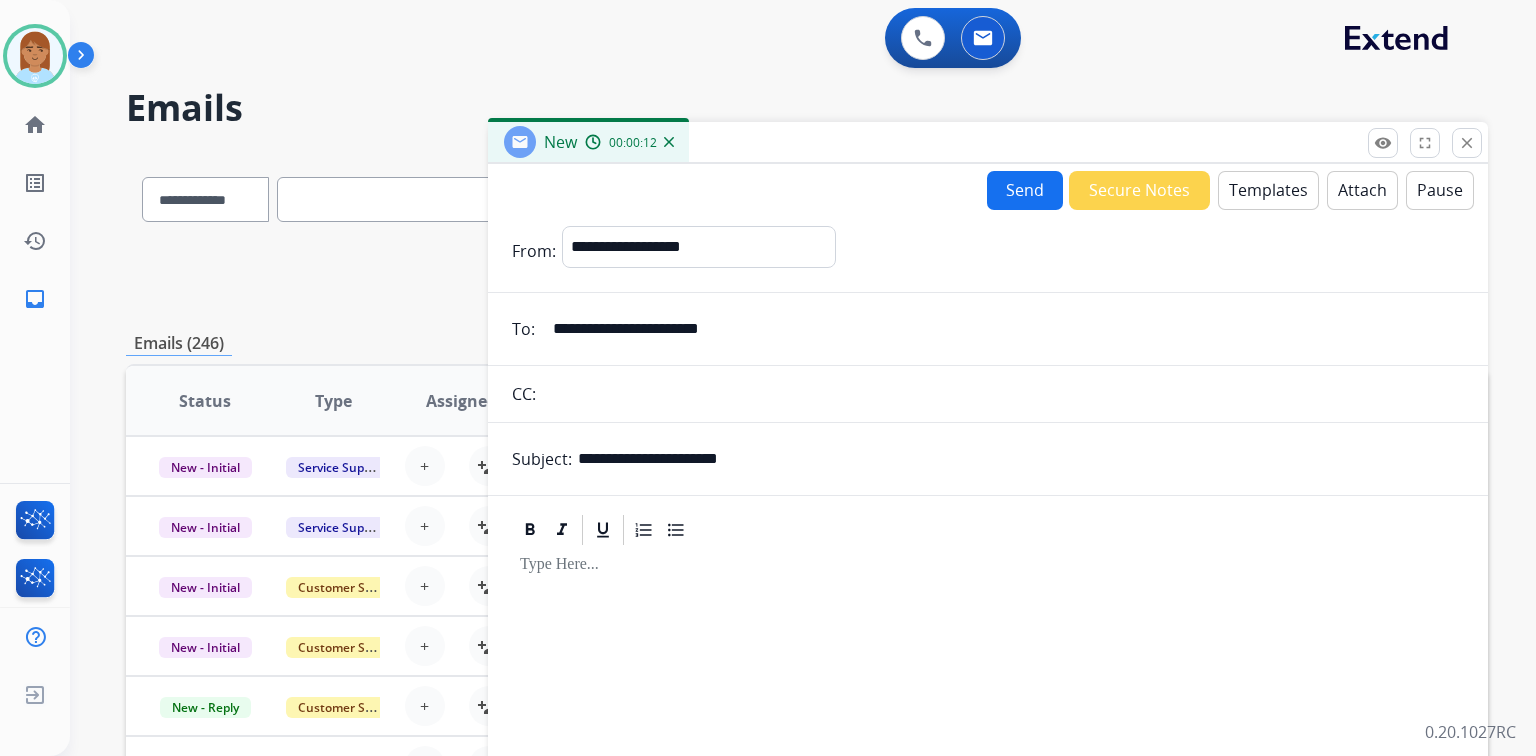 type on "**********" 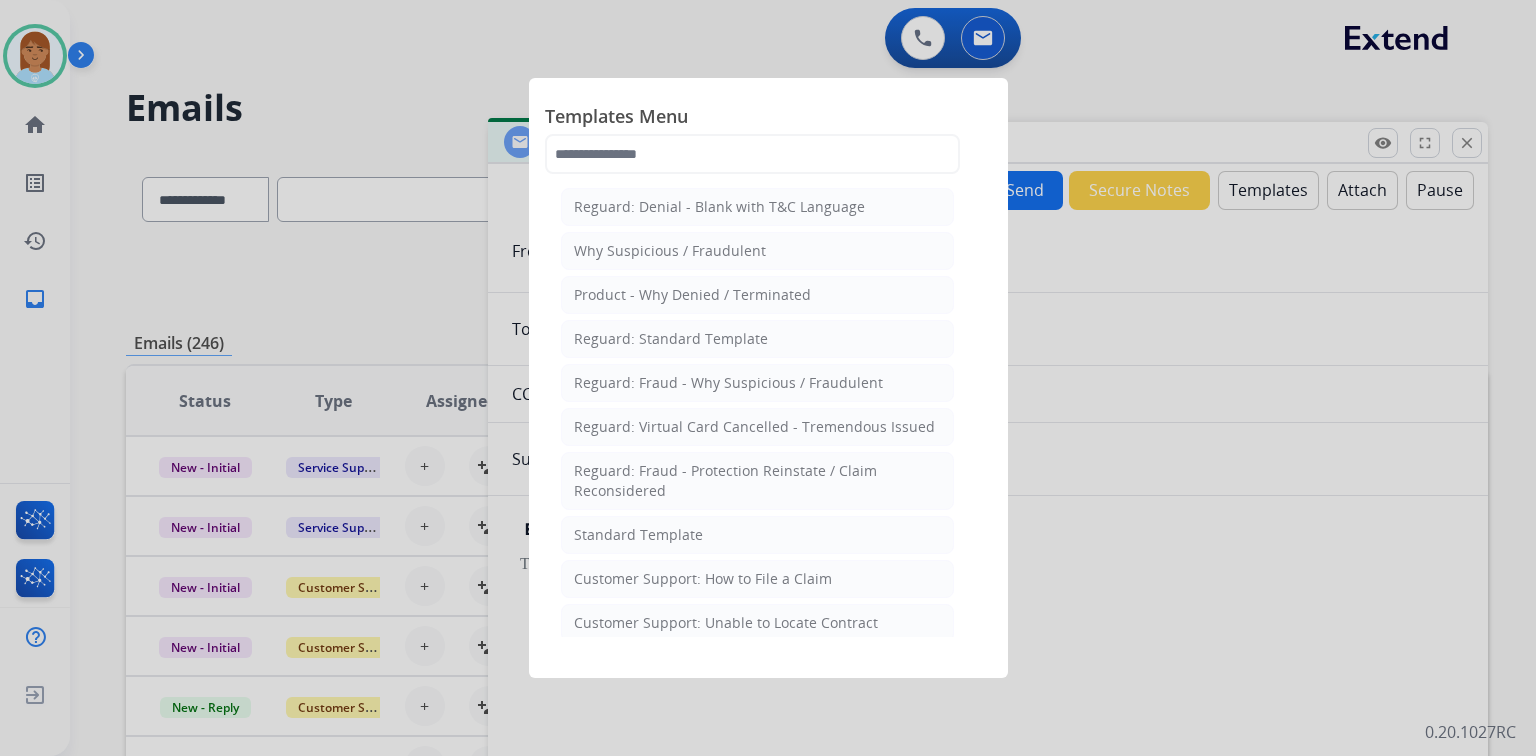 click on "Reguard: Denial - Blank with T&C Language   Why Suspicious / Fraudulent   Product - Why Denied / Terminated   Reguard: Standard Template   Reguard: Fraud - Why Suspicious / Fraudulent   Reguard: Virtual Card Cancelled - Tremendous Issued   Reguard: Fraud - Protection Reinstate / Claim Reconsidered   Standard Template    Customer Support: How to File a Claim    Customer Support: Unable to Locate Contract    Product Protection: Denial-Blank with T&C Language    Shipping Protection: Need Additional Information    Product Protection: Tire & Wheel: Need Additional Information    Customer Support: Virtual Card Troubleshooting    Shipping Protection: Virtual Card SP Fulfillment (To Customer)   Product Protection Follow Up Process: 1st Follow Up (Pursuing Claim)    Product Protection: Manufacturer Defect Denial    Tremendous Fulfillment (Customer)   Product Protection: On the Spot Stain Cleaning Kit    Product Protection:Wheel Photo Request   Canada Contract Cancels and Refunds (English)" 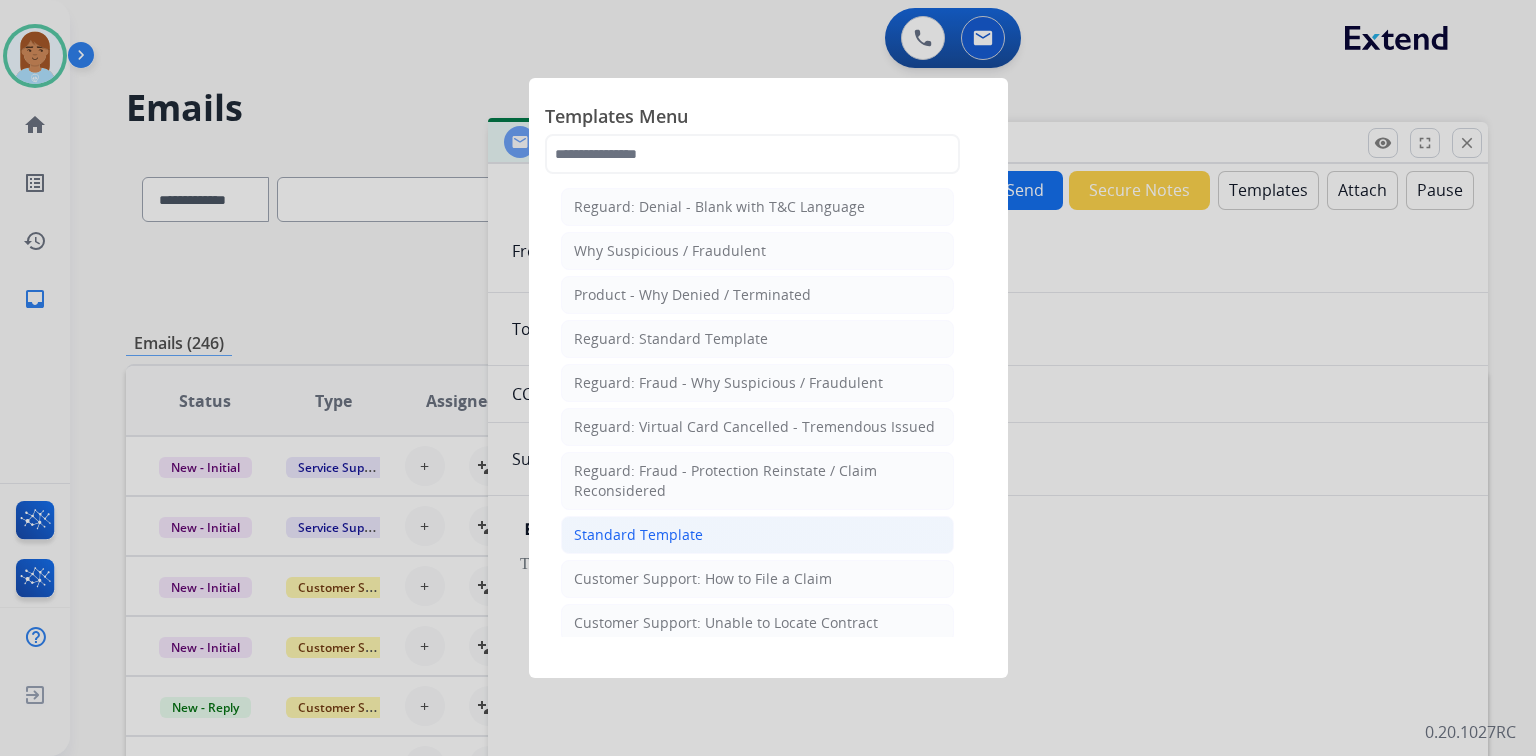 click on "Standard Template" 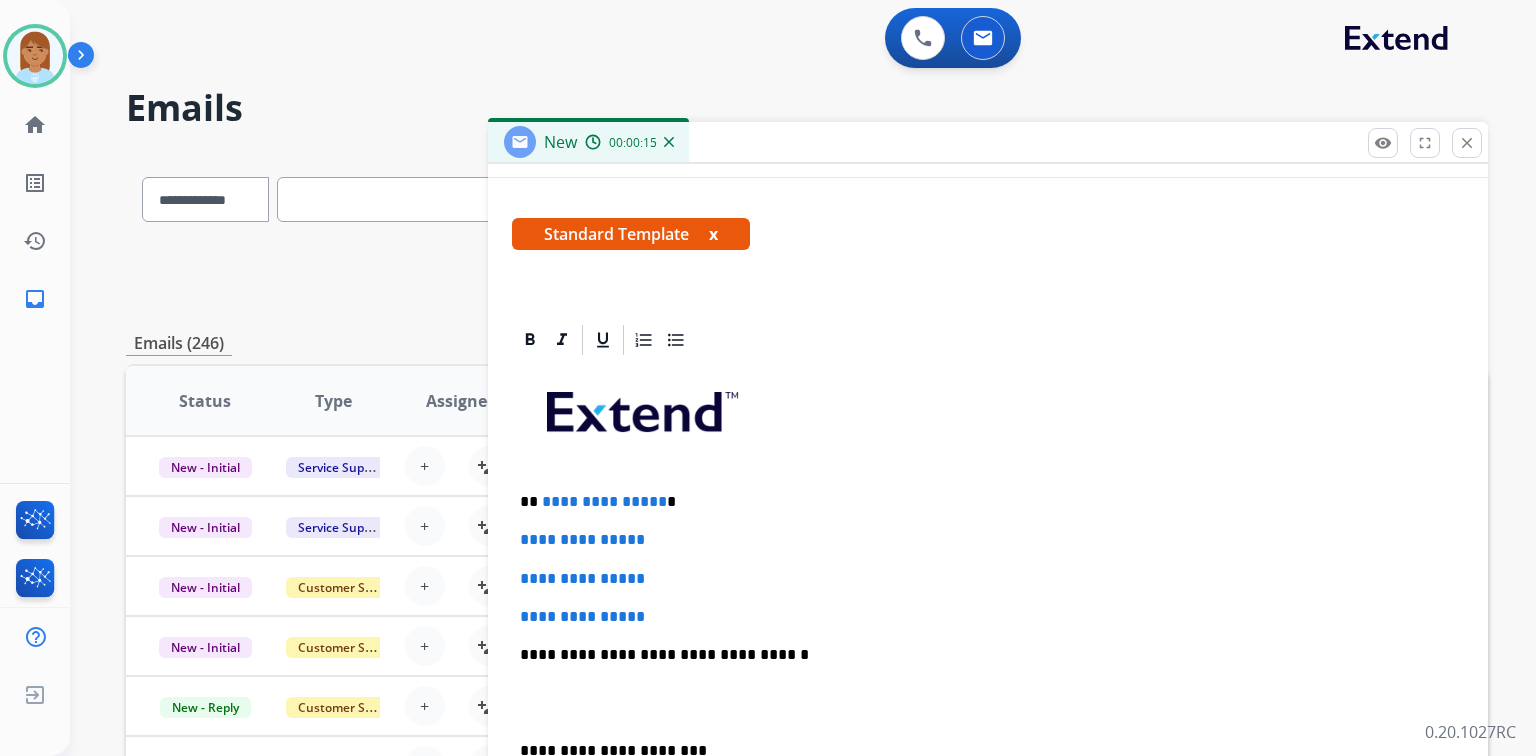 scroll, scrollTop: 320, scrollLeft: 0, axis: vertical 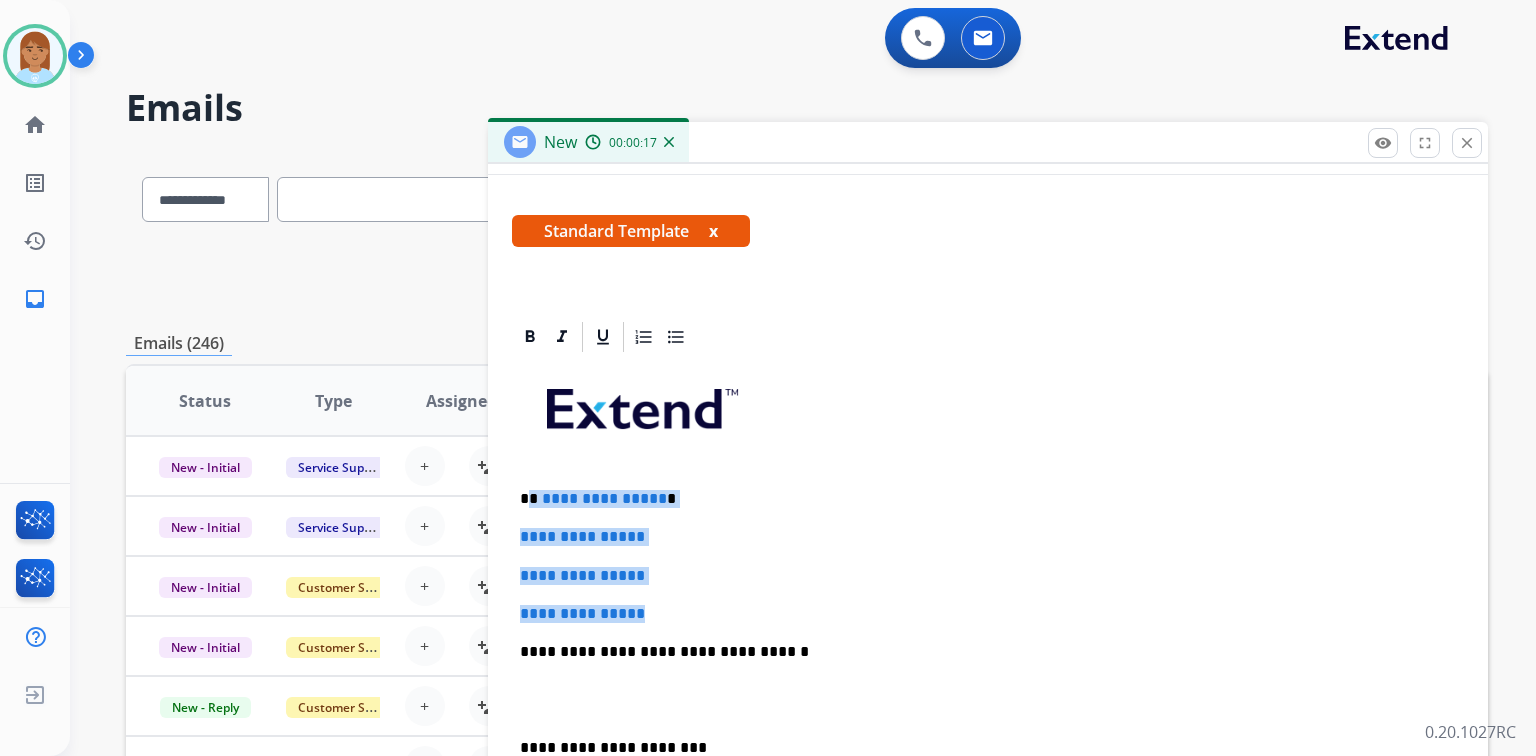 drag, startPoint x: 527, startPoint y: 496, endPoint x: 671, endPoint y: 592, distance: 173.06647 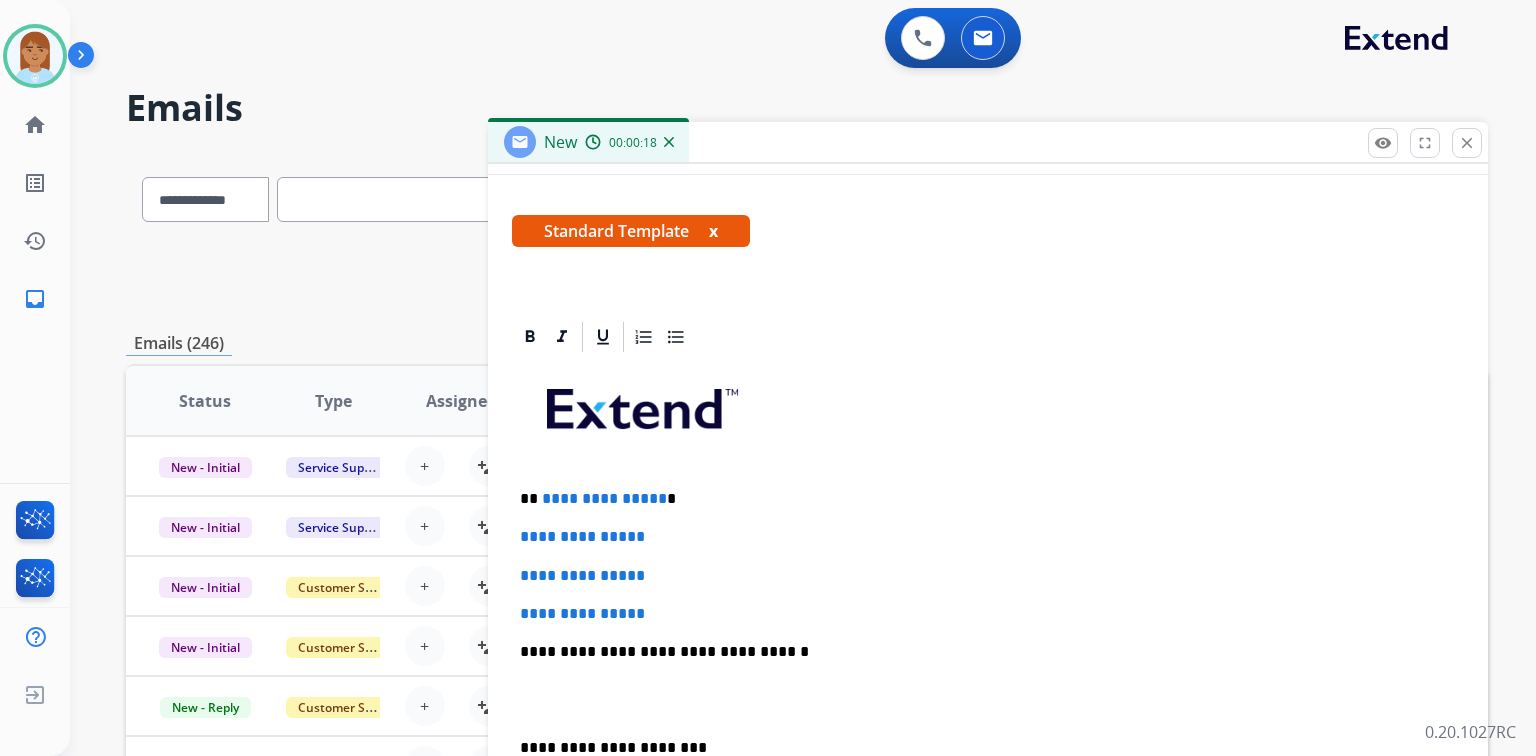 type 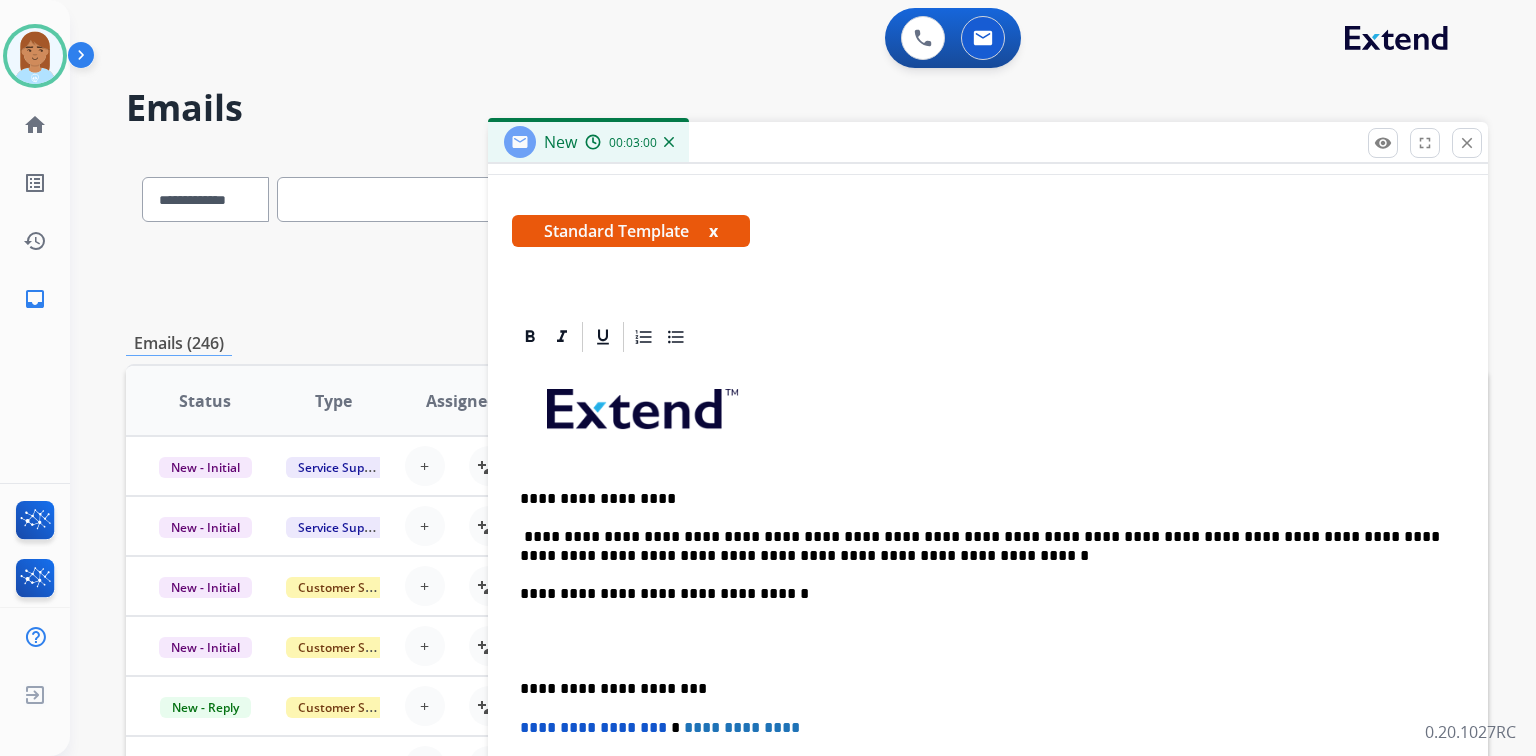 click on "**********" at bounding box center [980, 546] 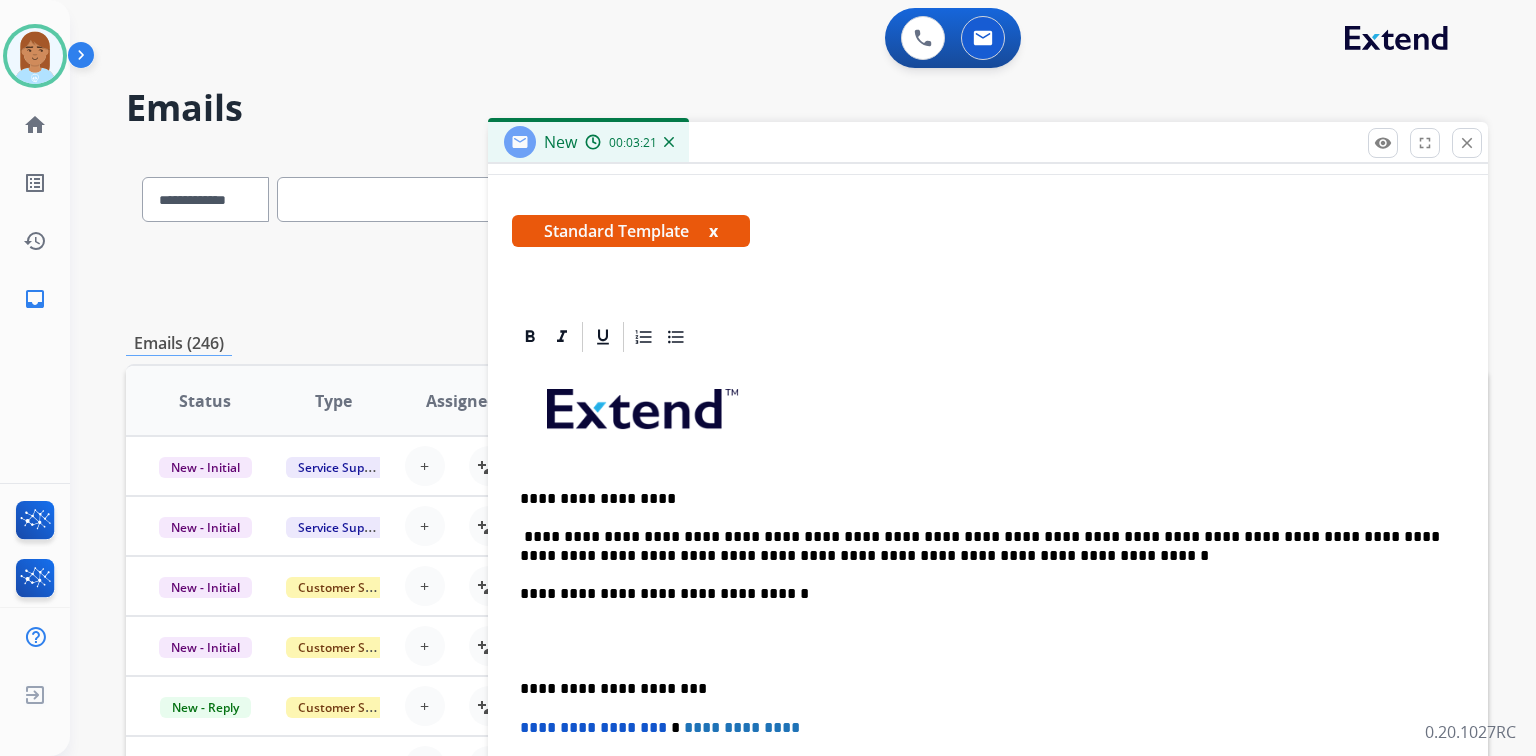 click at bounding box center (988, 641) 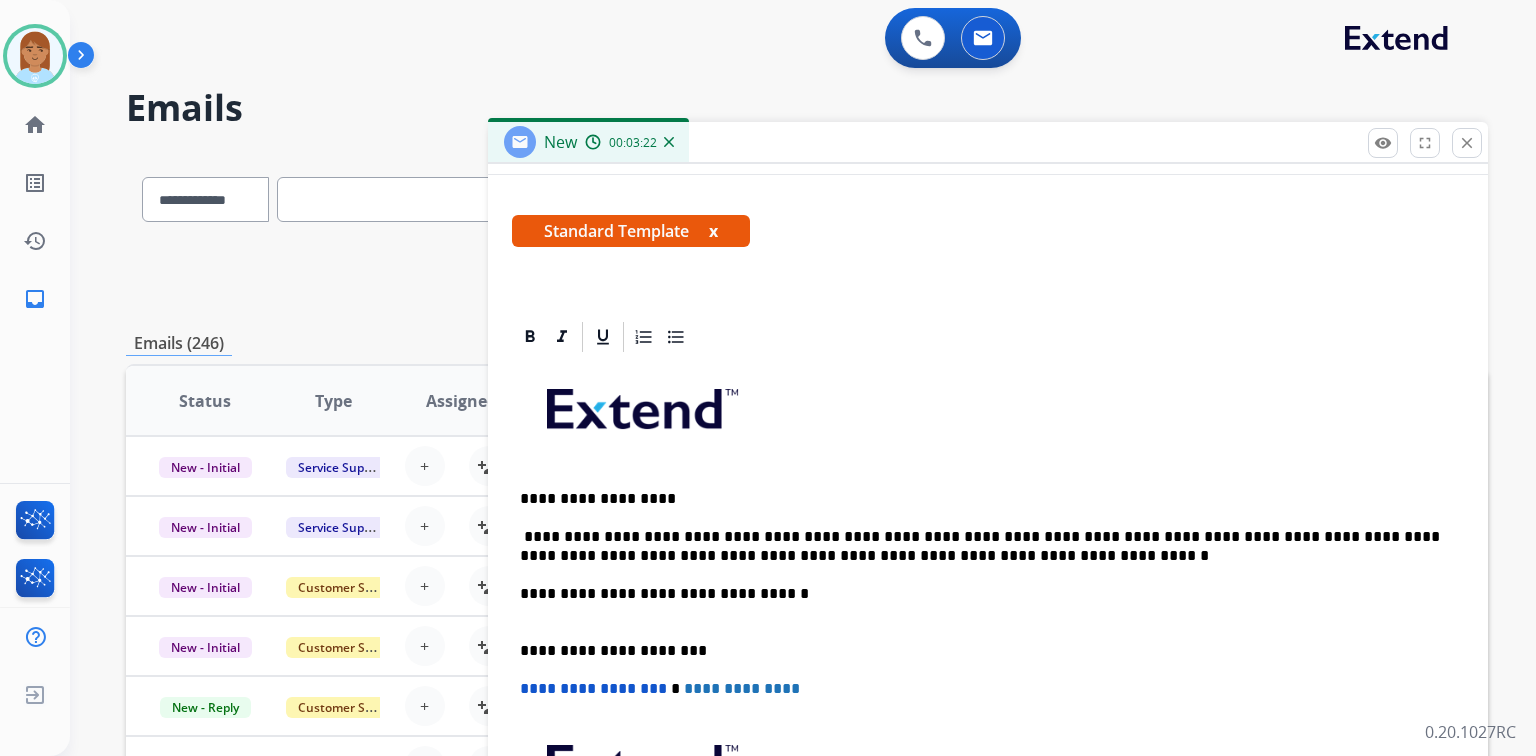 click on "**********" at bounding box center (980, 603) 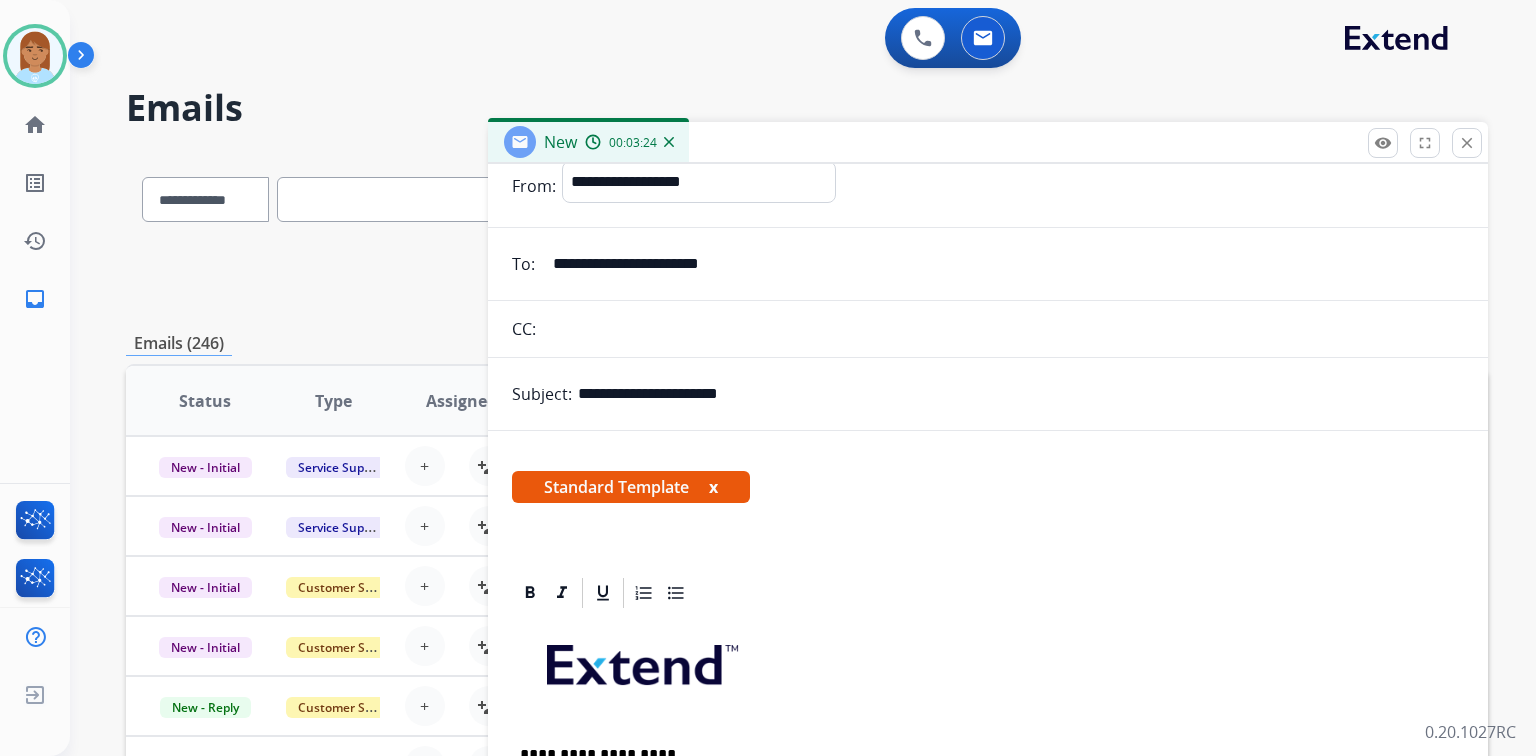 scroll, scrollTop: 0, scrollLeft: 0, axis: both 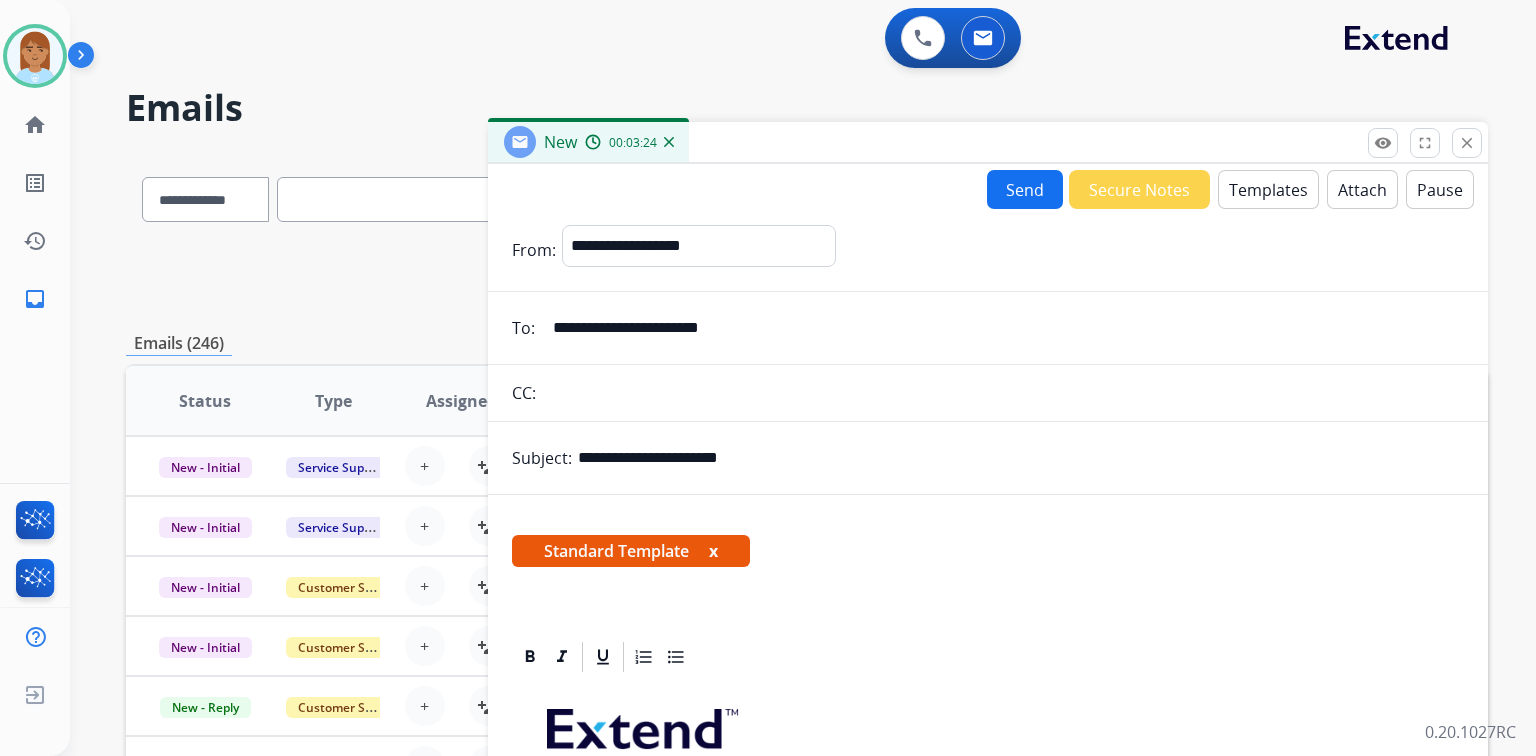 click on "Send" at bounding box center [1025, 189] 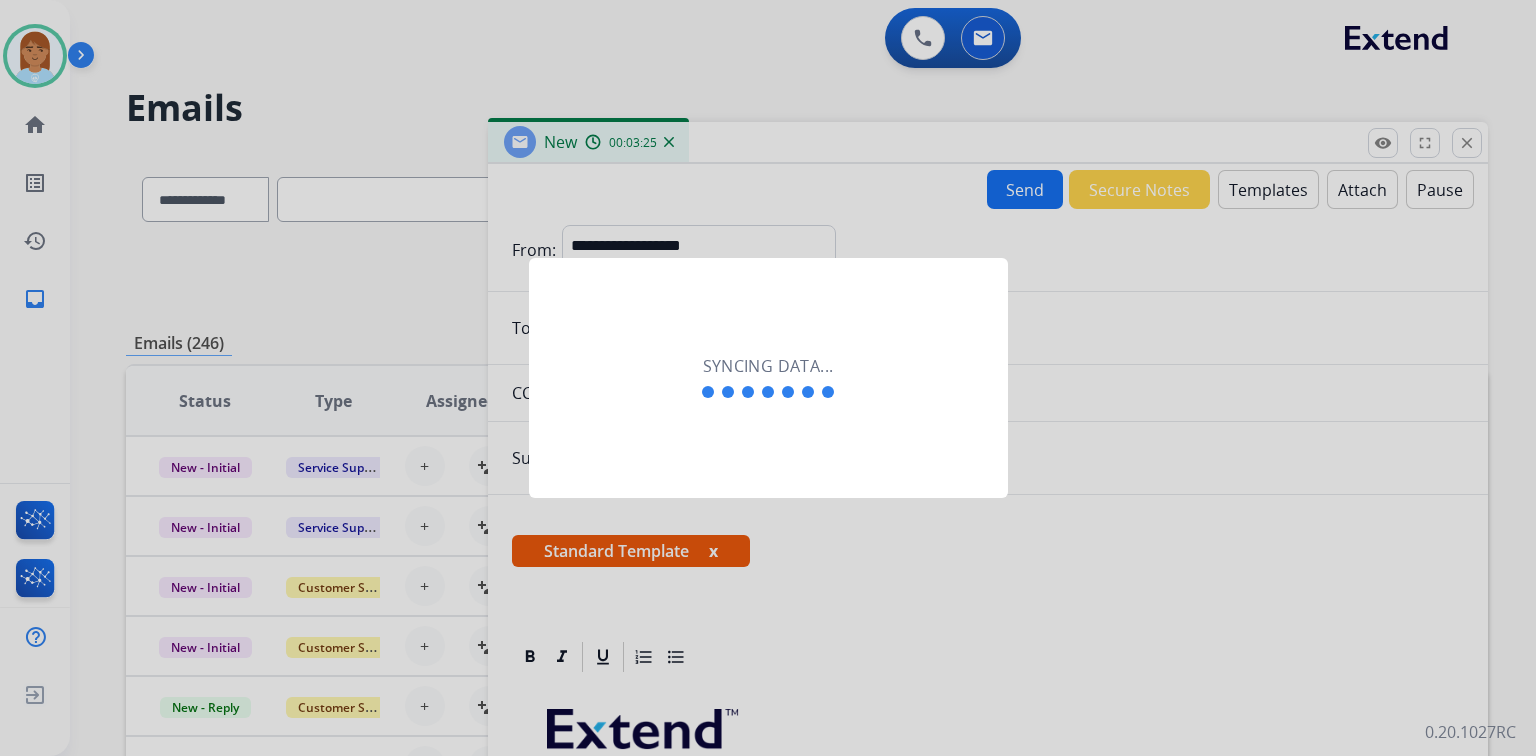 click at bounding box center [768, 378] 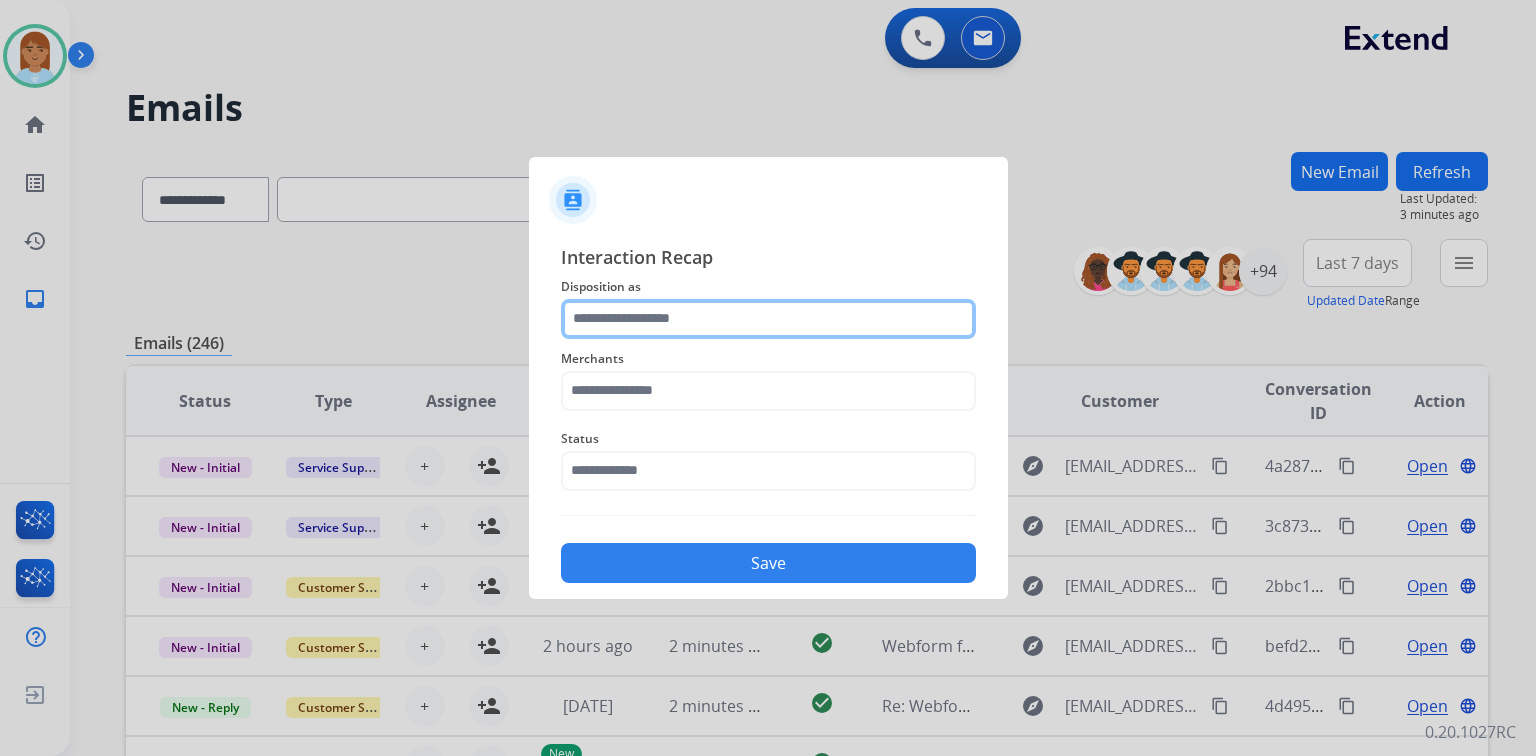 click 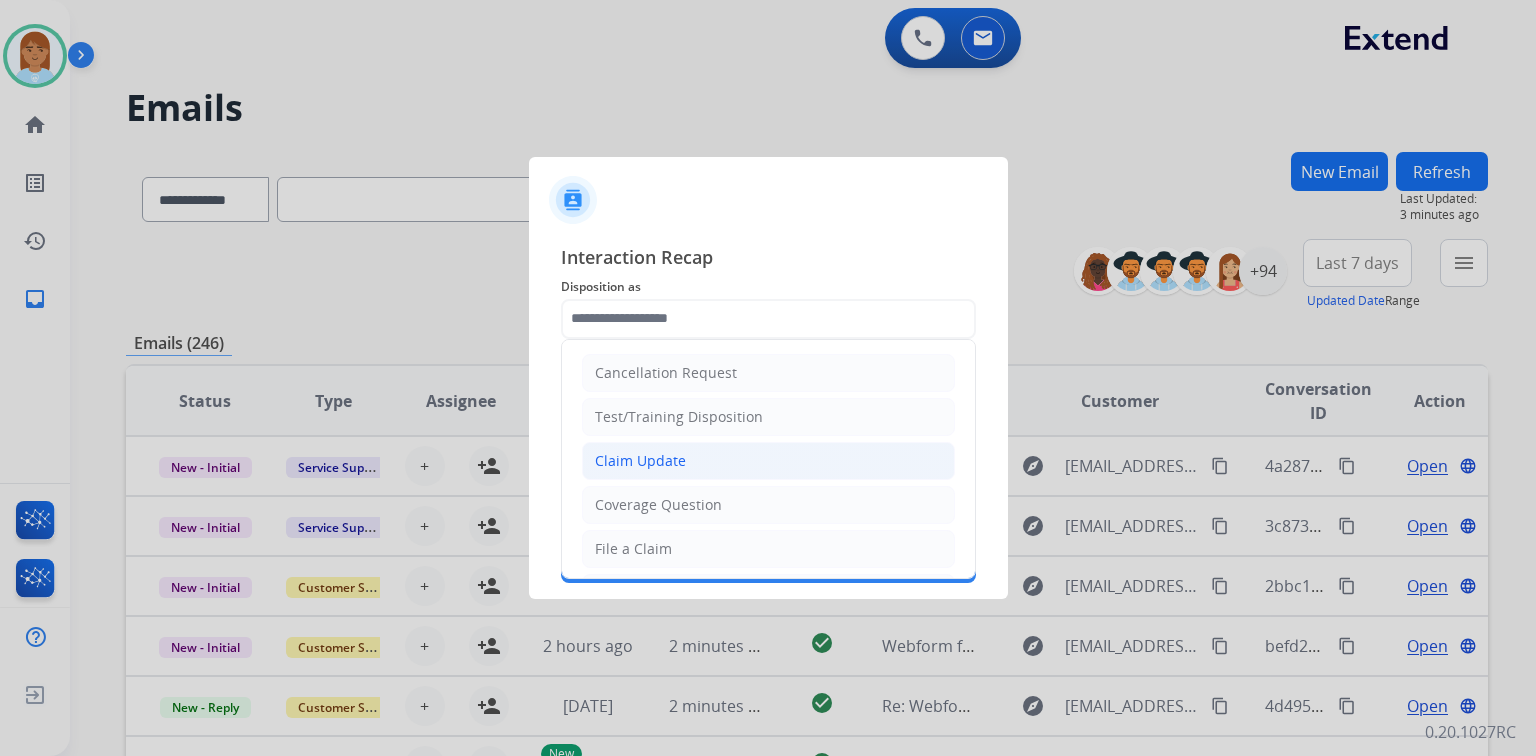 click on "Claim Update" 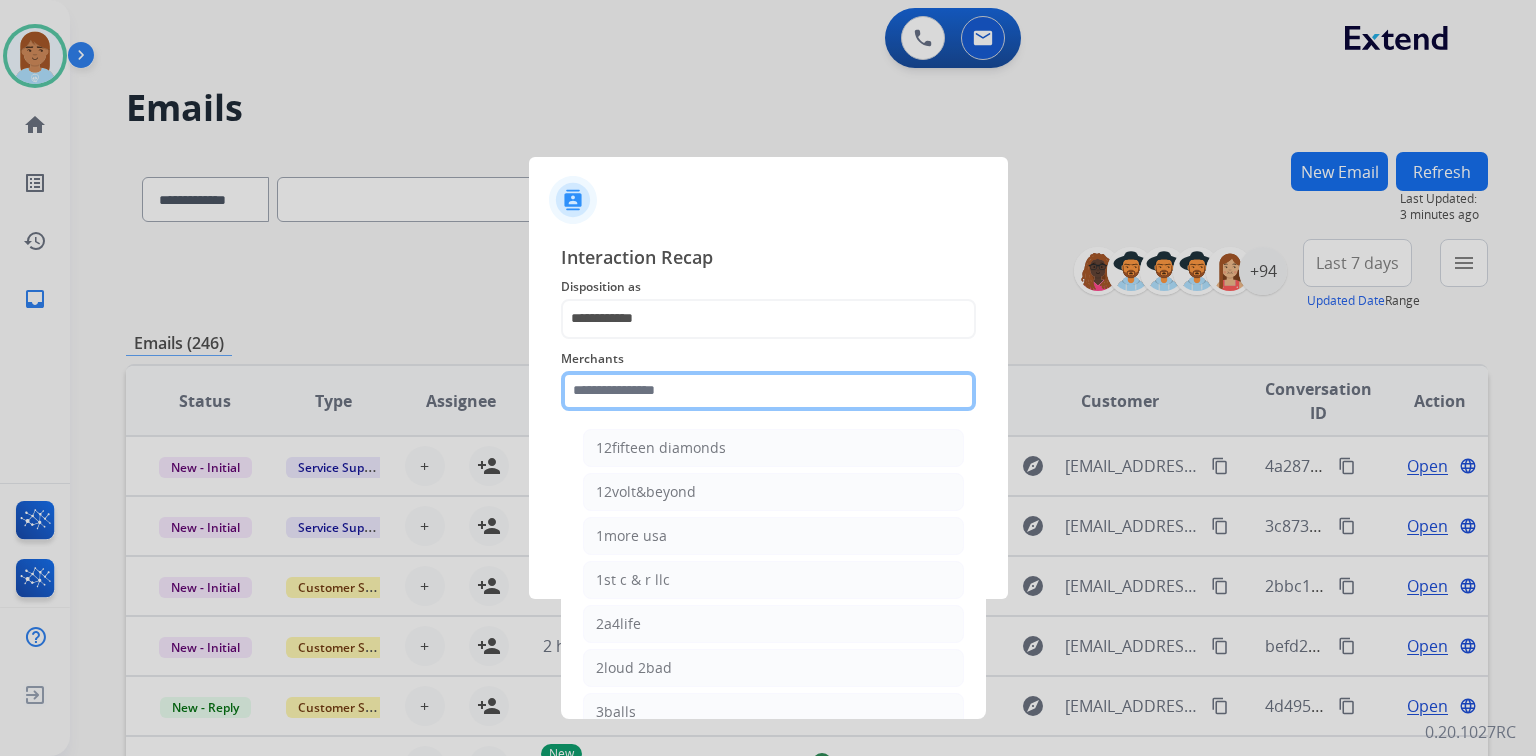 click 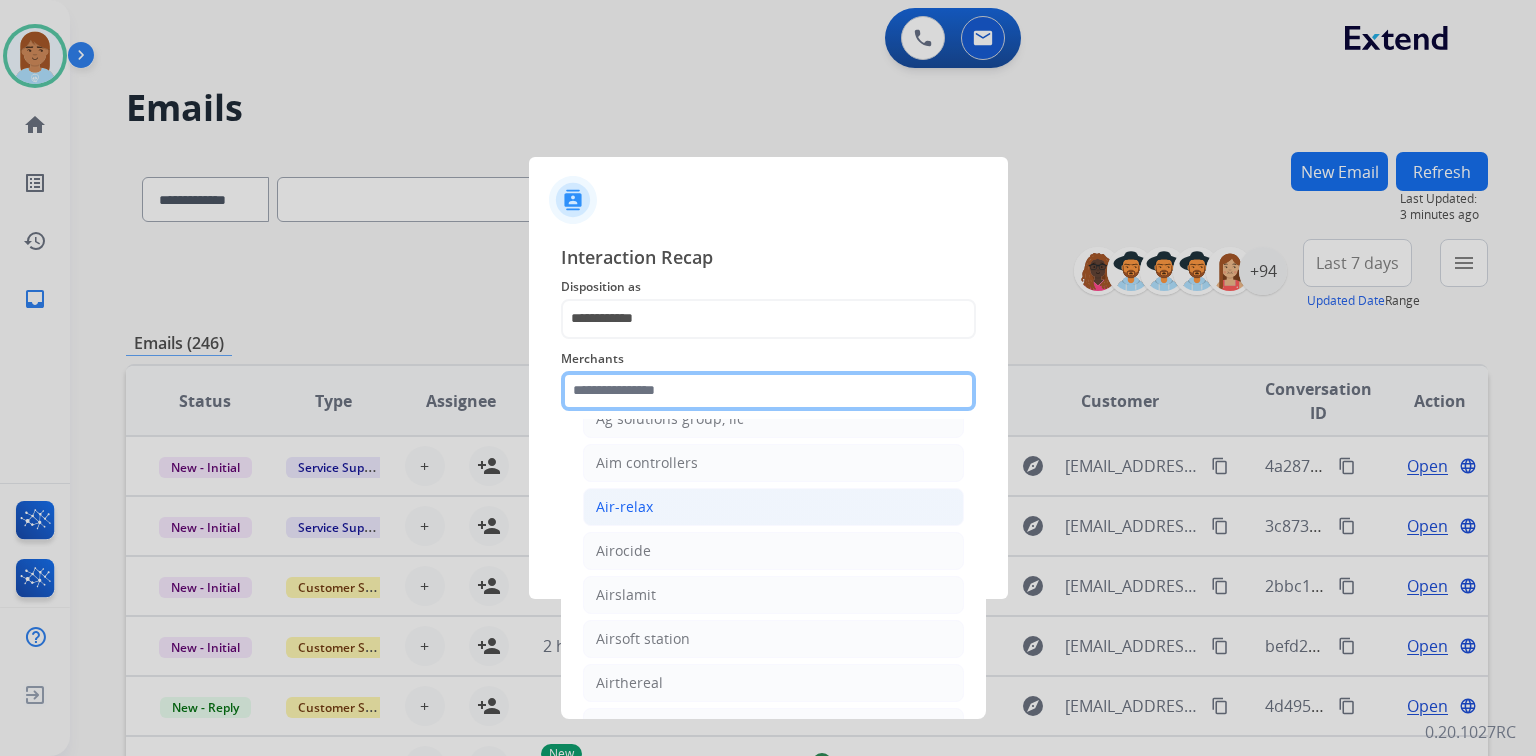 scroll, scrollTop: 960, scrollLeft: 0, axis: vertical 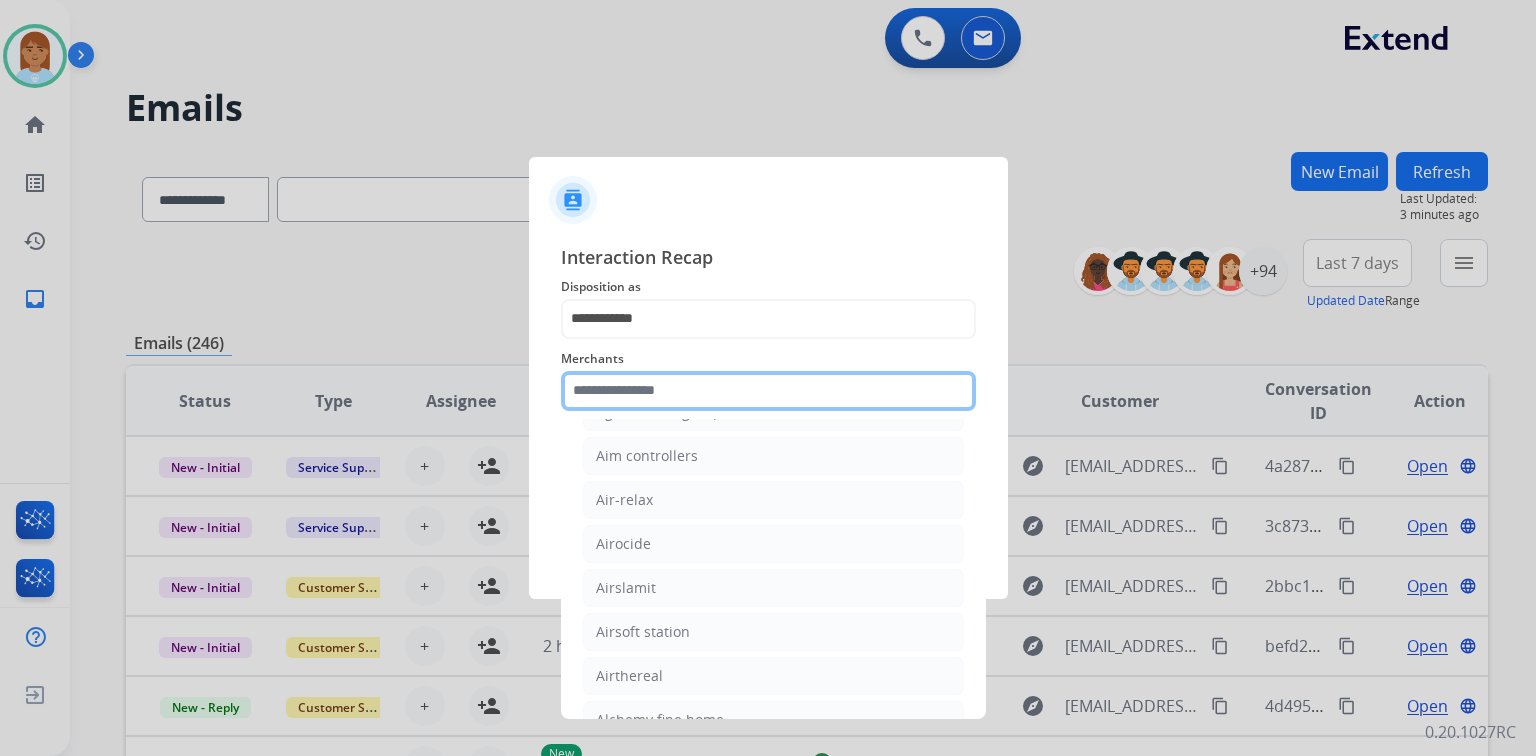 drag, startPoint x: 836, startPoint y: 372, endPoint x: 834, endPoint y: 386, distance: 14.142136 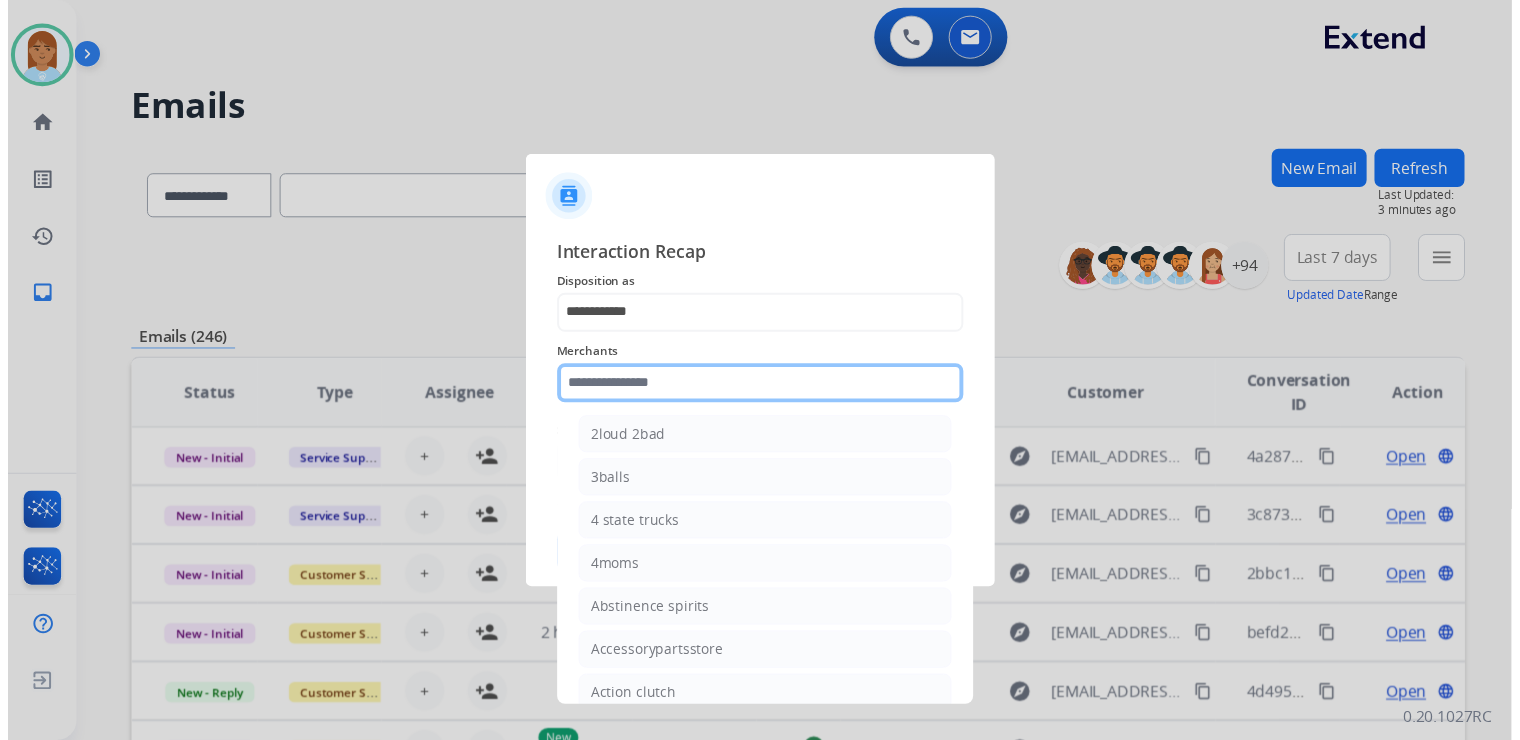 scroll, scrollTop: 0, scrollLeft: 0, axis: both 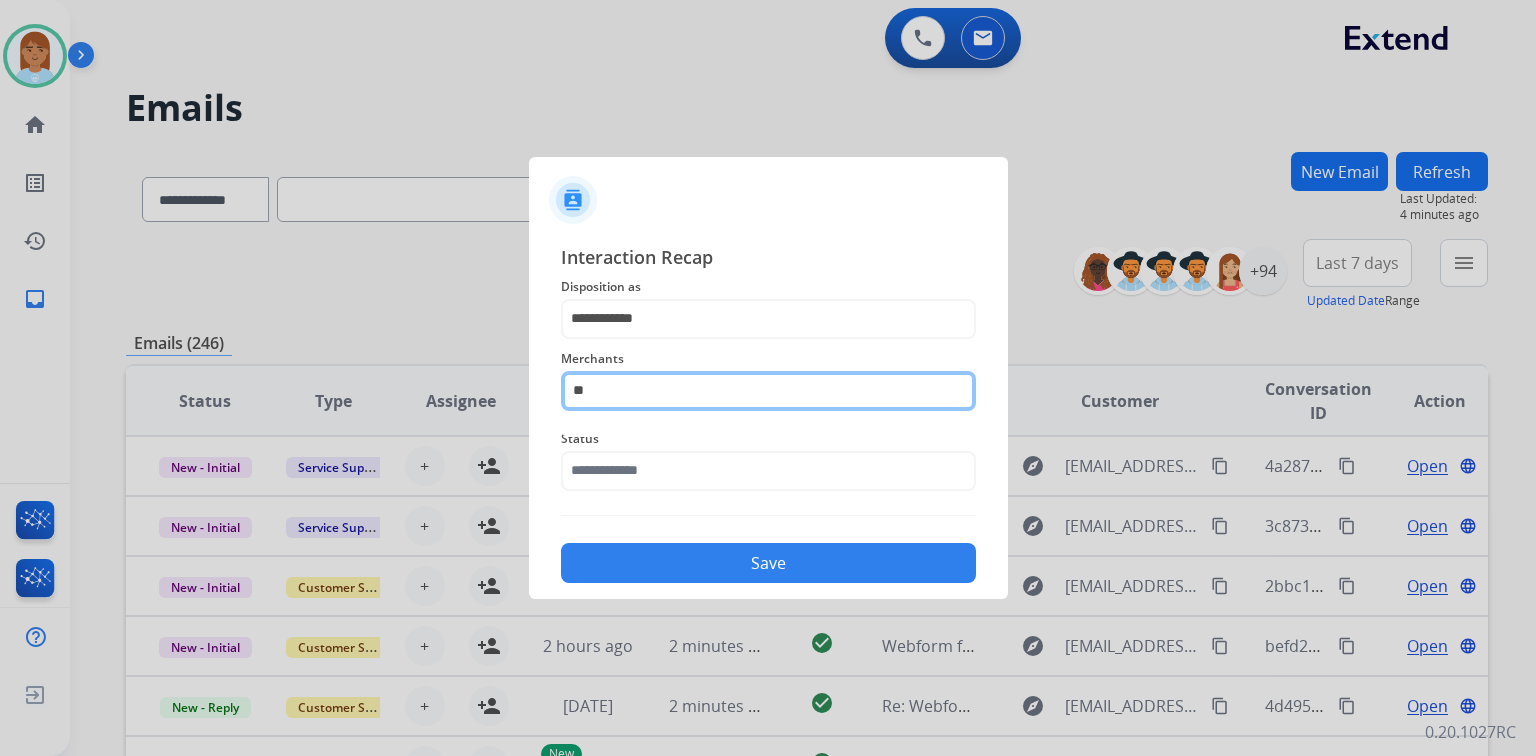 type on "*" 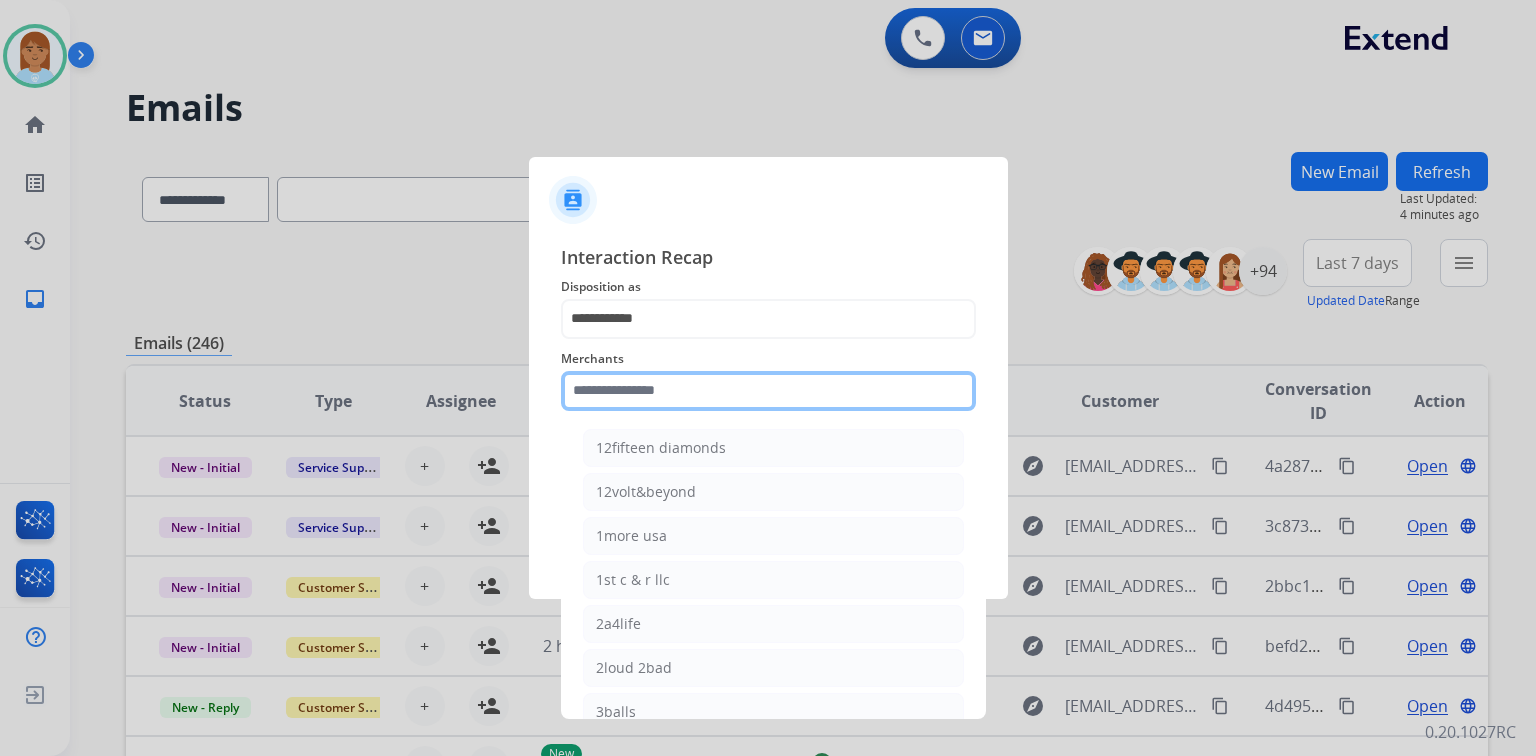 type on "*" 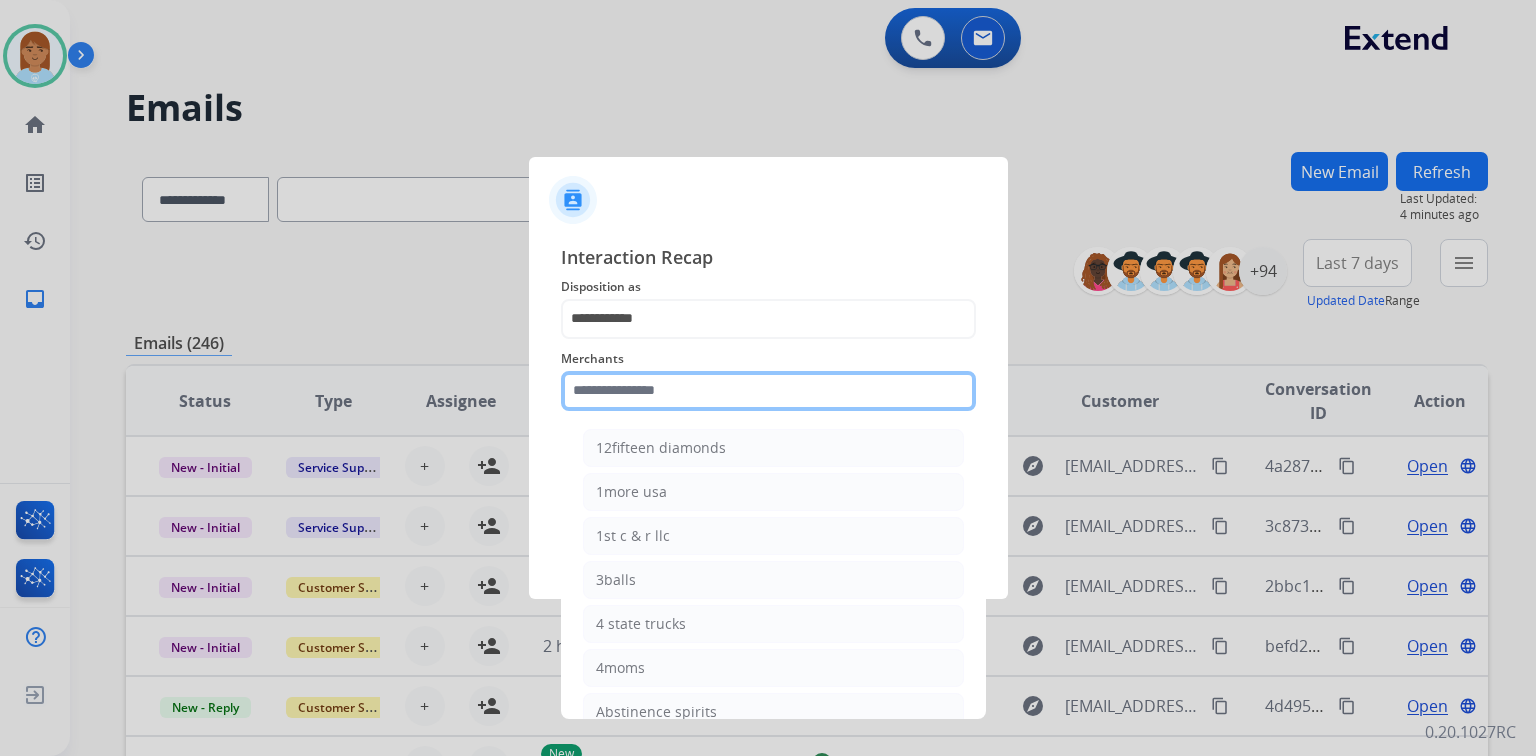 type on "*" 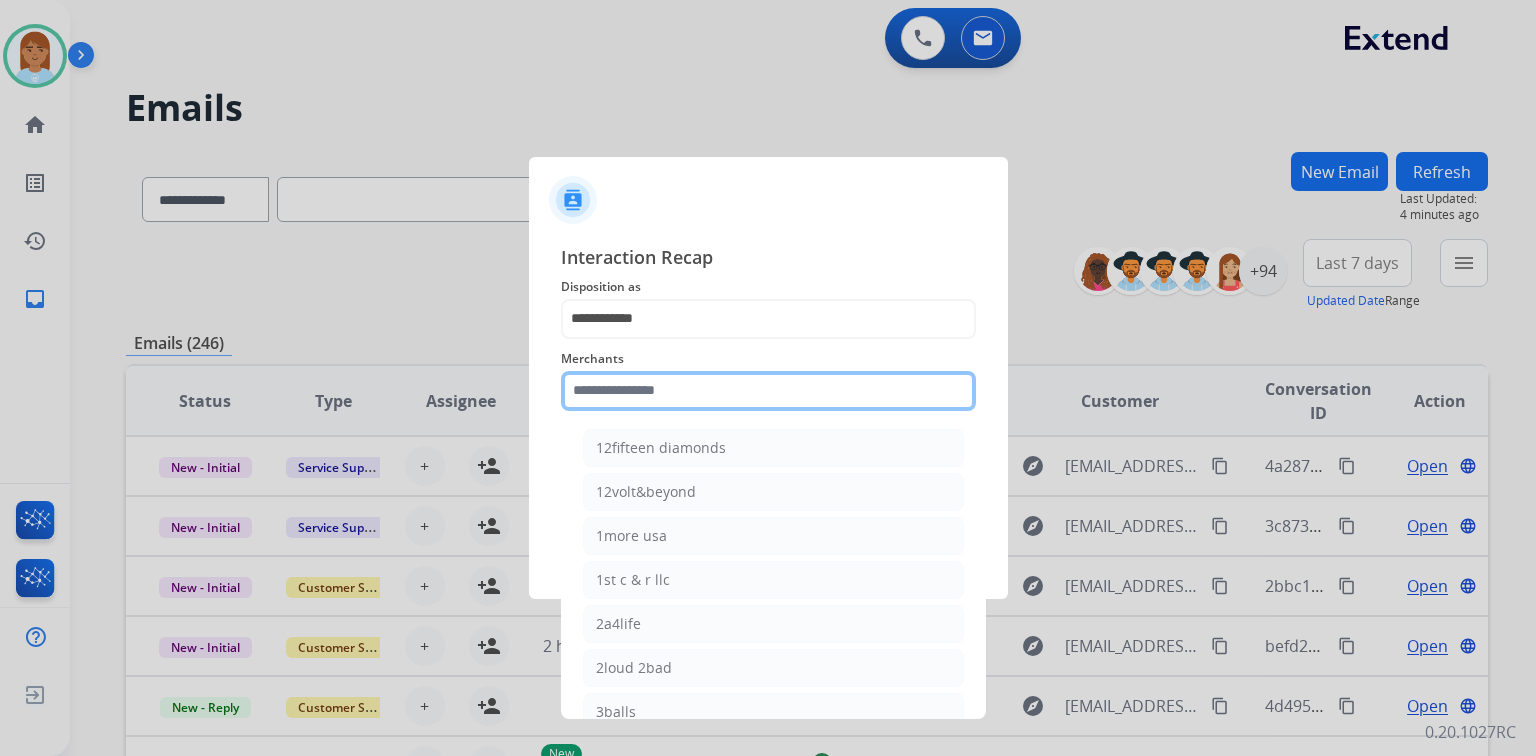 type on "*" 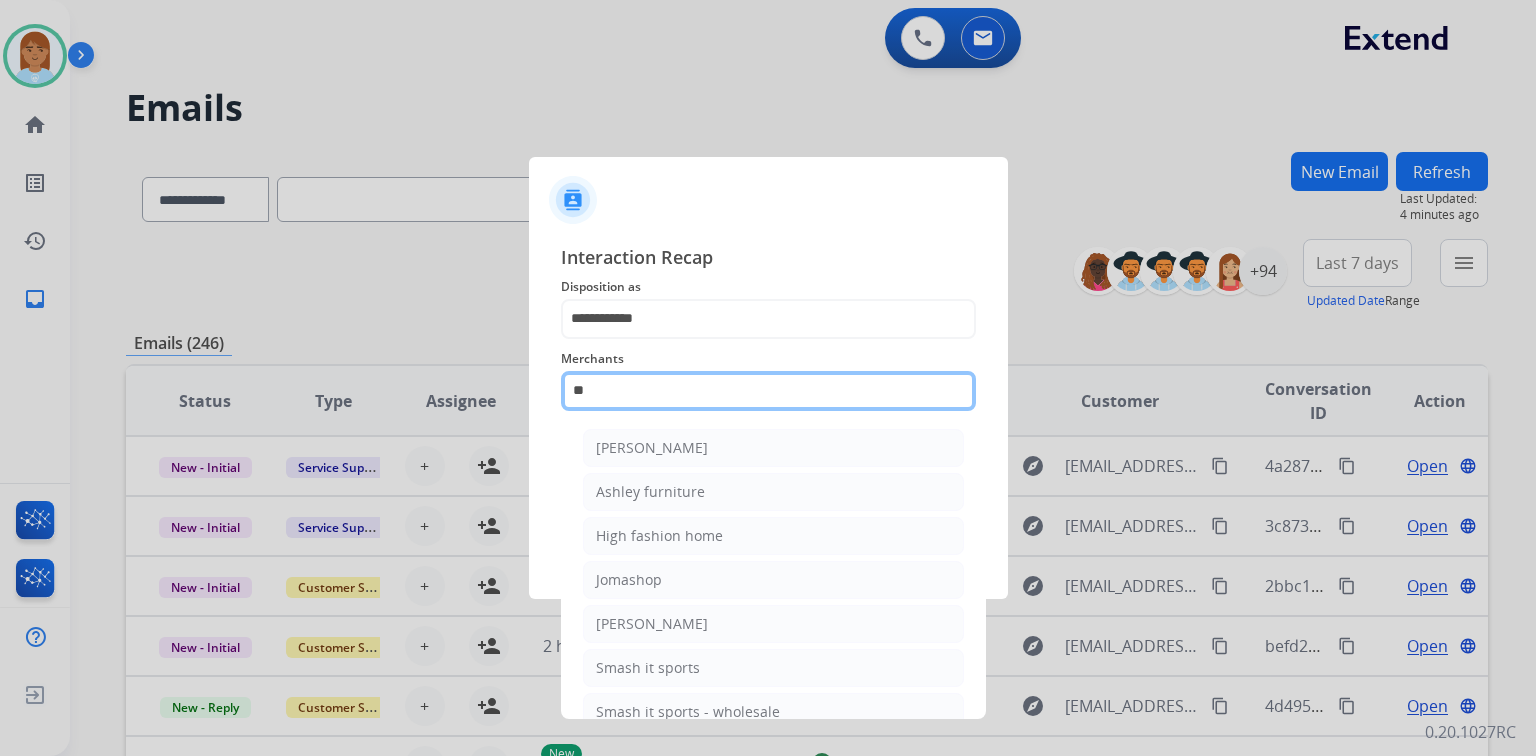 type on "*" 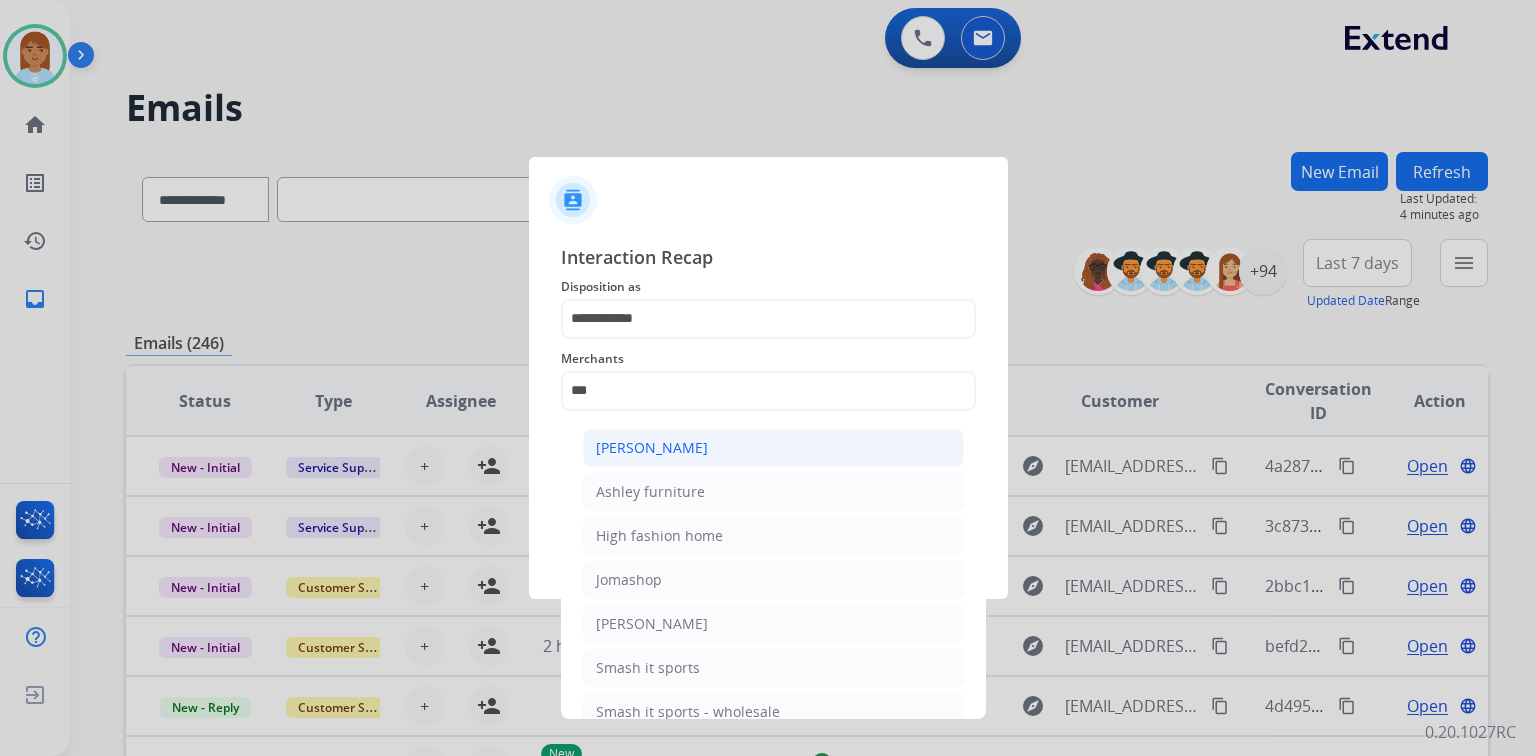 click on "[PERSON_NAME]" 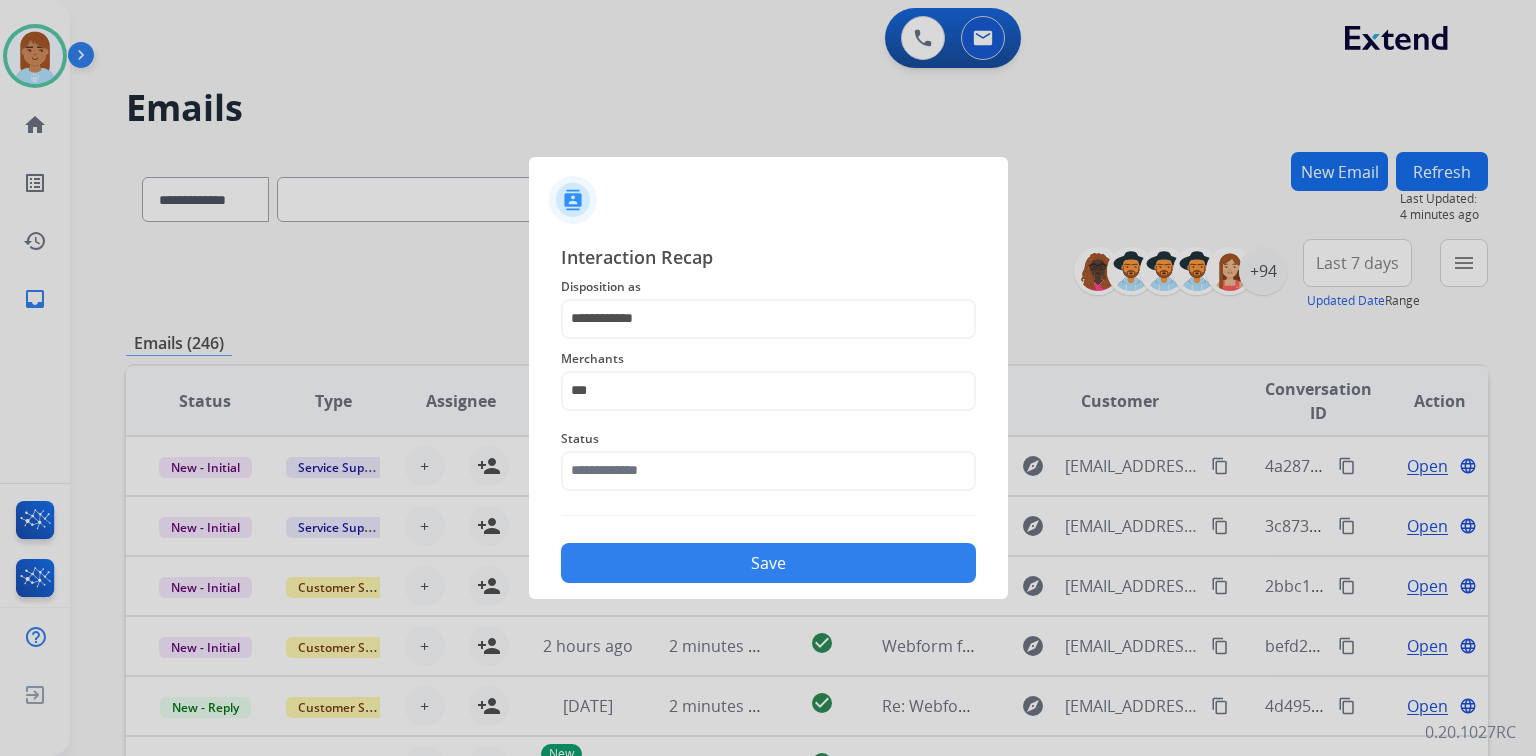 type on "**********" 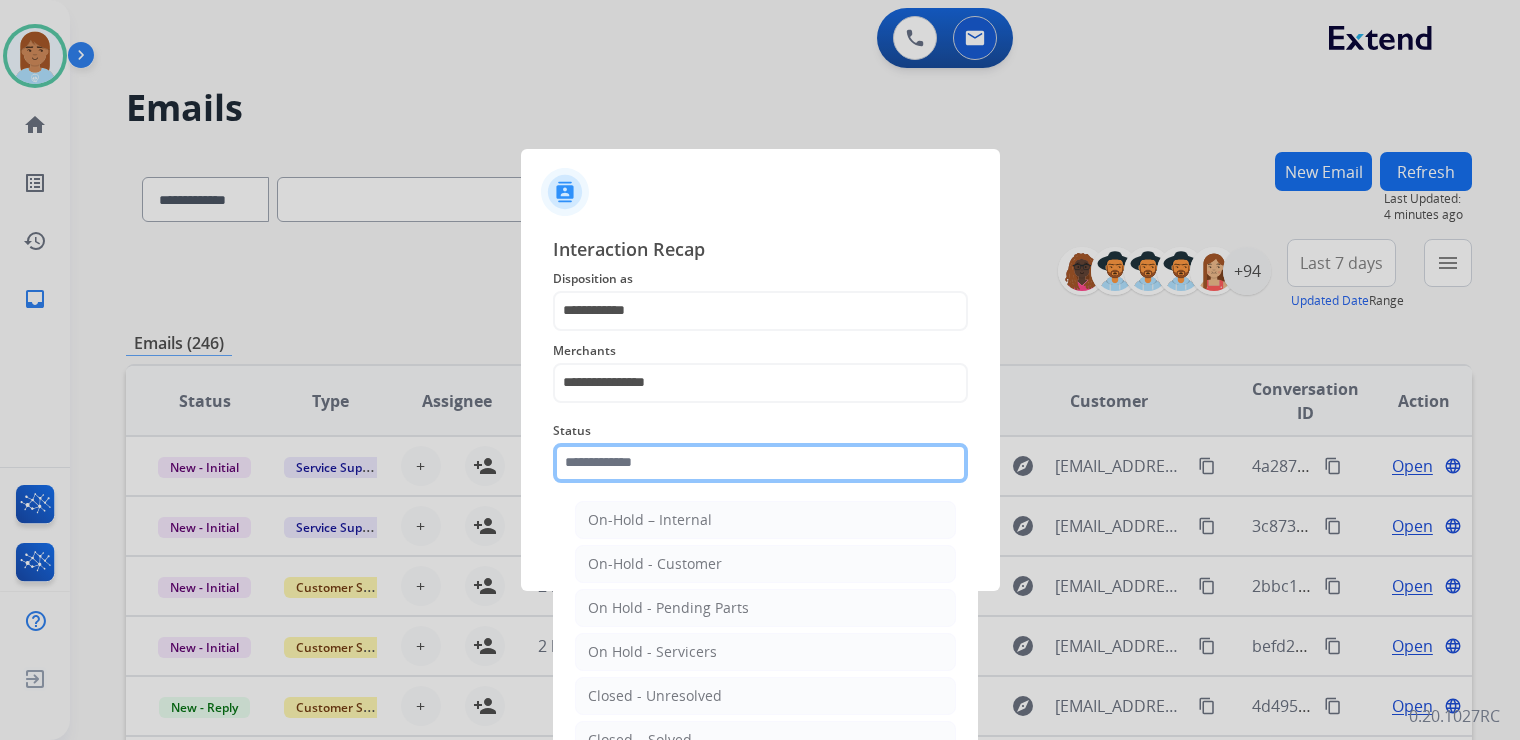 click 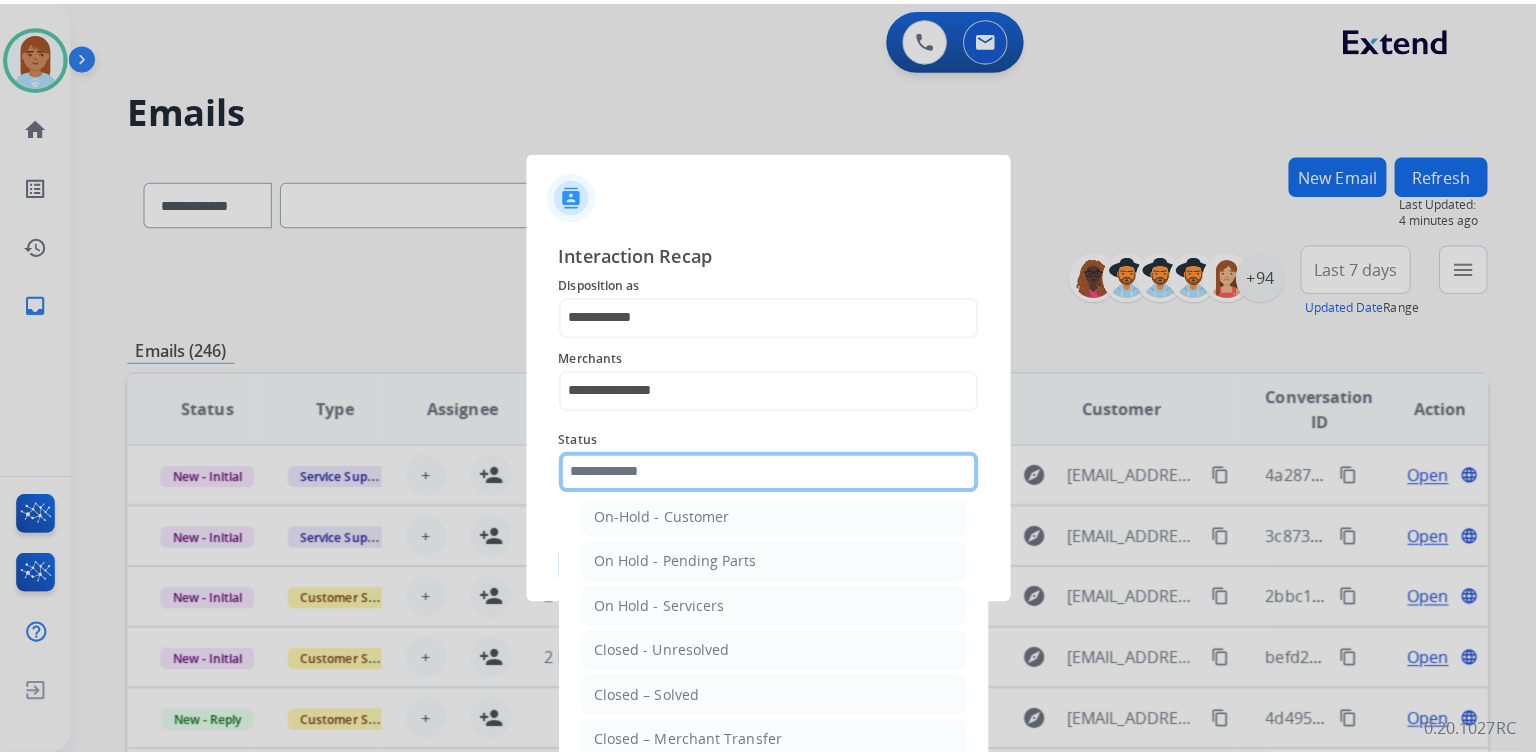 scroll, scrollTop: 116, scrollLeft: 0, axis: vertical 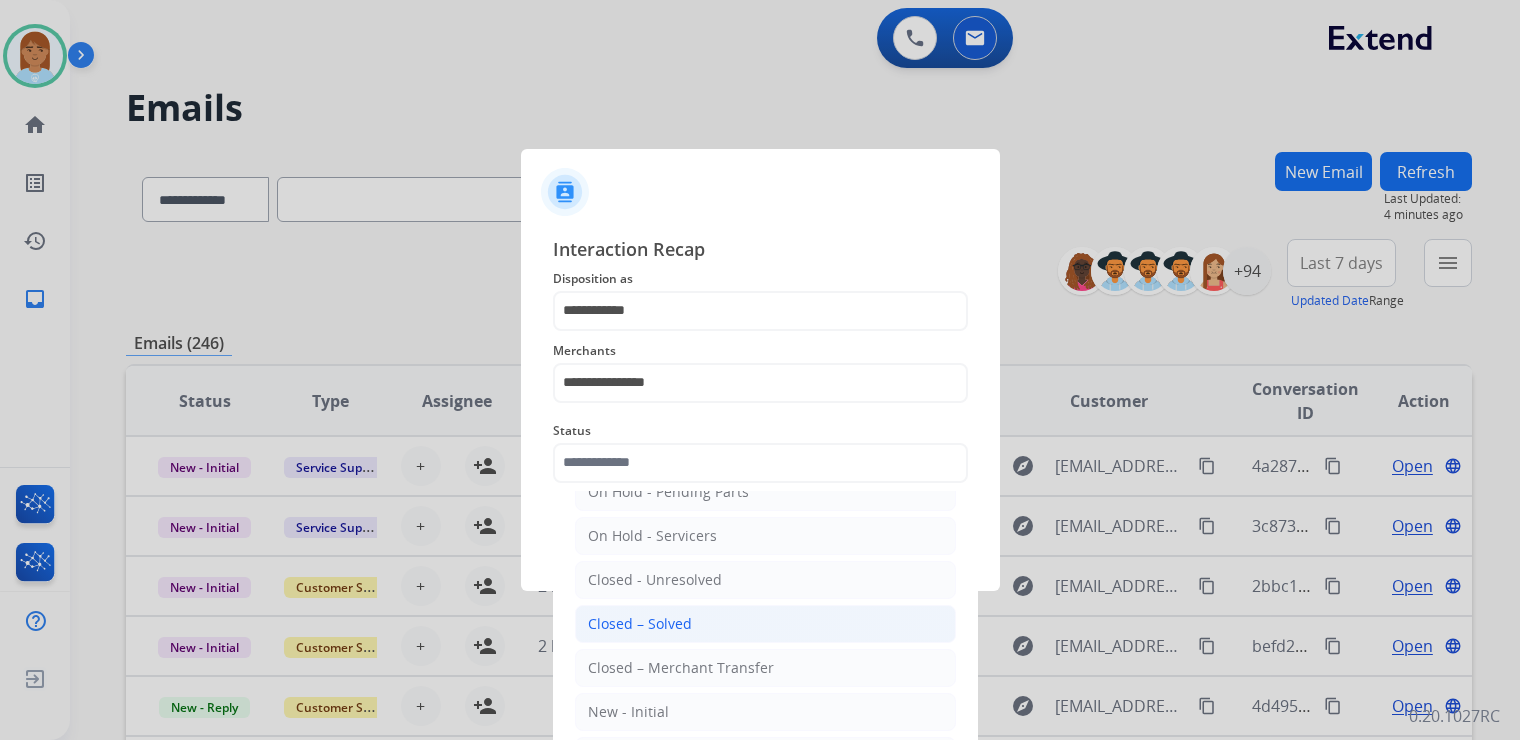 click on "Closed – Solved" 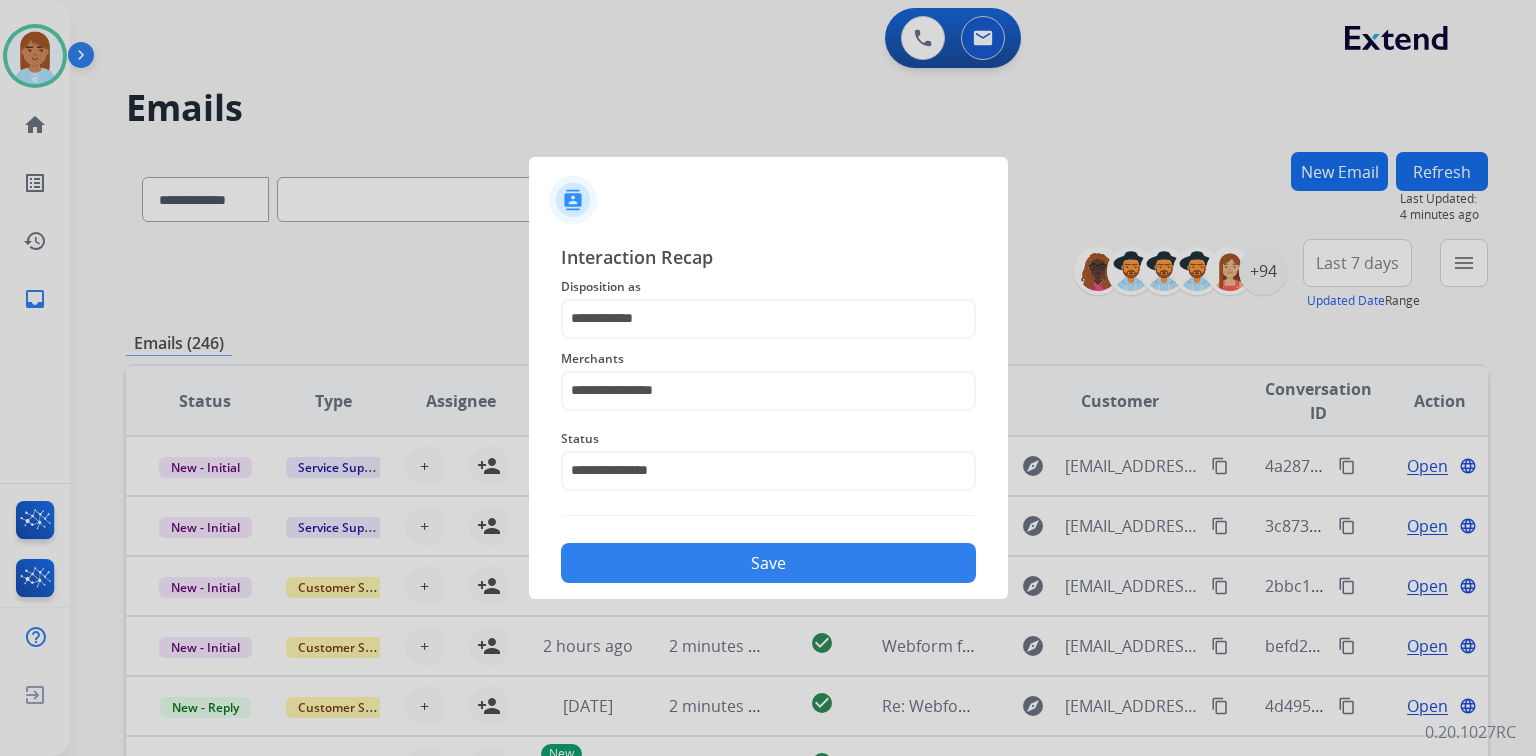 click on "Save" 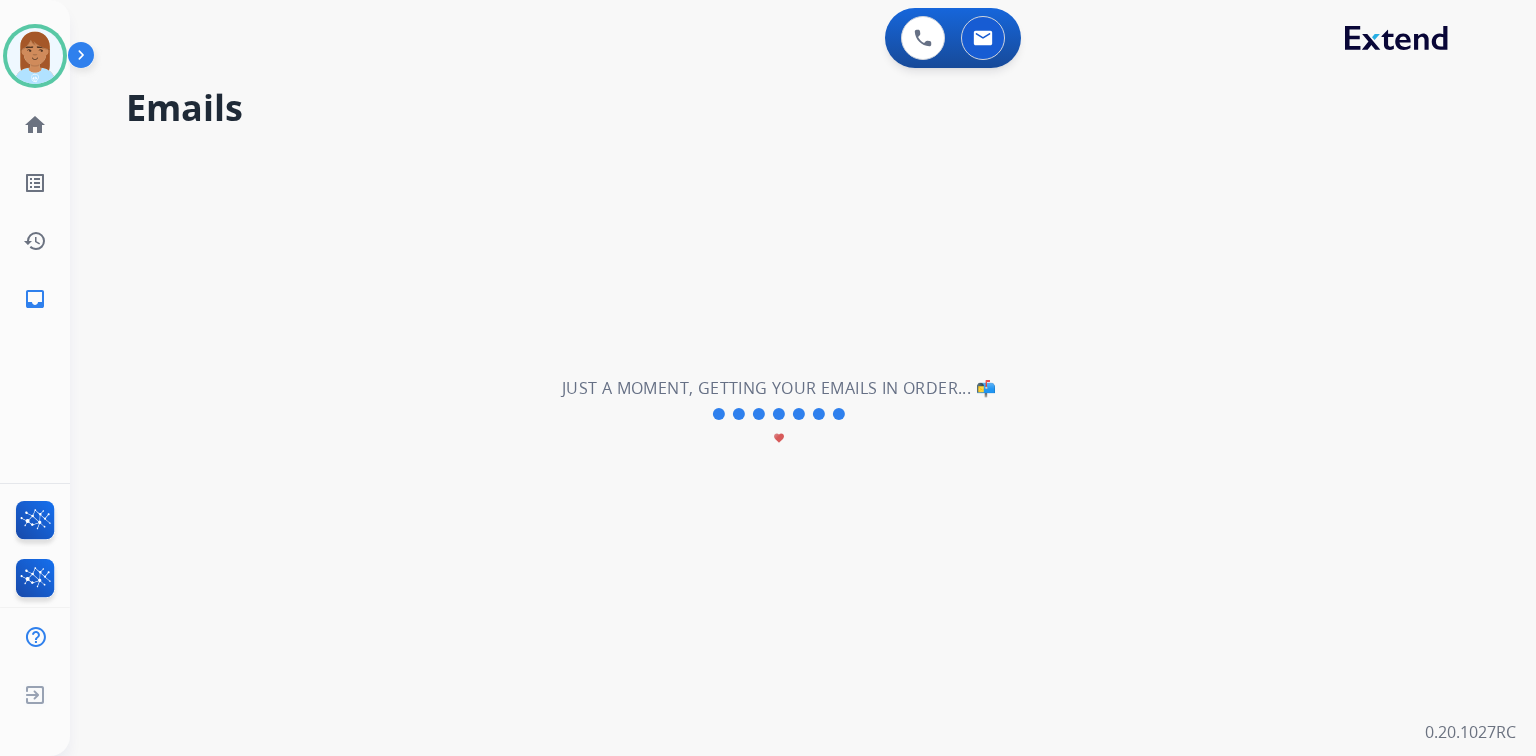 click at bounding box center (85, 59) 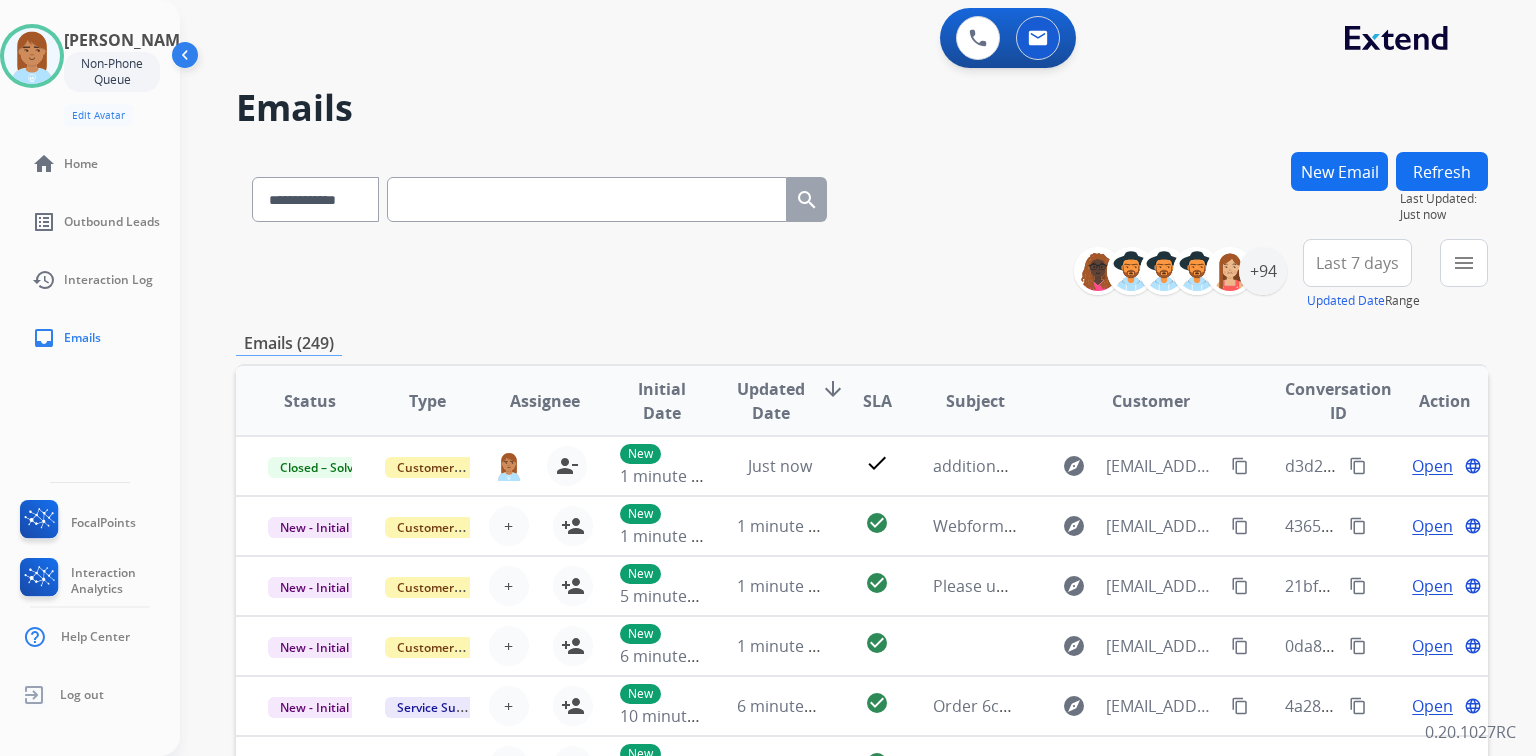 click at bounding box center [187, 59] 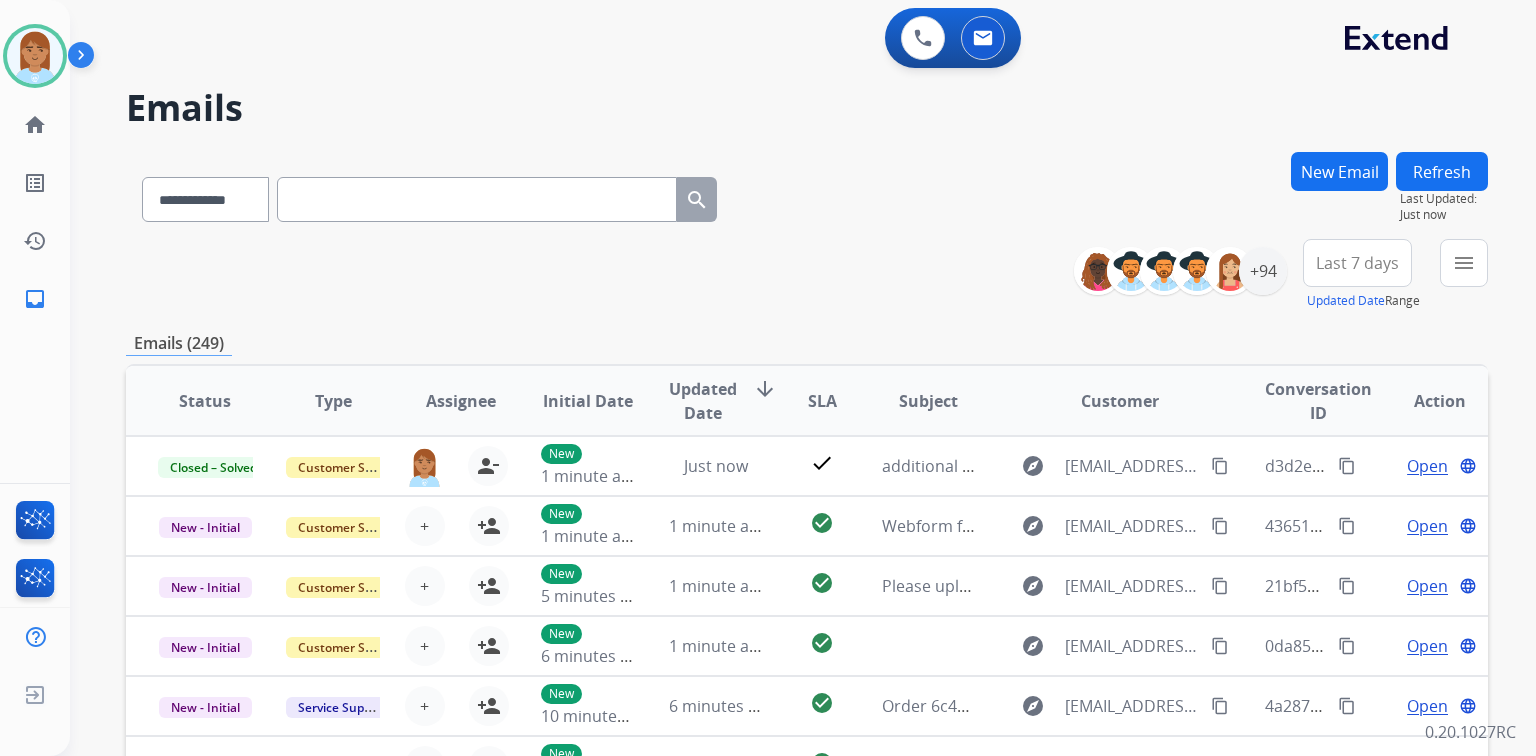 type 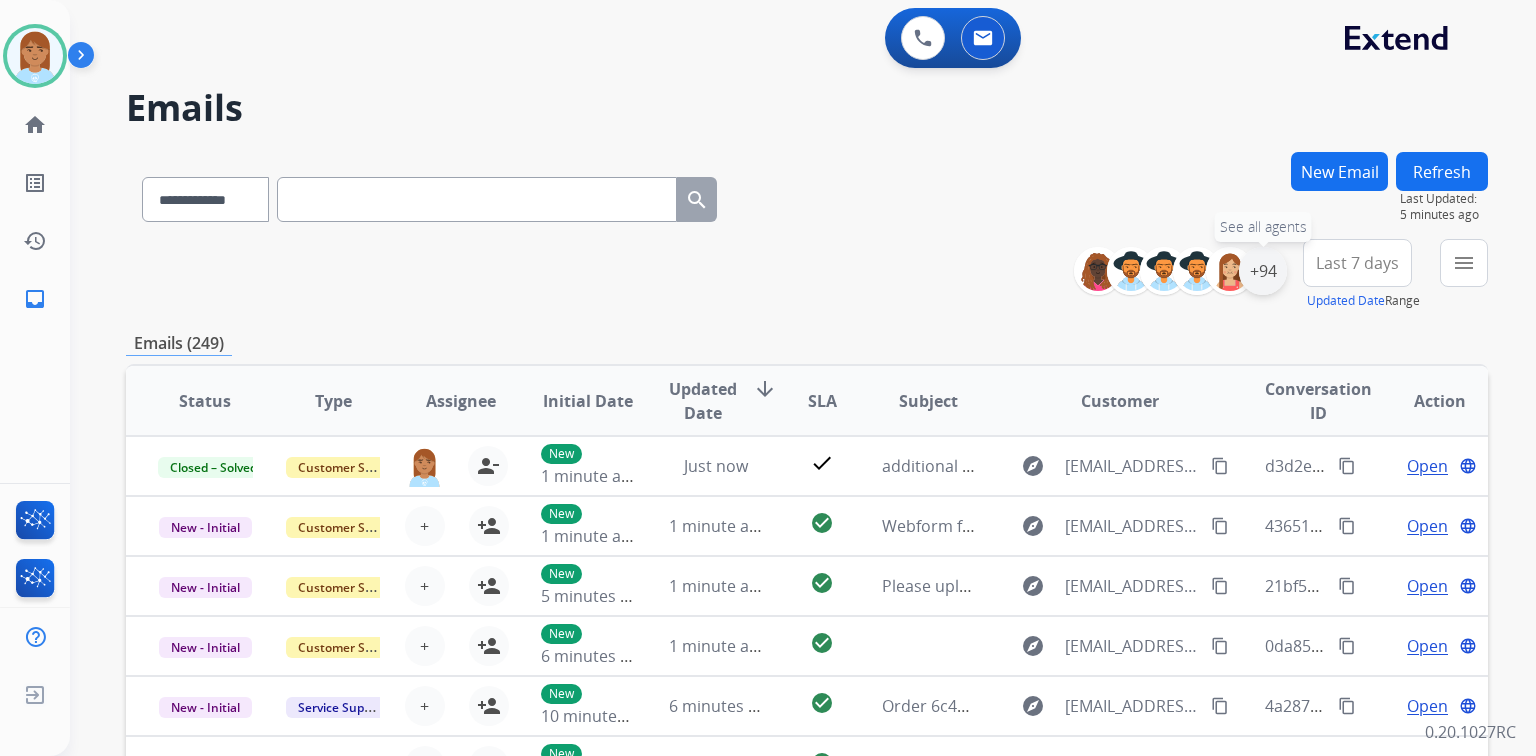 click on "+94" at bounding box center (1263, 271) 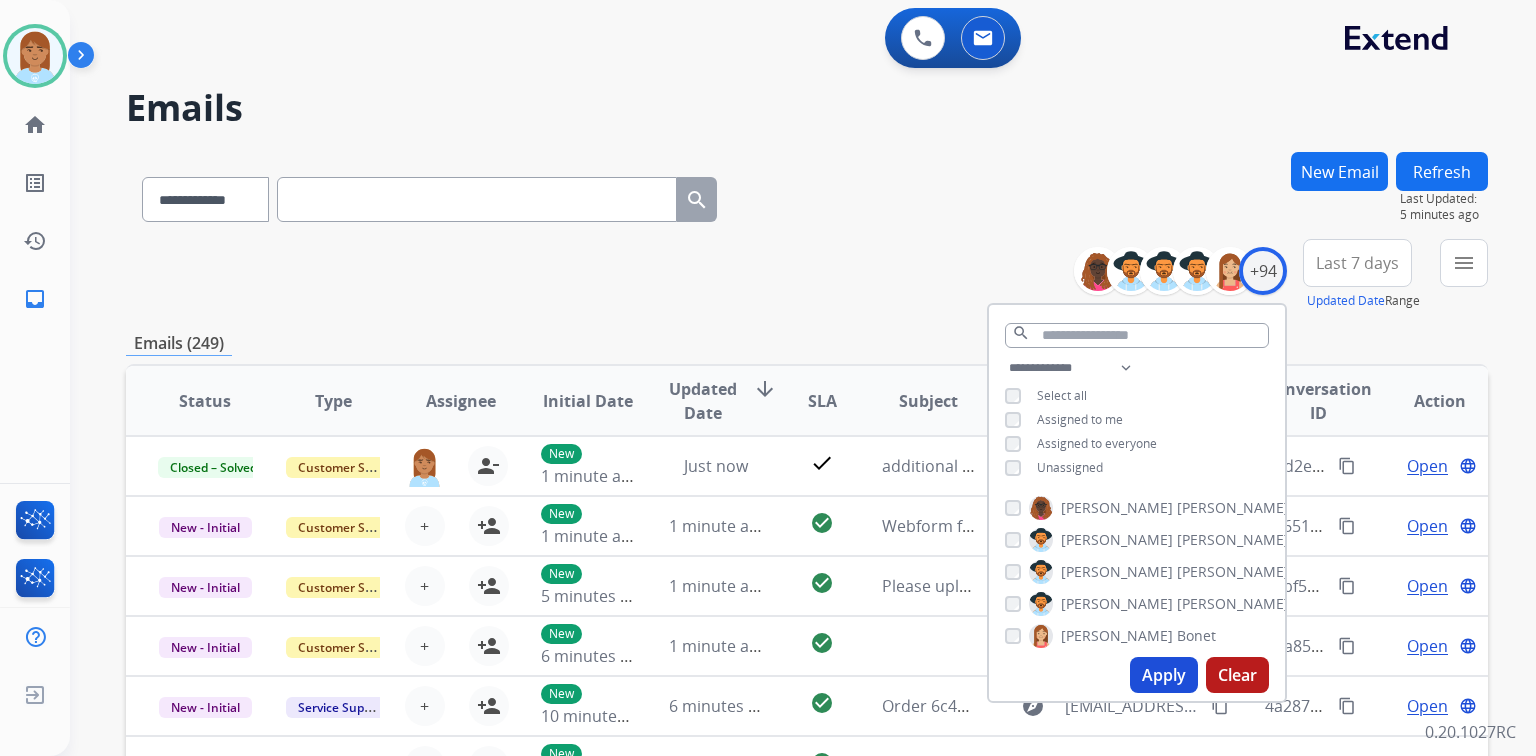 click on "Unassigned" at bounding box center [1070, 467] 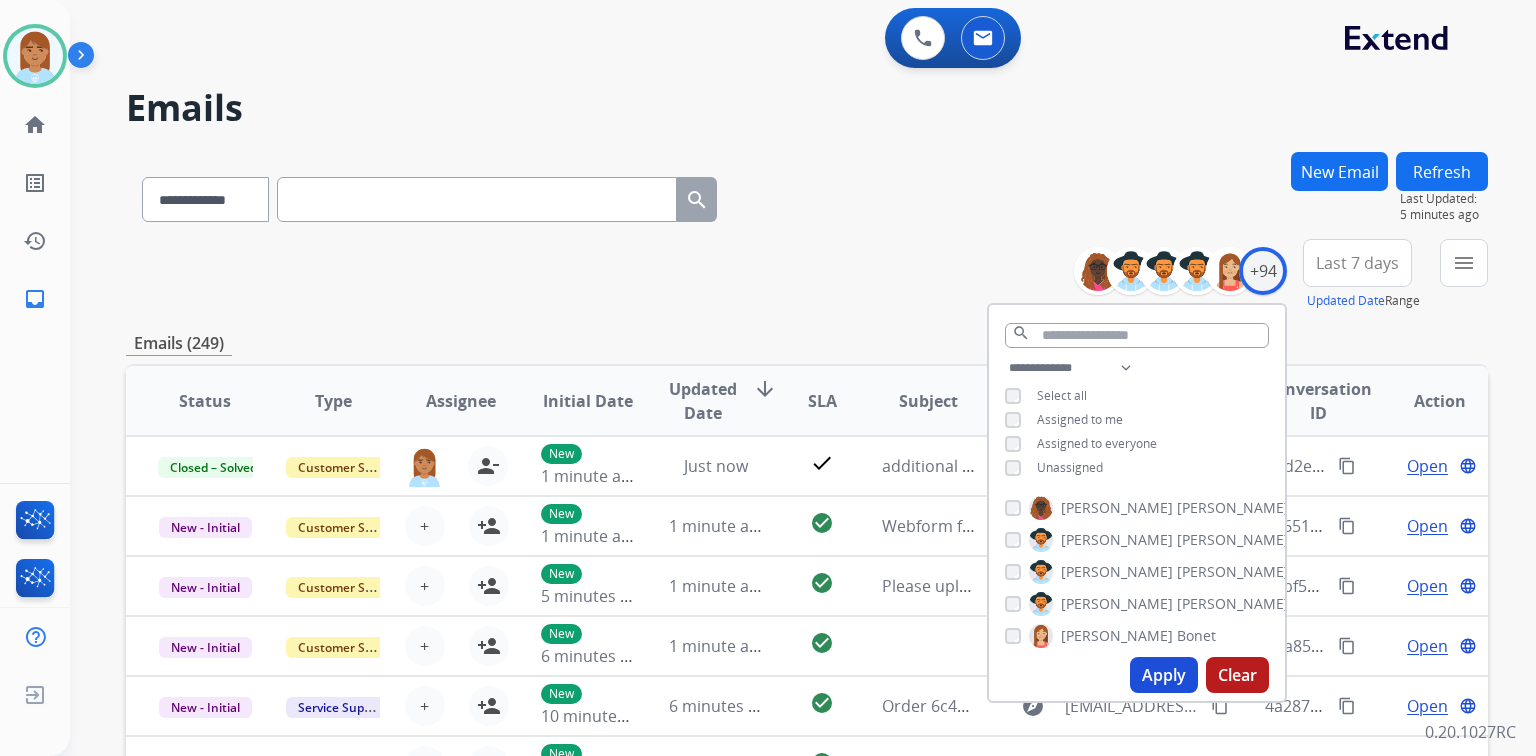 click on "Apply" at bounding box center (1164, 675) 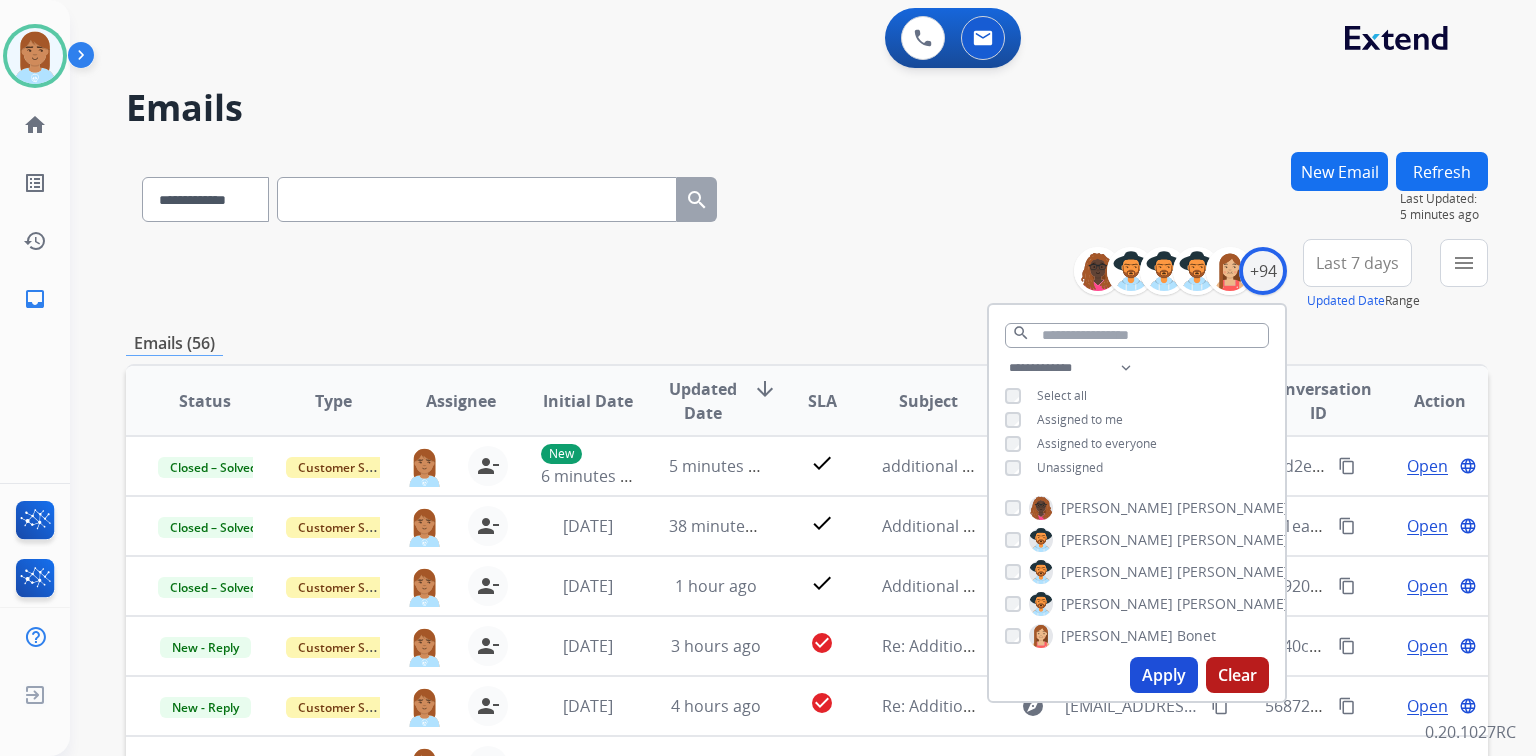 click on "Last 7 days" at bounding box center (1357, 263) 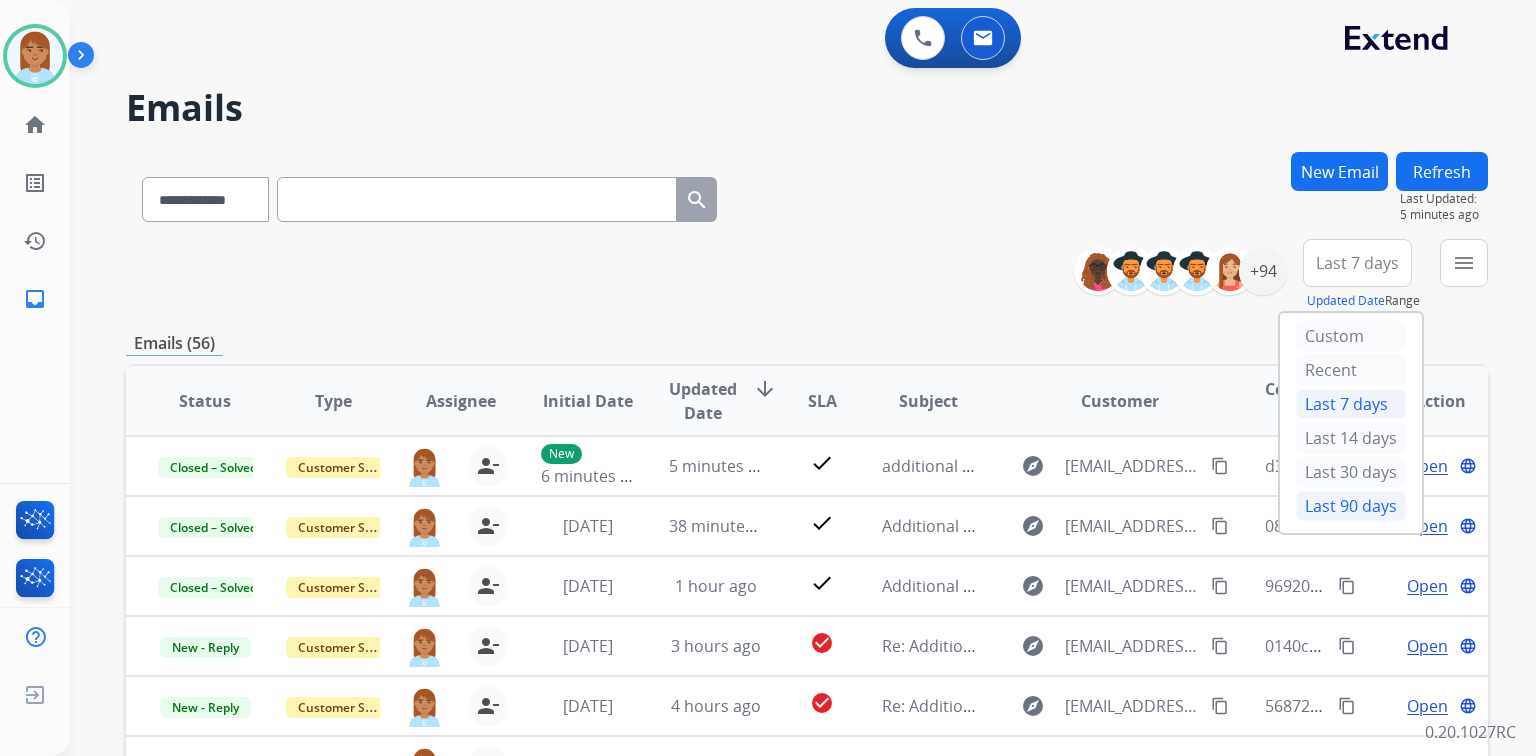 click on "Last 90 days" at bounding box center (1351, 506) 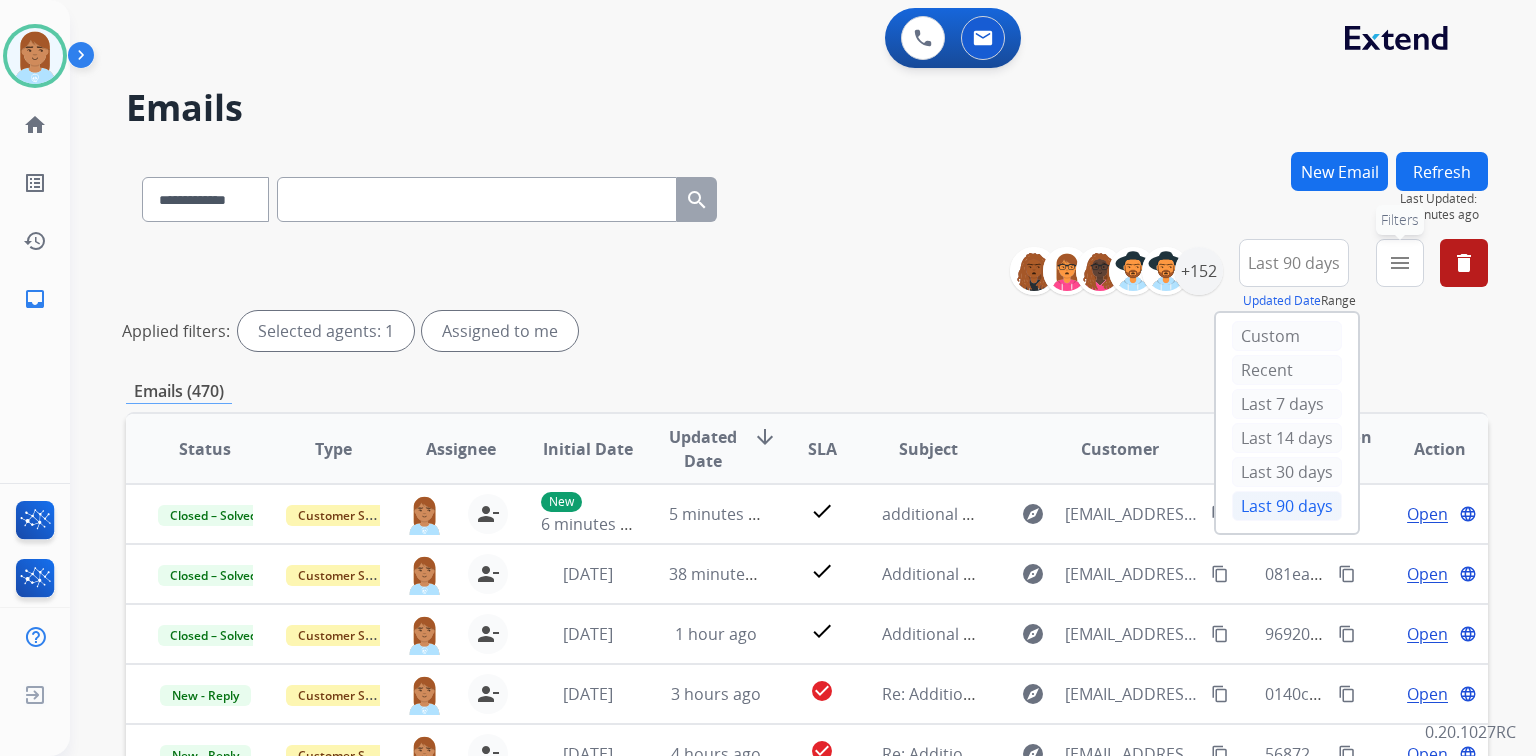 click on "menu  Filters" at bounding box center [1400, 263] 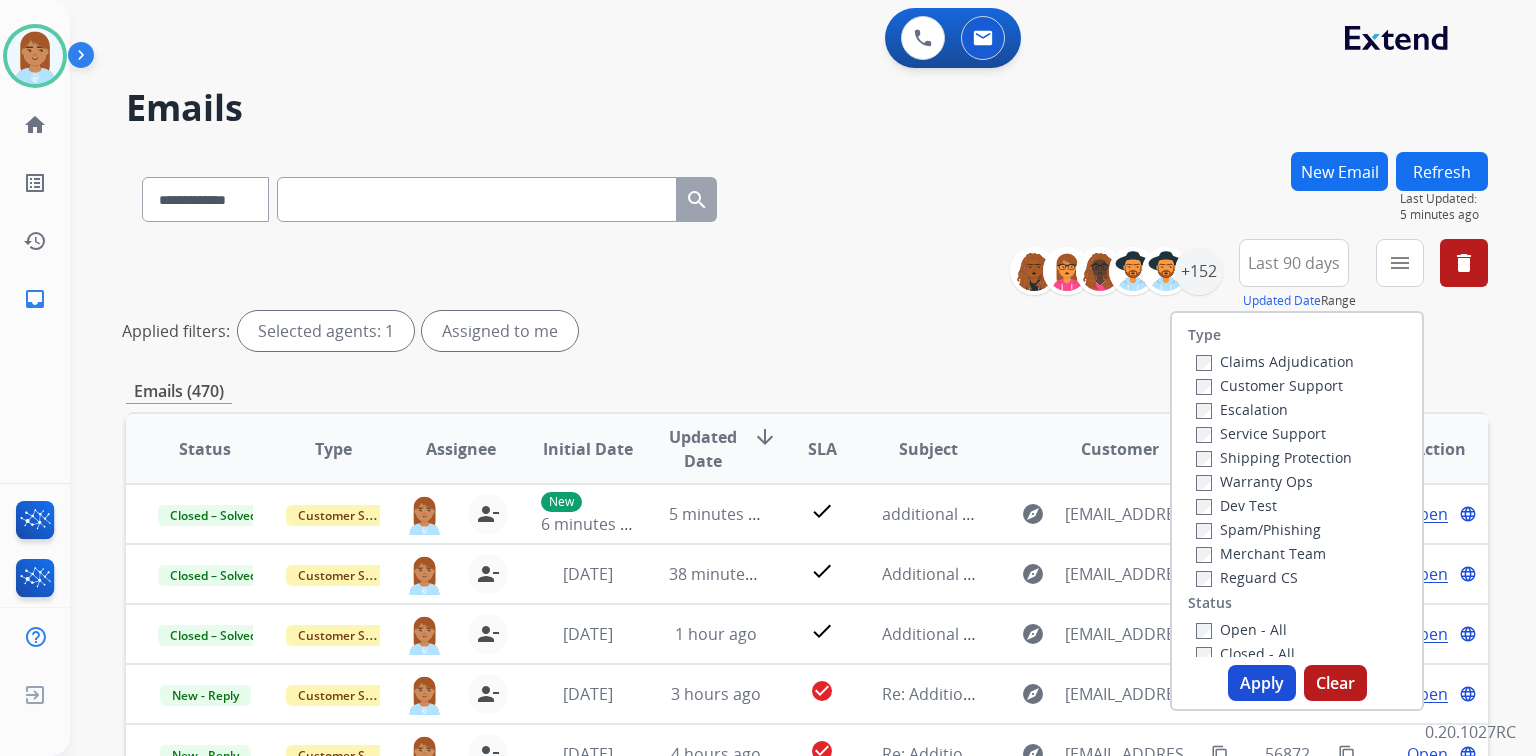 click on "Customer Support" at bounding box center (1269, 385) 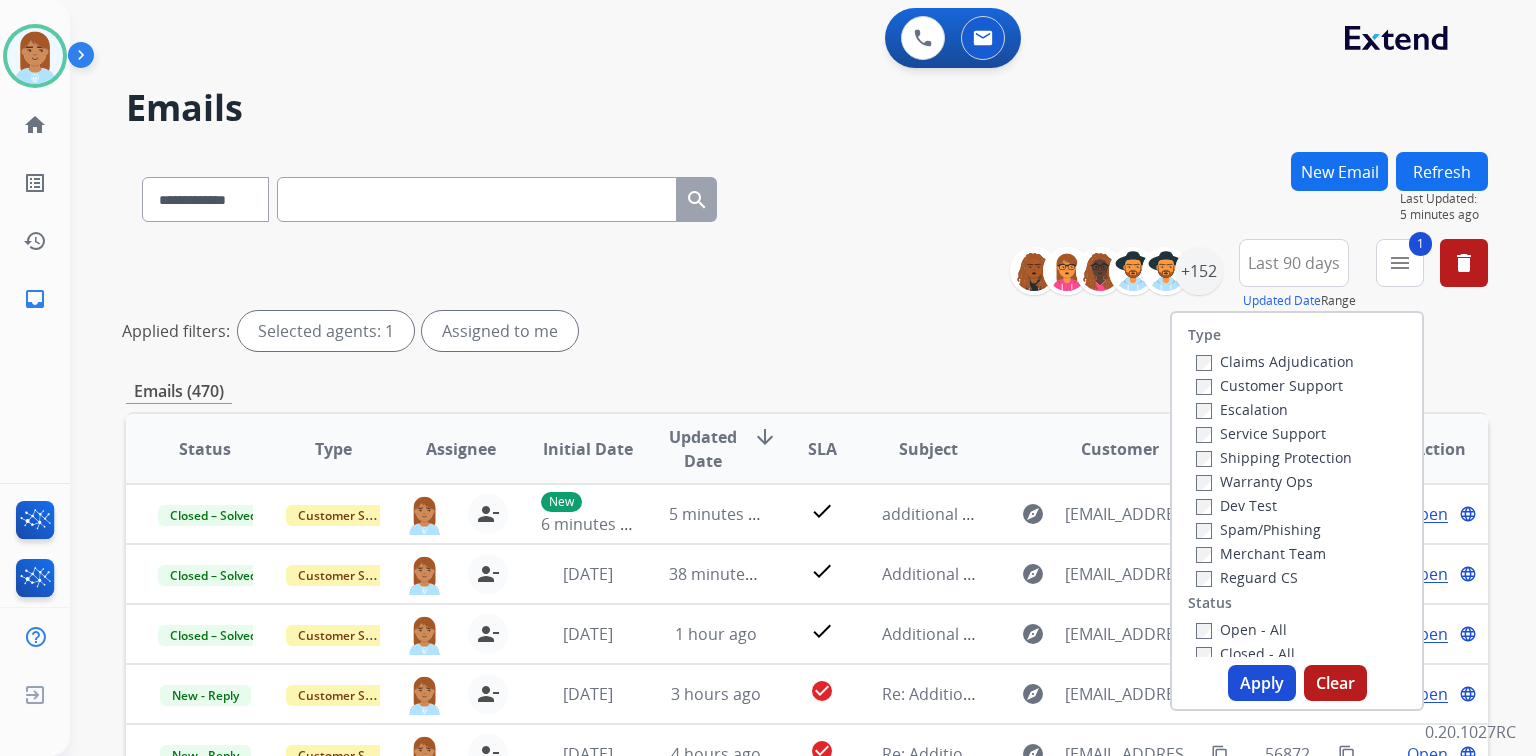 click on "Service Support" at bounding box center [1261, 433] 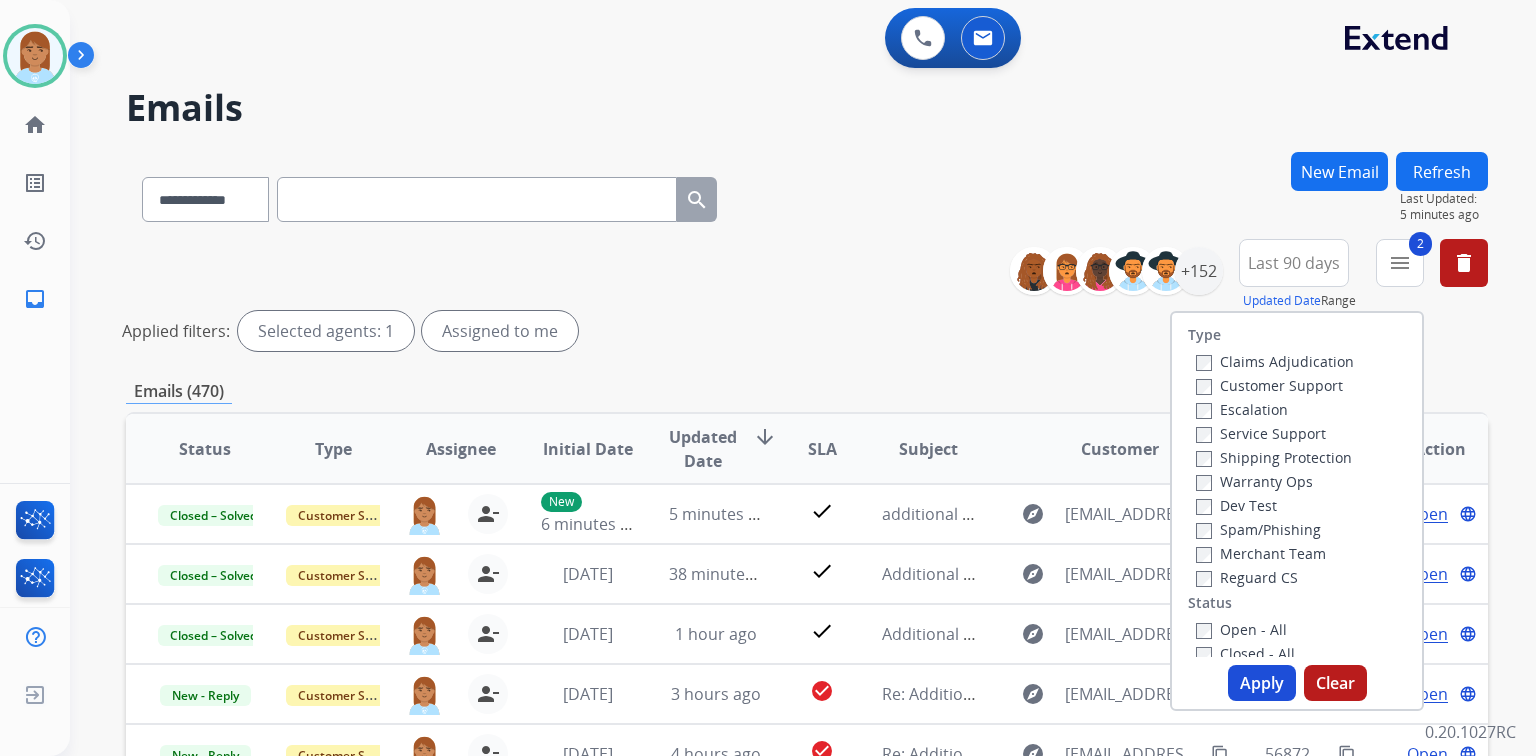 click on "Service Support" at bounding box center (1261, 433) 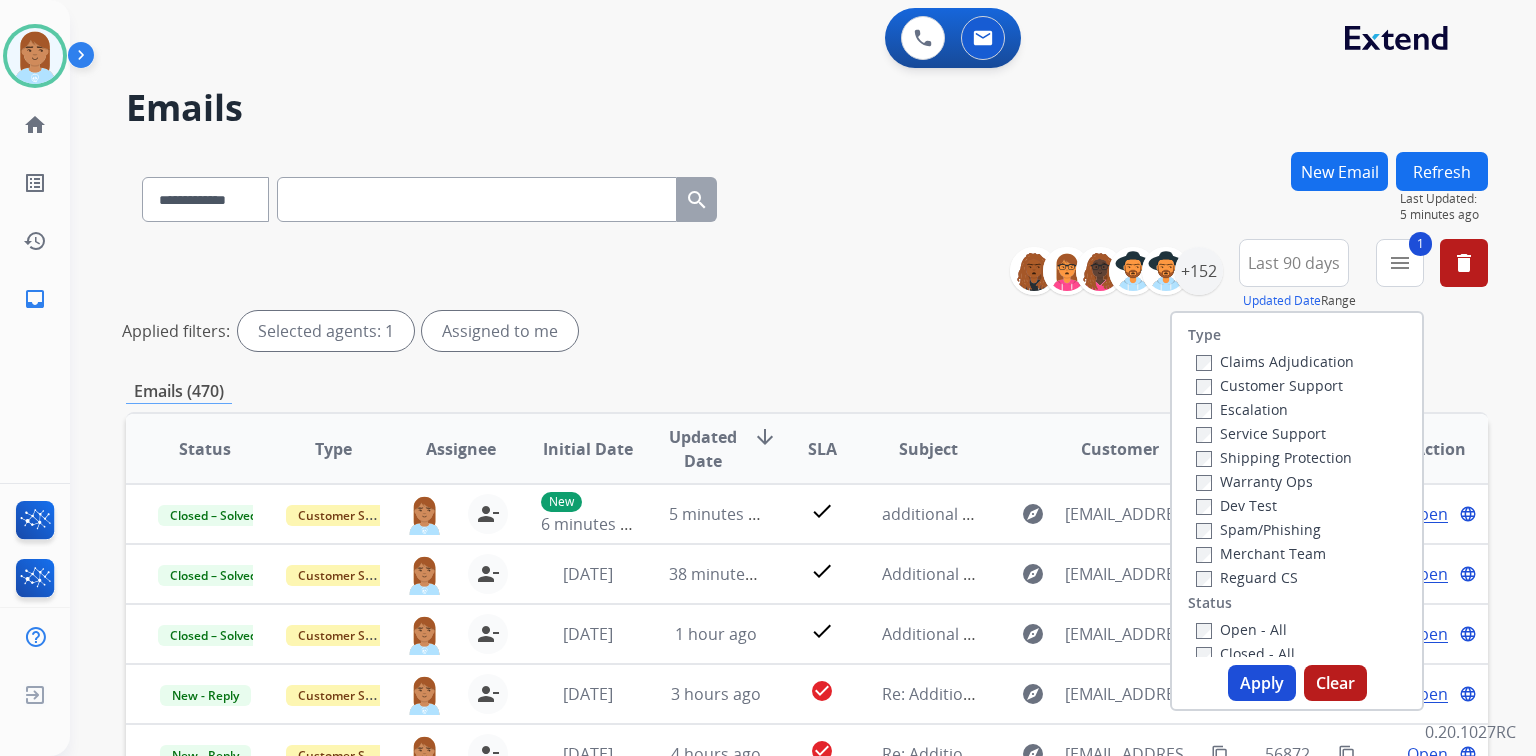 click on "Shipping Protection" at bounding box center [1274, 457] 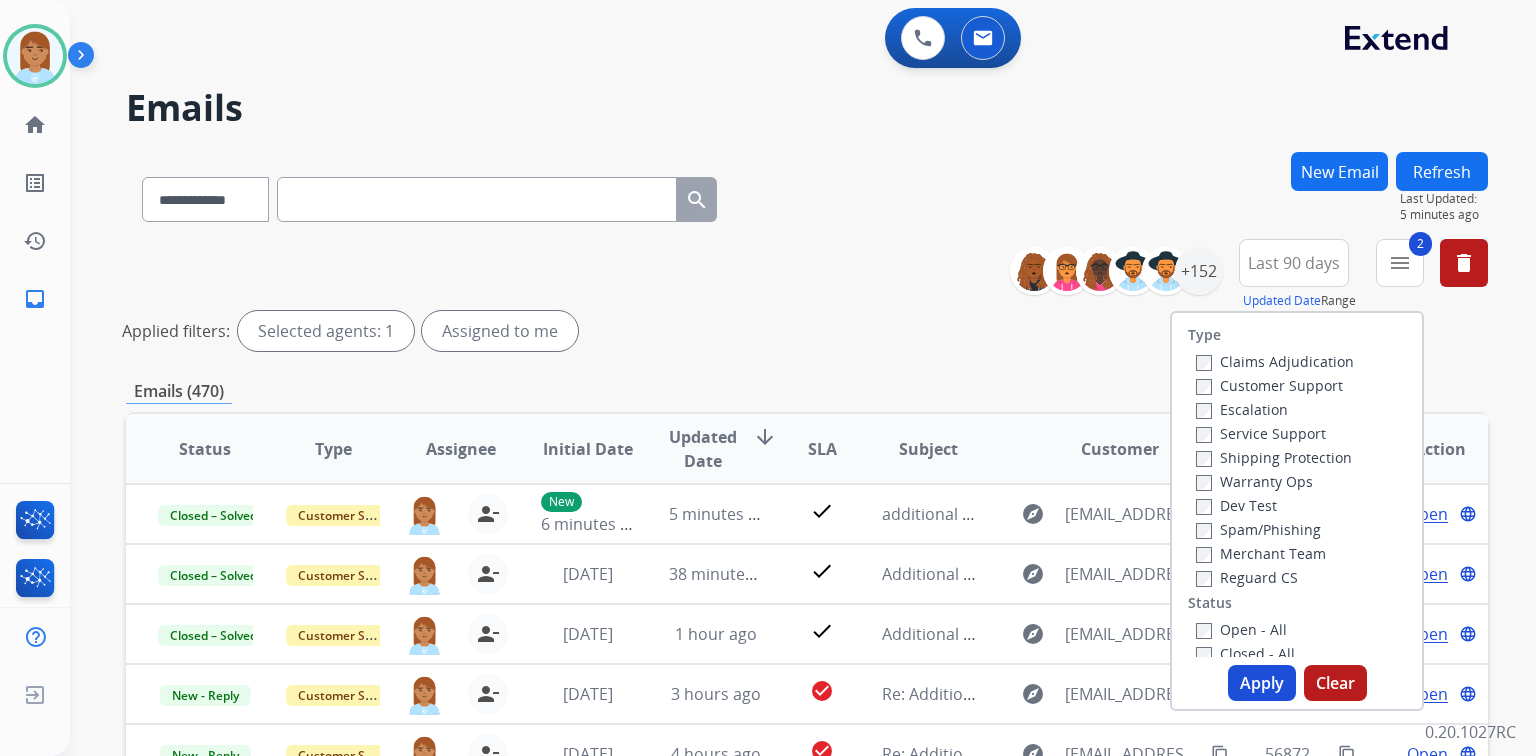 click on "Reguard CS" at bounding box center (1247, 577) 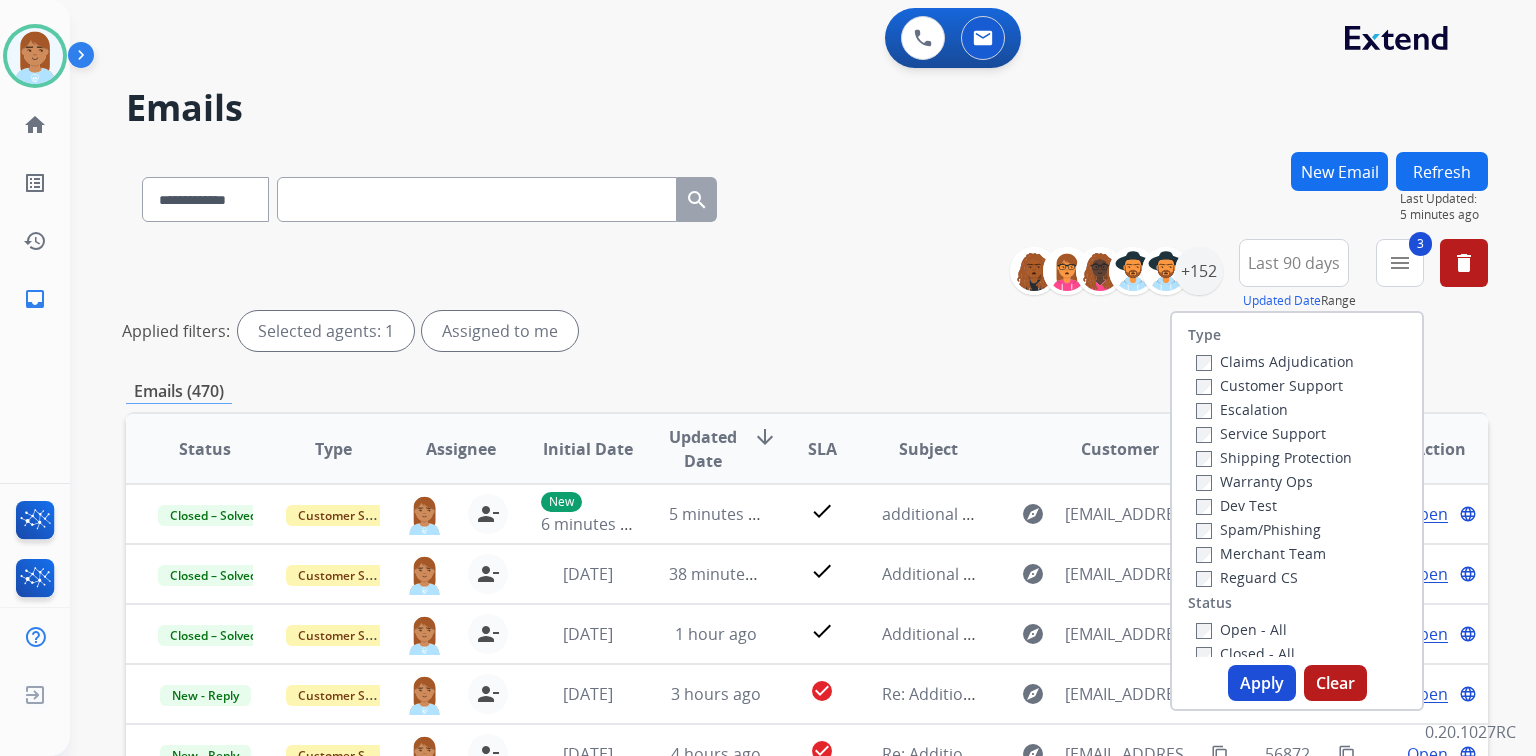 click on "Open - All" at bounding box center [1241, 629] 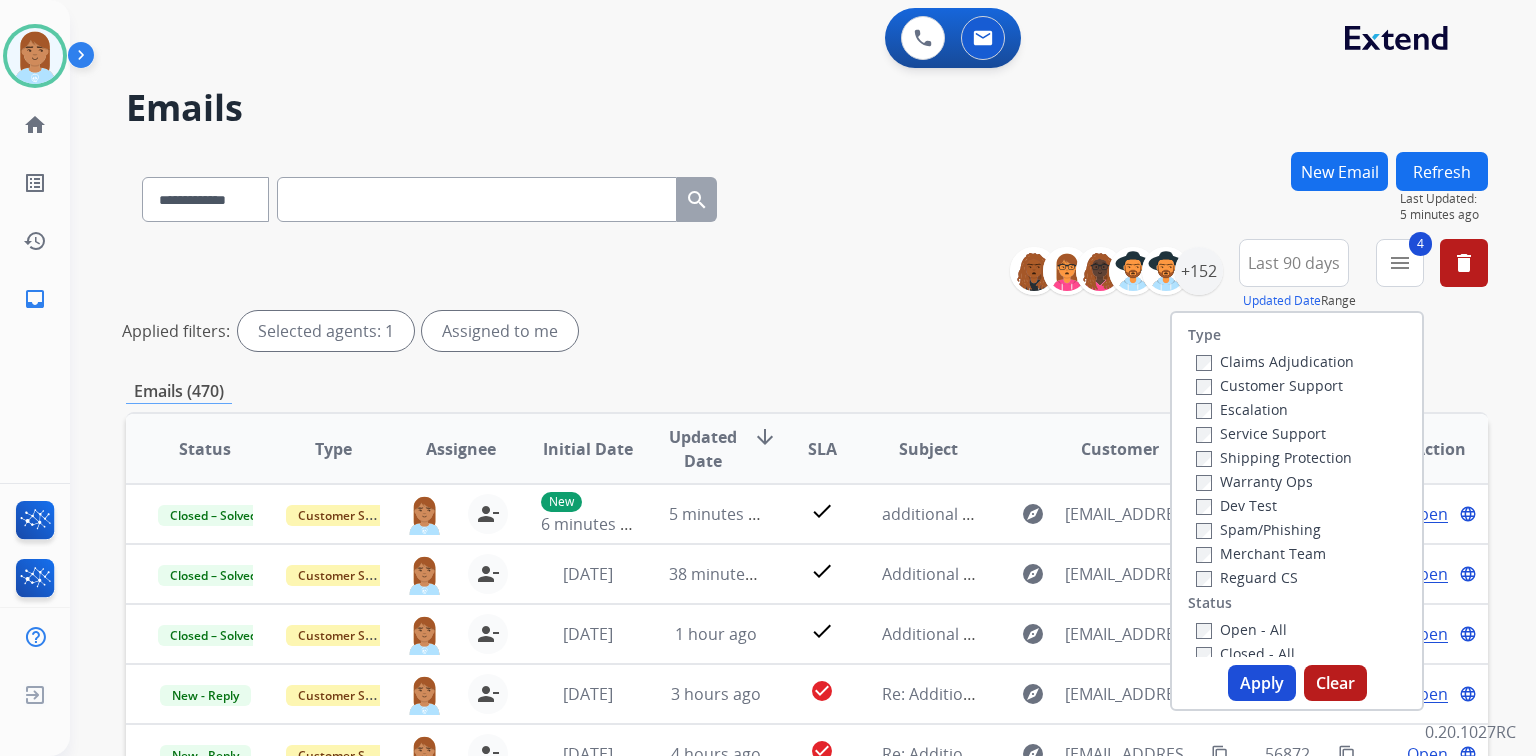 click on "Apply" at bounding box center [1262, 683] 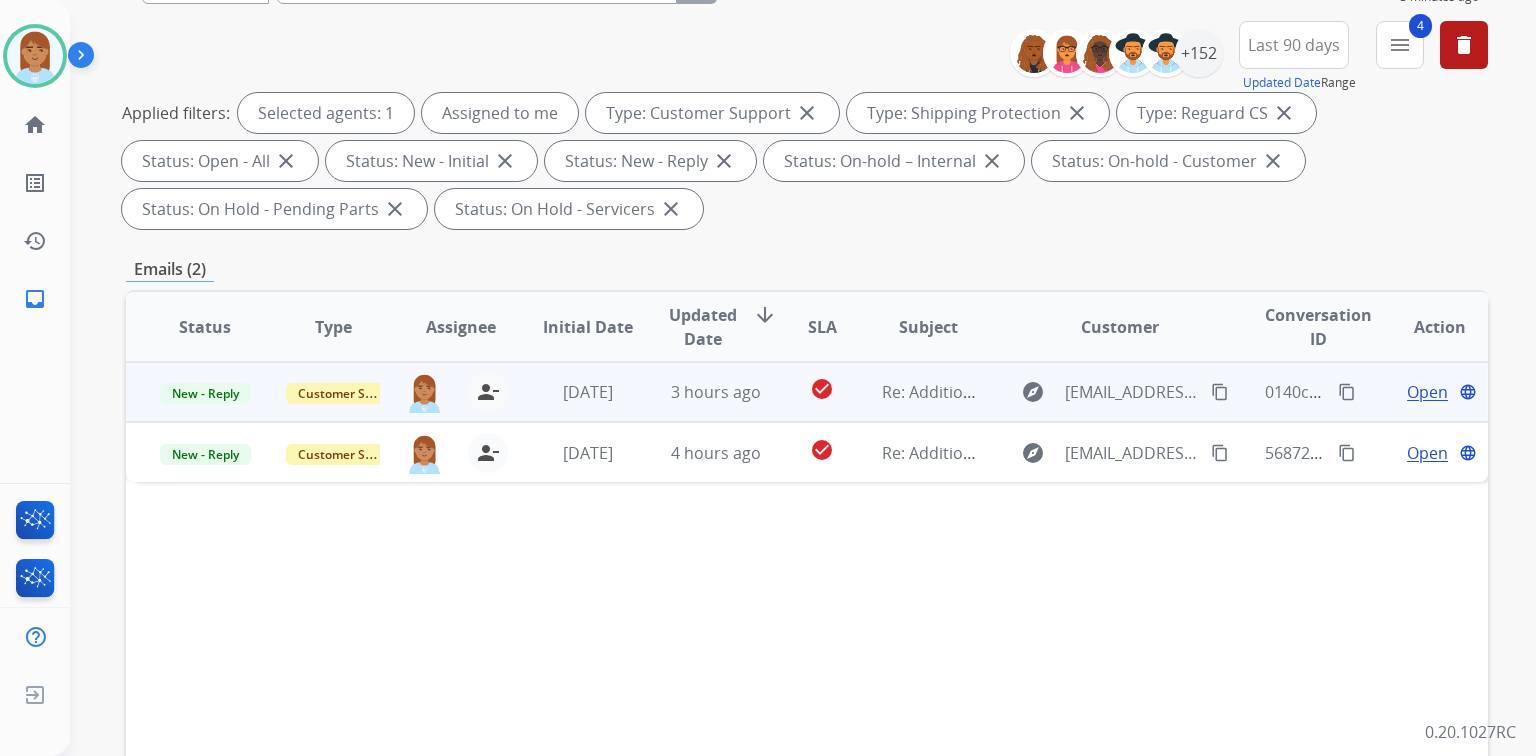 scroll, scrollTop: 240, scrollLeft: 0, axis: vertical 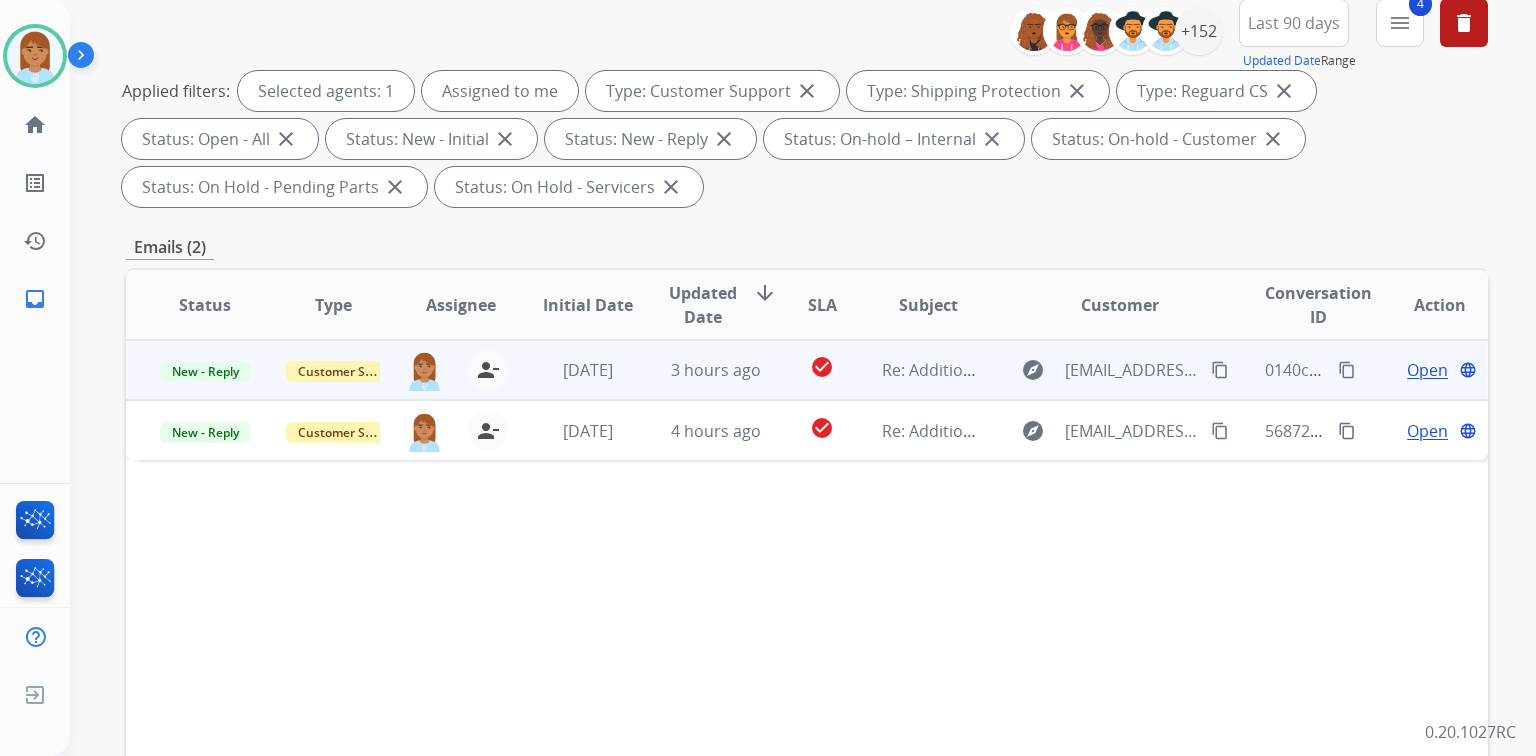 click on "Open" at bounding box center (1427, 370) 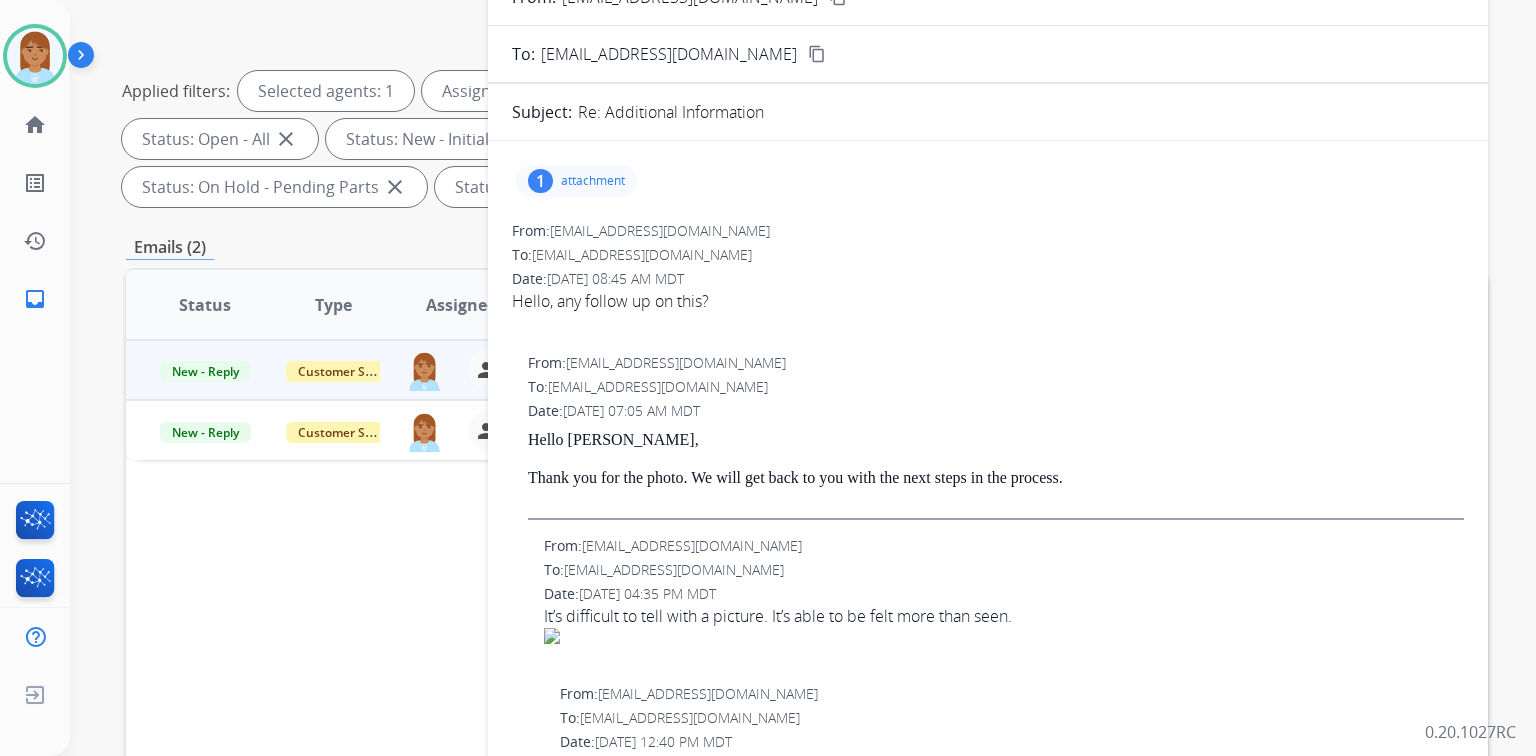 scroll, scrollTop: 80, scrollLeft: 0, axis: vertical 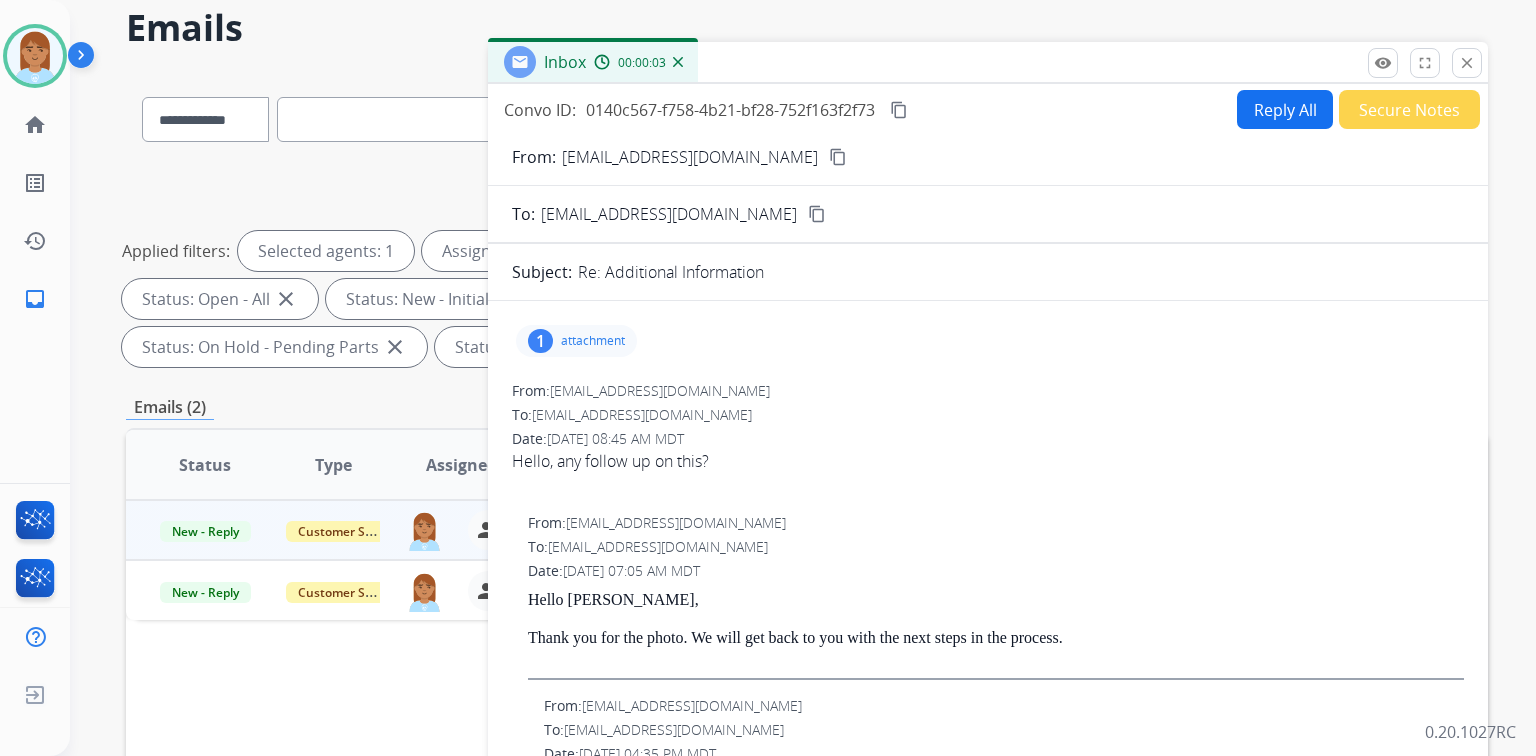 click on "attachment" at bounding box center [593, 341] 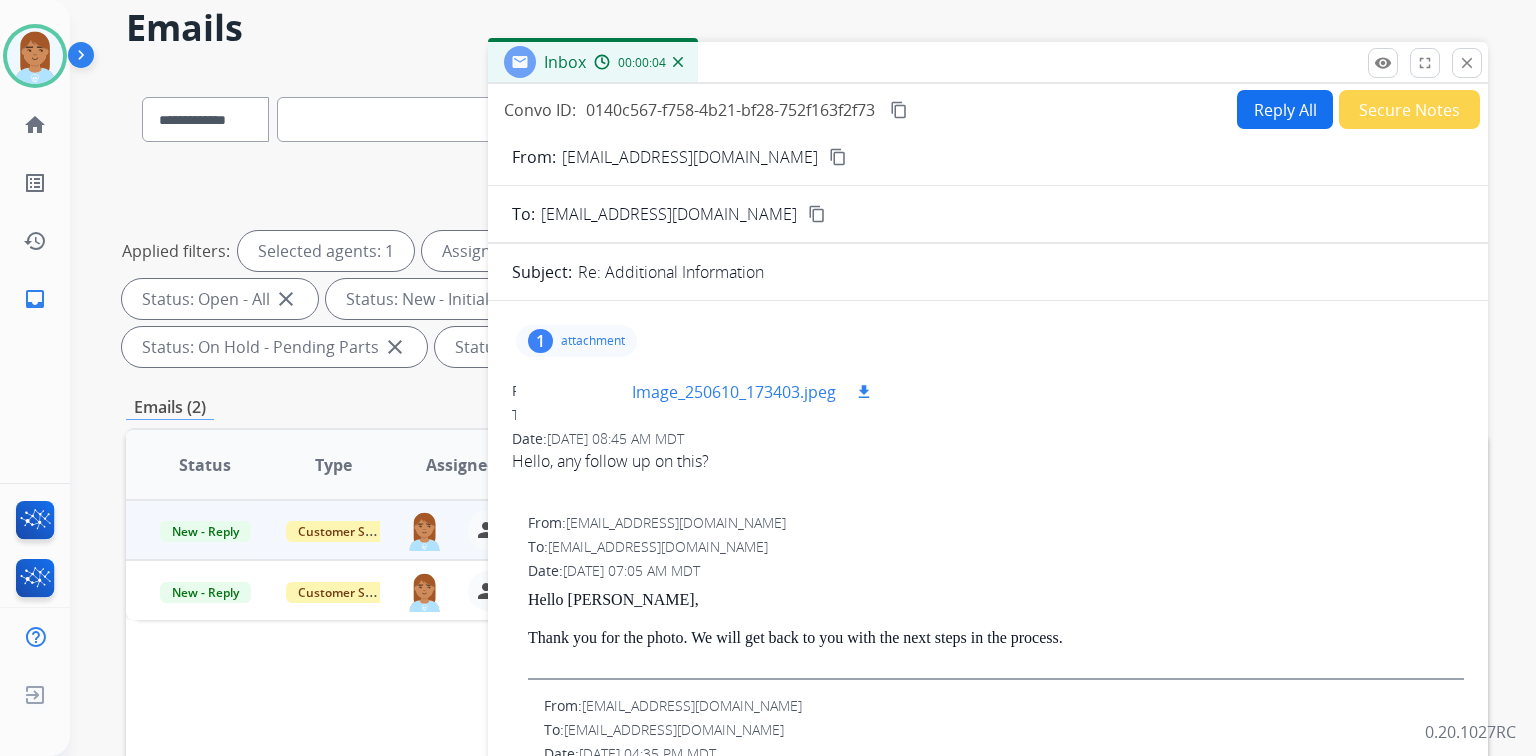 click at bounding box center [582, 392] 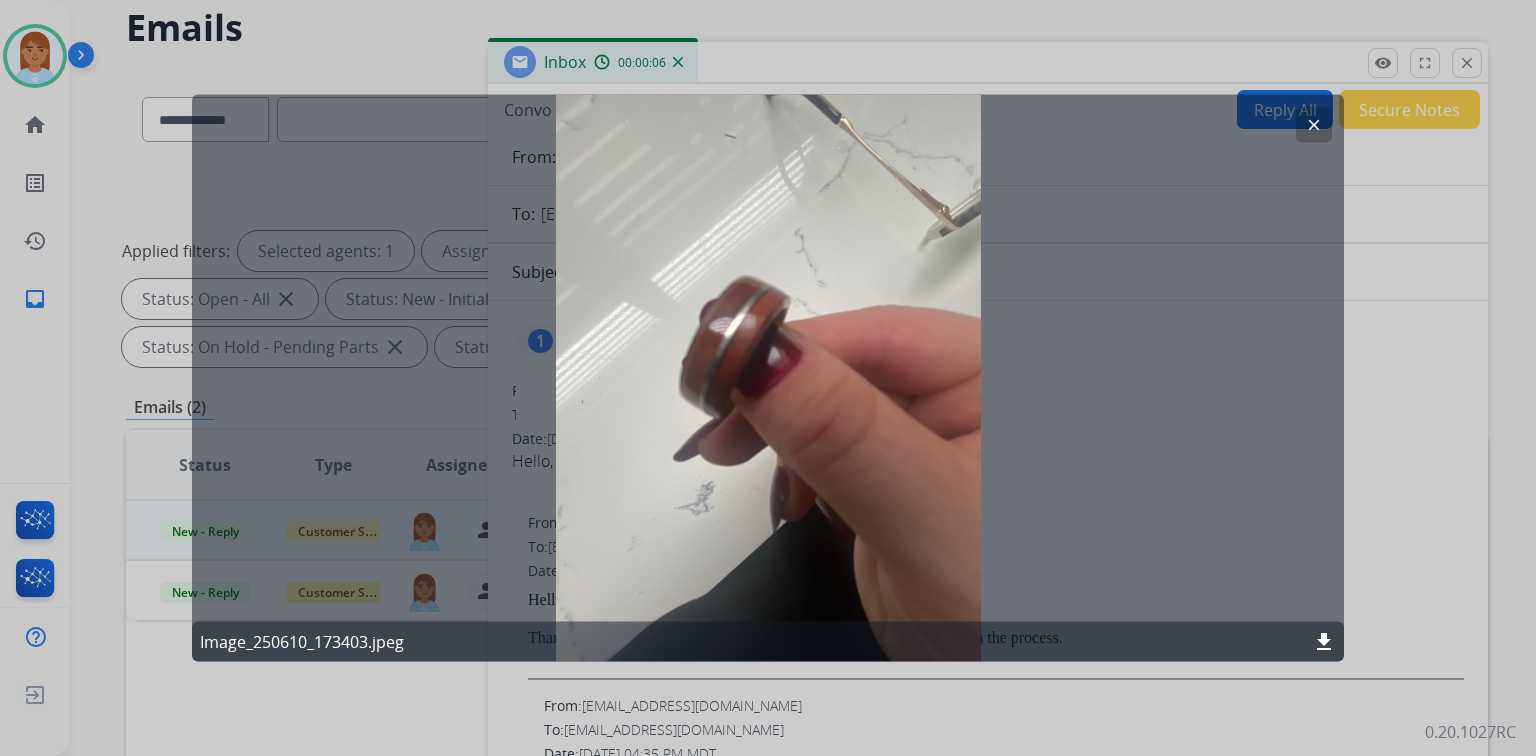 click on "clear" 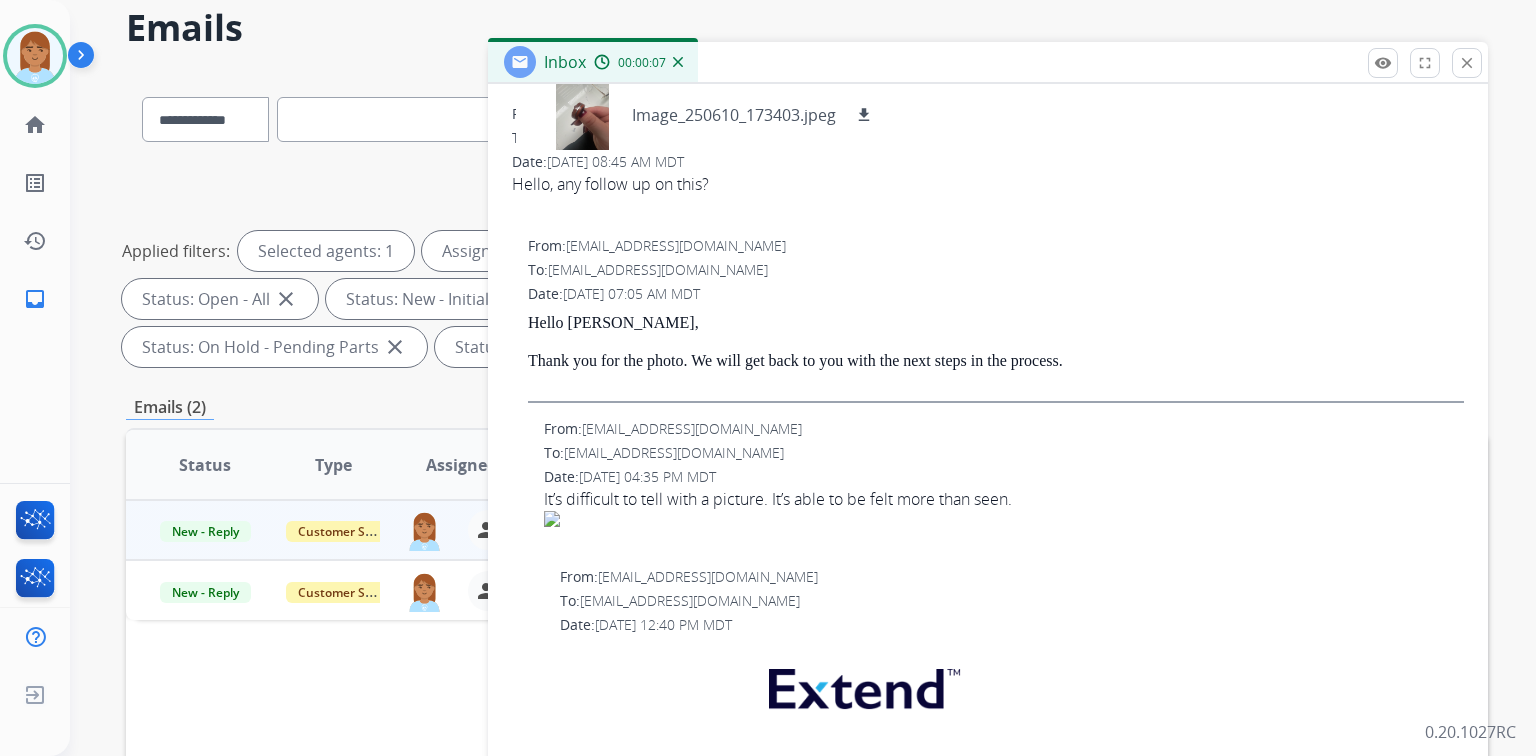 scroll, scrollTop: 0, scrollLeft: 0, axis: both 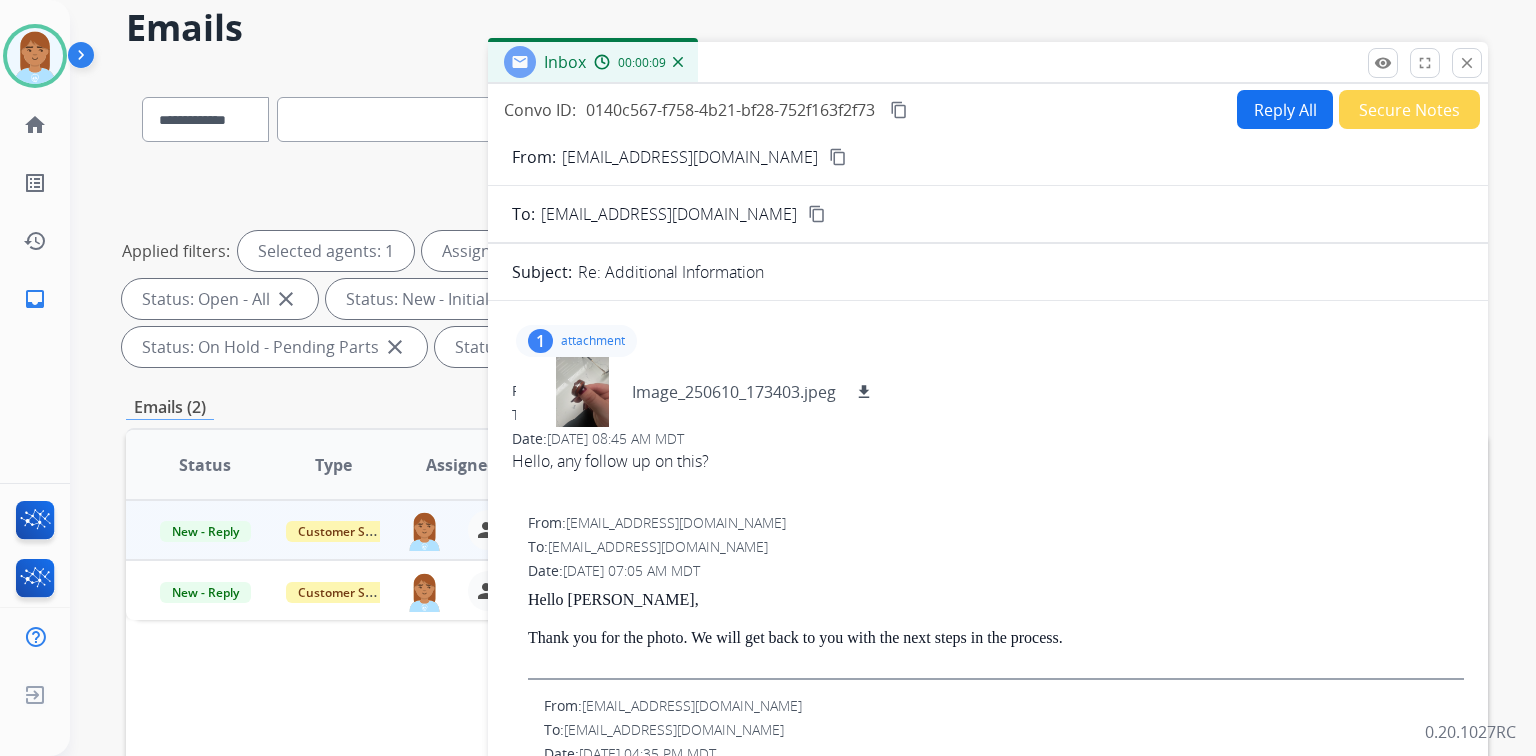 click on "Hello, any follow up on this?" at bounding box center [988, 461] 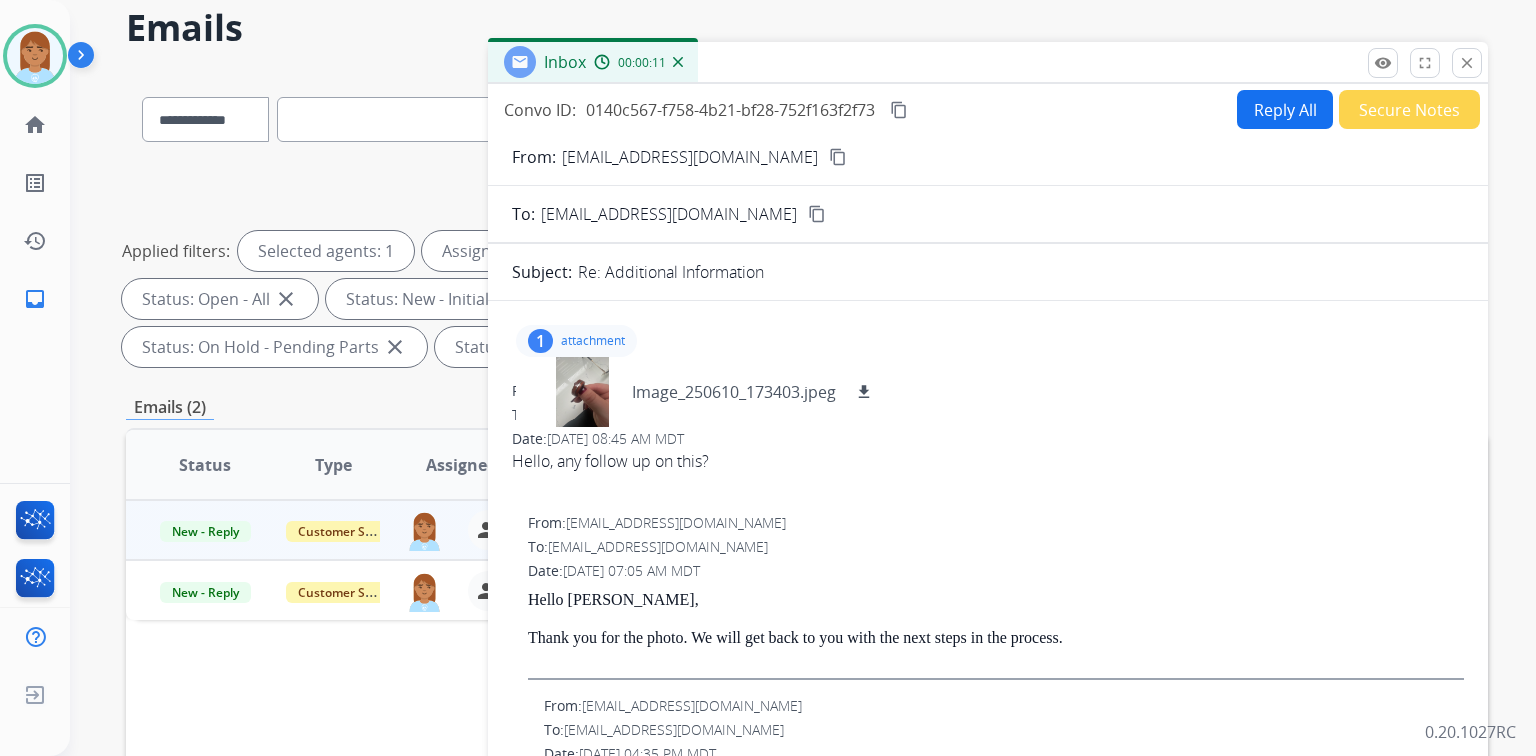 click on "attachment" at bounding box center (593, 341) 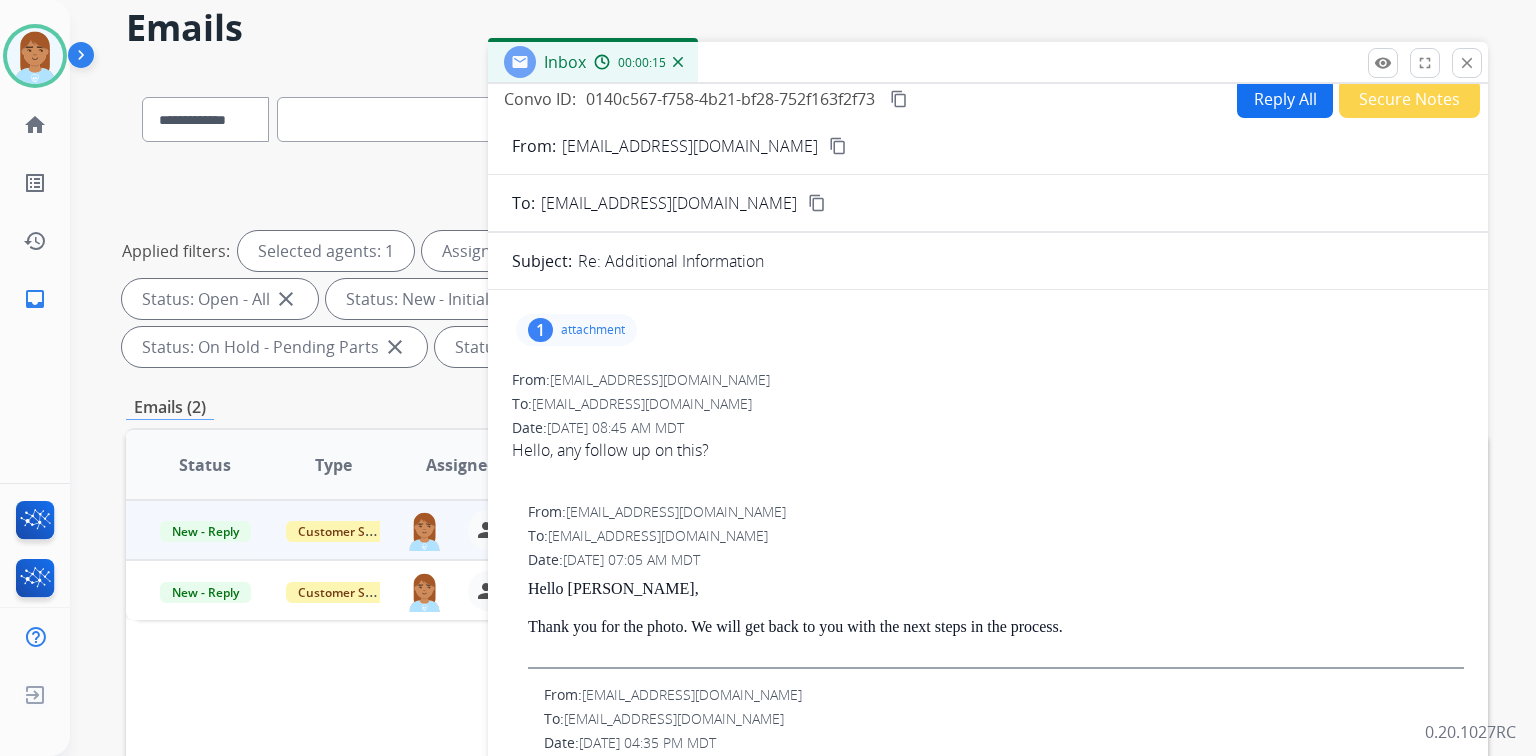 scroll, scrollTop: 0, scrollLeft: 0, axis: both 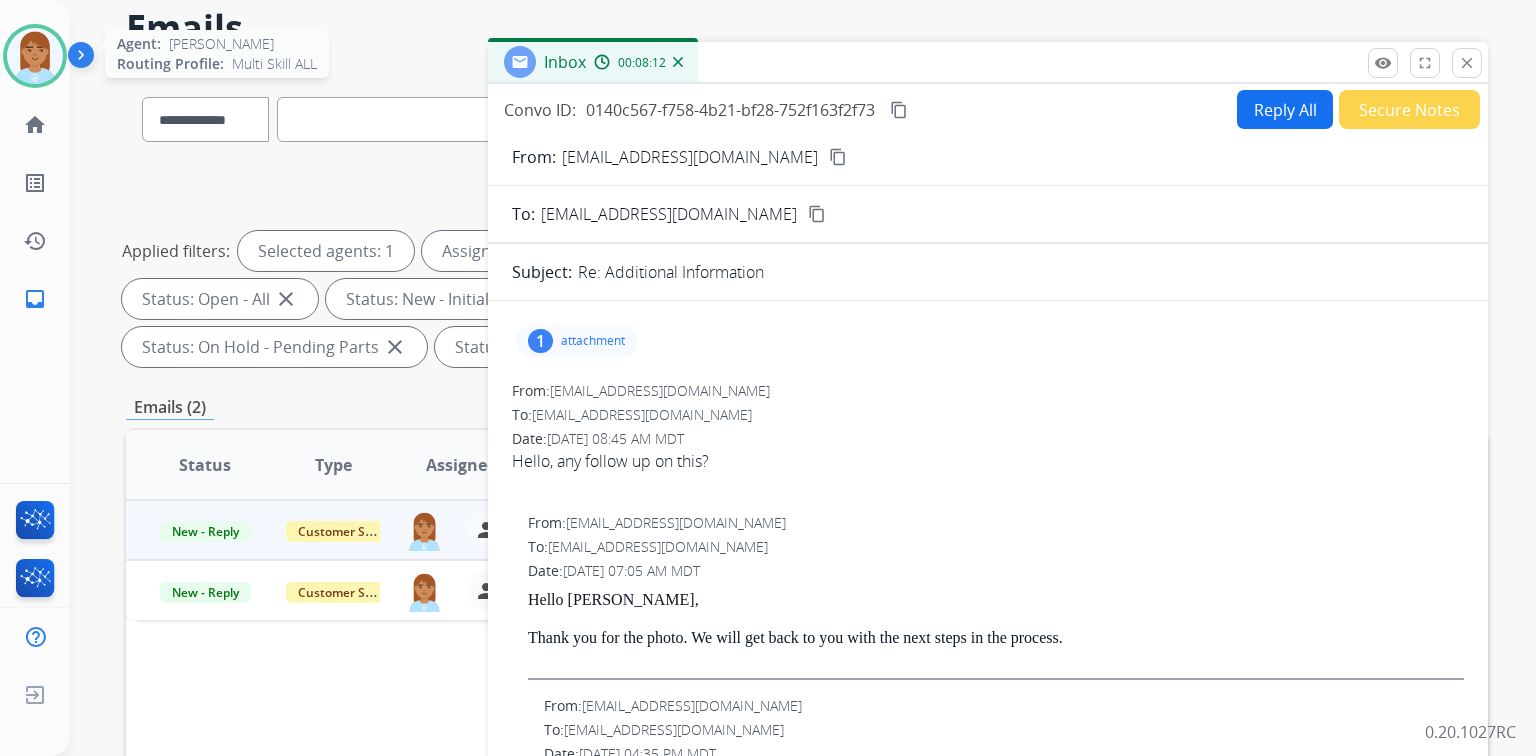 click at bounding box center (35, 56) 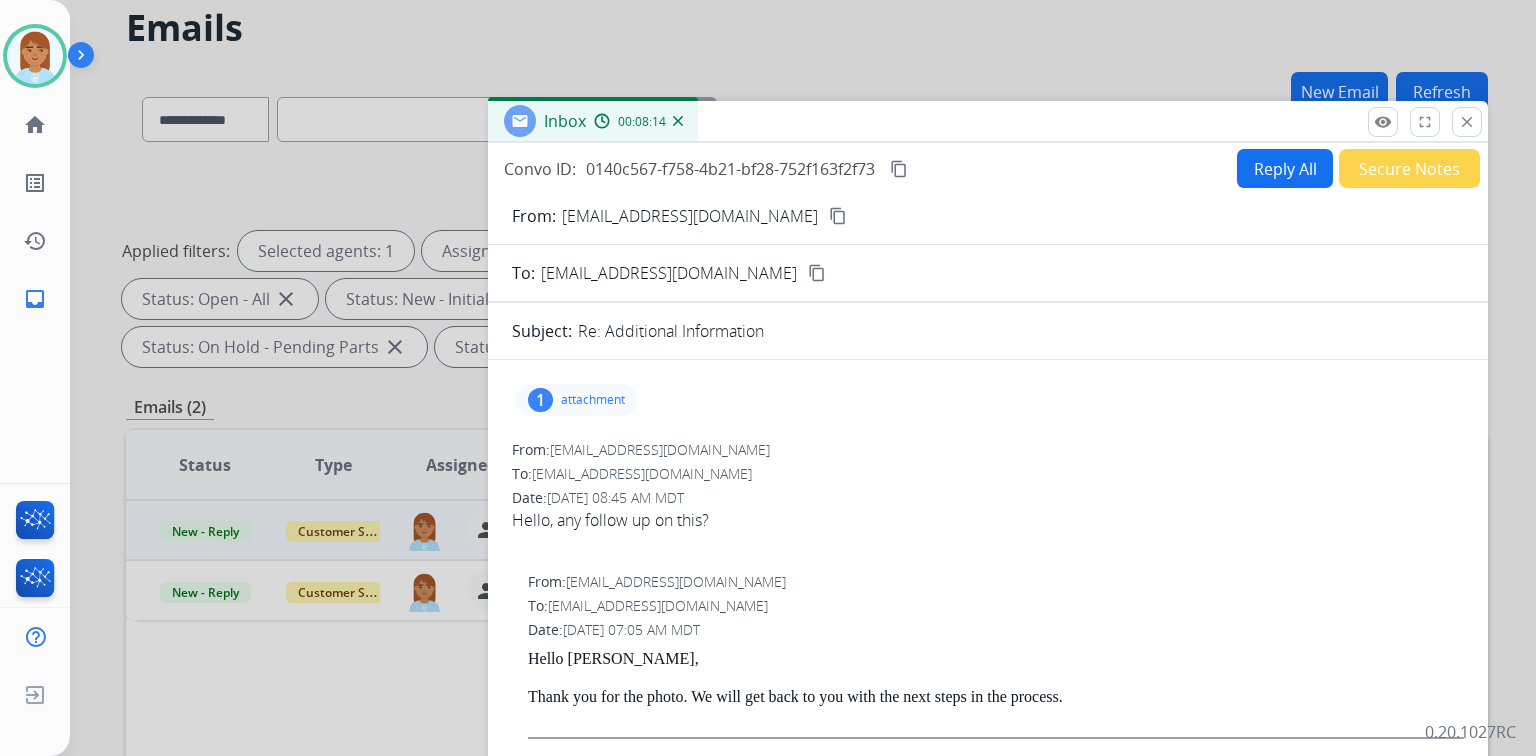 drag, startPoint x: 914, startPoint y: 59, endPoint x: 859, endPoint y: 673, distance: 616.45844 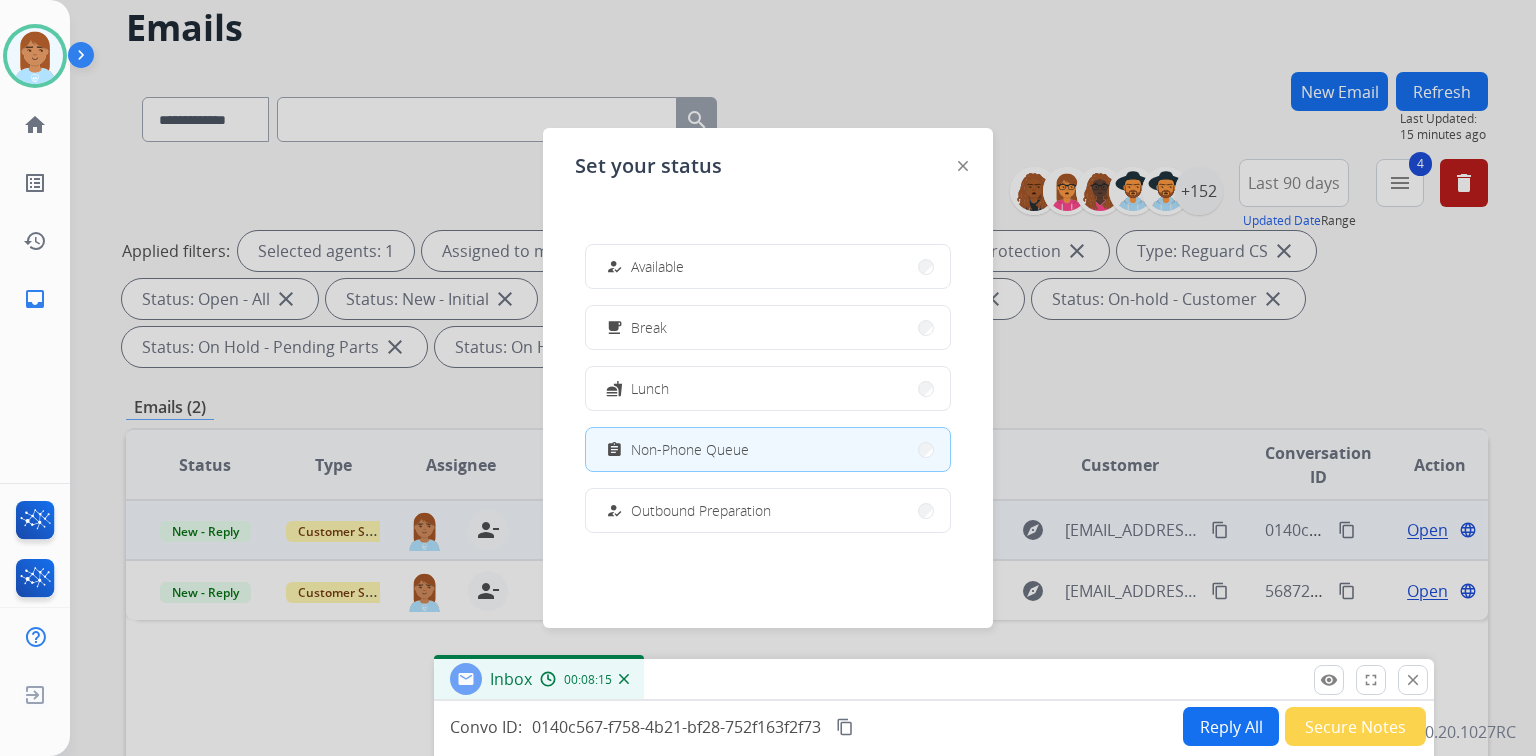 click at bounding box center (768, 378) 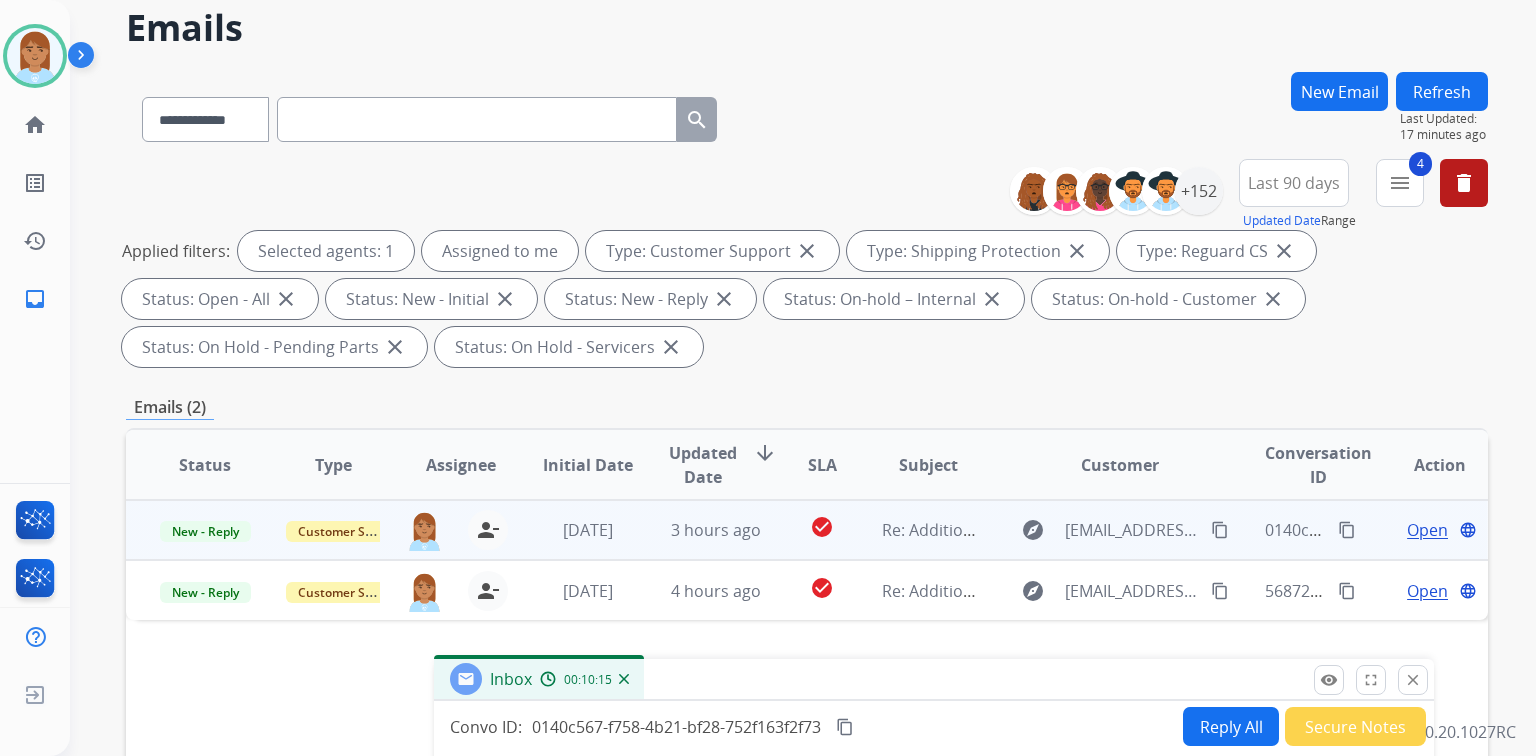 click on "content_copy" at bounding box center (1220, 530) 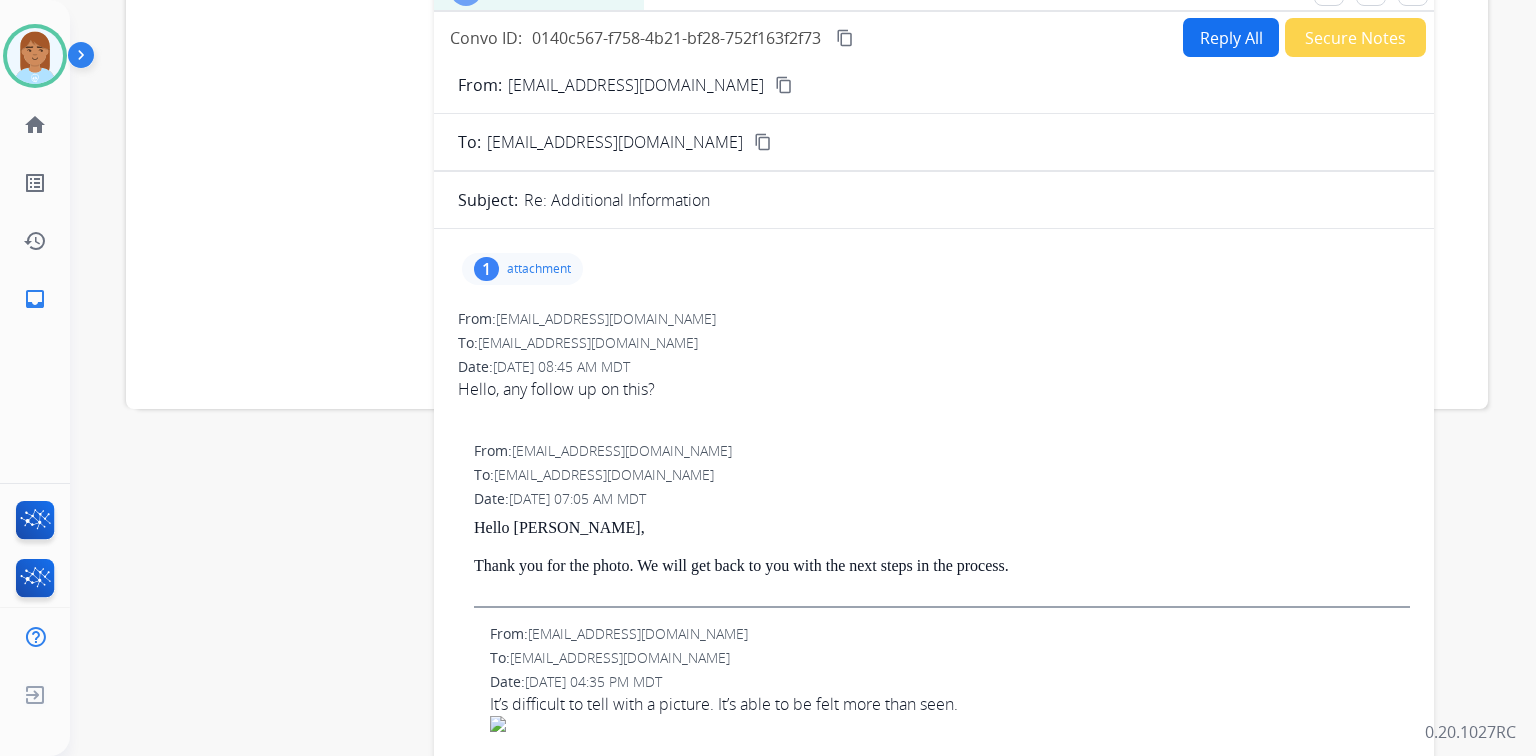 scroll, scrollTop: 887, scrollLeft: 0, axis: vertical 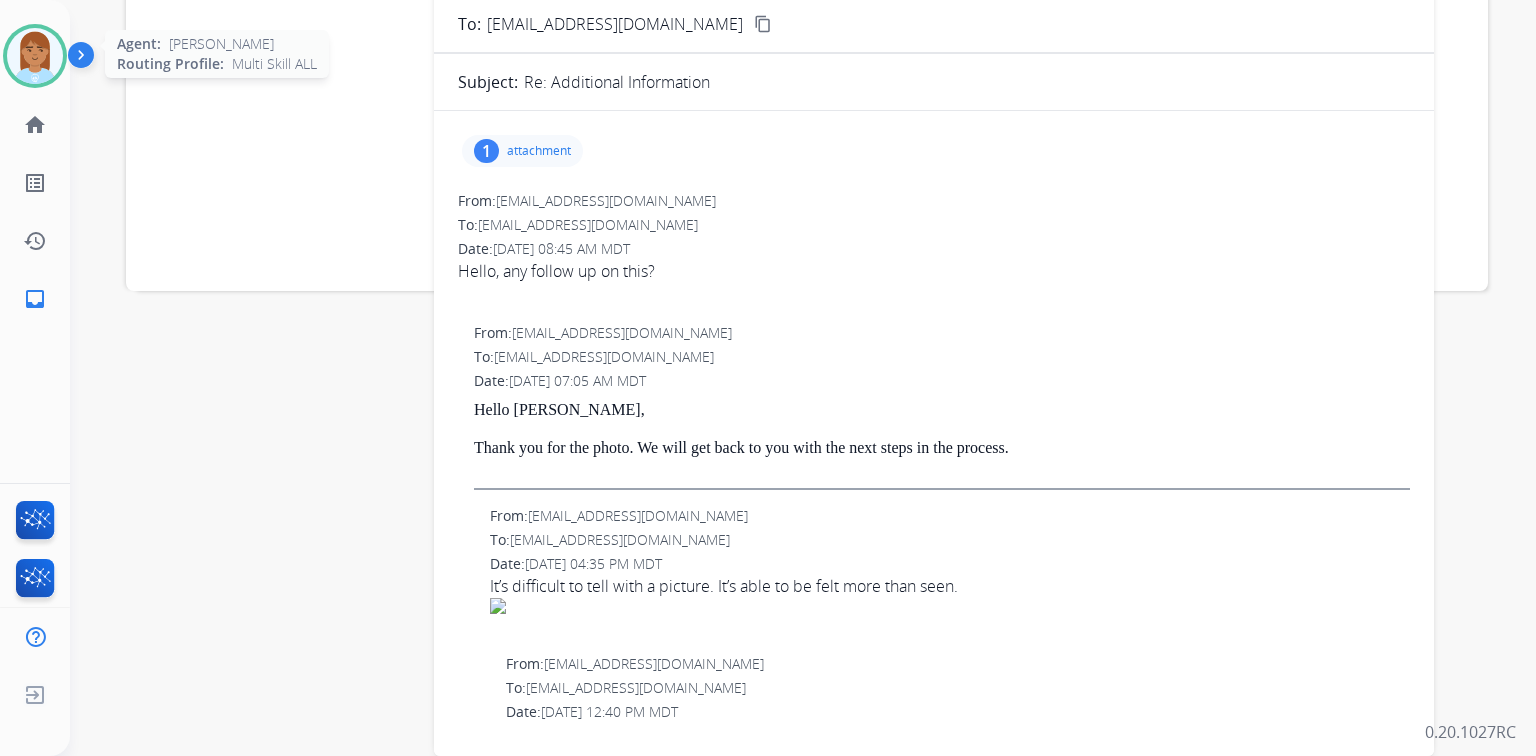 click at bounding box center (35, 56) 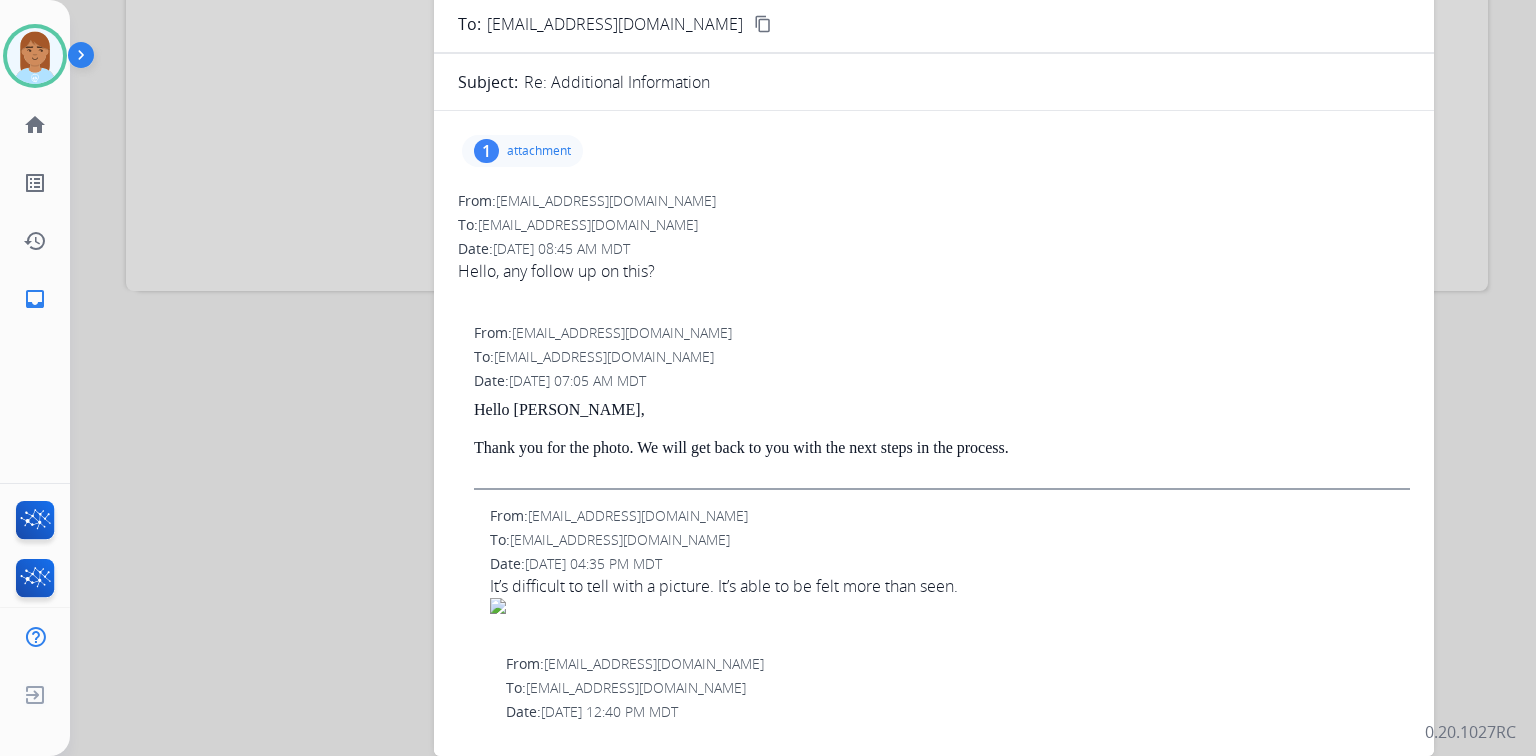 click at bounding box center [85, 59] 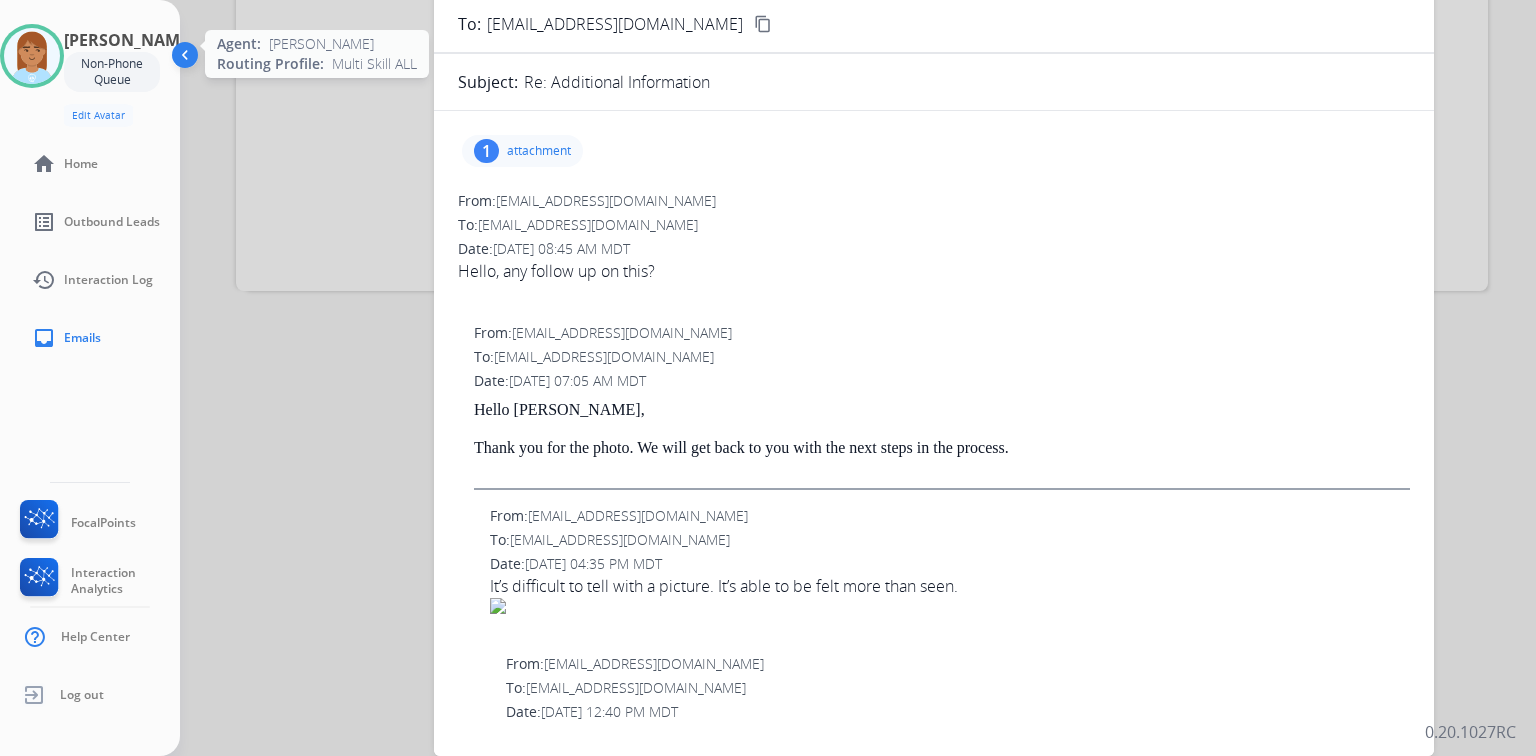 click at bounding box center (32, 56) 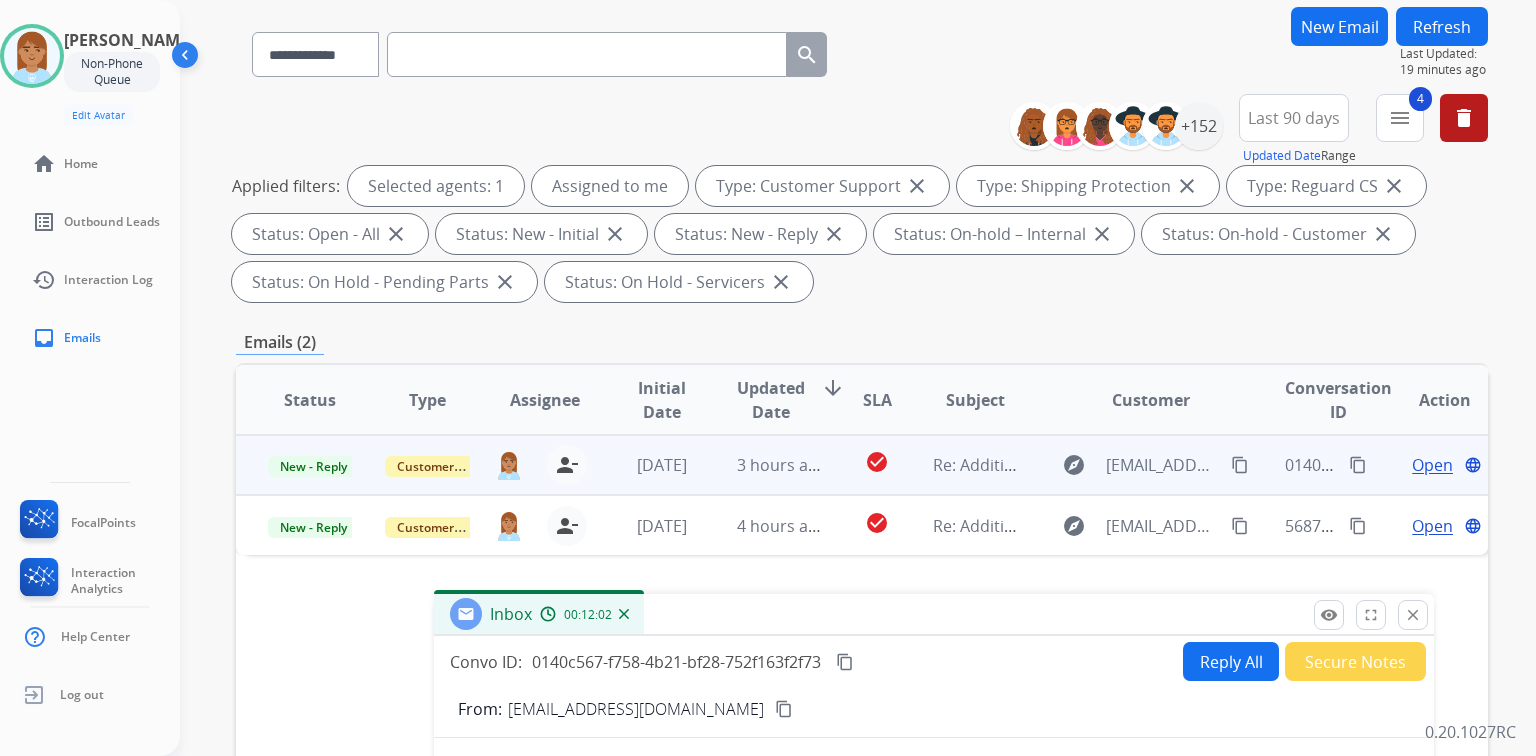 scroll, scrollTop: 0, scrollLeft: 0, axis: both 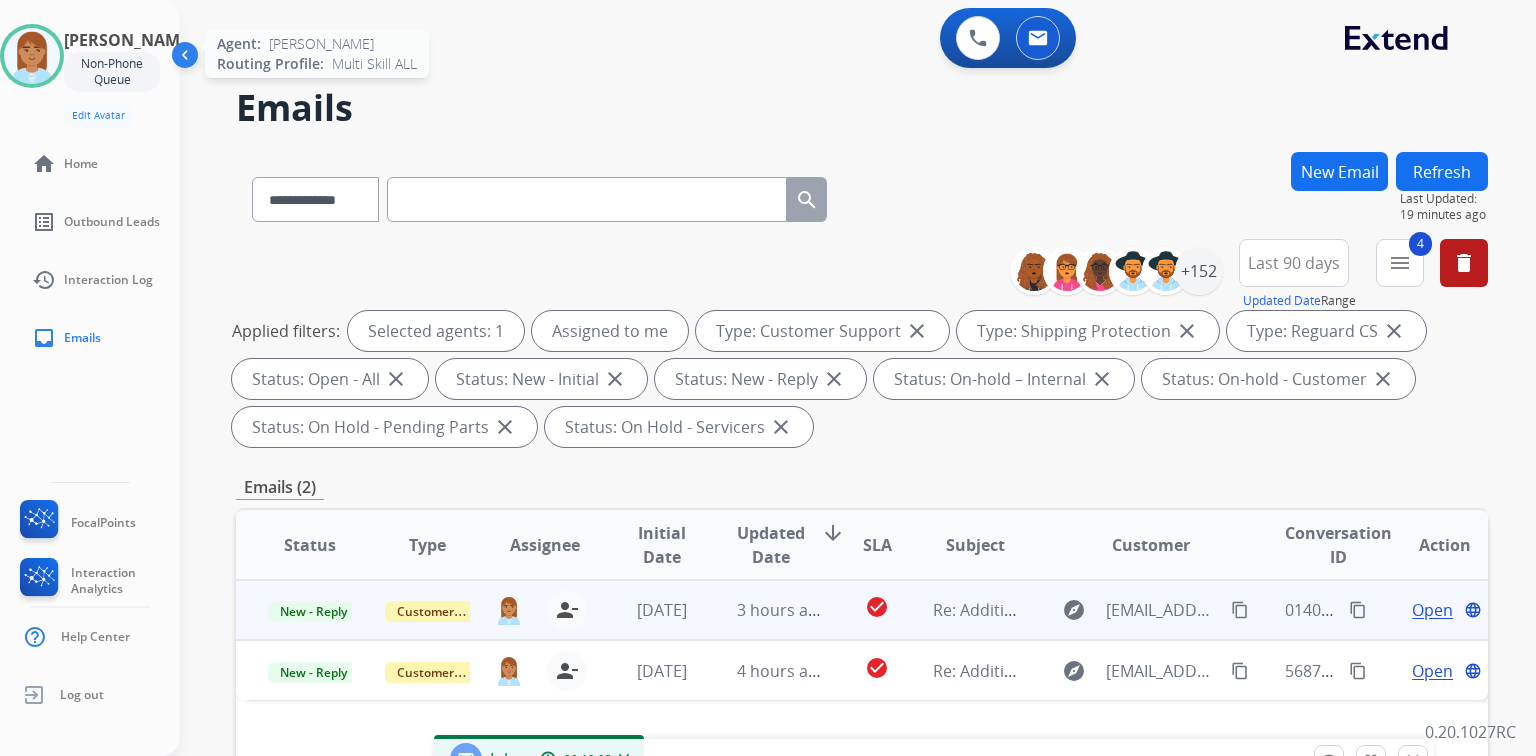 click at bounding box center (32, 56) 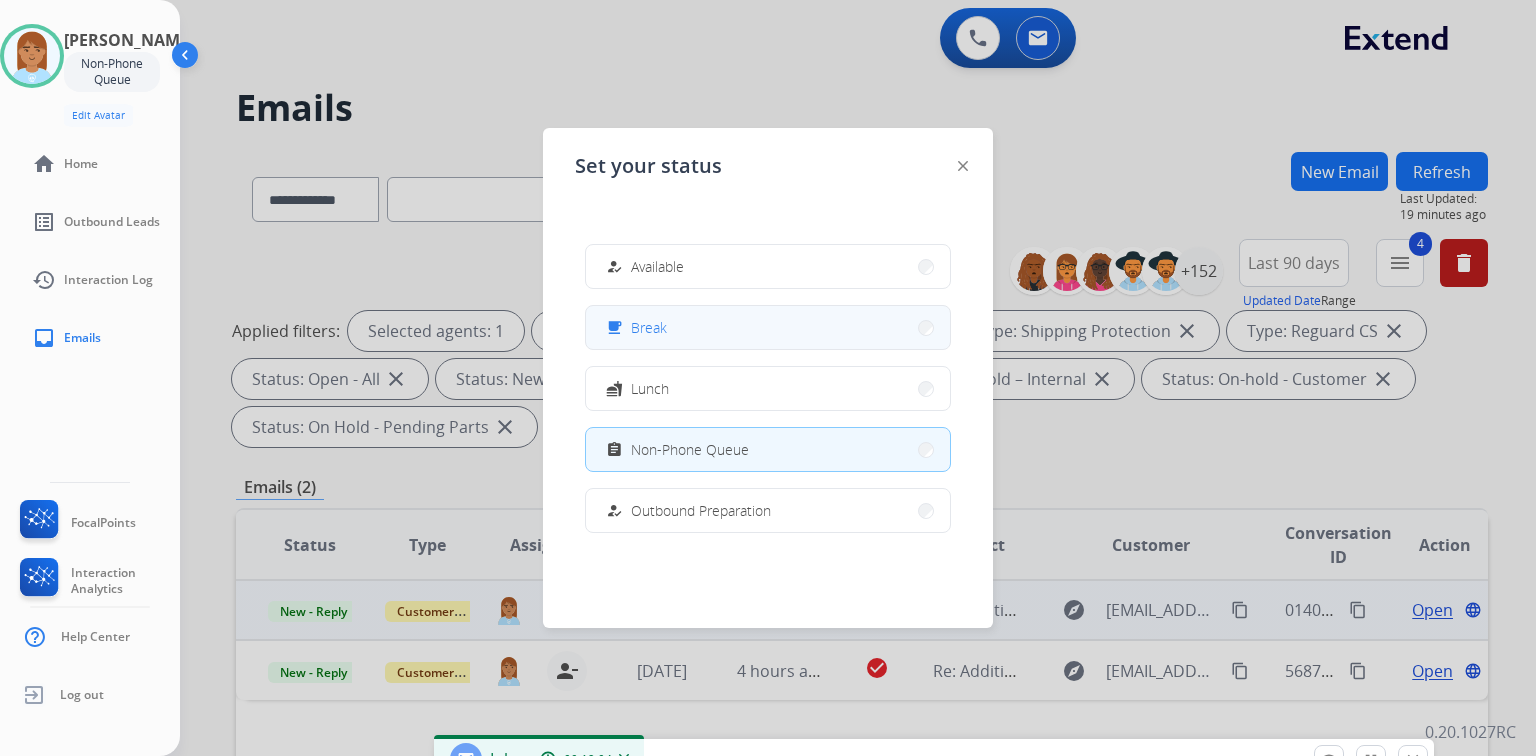 click on "free_breakfast Break" at bounding box center [768, 327] 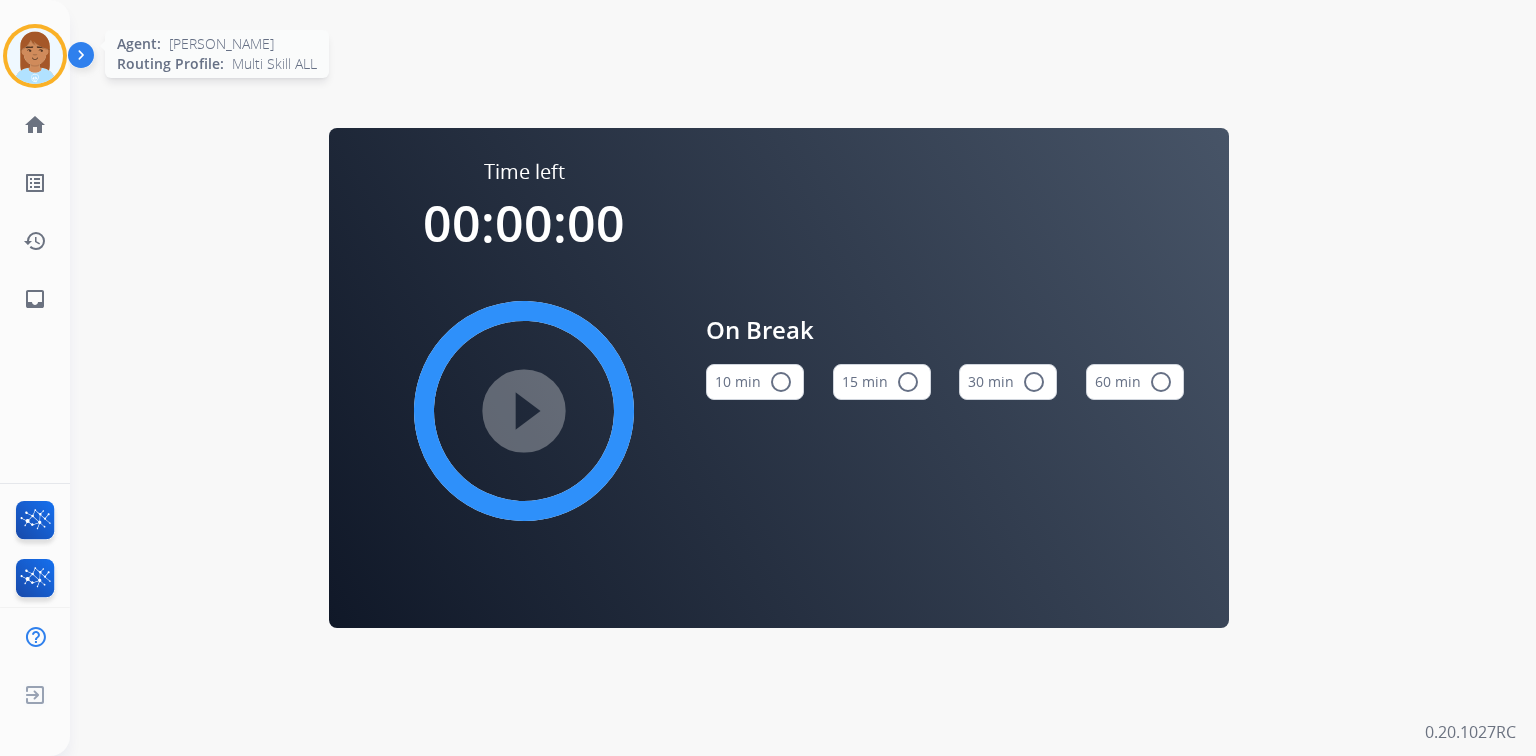 click at bounding box center [35, 56] 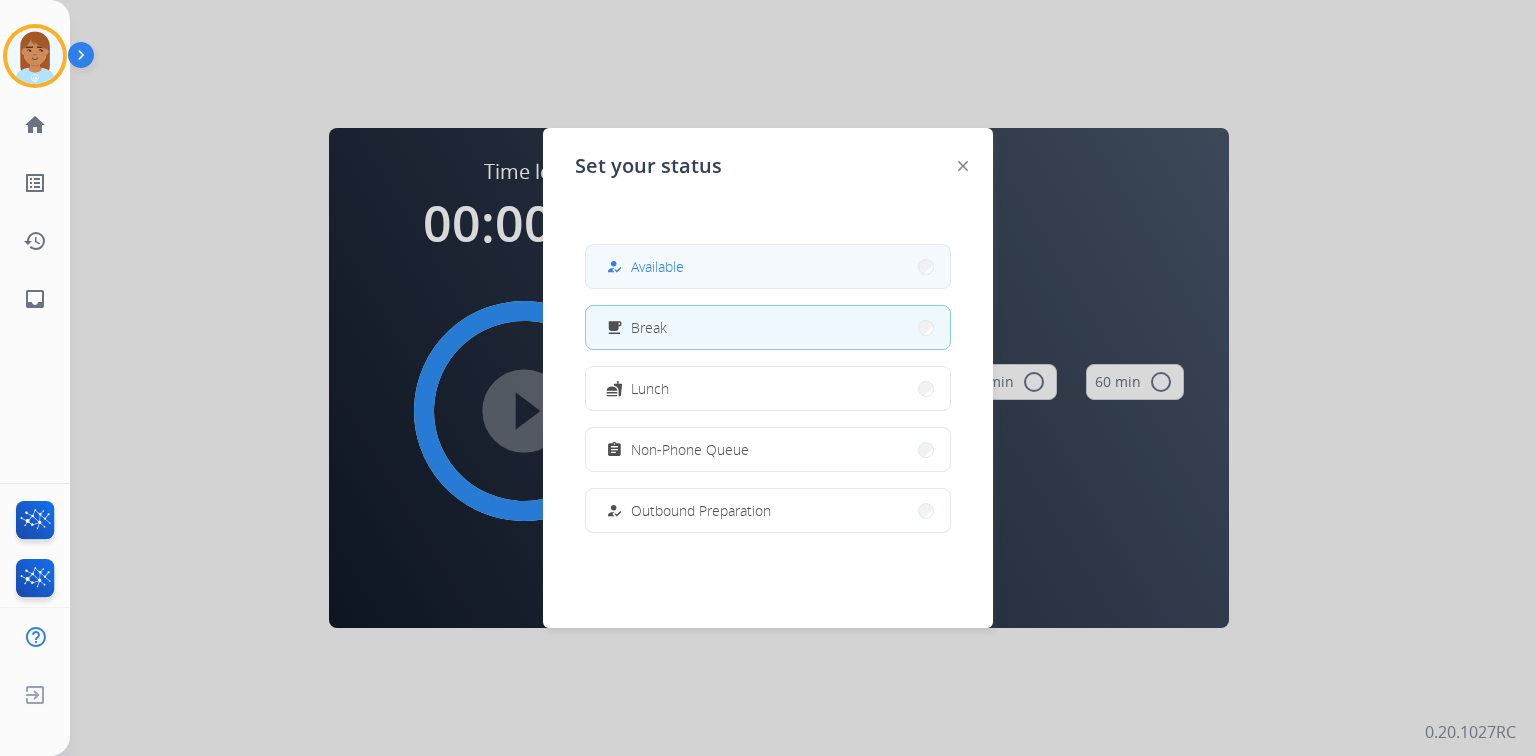 click on "Available" at bounding box center [657, 266] 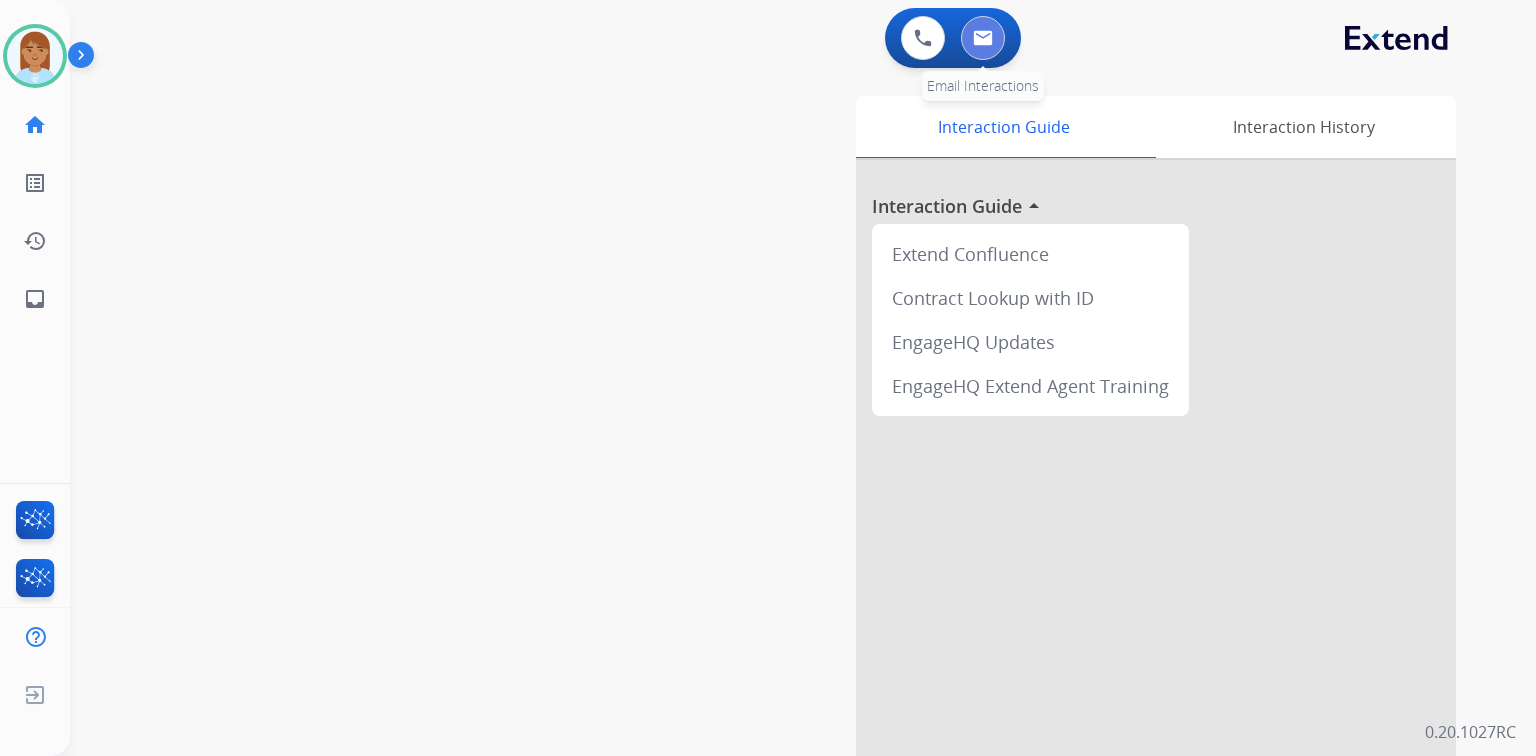 click at bounding box center [983, 38] 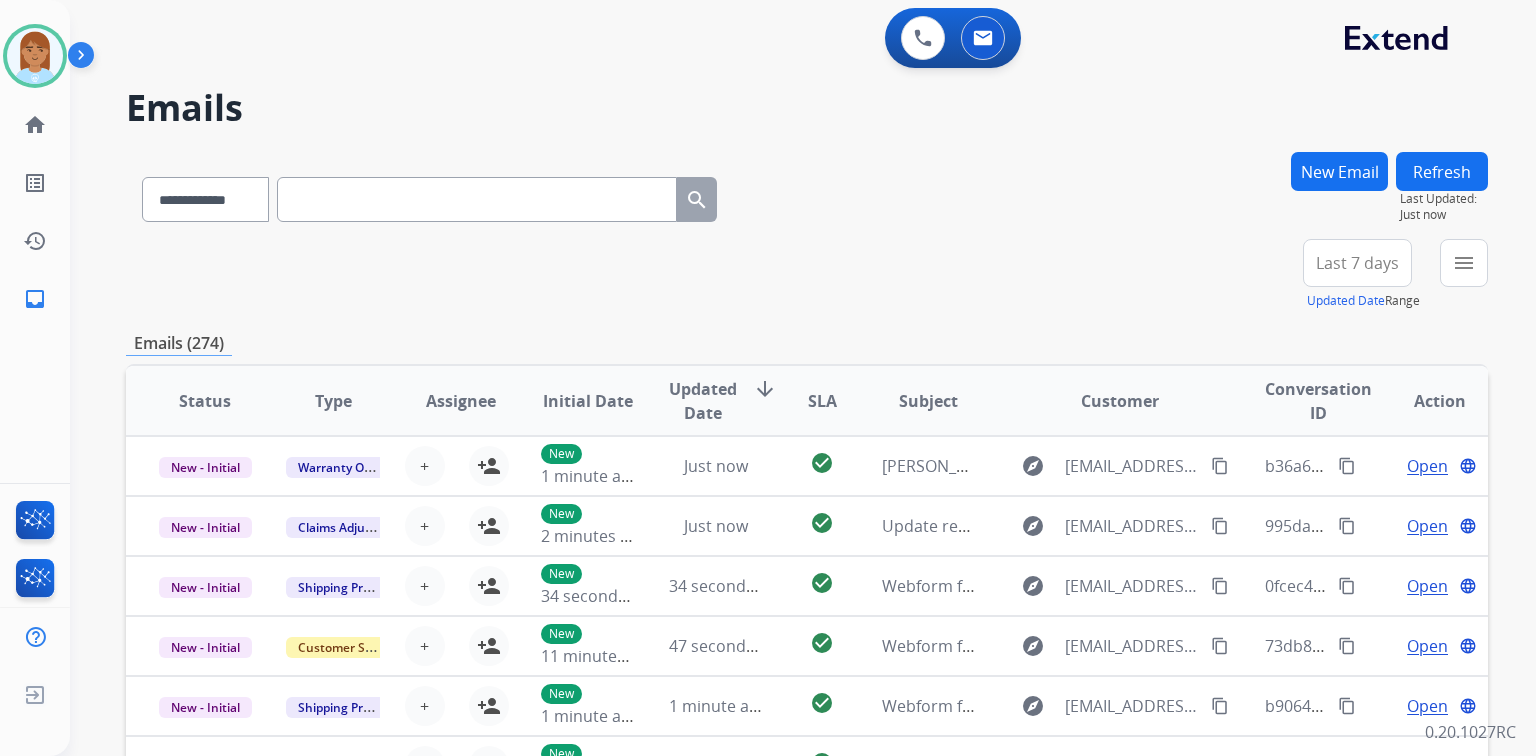 click on "Last 7 days" at bounding box center (1357, 263) 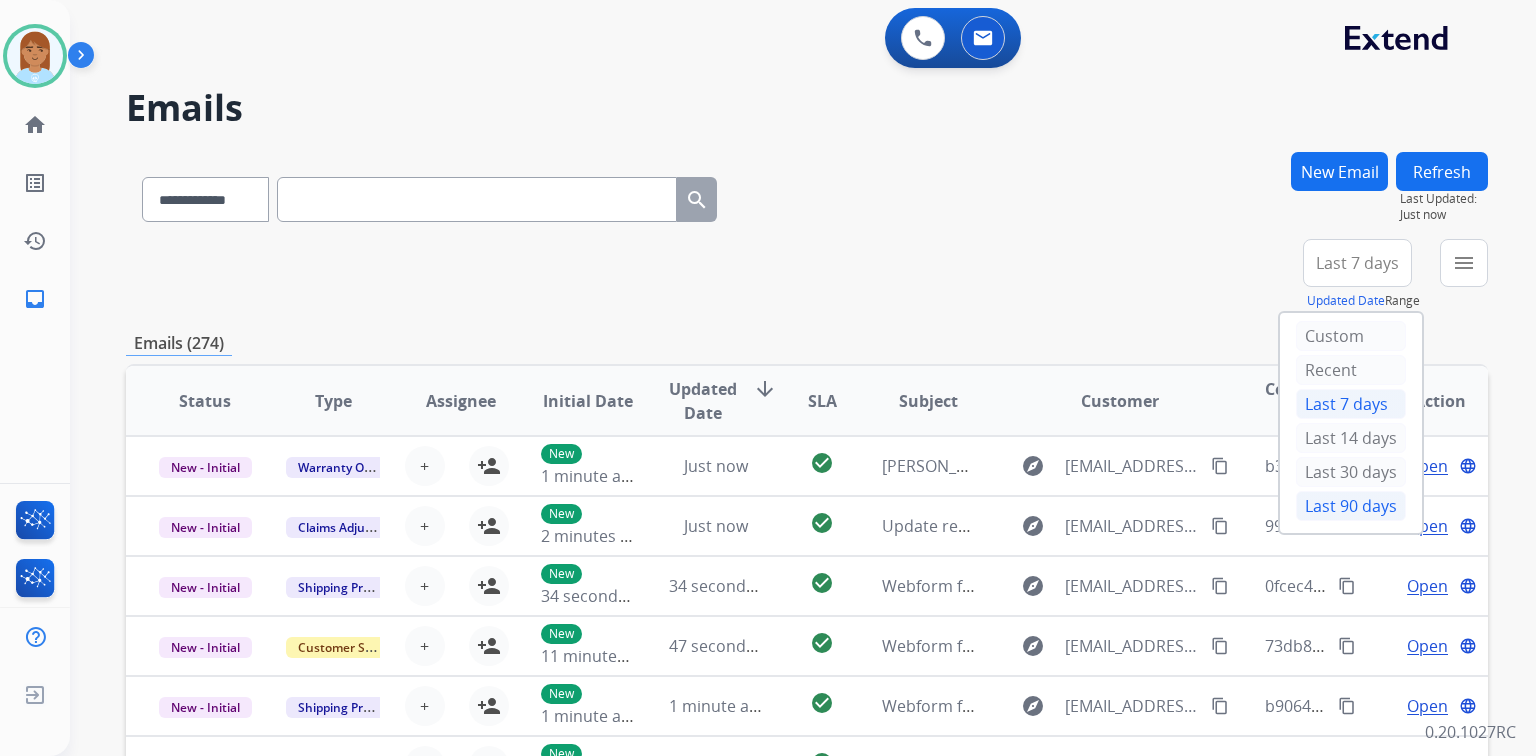 click on "Last 90 days" at bounding box center [1351, 506] 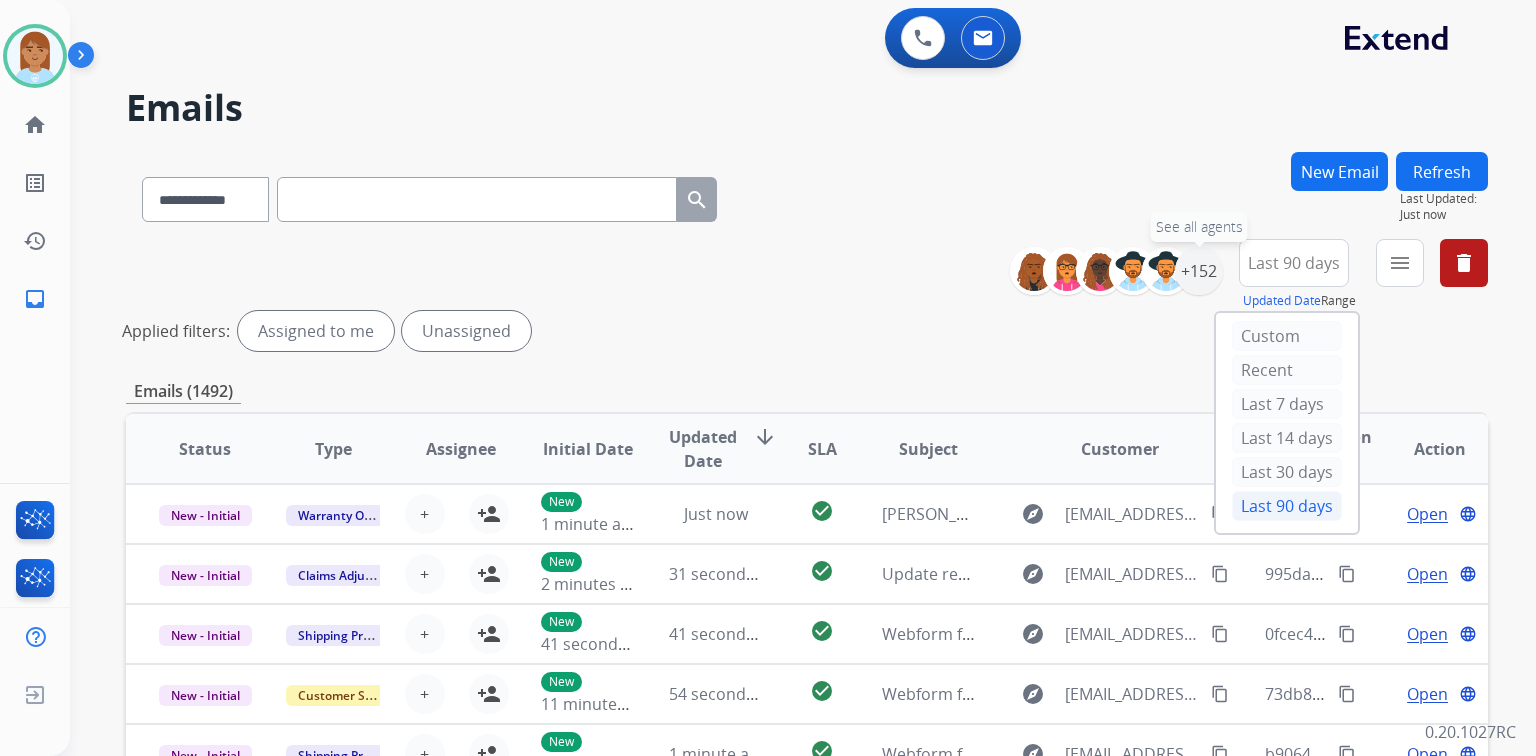 click on "+152" at bounding box center [1199, 271] 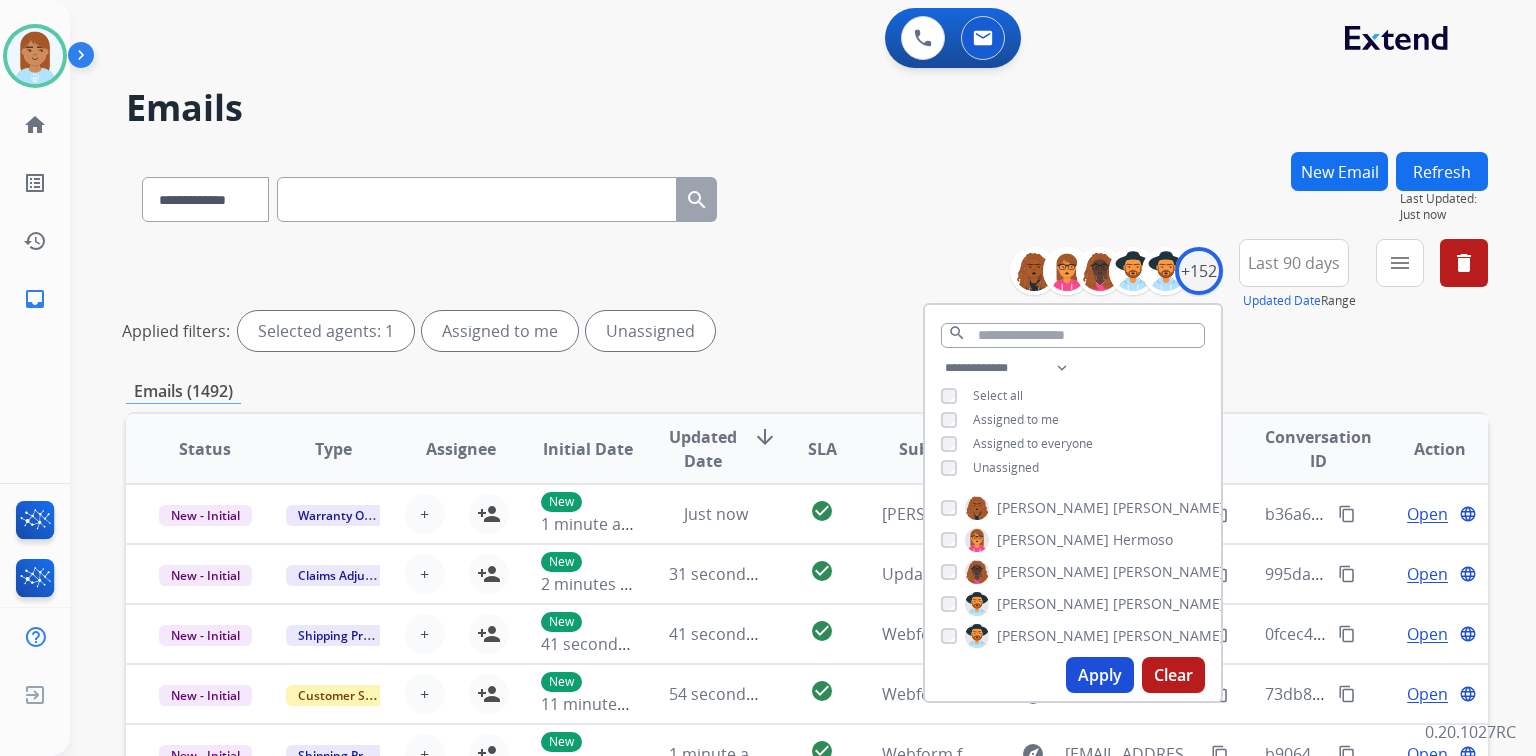 click on "Unassigned" at bounding box center (1006, 467) 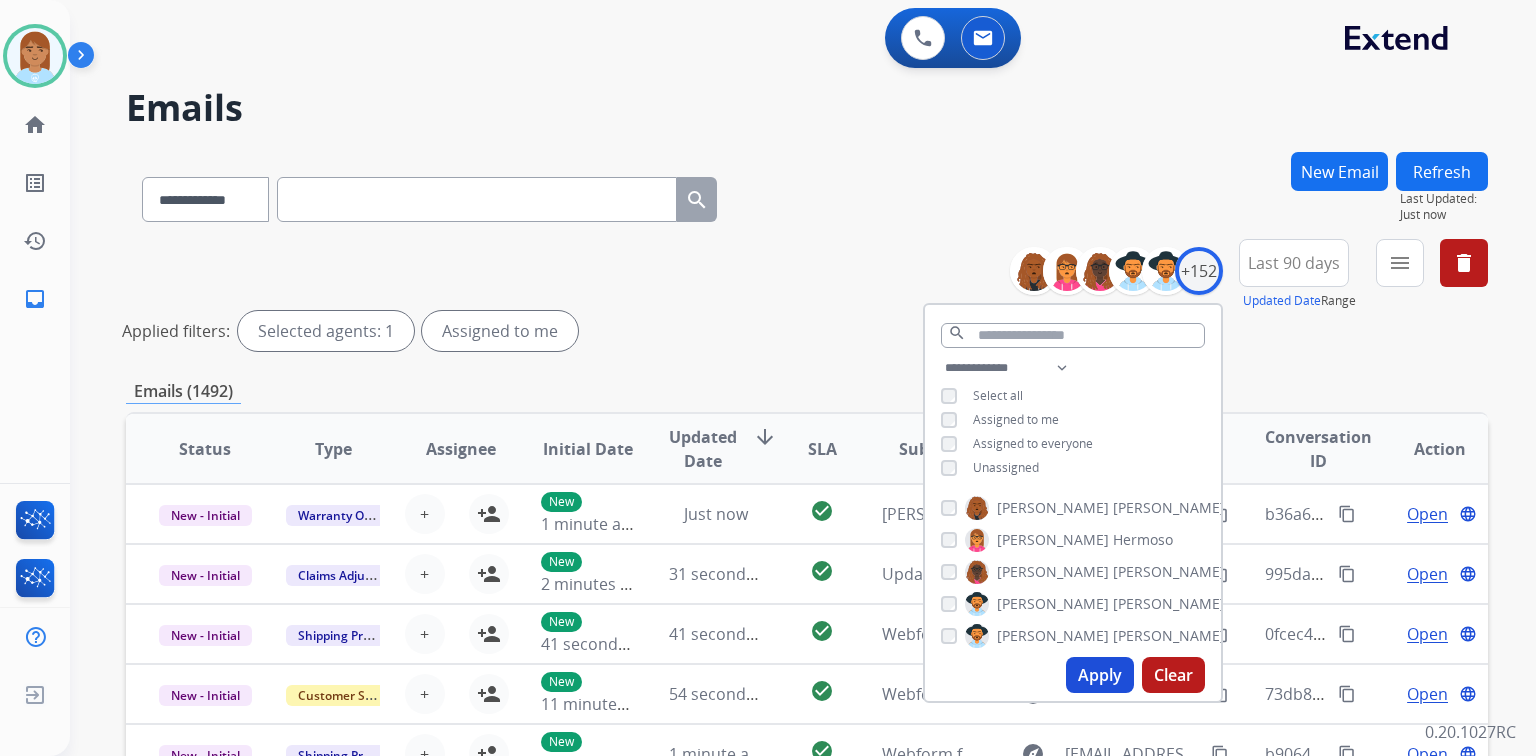 click on "Apply" at bounding box center [1100, 675] 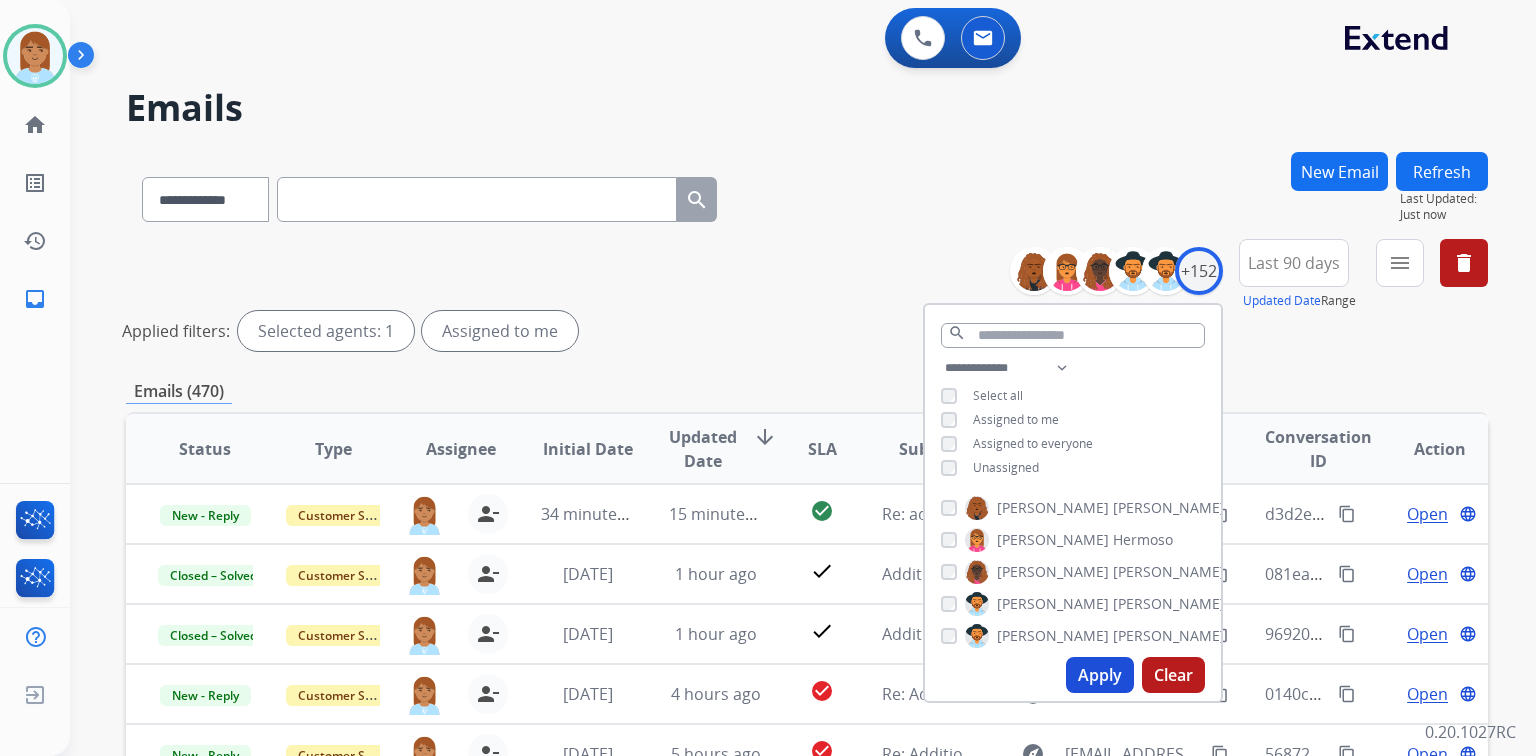 click on "Last 90 days" at bounding box center [1294, 263] 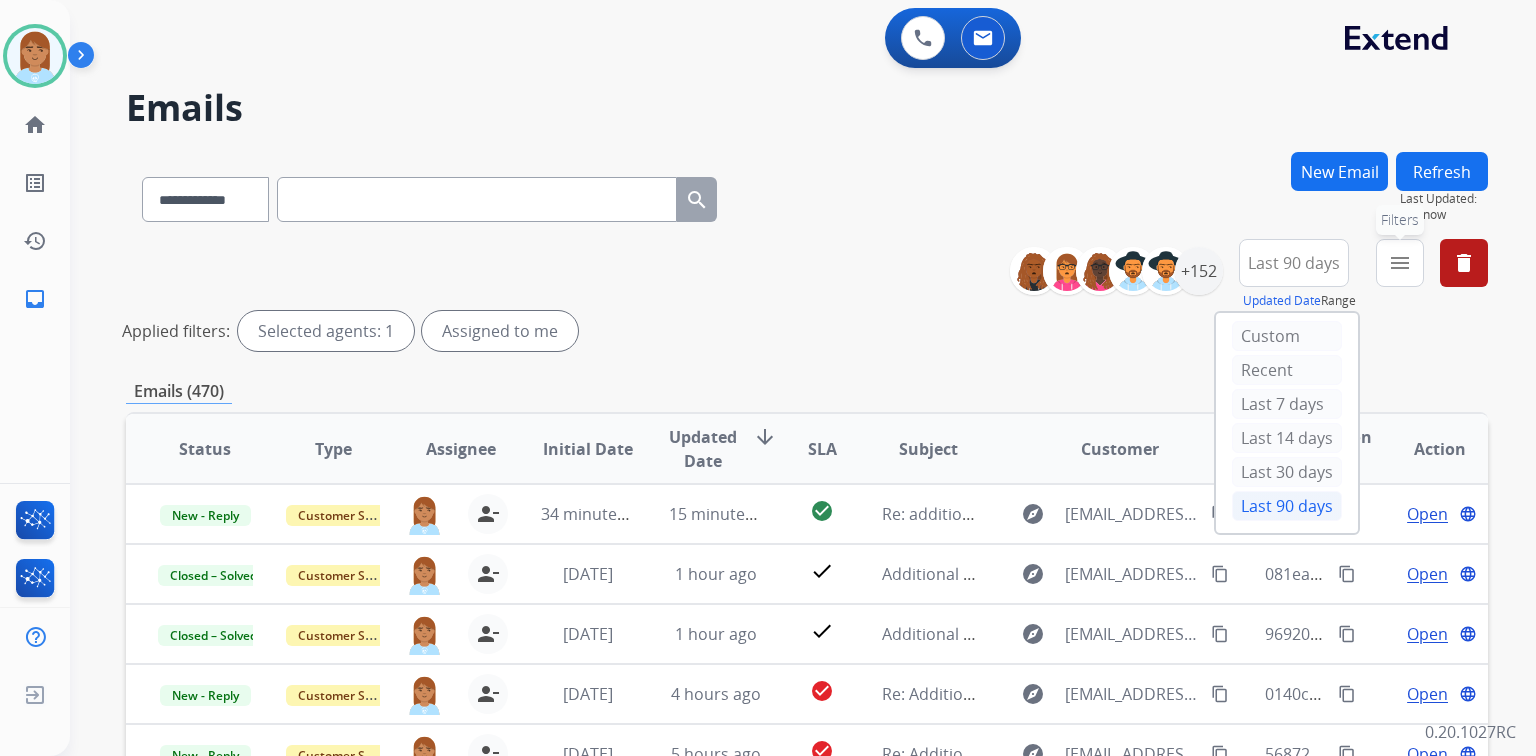 click on "menu" at bounding box center [1400, 263] 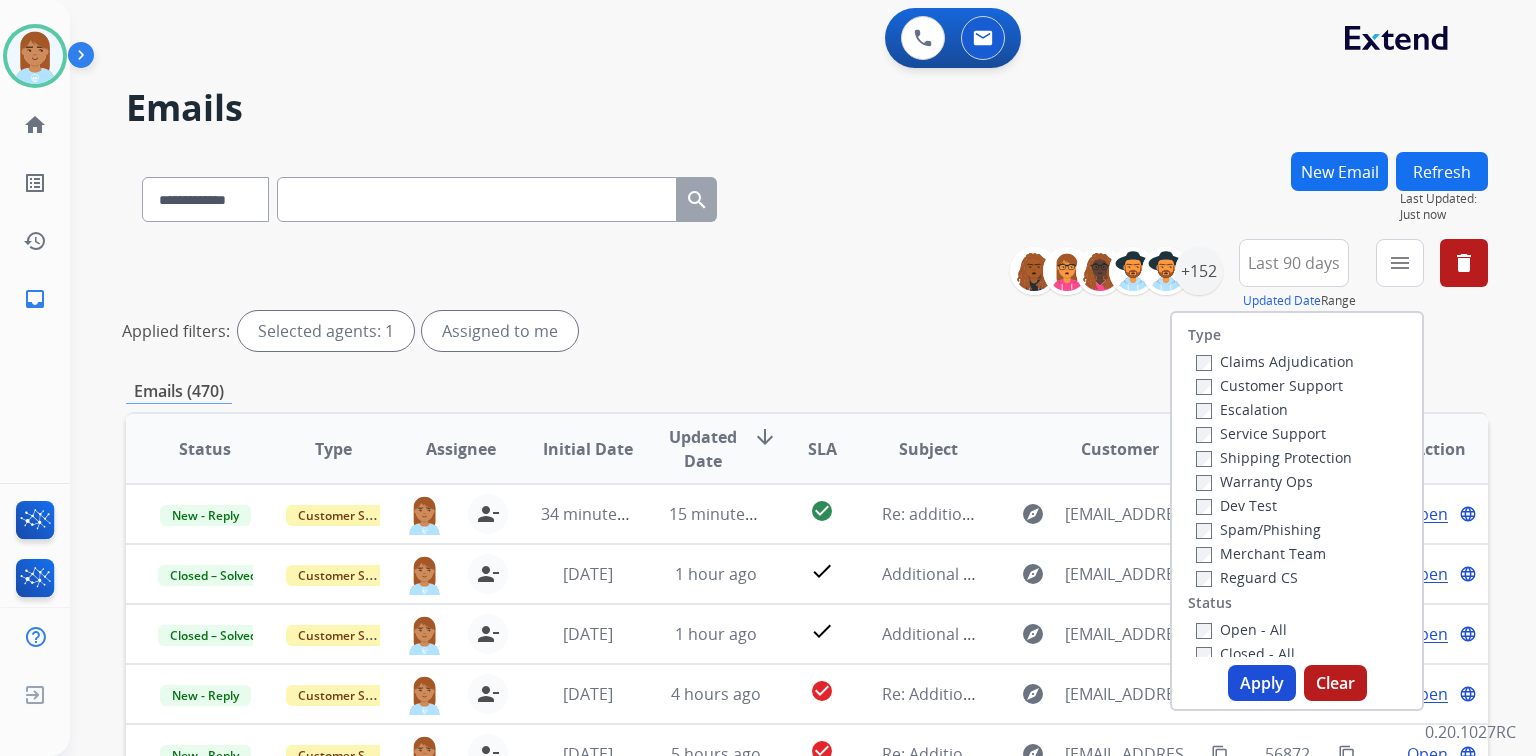 click on "Customer Support" at bounding box center [1269, 385] 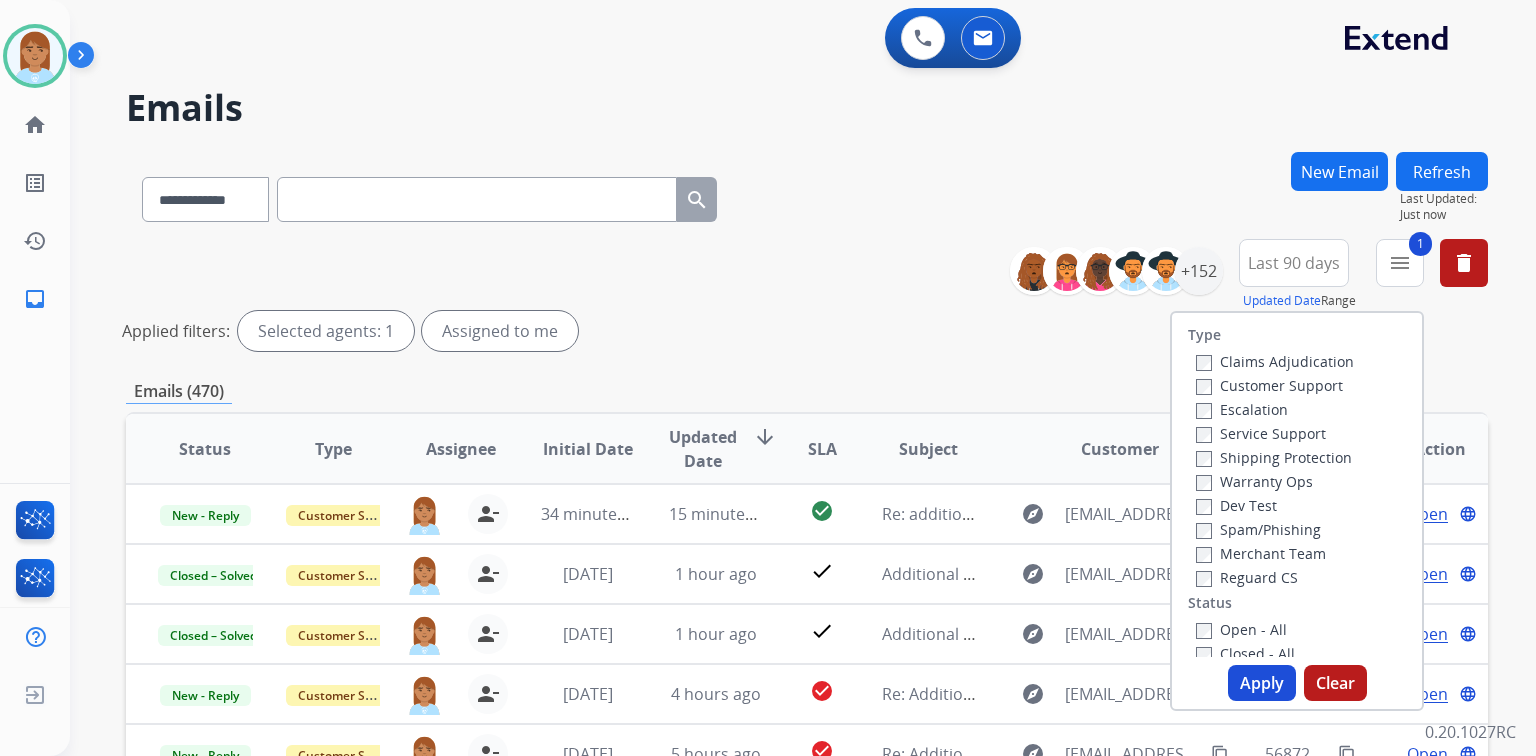 click on "Shipping Protection" at bounding box center (1274, 457) 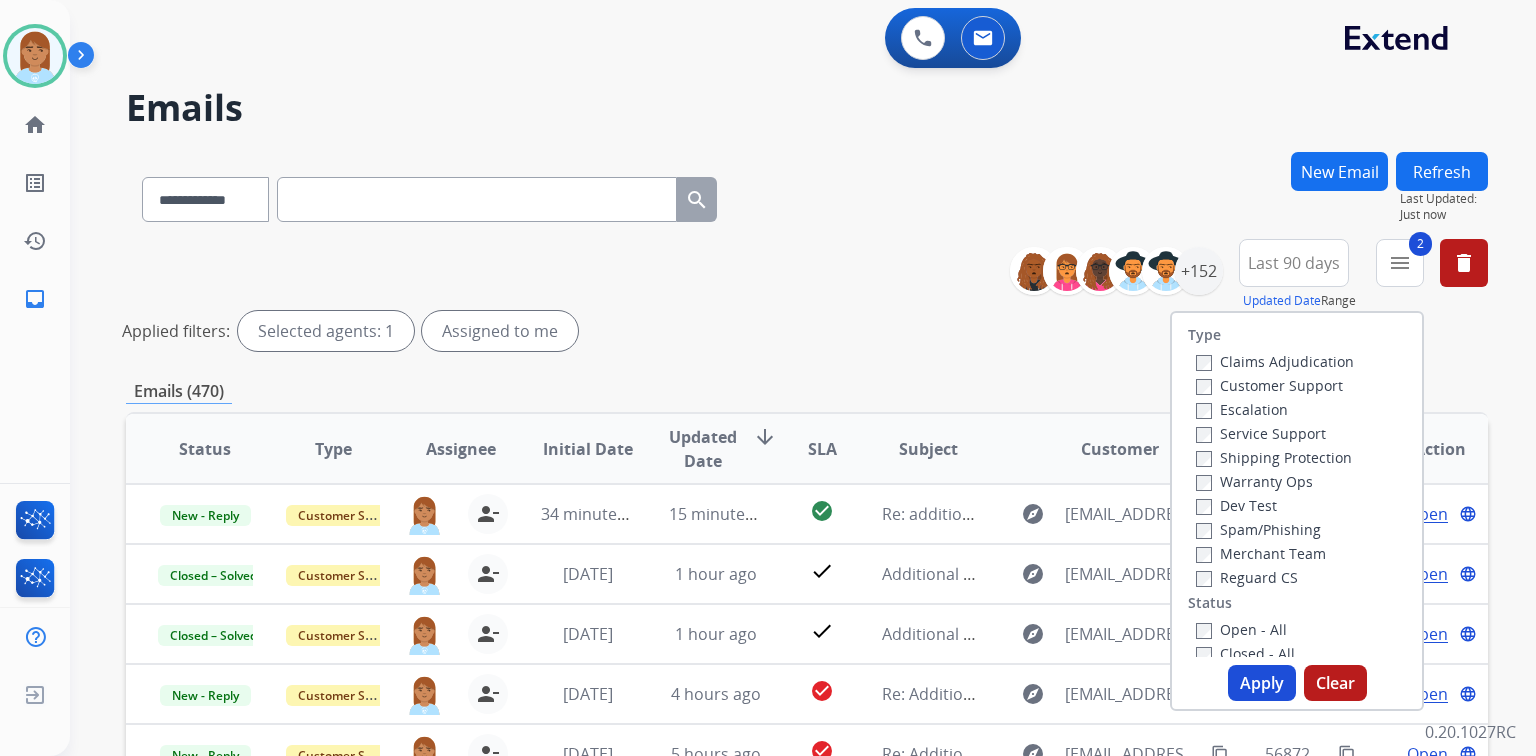 click on "Reguard CS" at bounding box center [1247, 577] 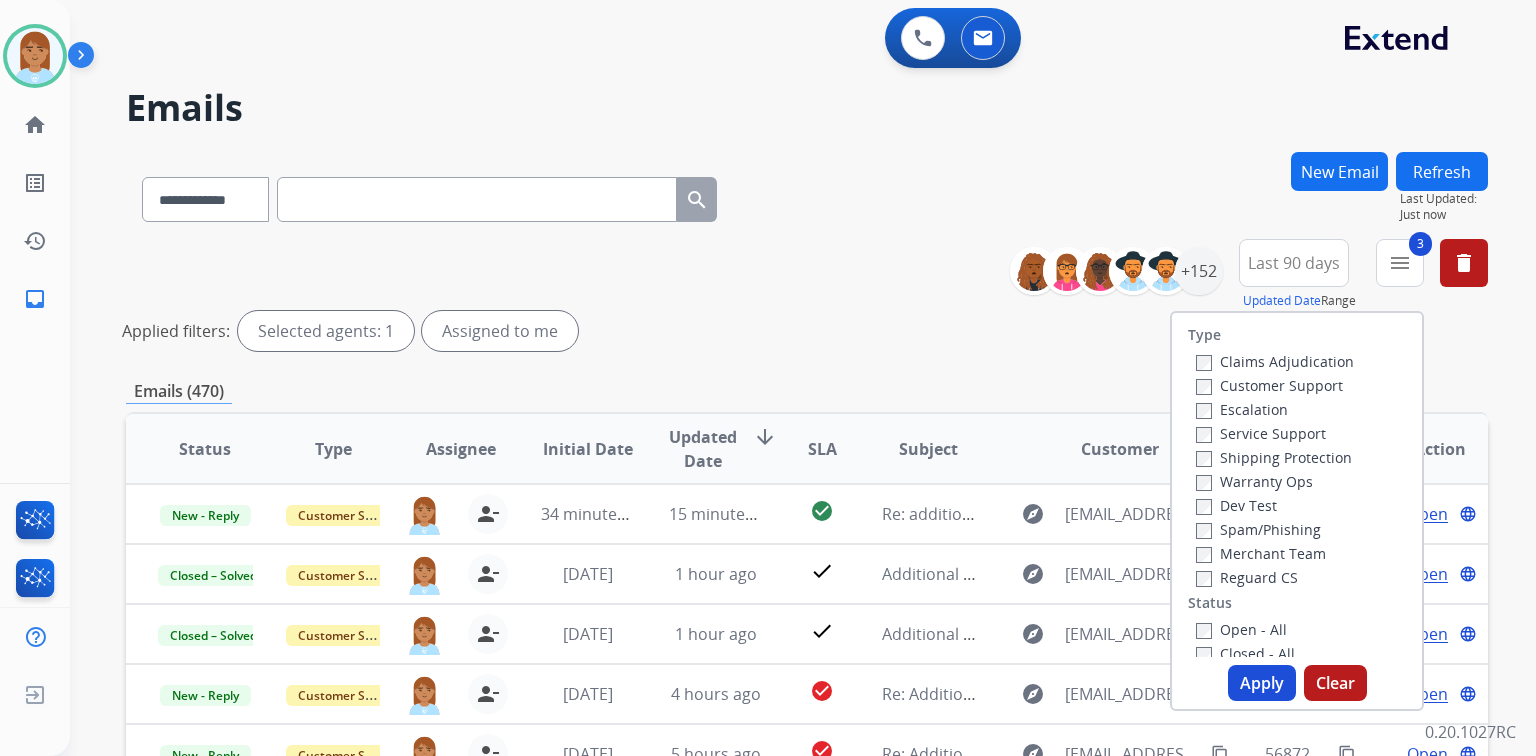 click on "Open - All" at bounding box center (1241, 629) 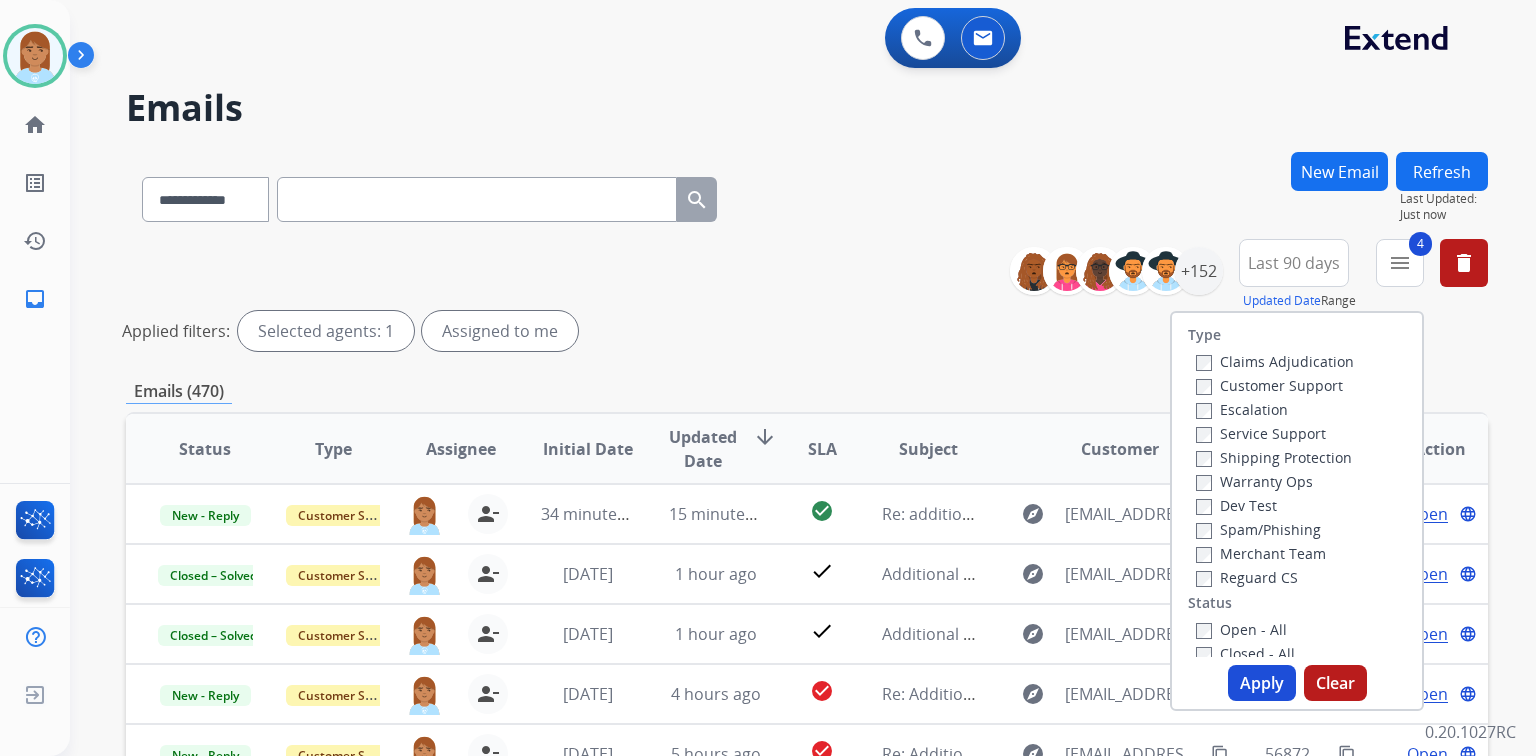 click on "Apply" at bounding box center [1262, 683] 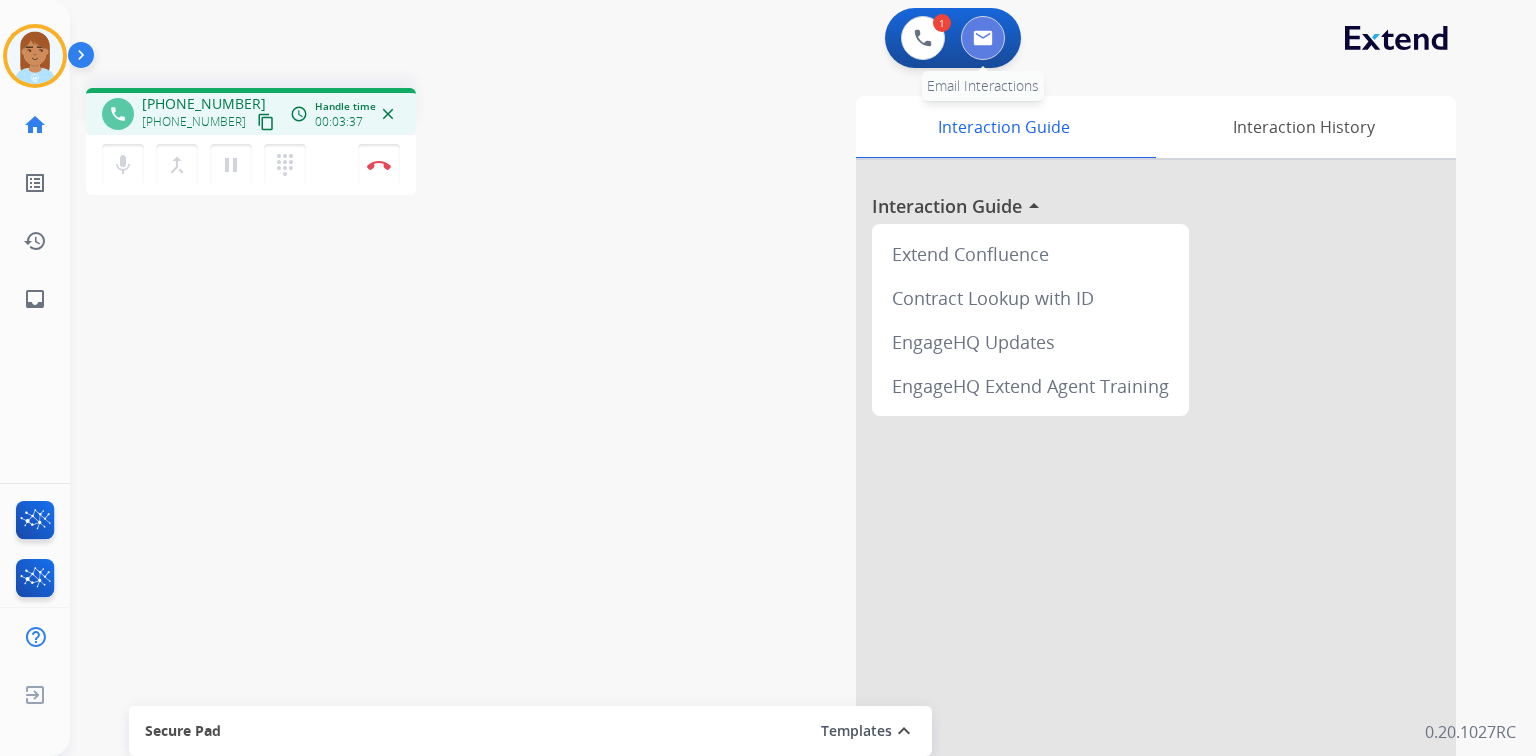 click at bounding box center (983, 38) 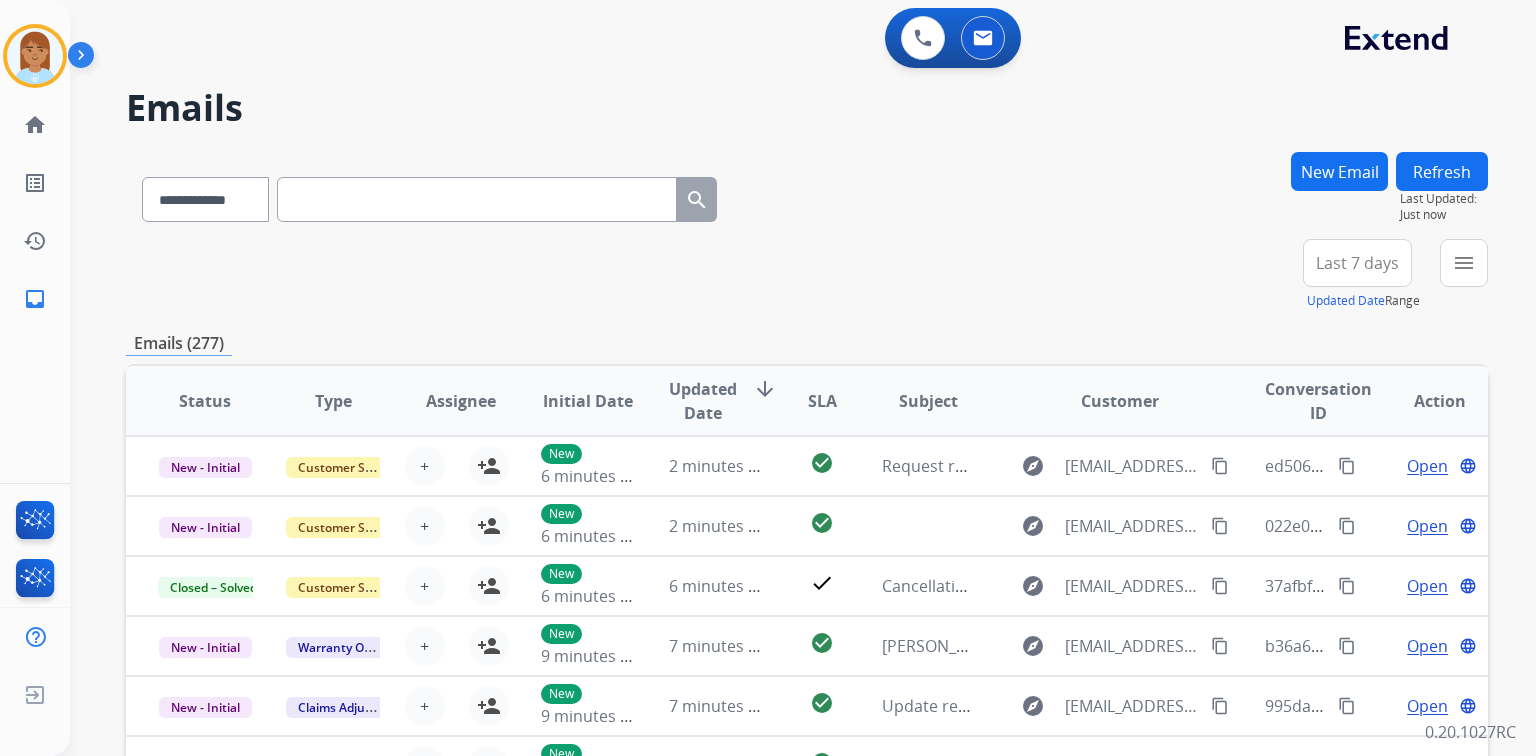 click on "New Email" at bounding box center (1339, 171) 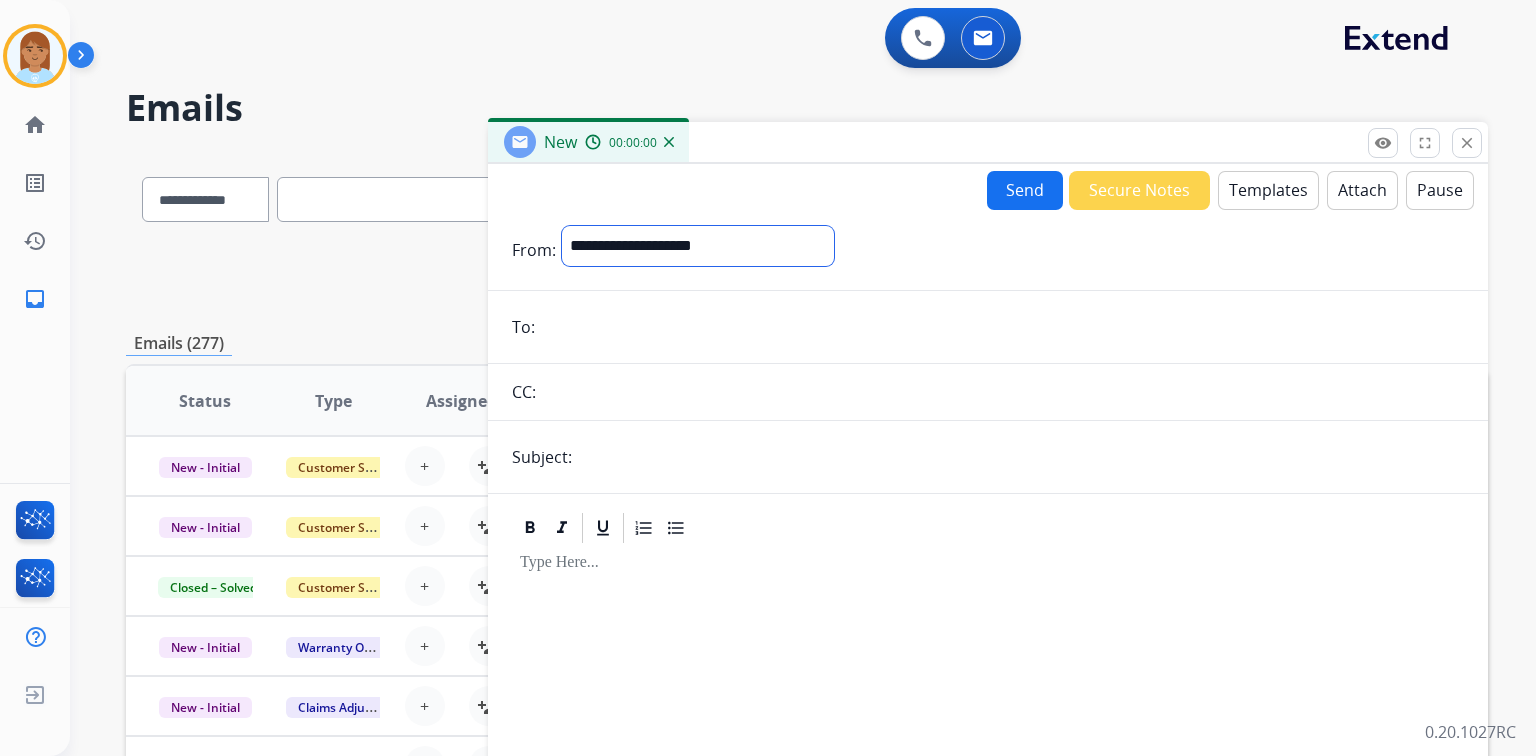 click on "**********" at bounding box center [698, 246] 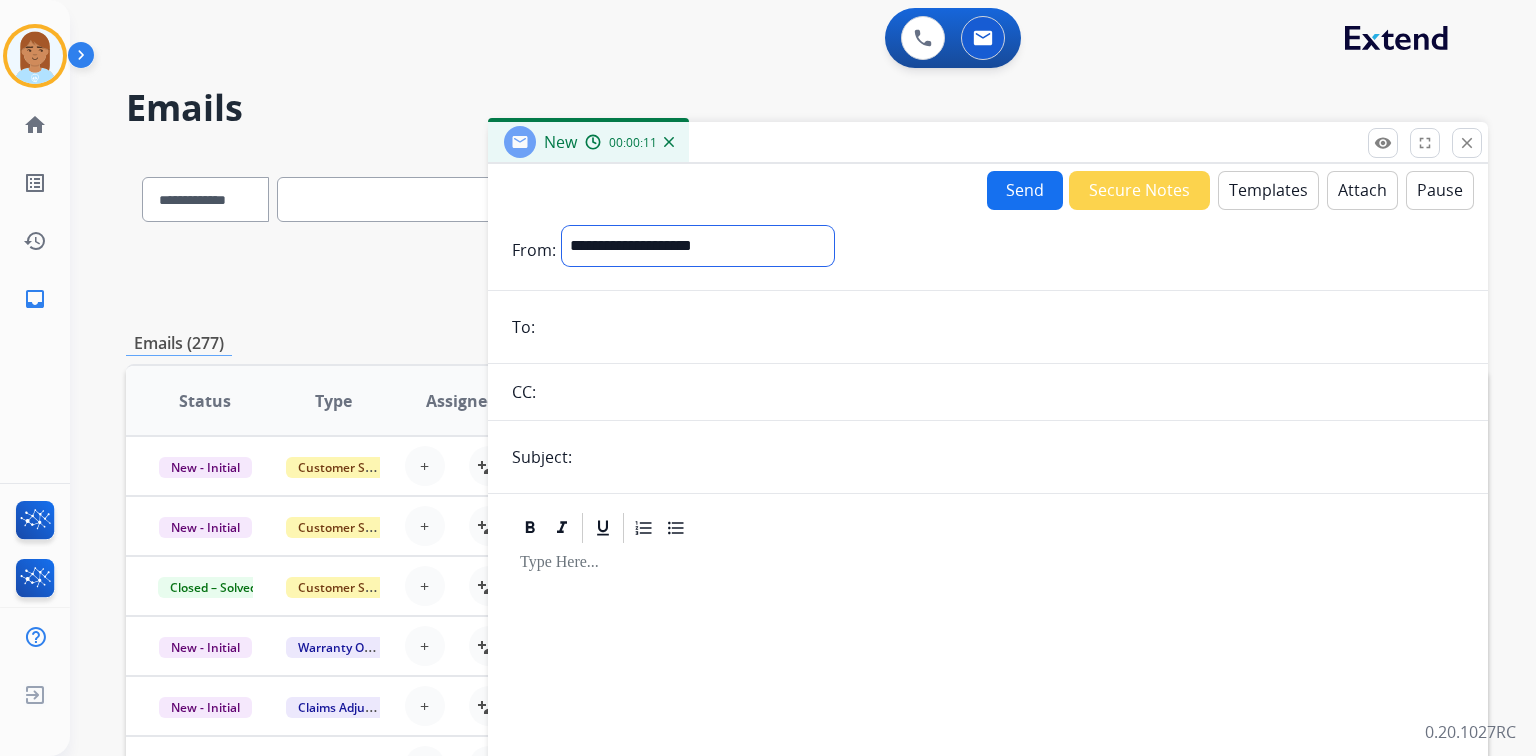 select on "**********" 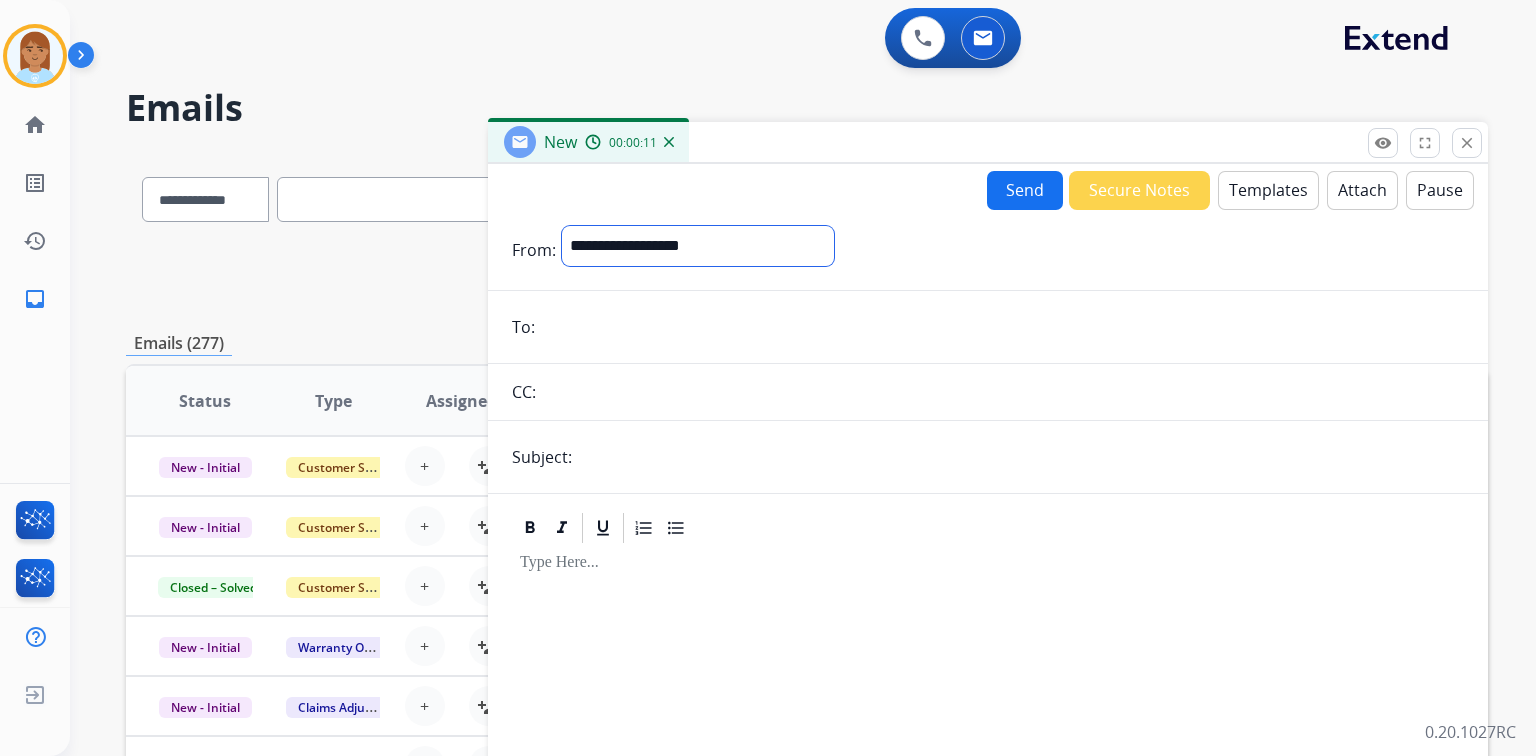 click on "**********" at bounding box center (698, 246) 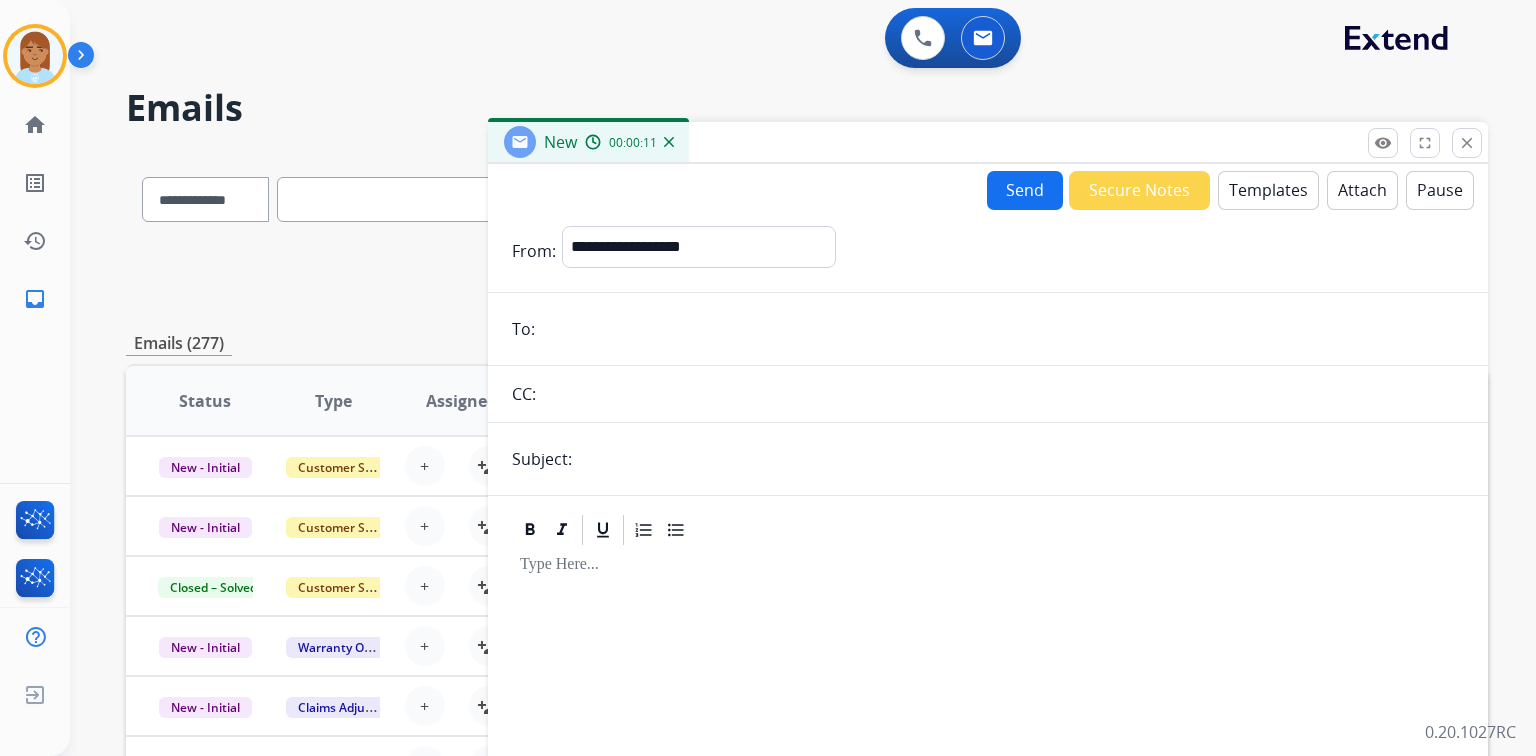 click at bounding box center [1002, 329] 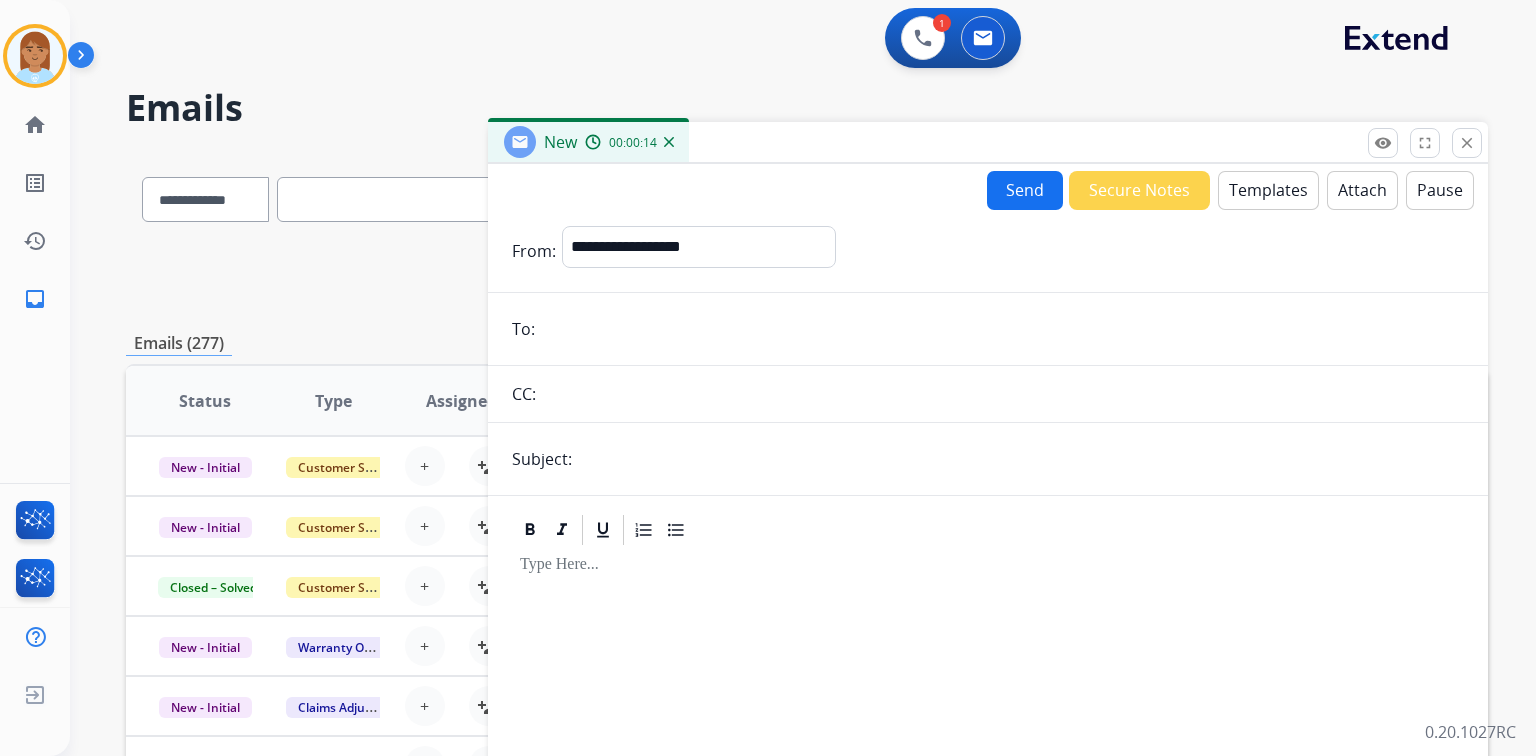 paste on "**********" 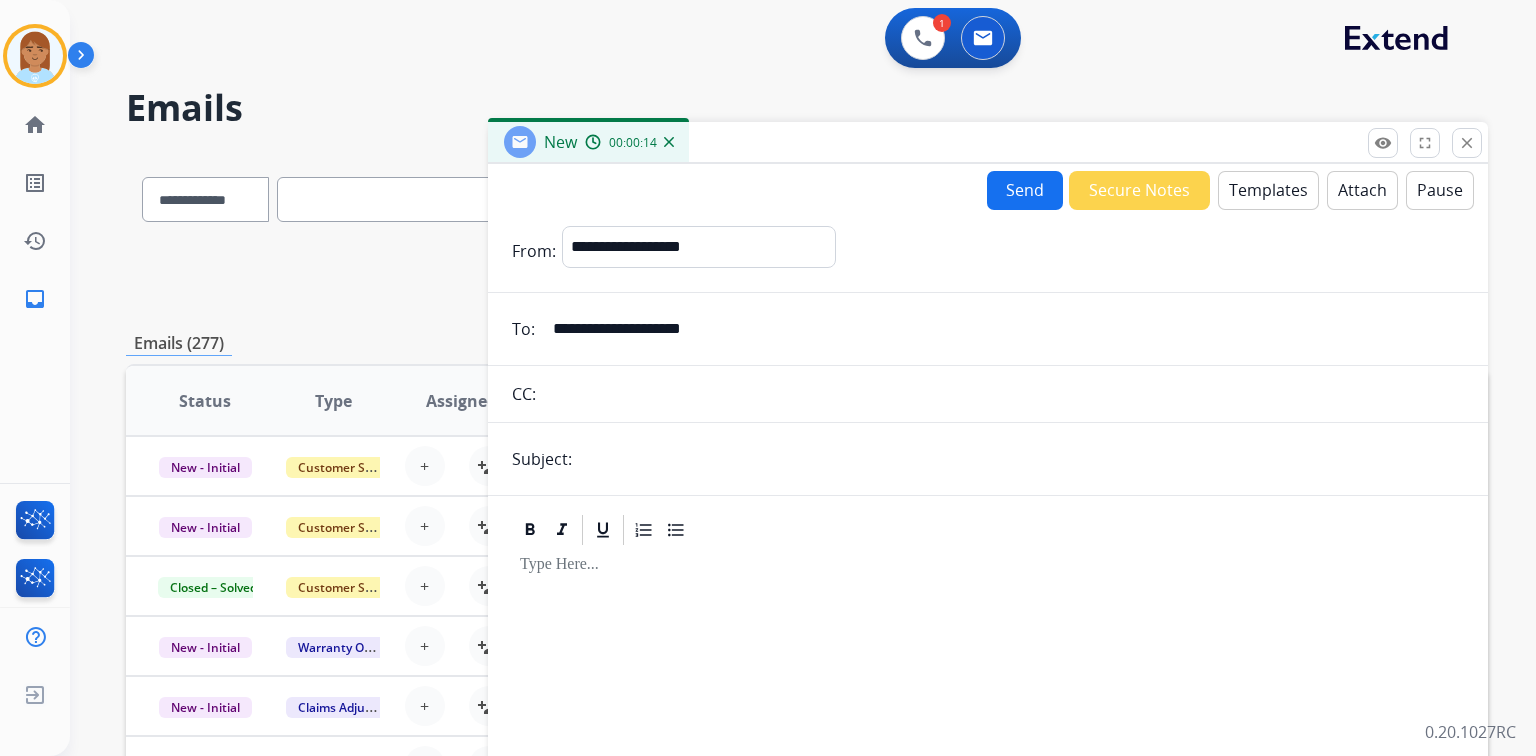 type on "**********" 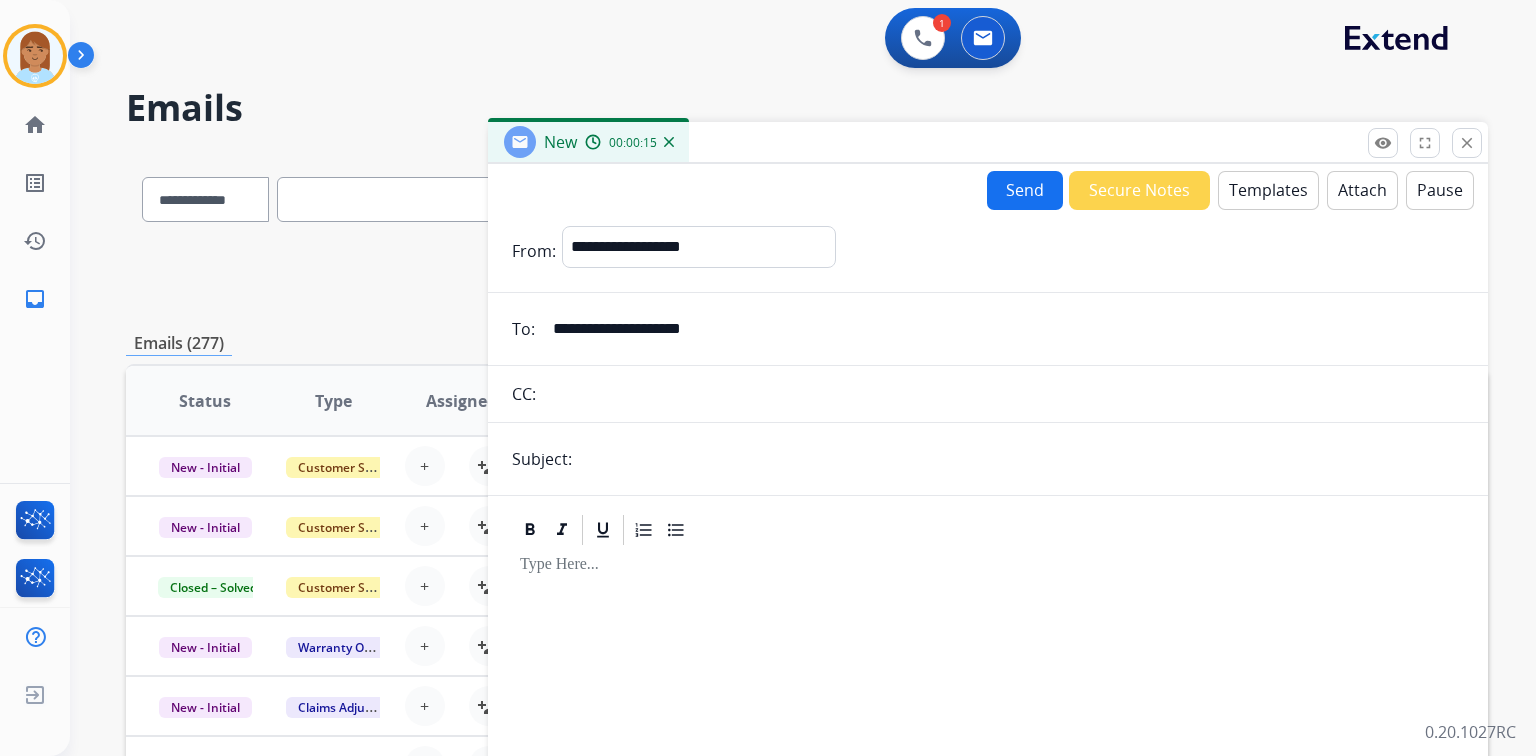 type on "**********" 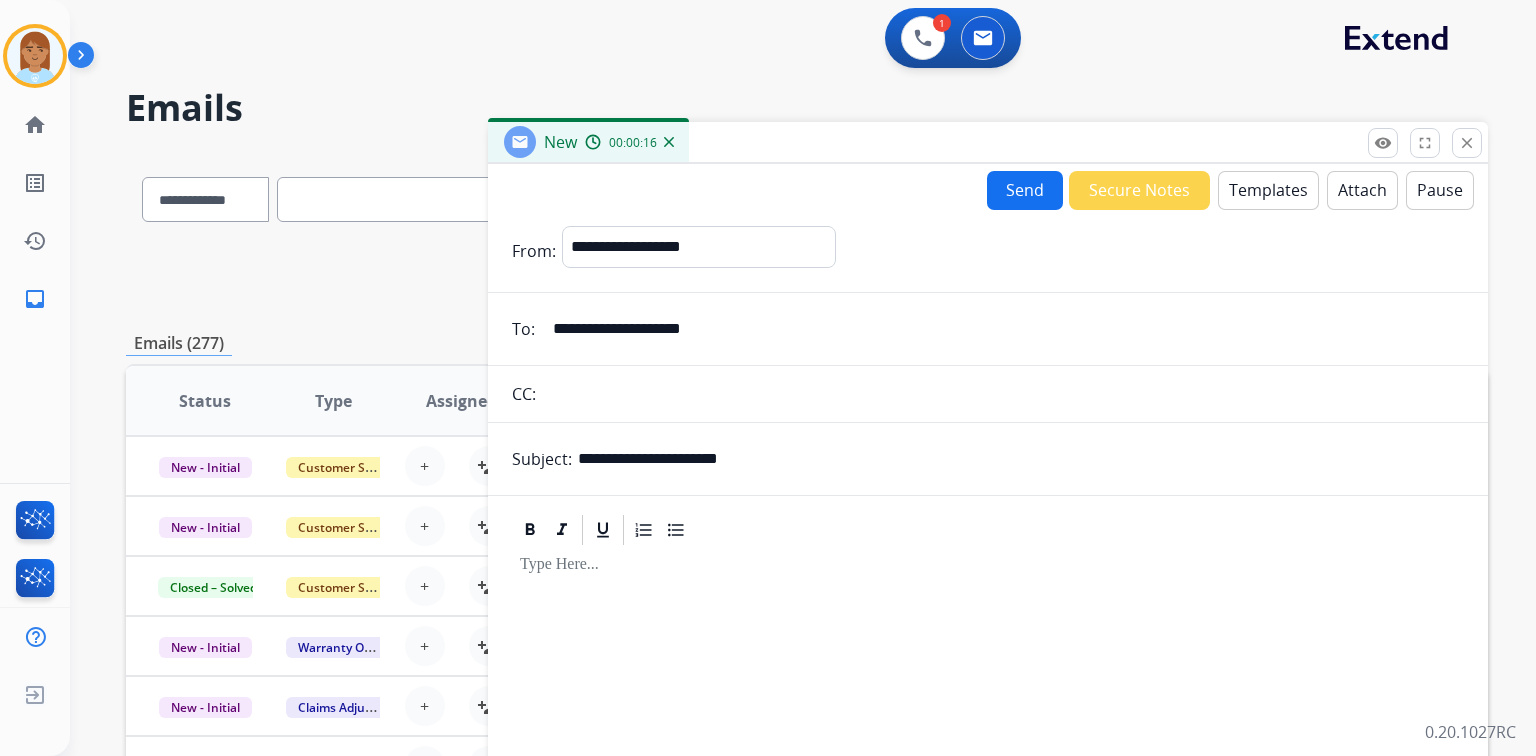 click on "**********" at bounding box center (1021, 459) 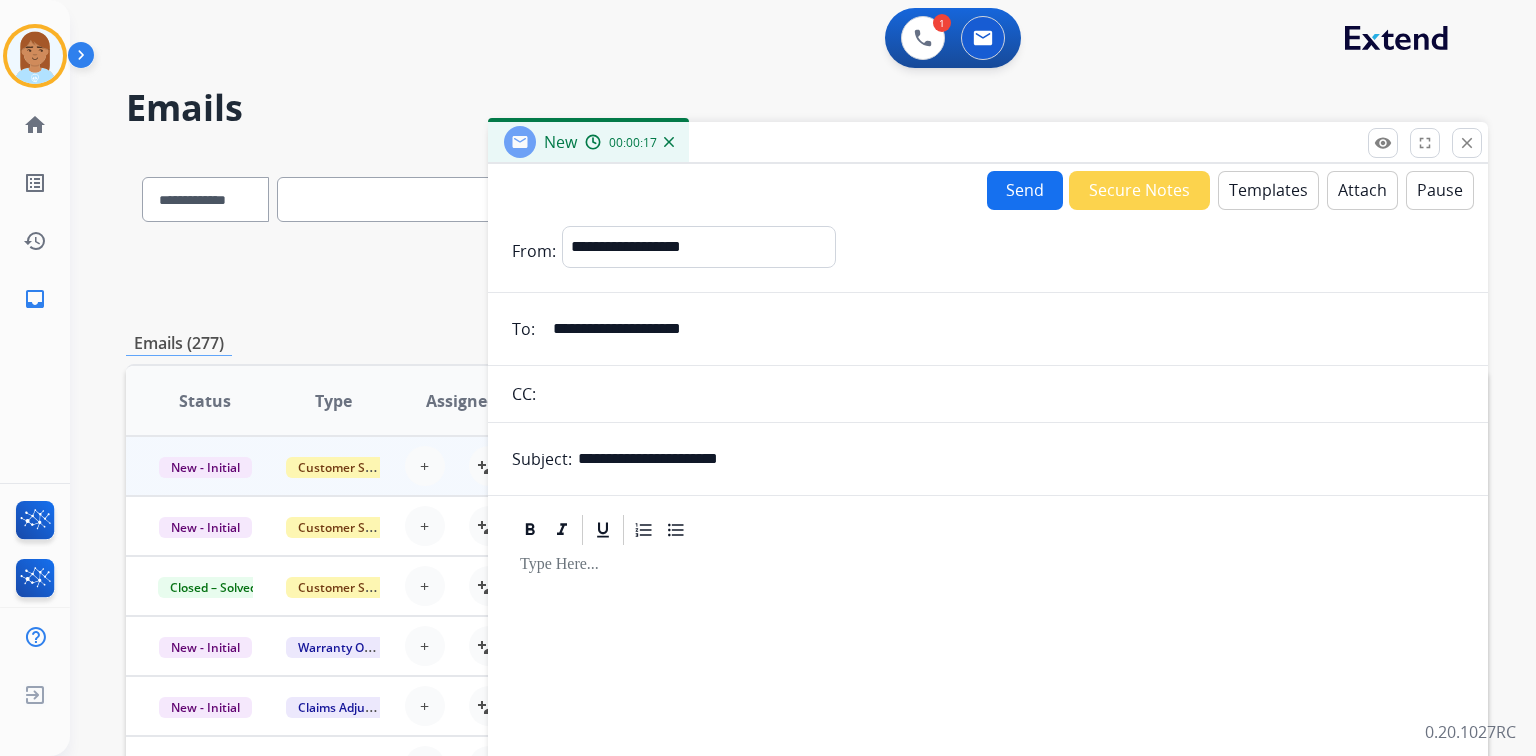 drag, startPoint x: 746, startPoint y: 459, endPoint x: 449, endPoint y: 464, distance: 297.04208 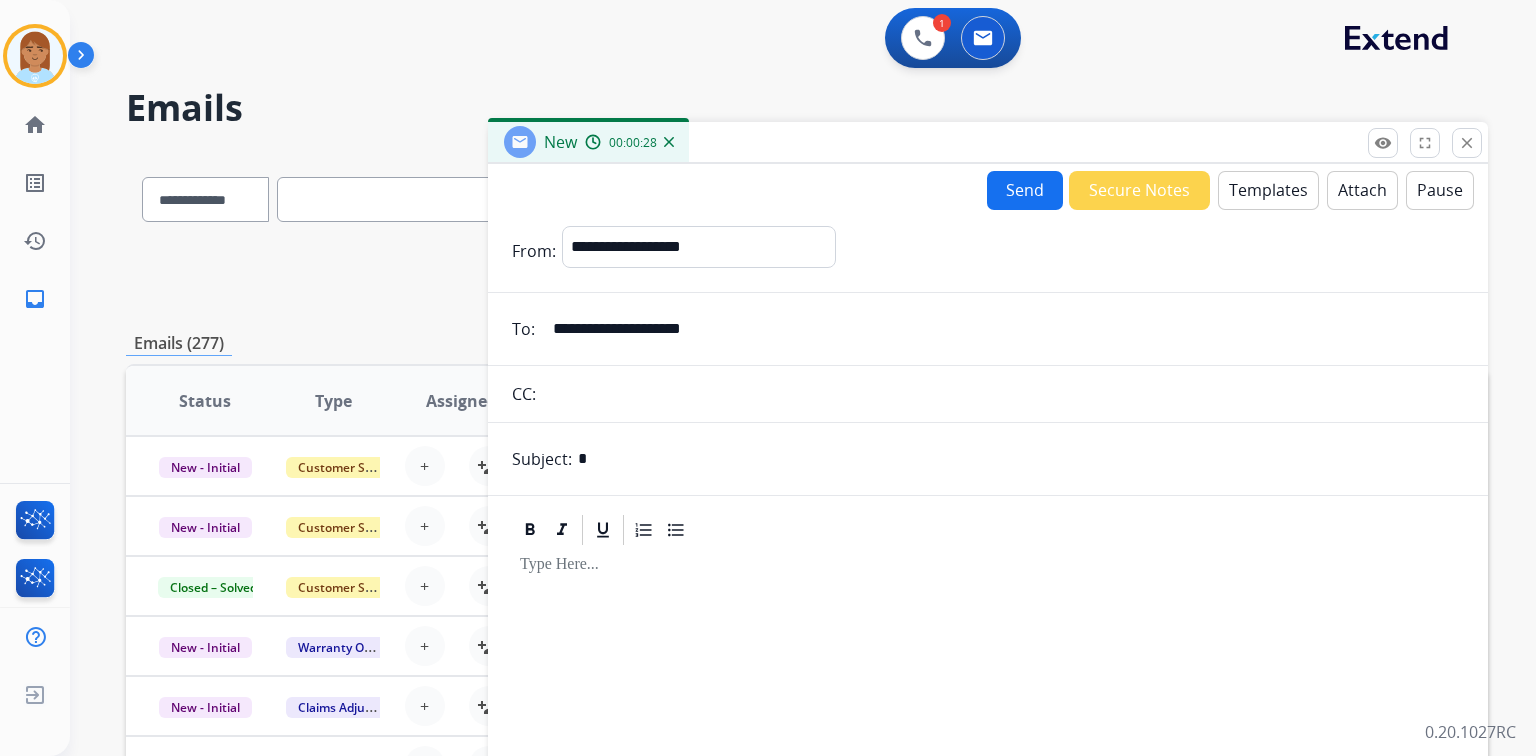 click at bounding box center [1021, 459] 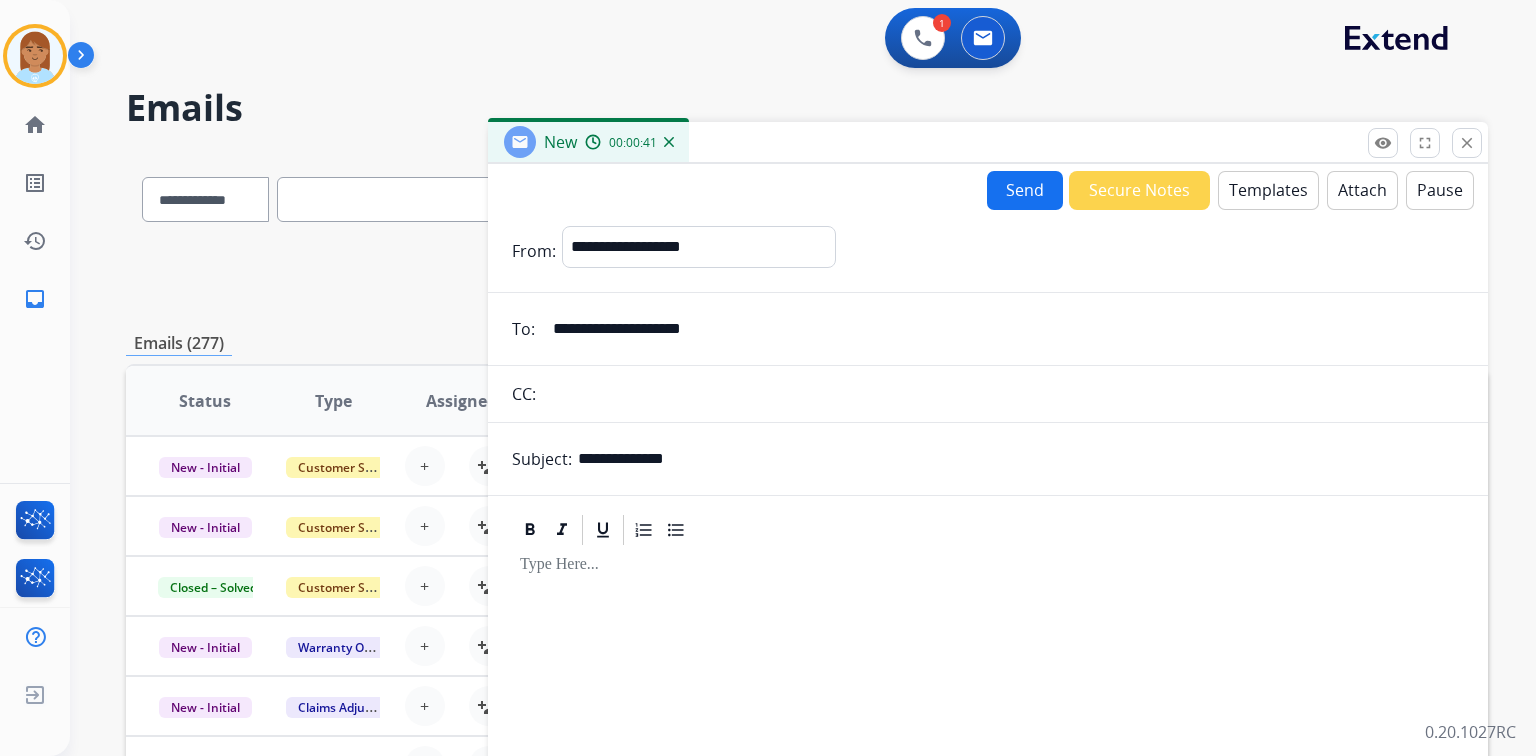type on "**********" 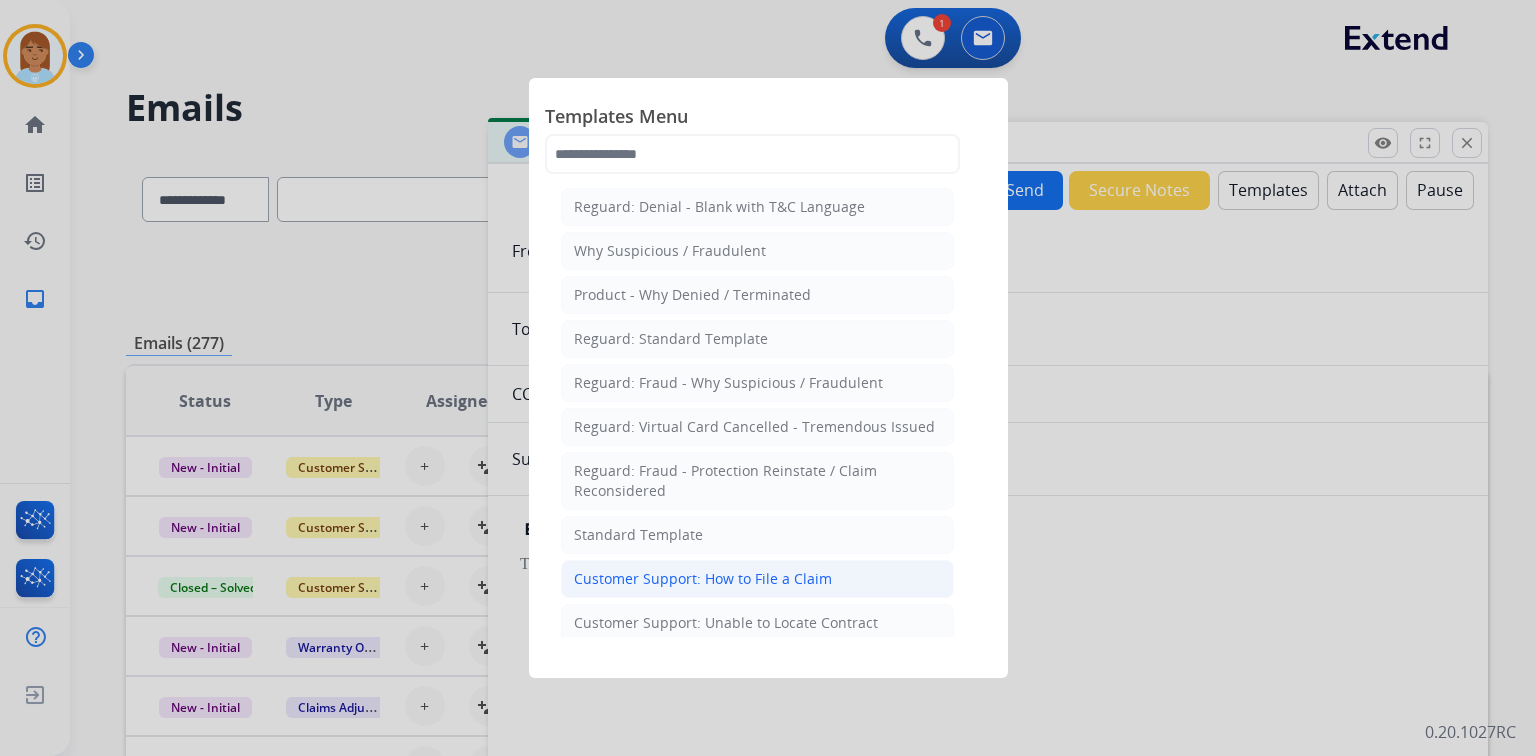 click on "Customer Support: How to File a Claim" 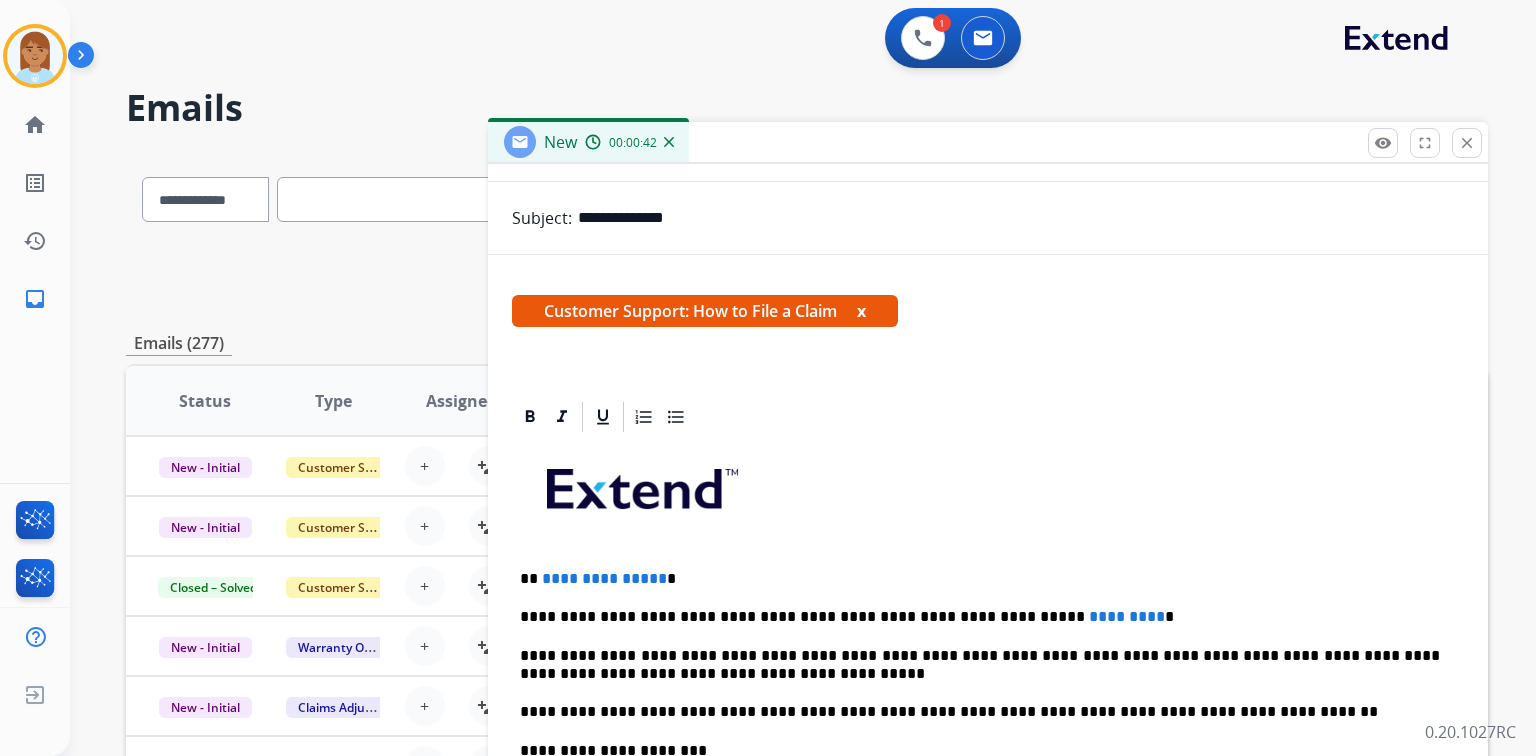 scroll, scrollTop: 383, scrollLeft: 0, axis: vertical 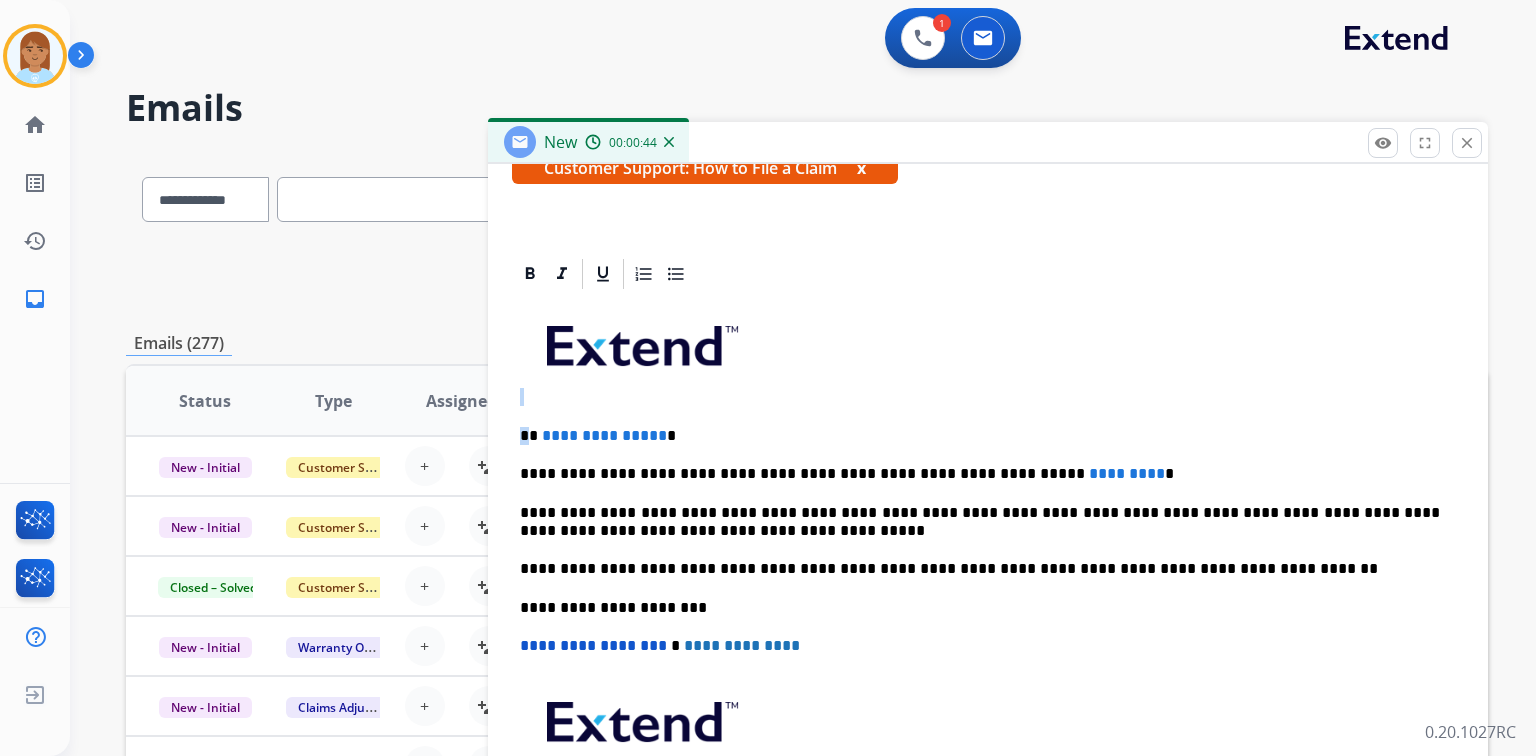 drag, startPoint x: 531, startPoint y: 428, endPoint x: 740, endPoint y: 396, distance: 211.43556 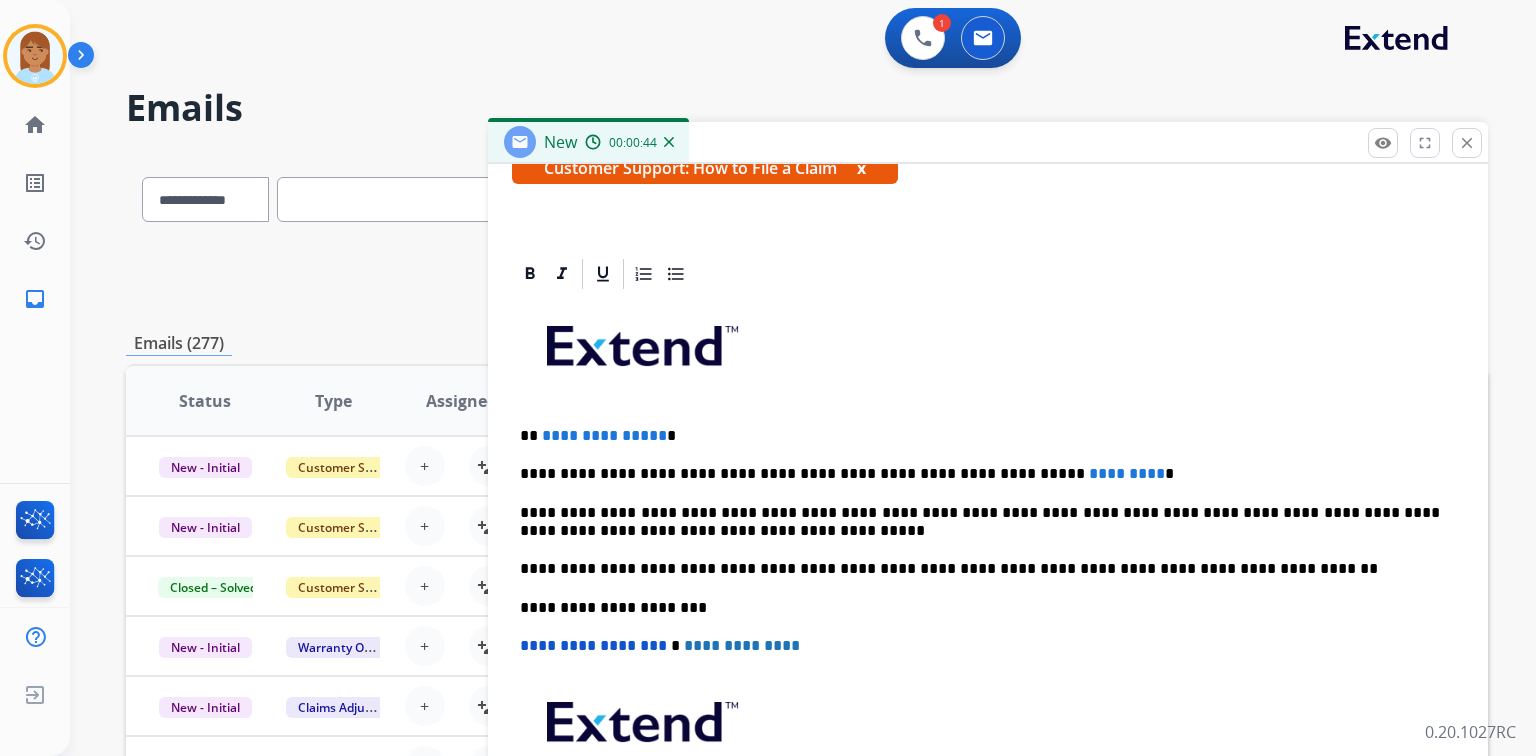 click on "**********" at bounding box center (988, 597) 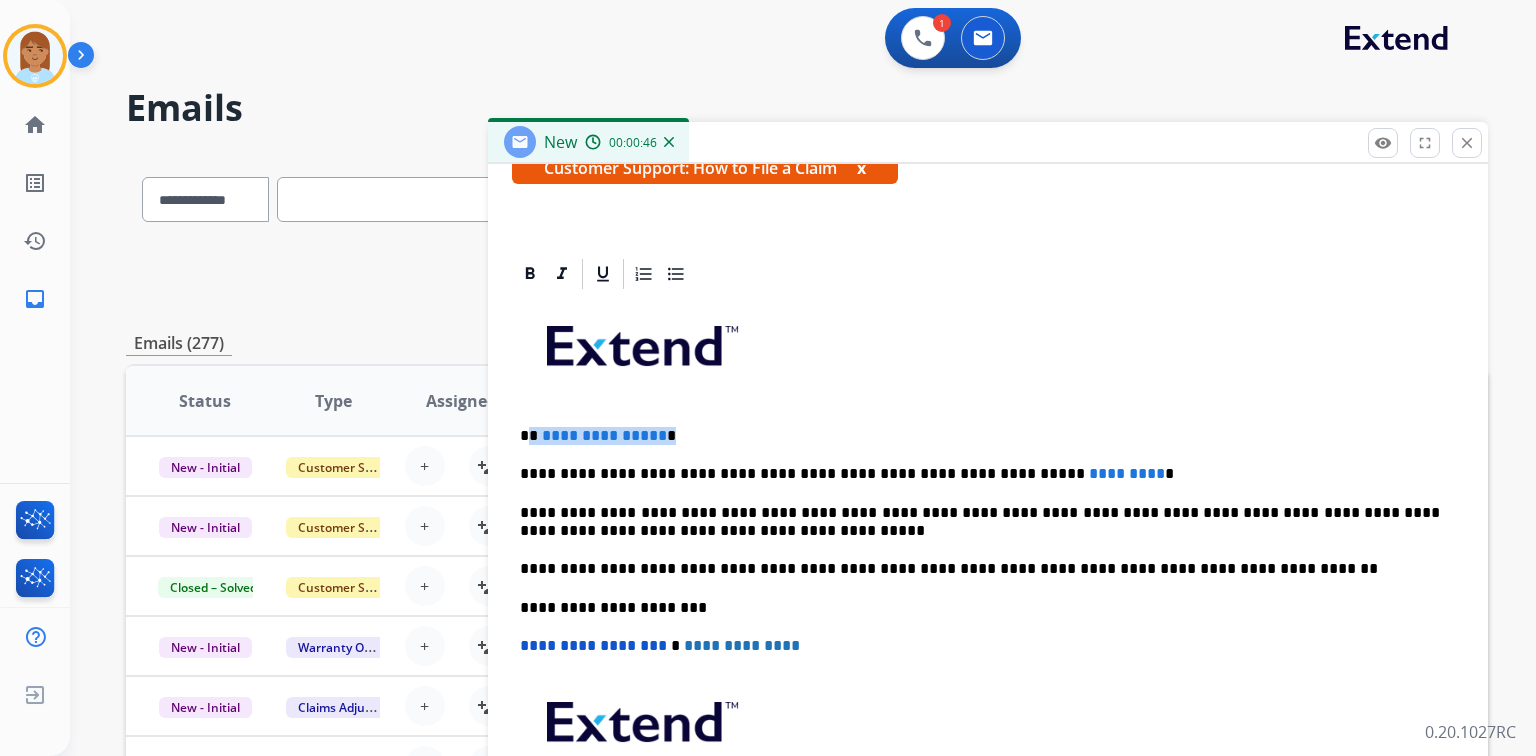 drag, startPoint x: 528, startPoint y: 435, endPoint x: 690, endPoint y: 432, distance: 162.02777 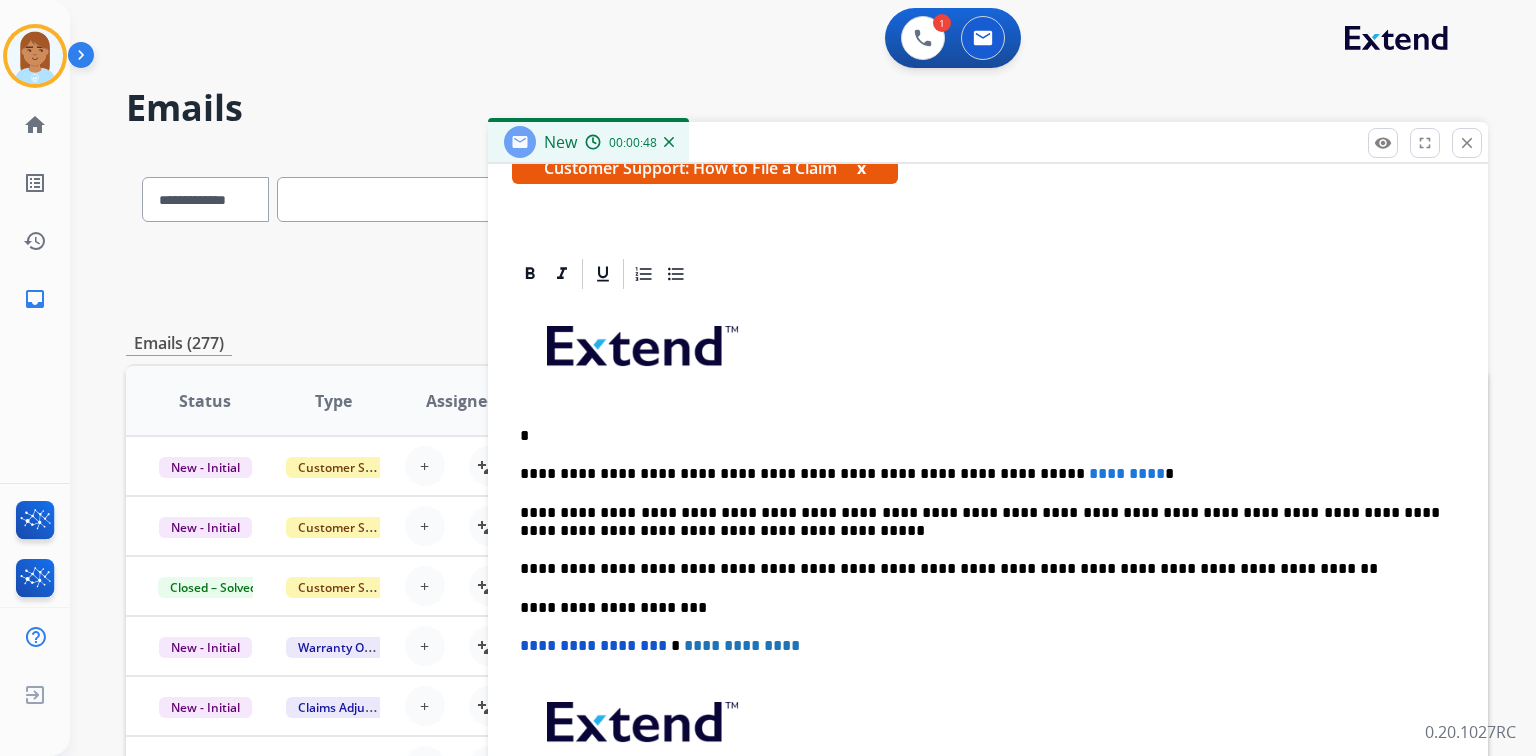 type 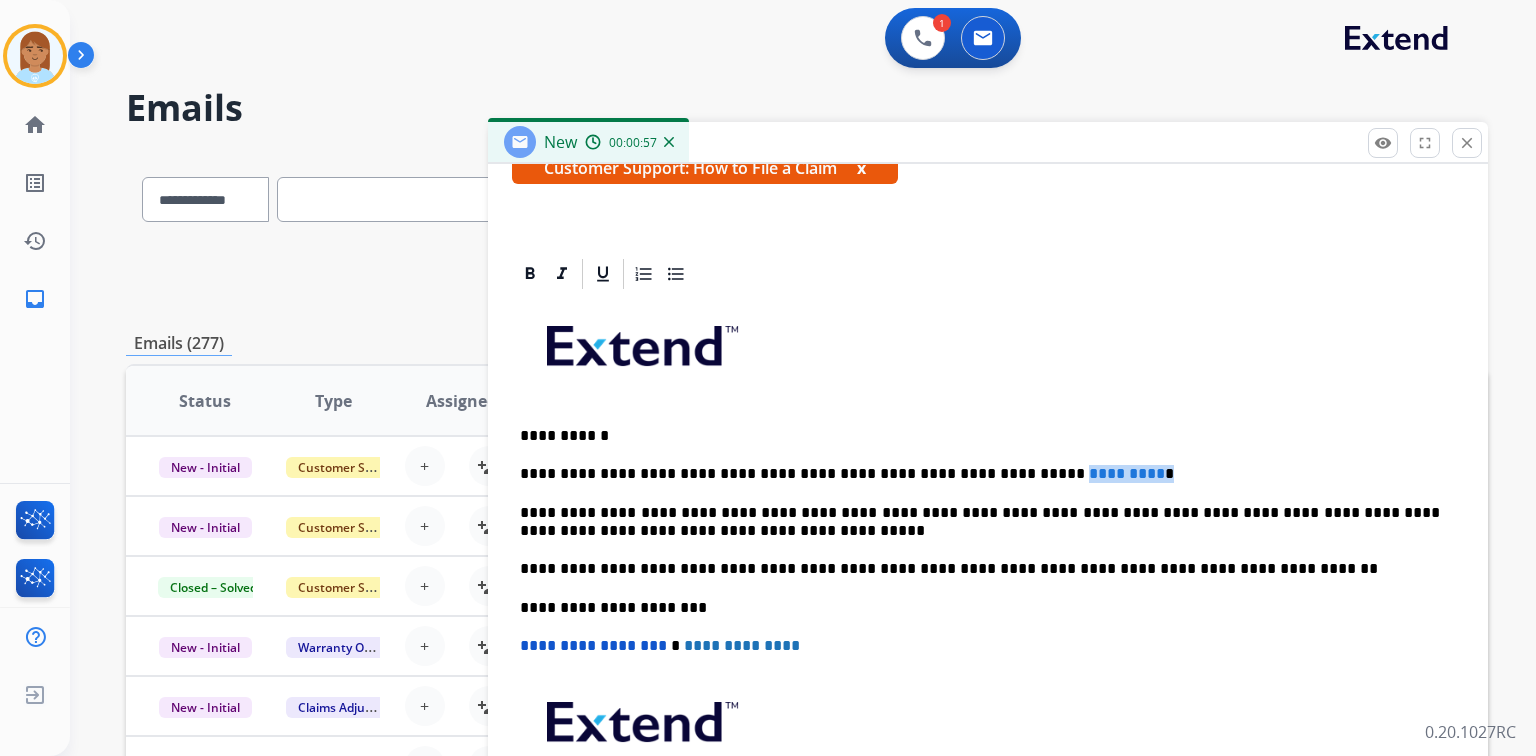 drag, startPoint x: 980, startPoint y: 470, endPoint x: 1121, endPoint y: 462, distance: 141.22676 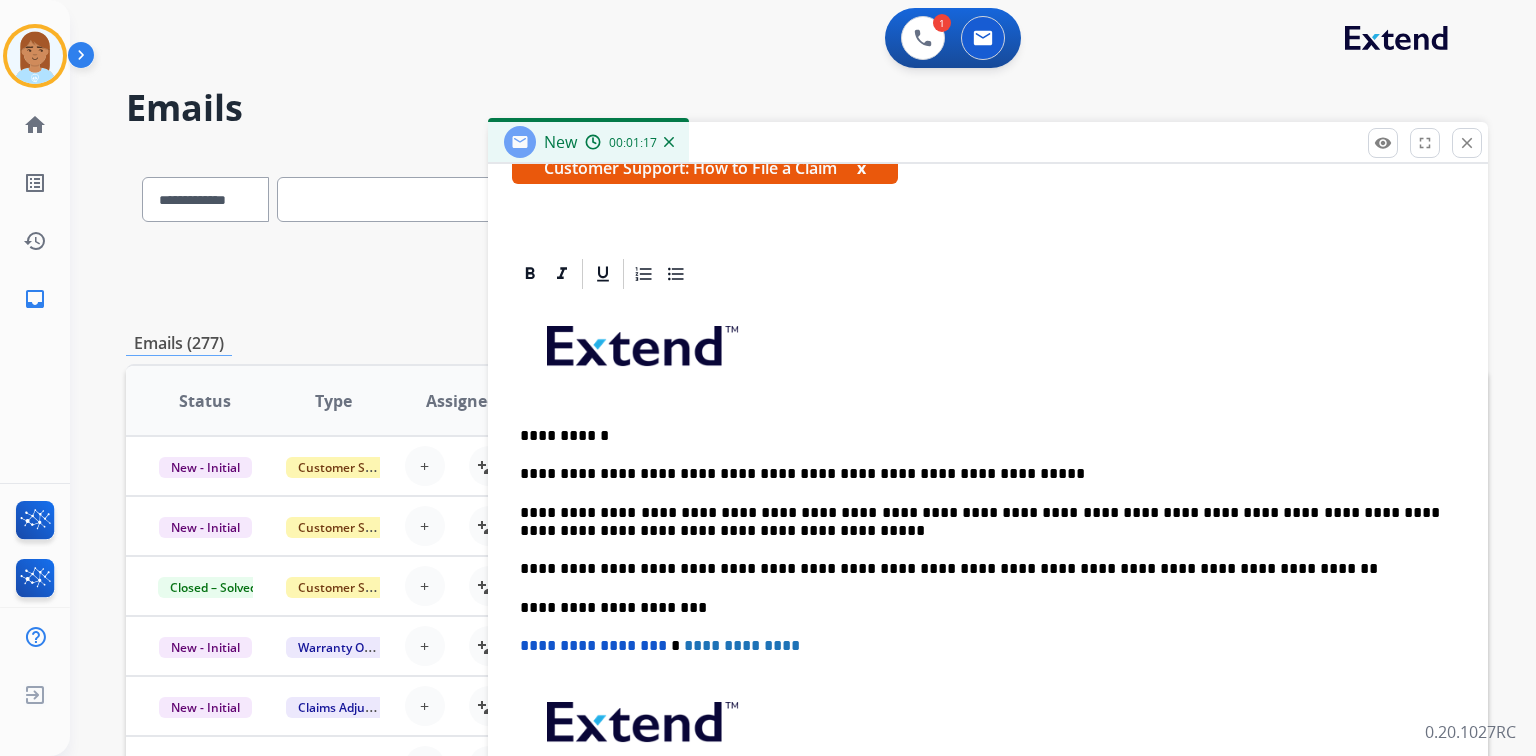 click on "**********" at bounding box center (980, 474) 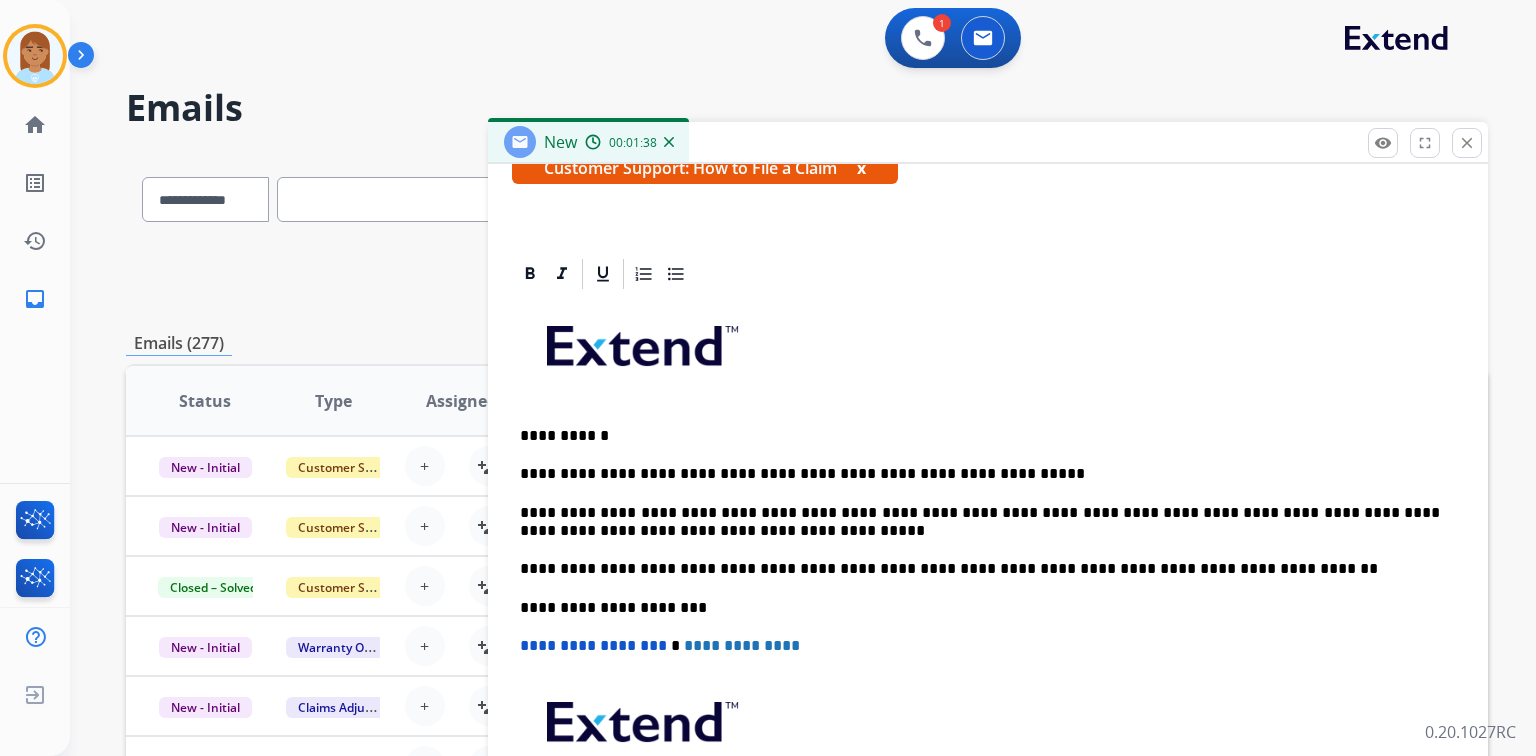 click on "**********" at bounding box center (980, 474) 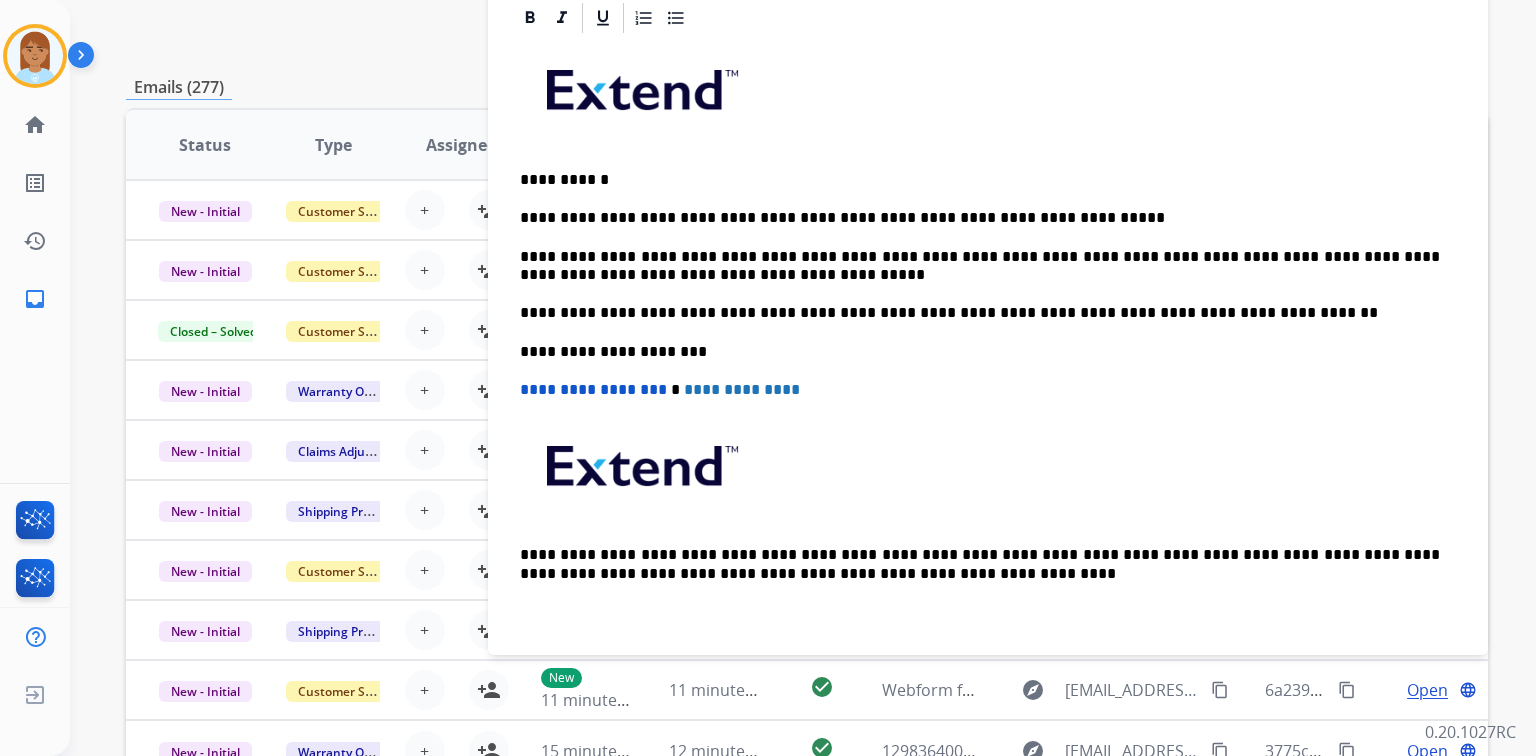 scroll, scrollTop: 381, scrollLeft: 0, axis: vertical 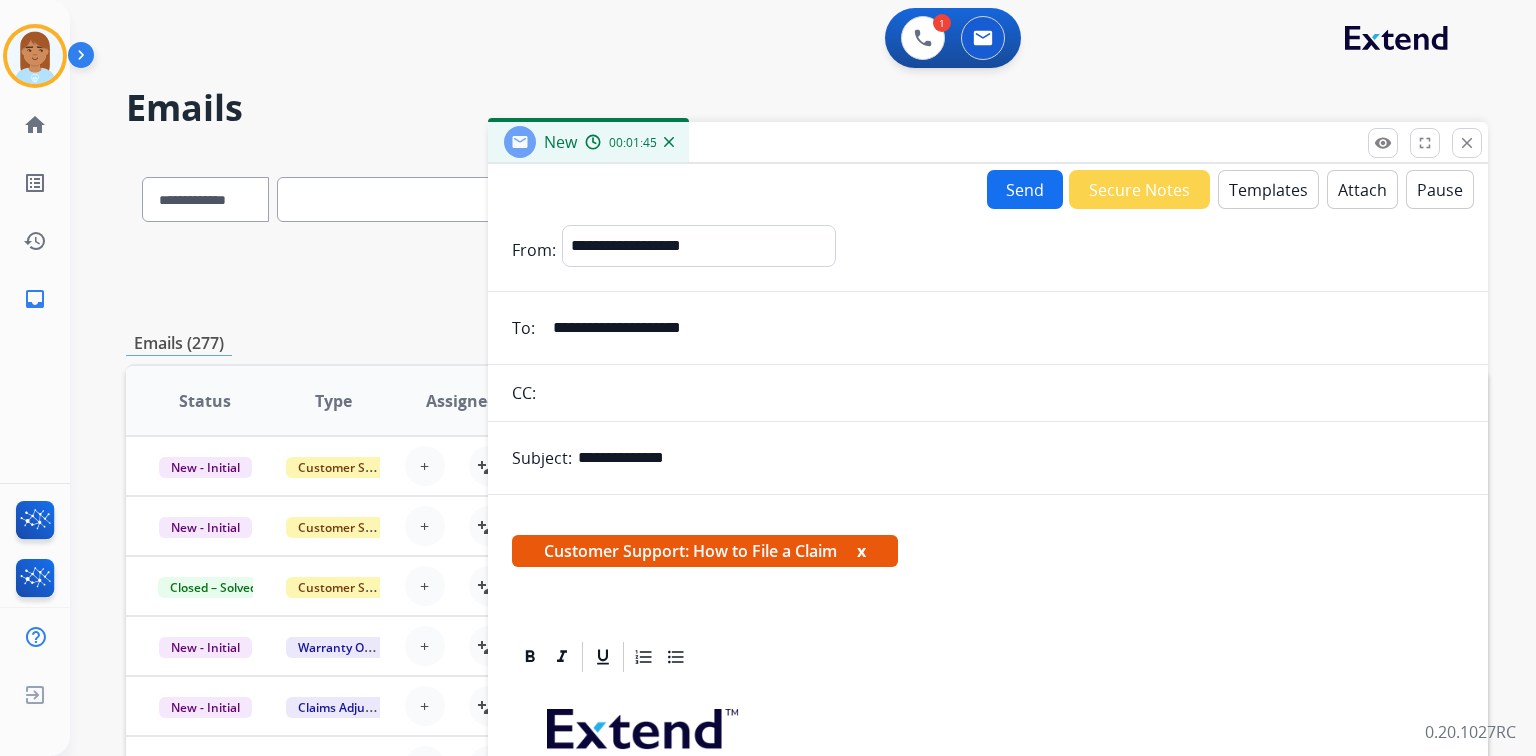 click on "Send" at bounding box center [1025, 189] 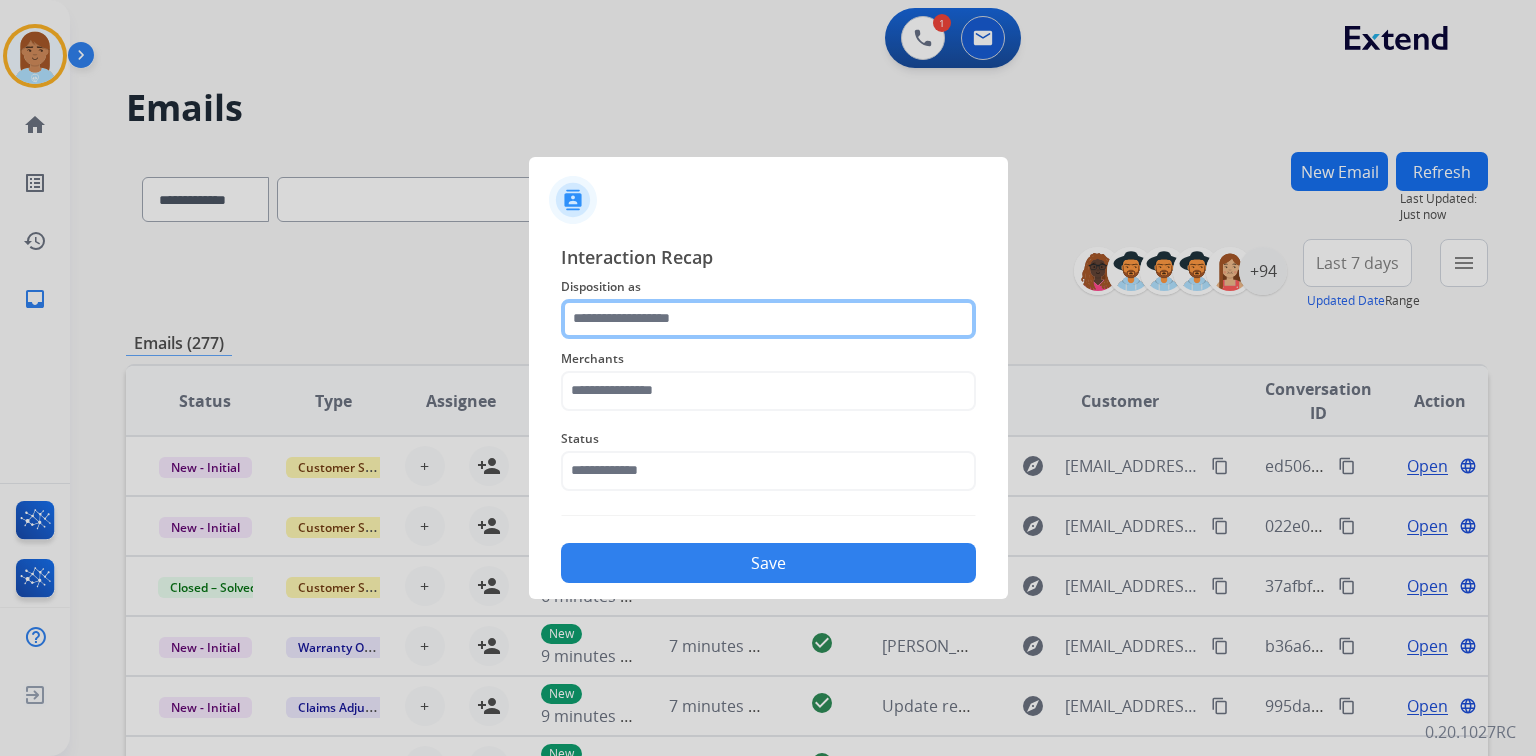 click 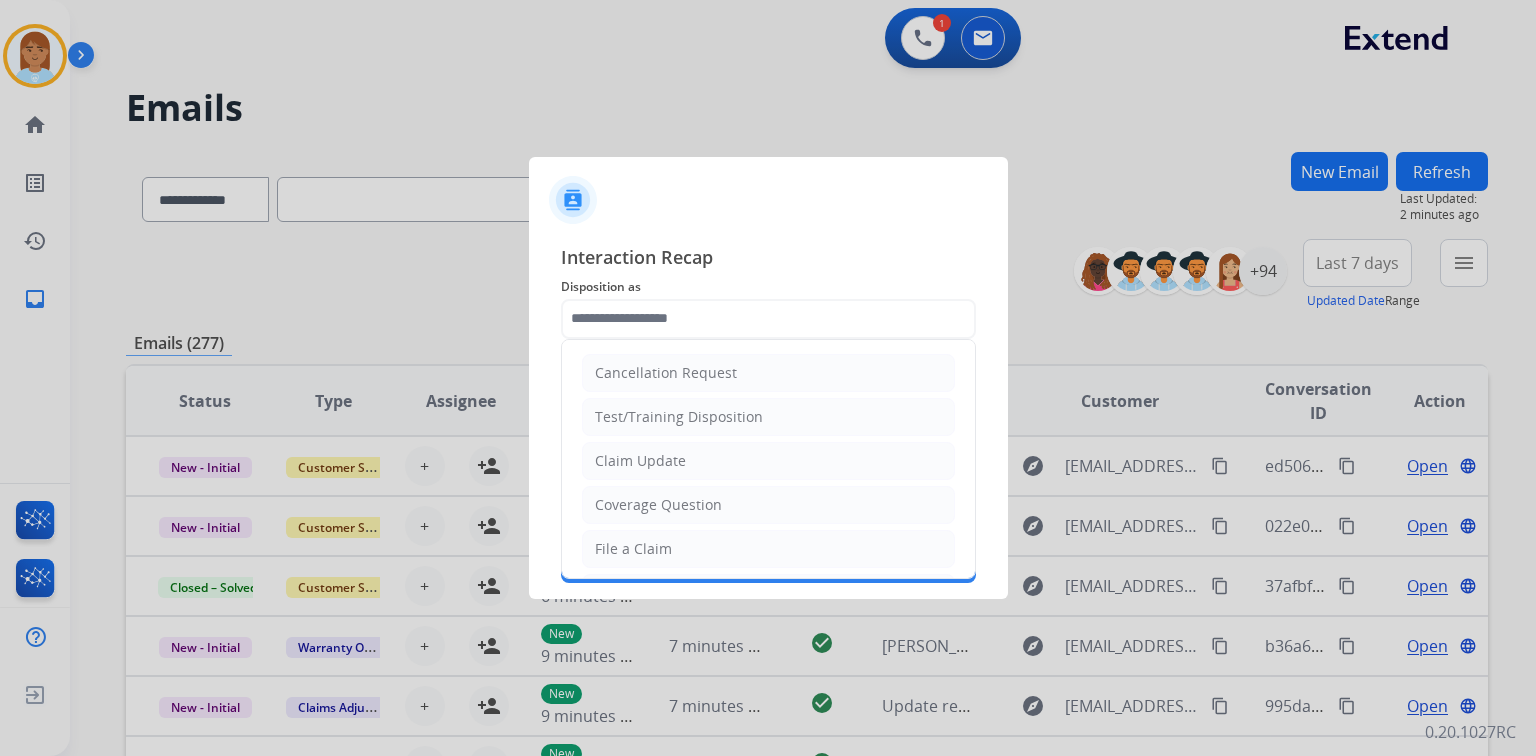 click on "File a Claim" 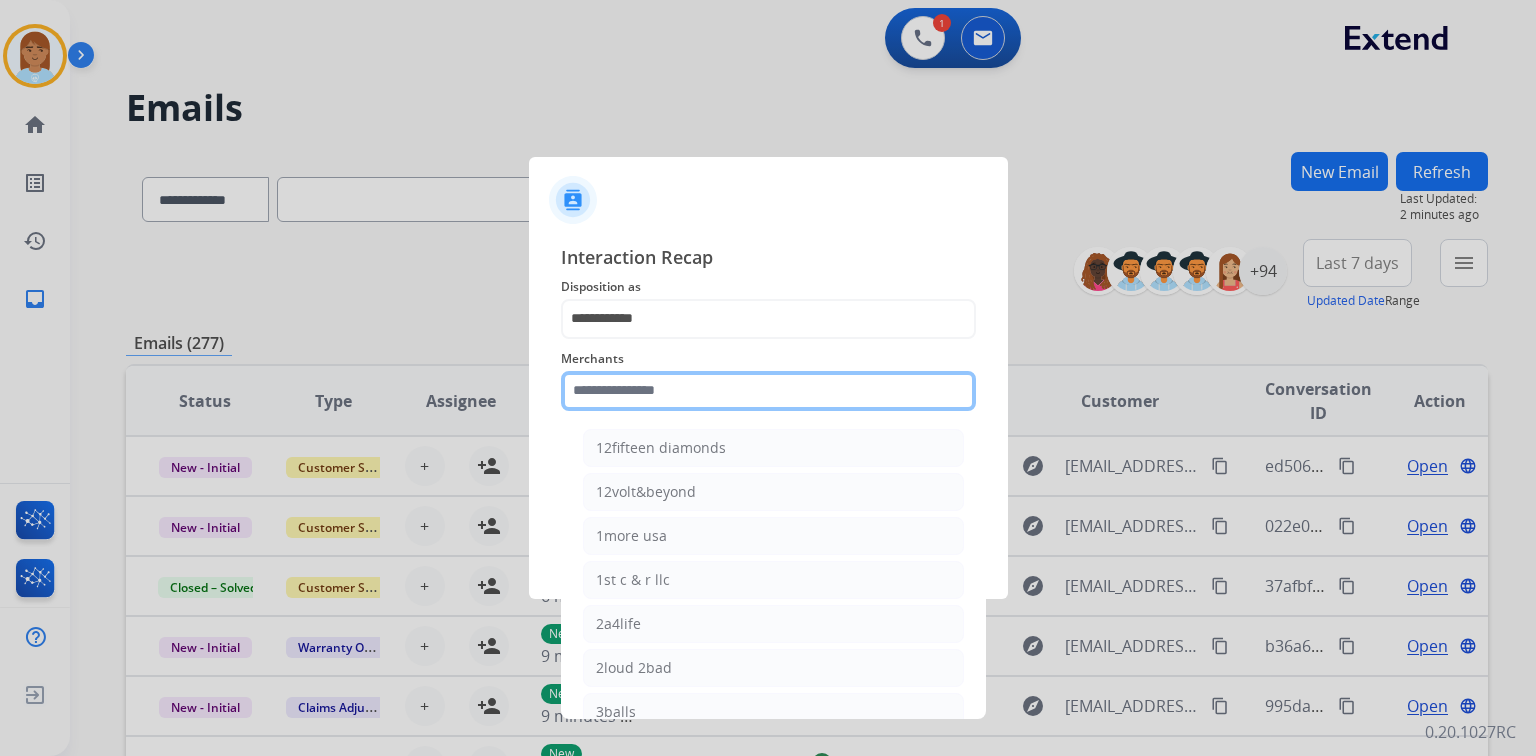 click 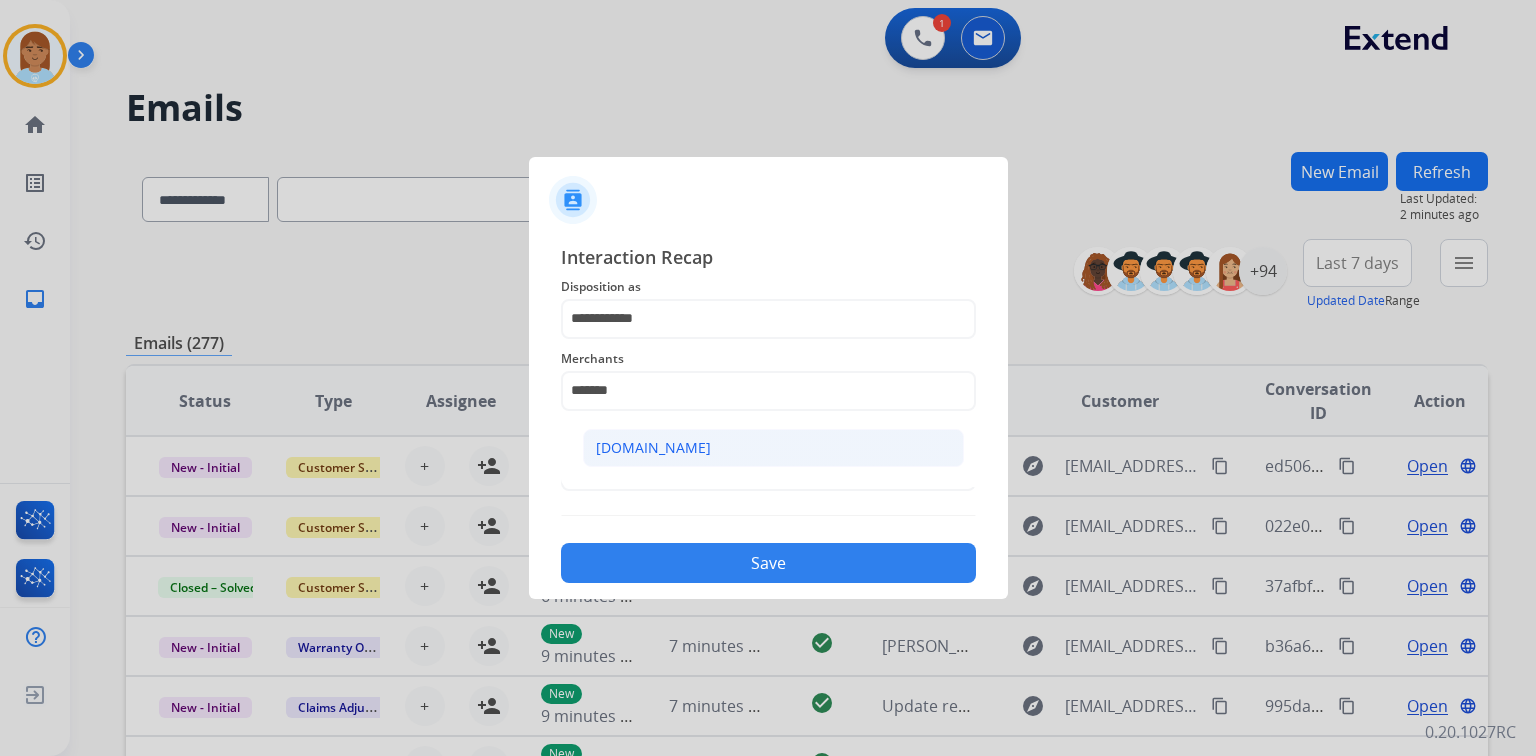 click on "[DOMAIN_NAME]" 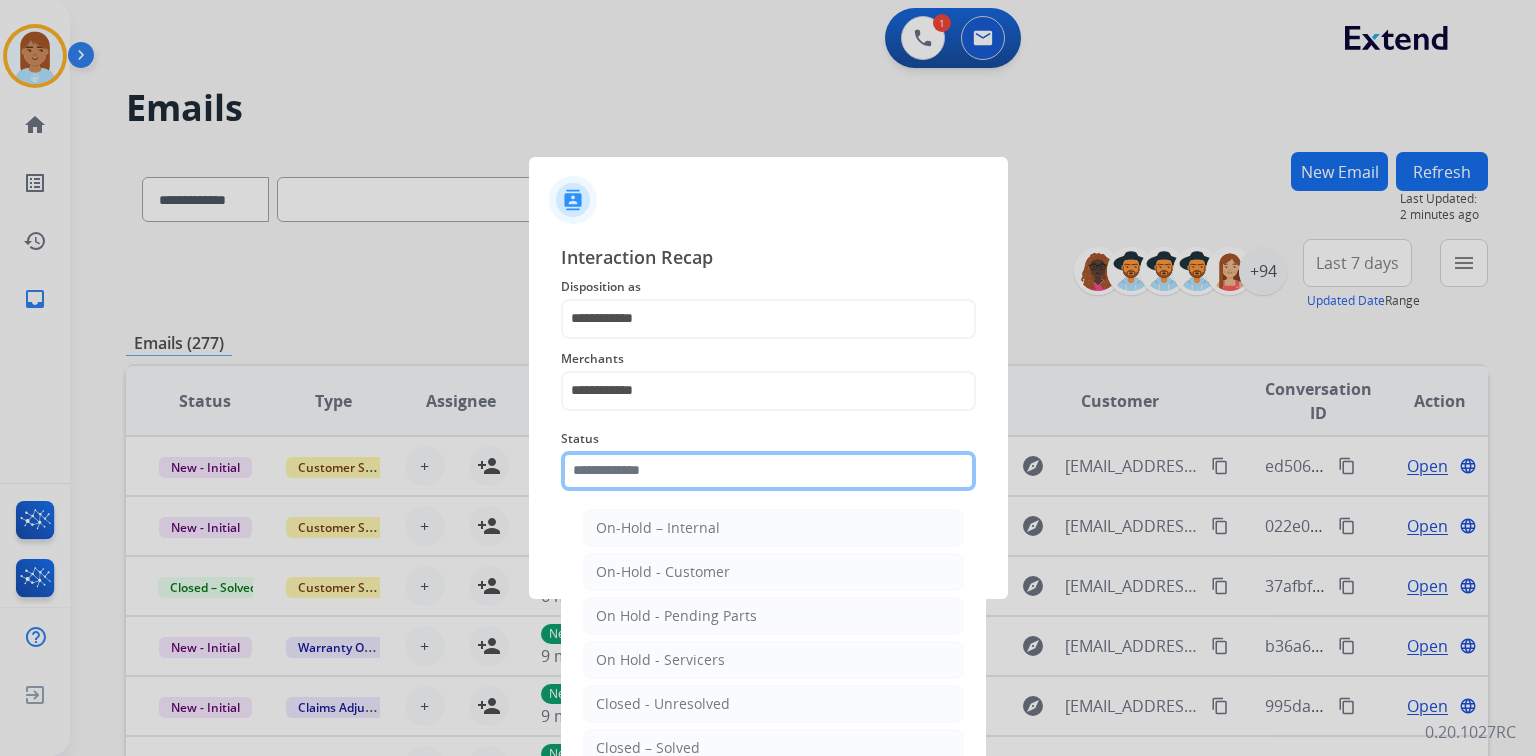 click 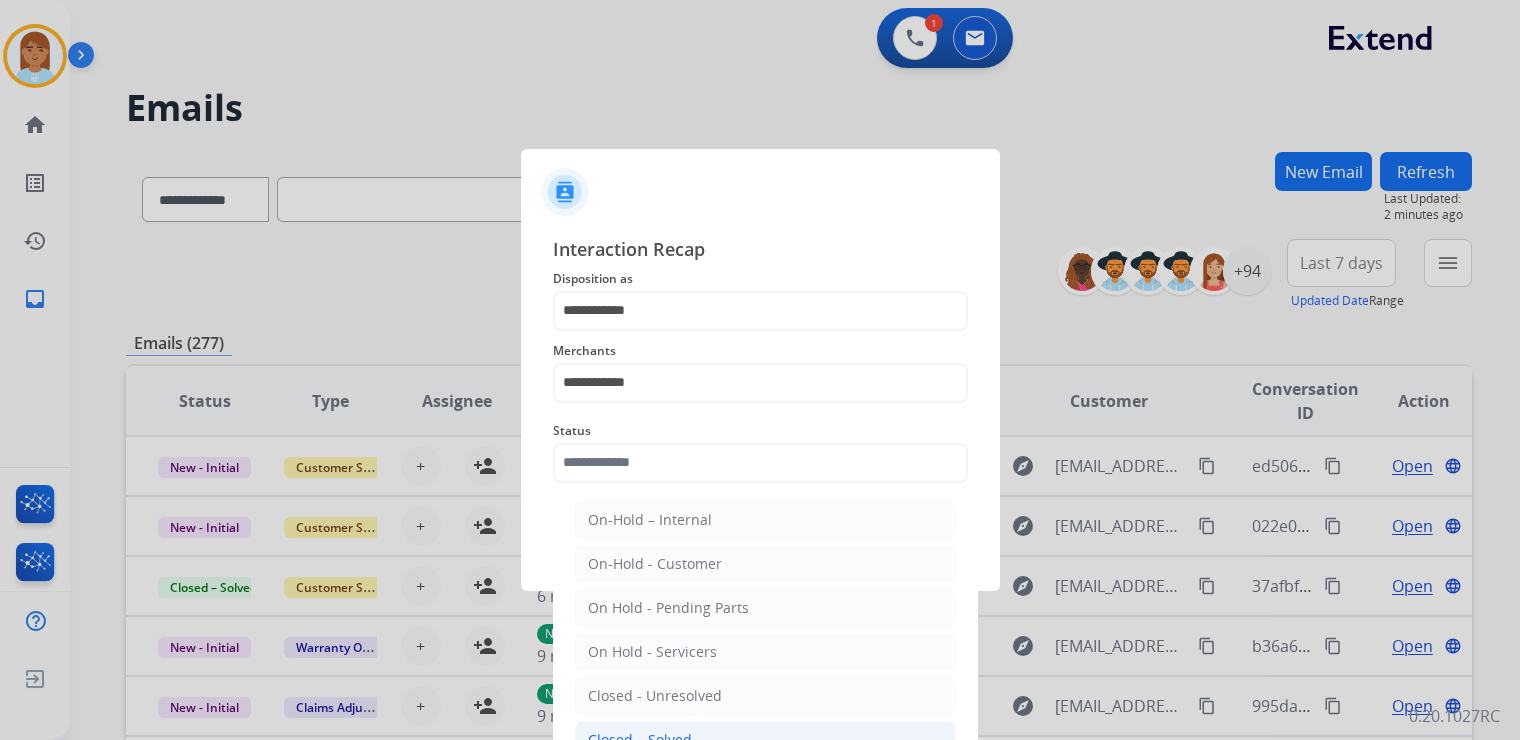 click on "Closed – Solved" 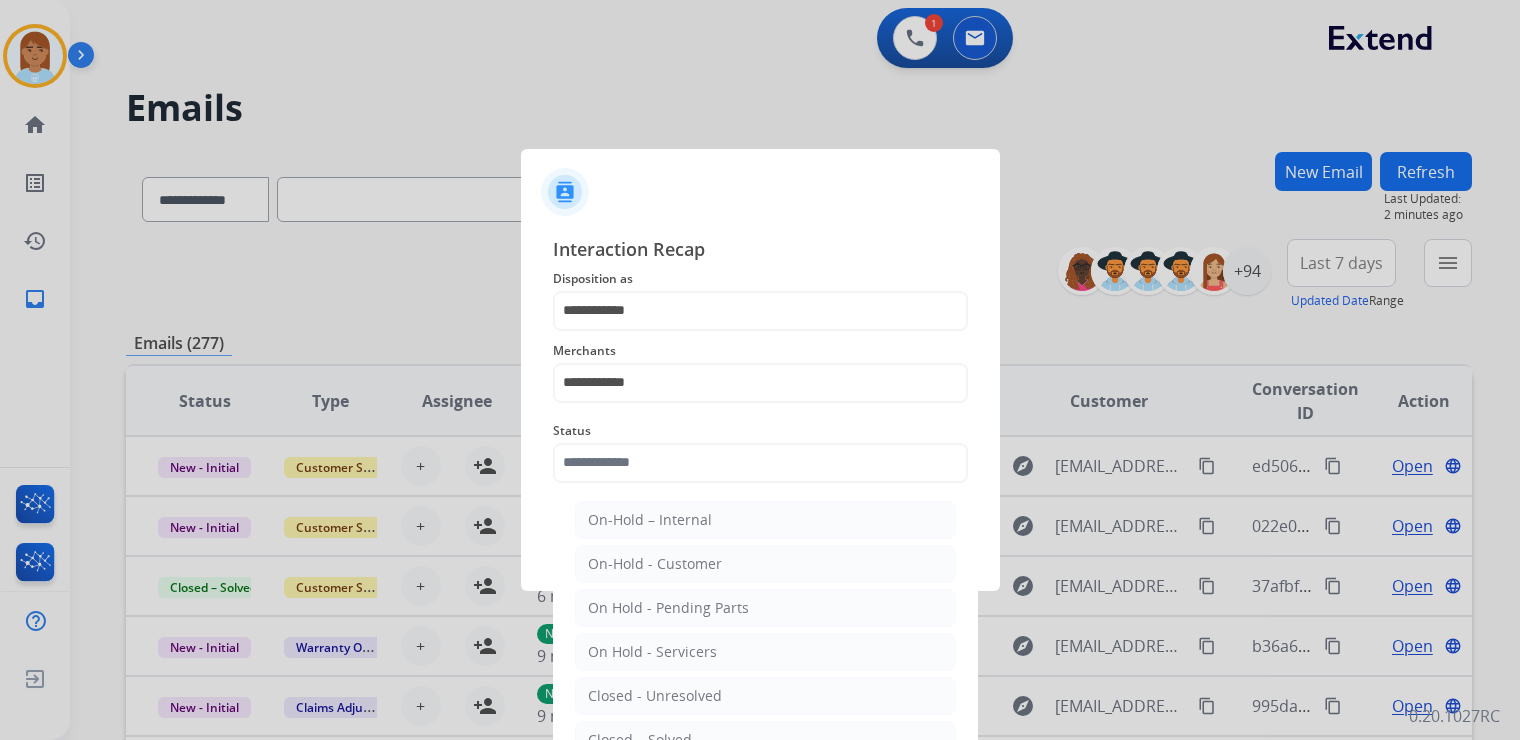 type on "**********" 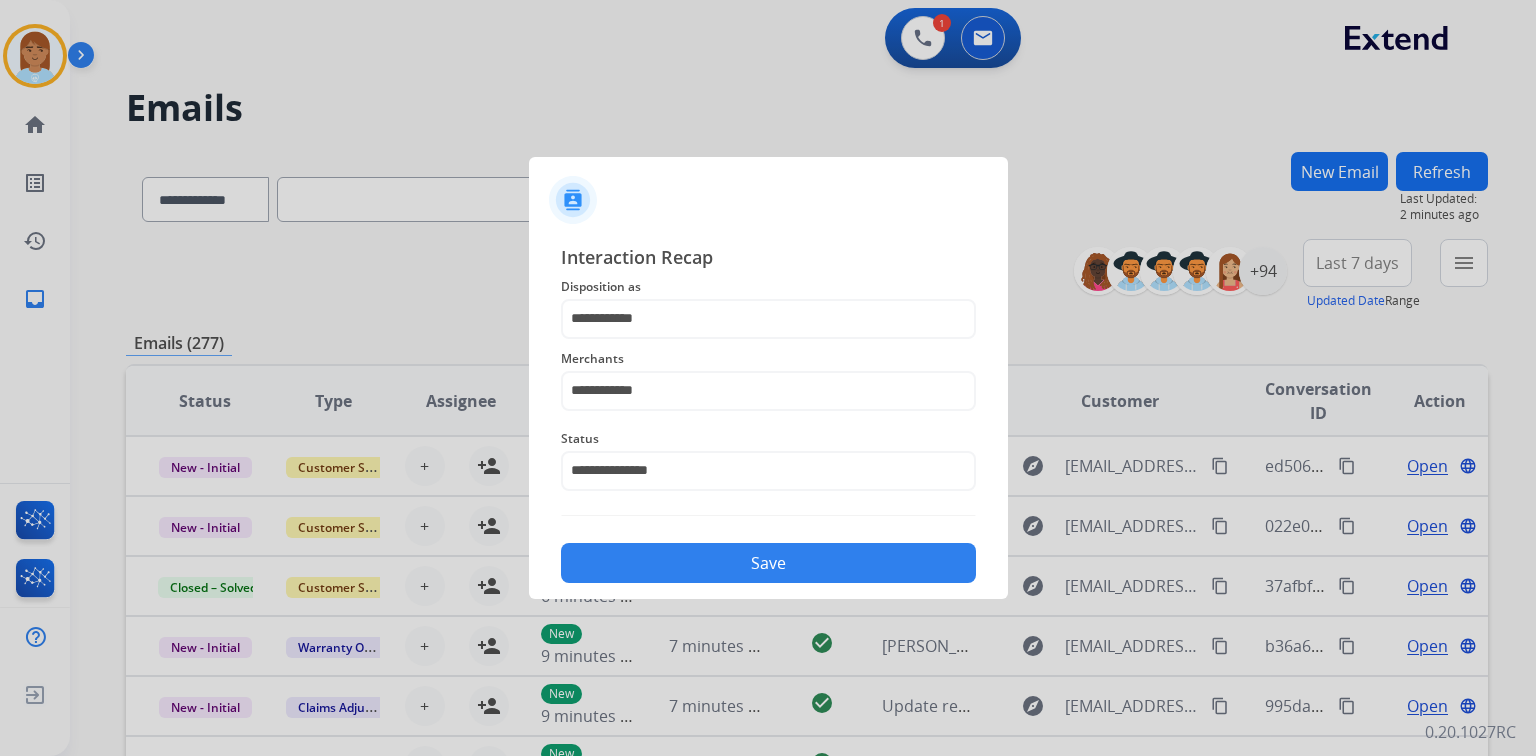 click on "Save" 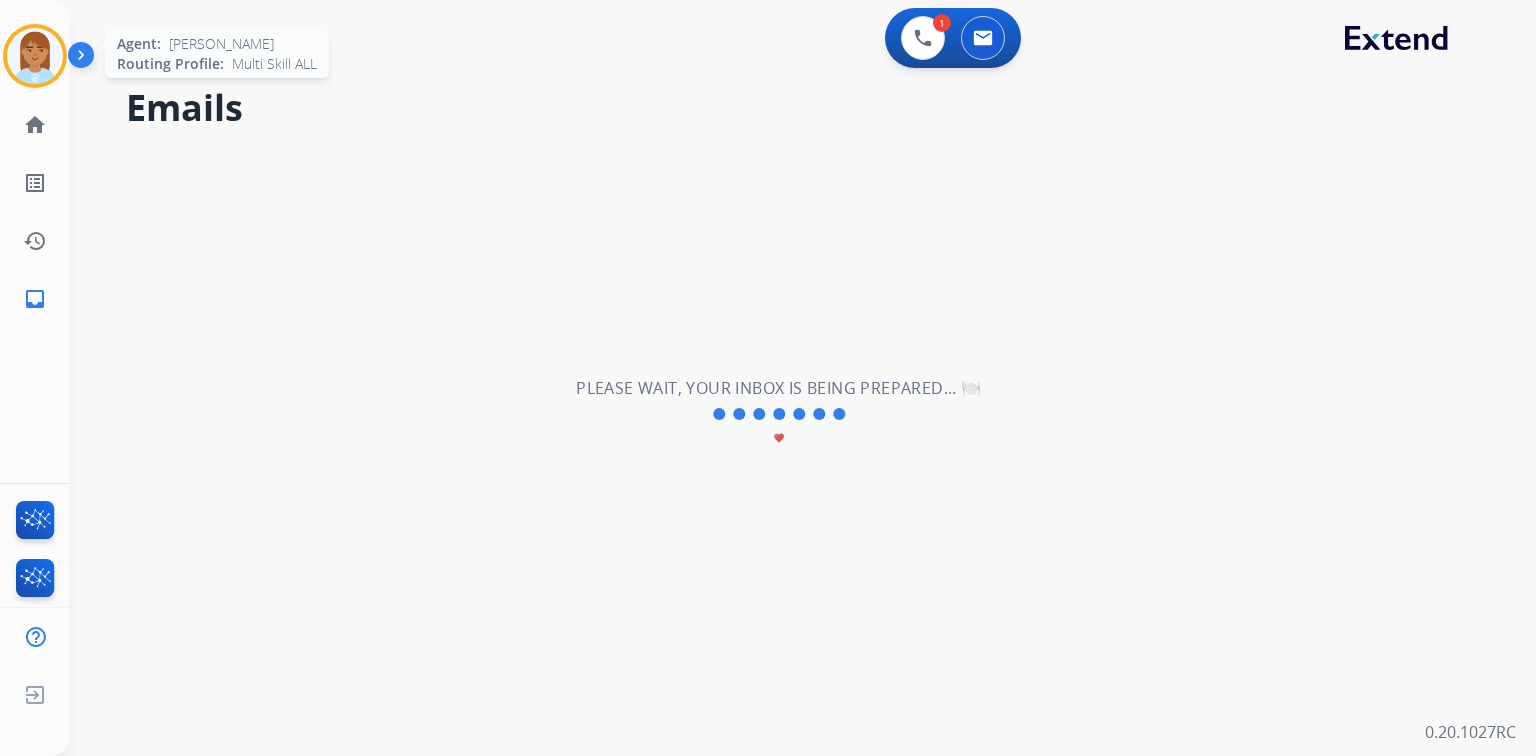 click at bounding box center [35, 56] 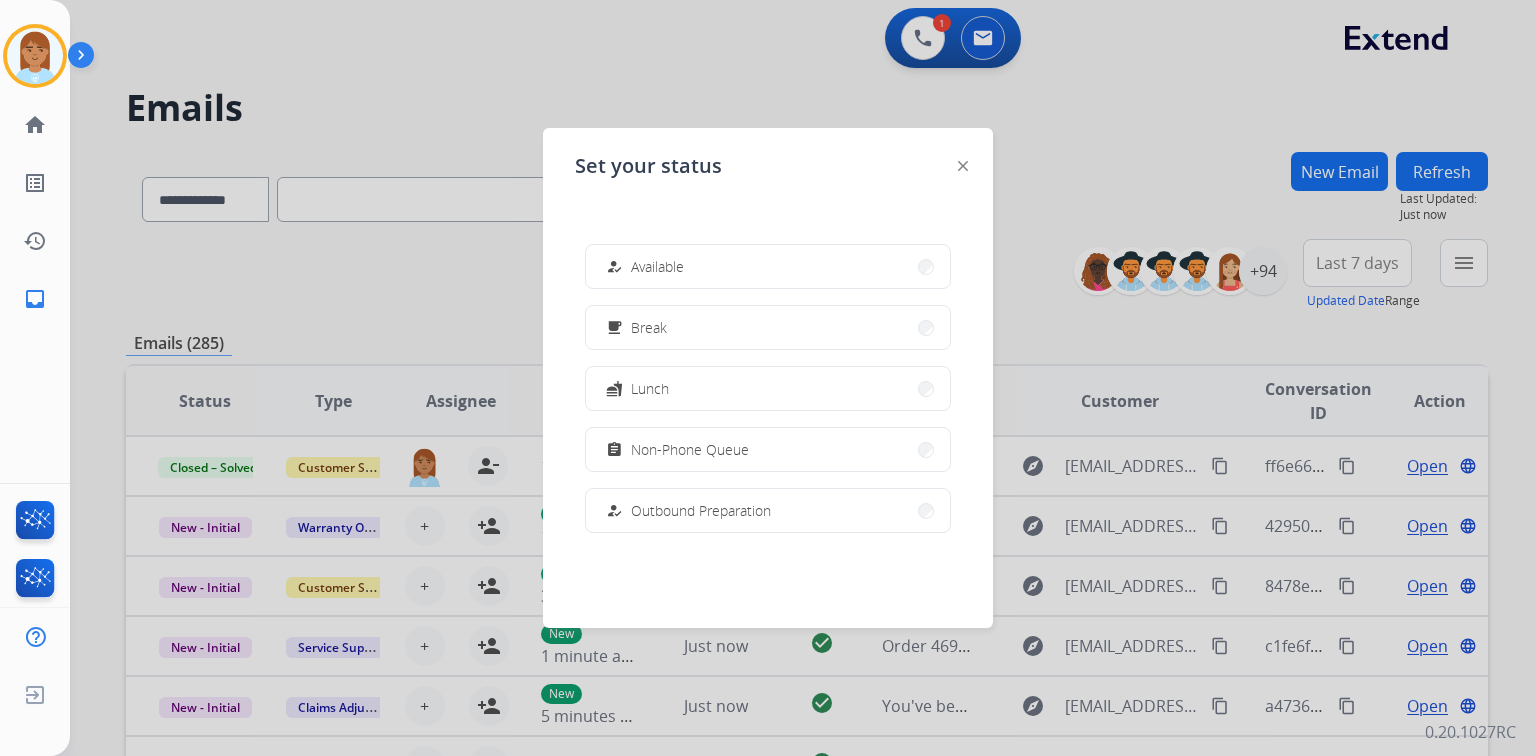 click at bounding box center (768, 378) 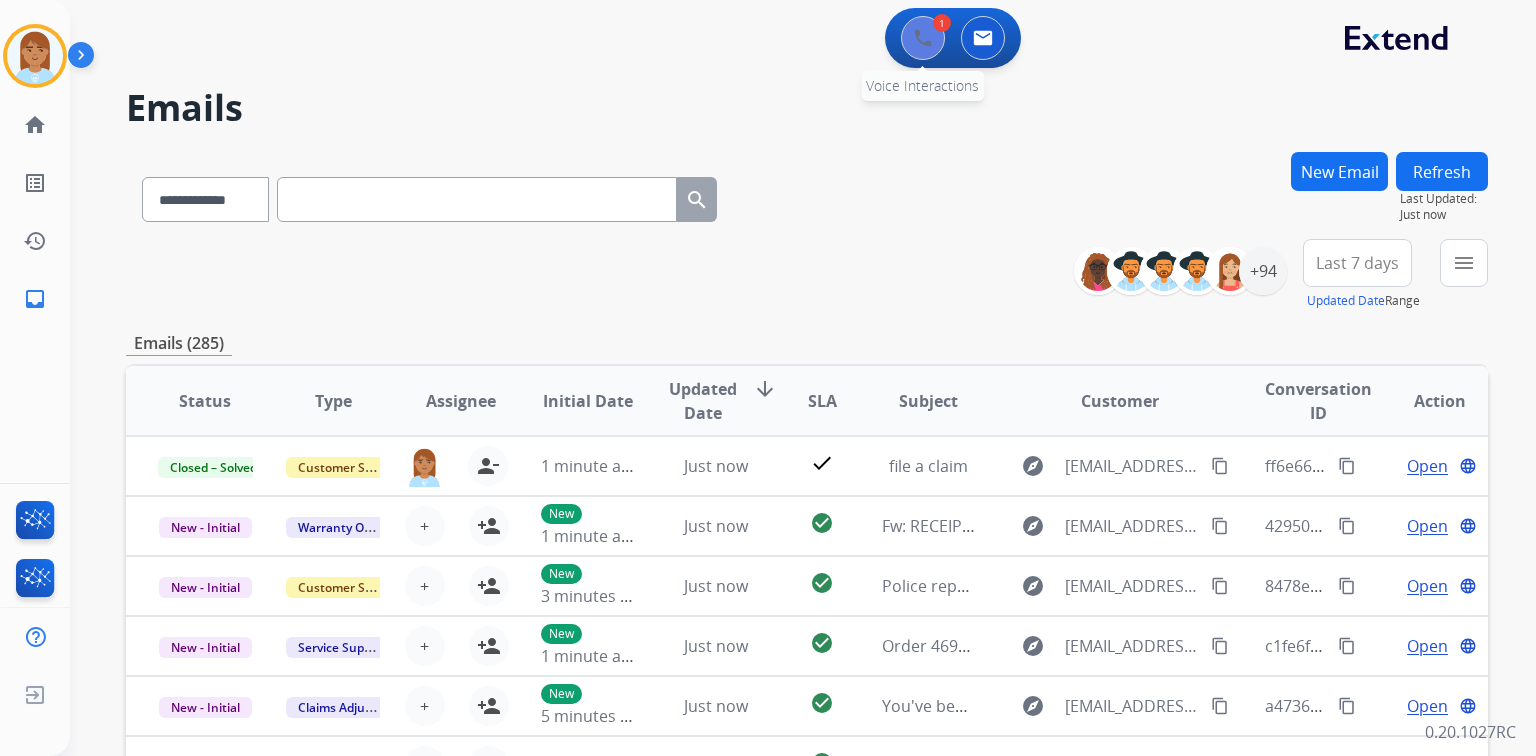 click at bounding box center [923, 38] 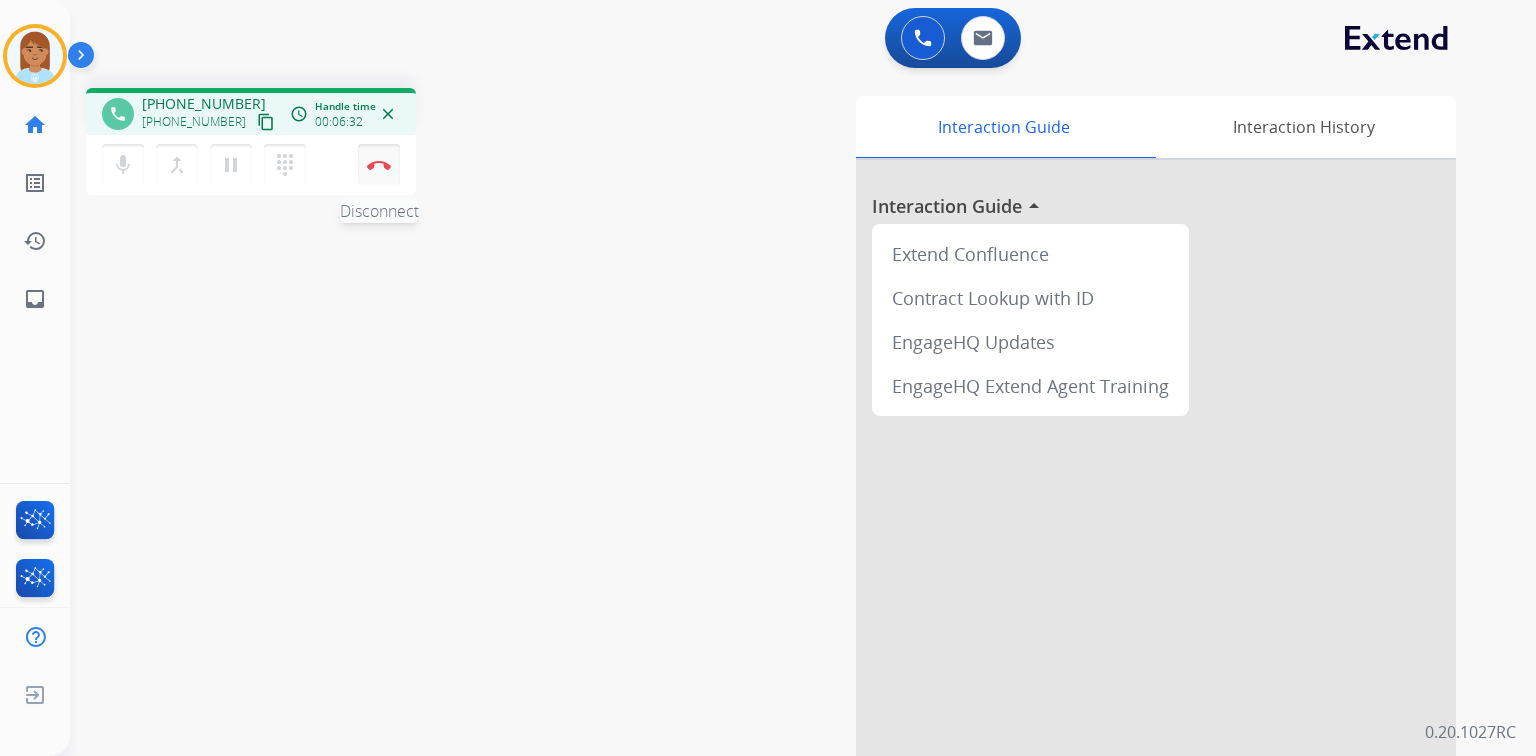 click at bounding box center (379, 165) 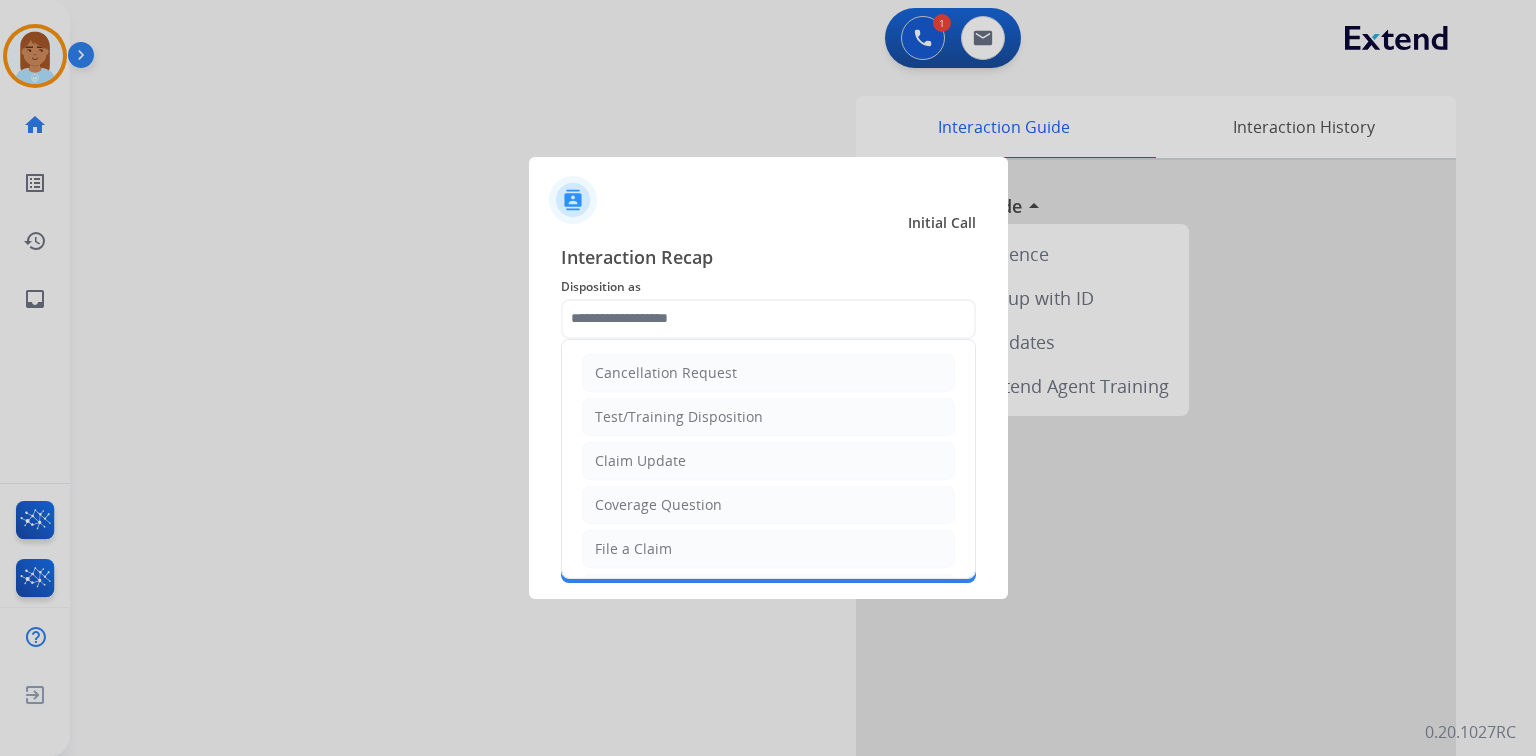 click 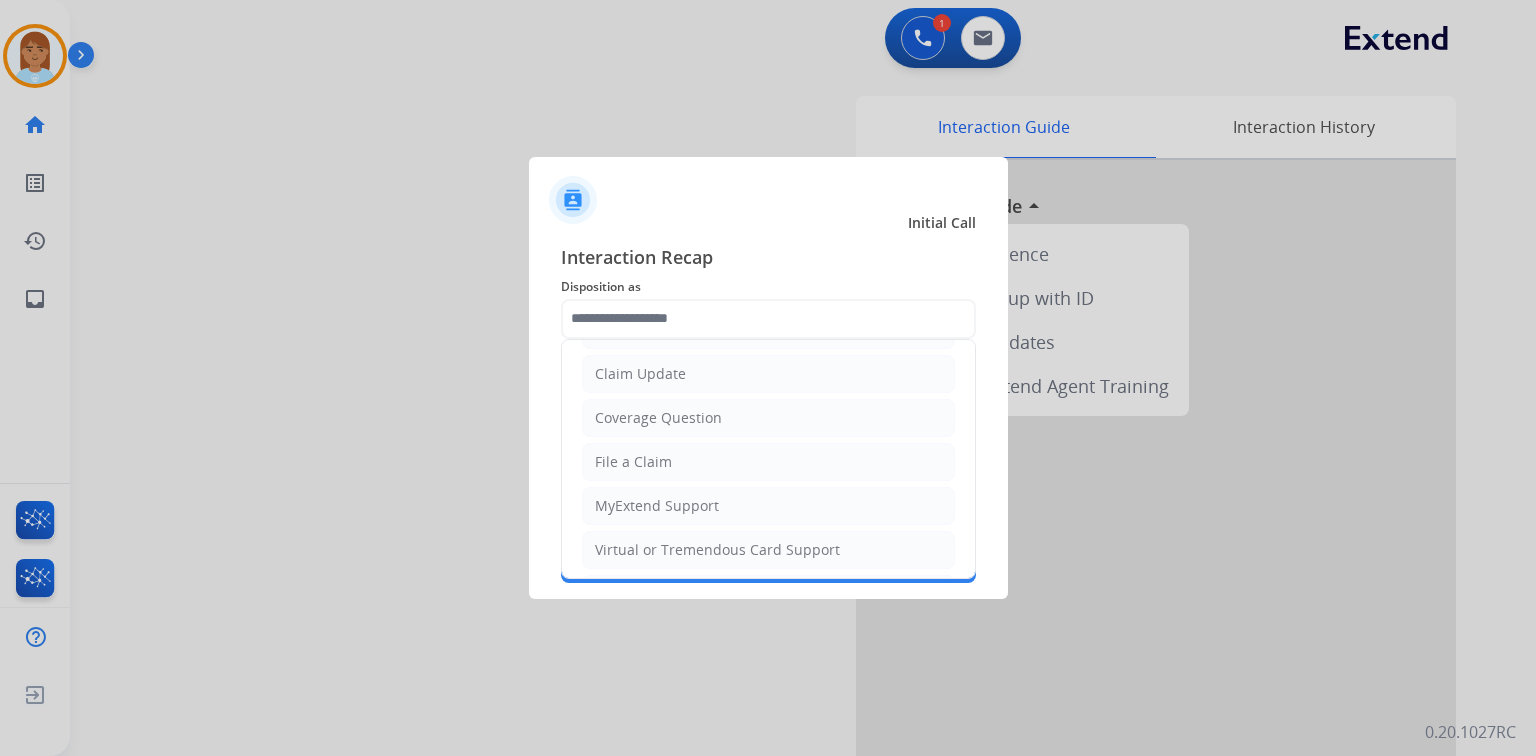 scroll, scrollTop: 0, scrollLeft: 0, axis: both 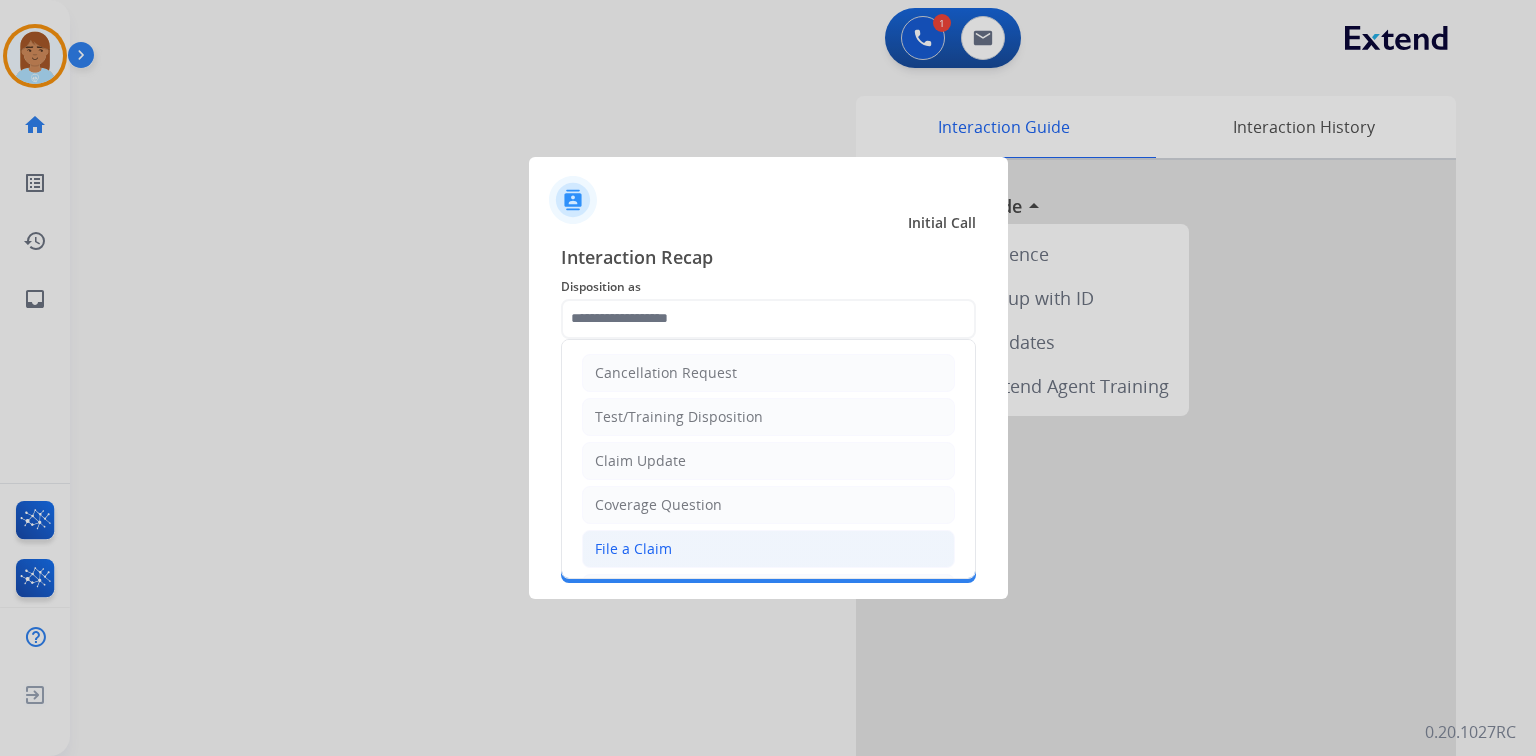 click on "File a Claim" 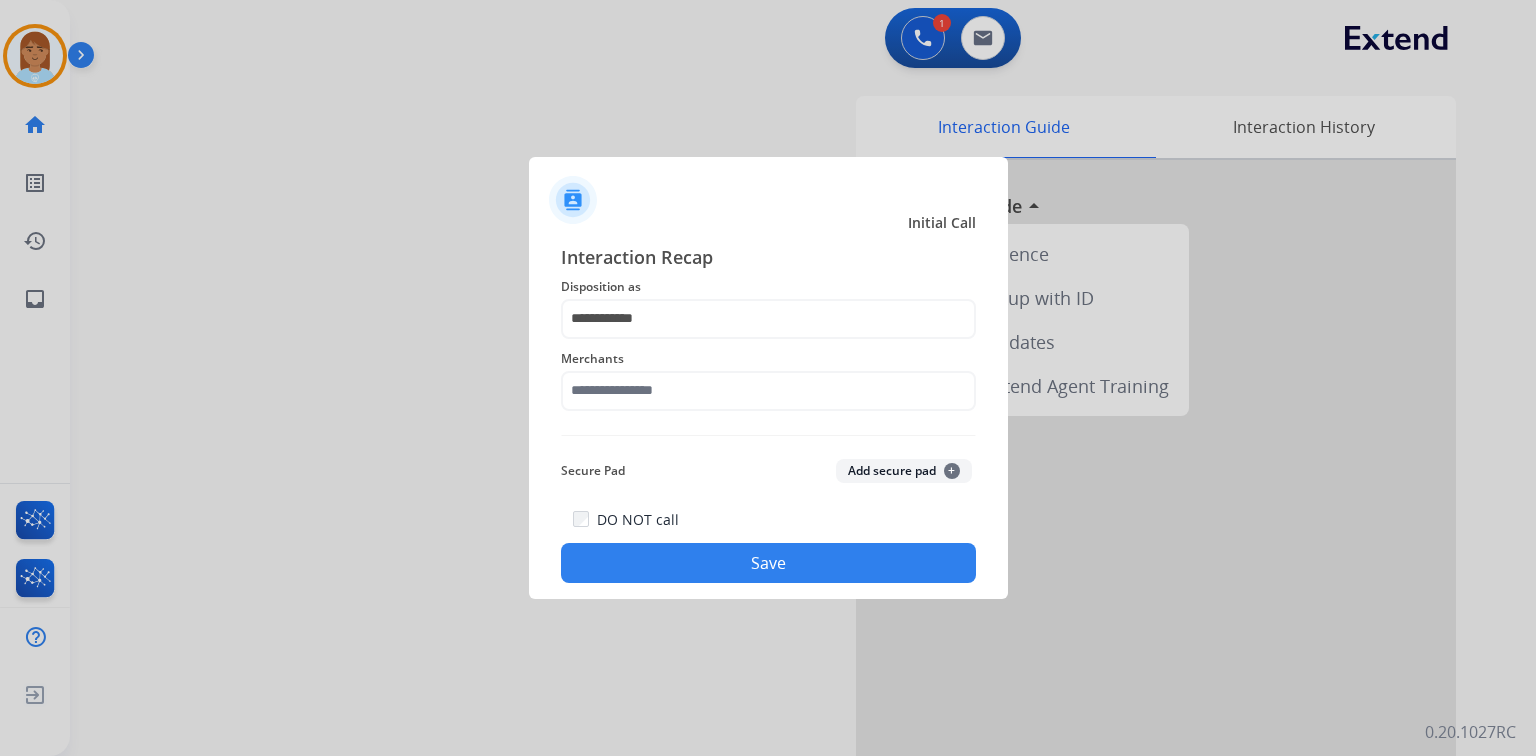 click on "Merchants" 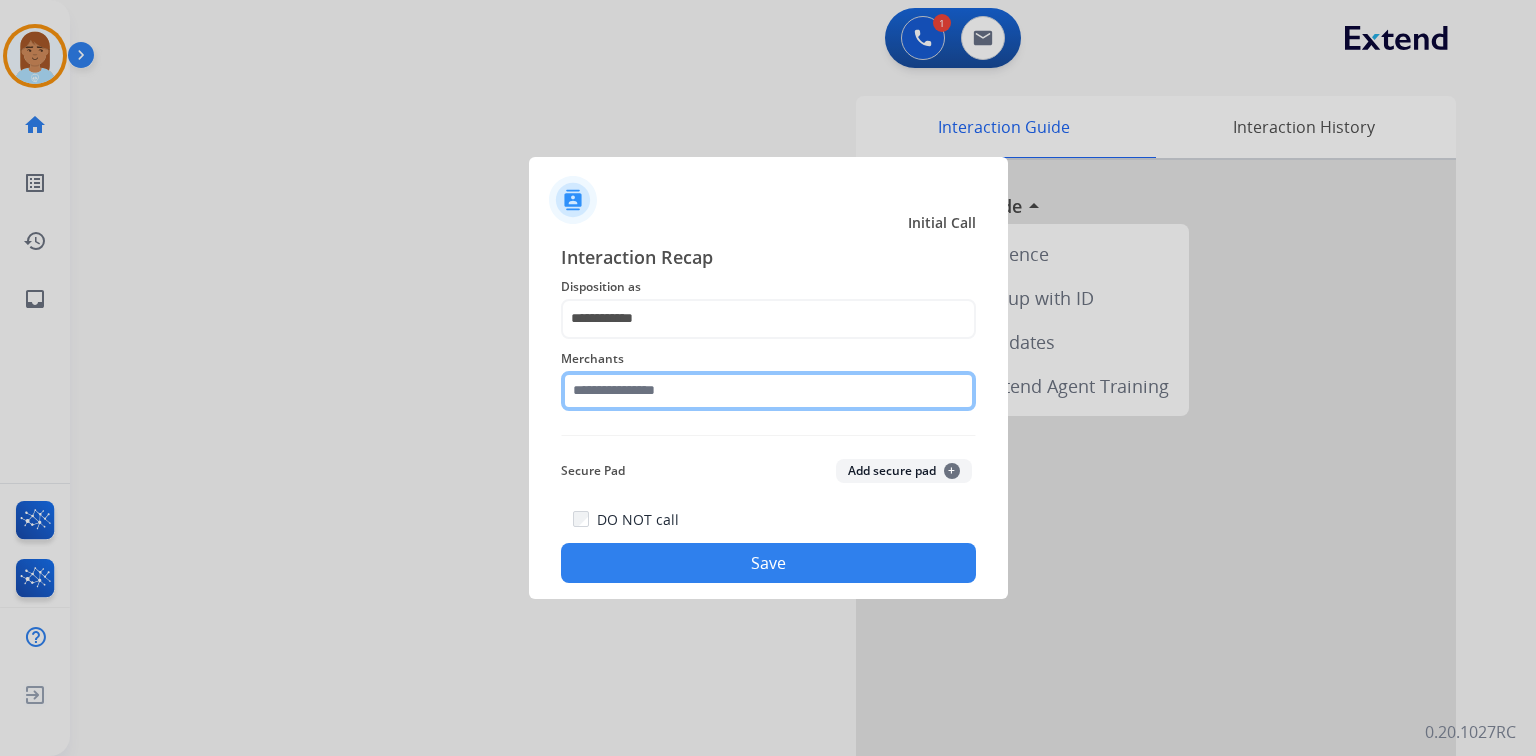 click 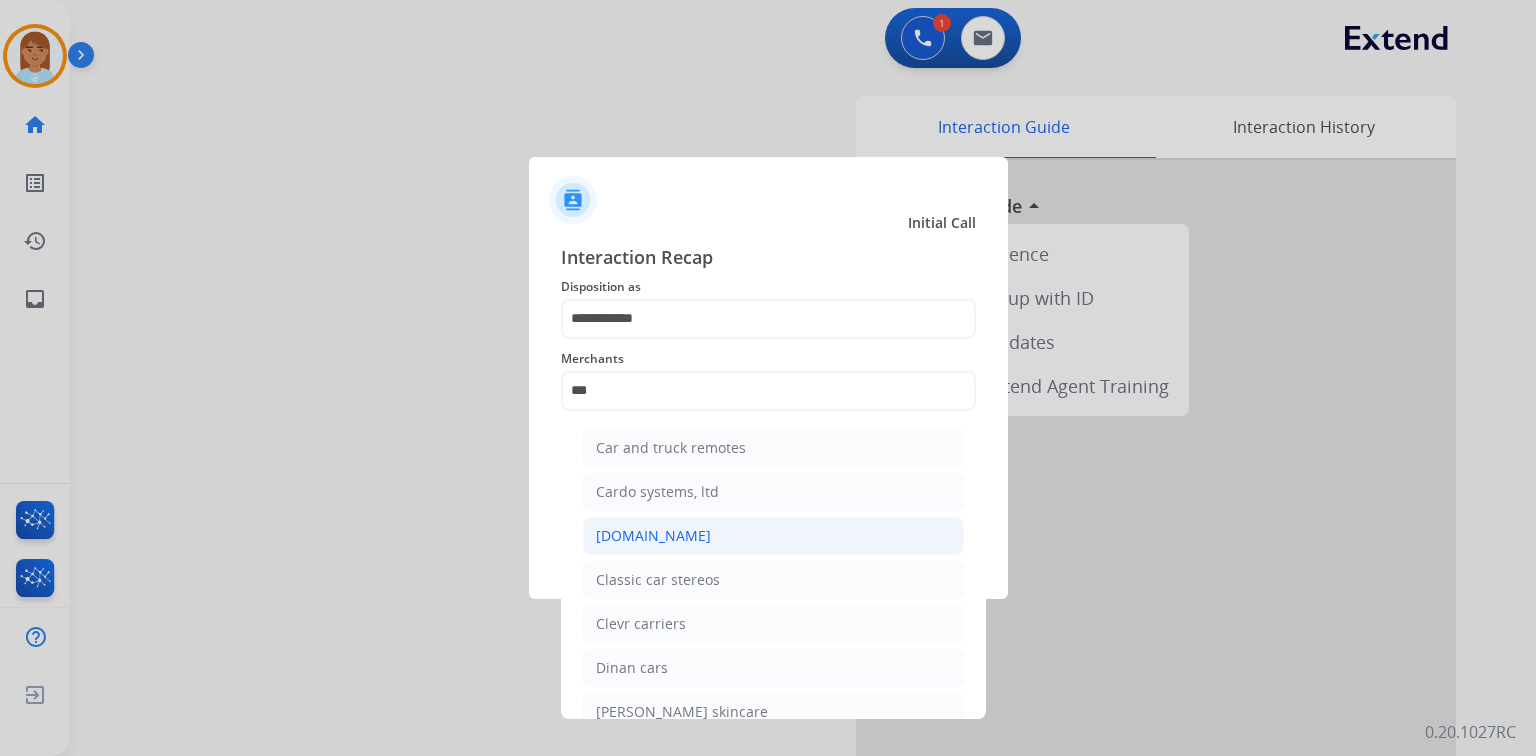 click on "[DOMAIN_NAME]" 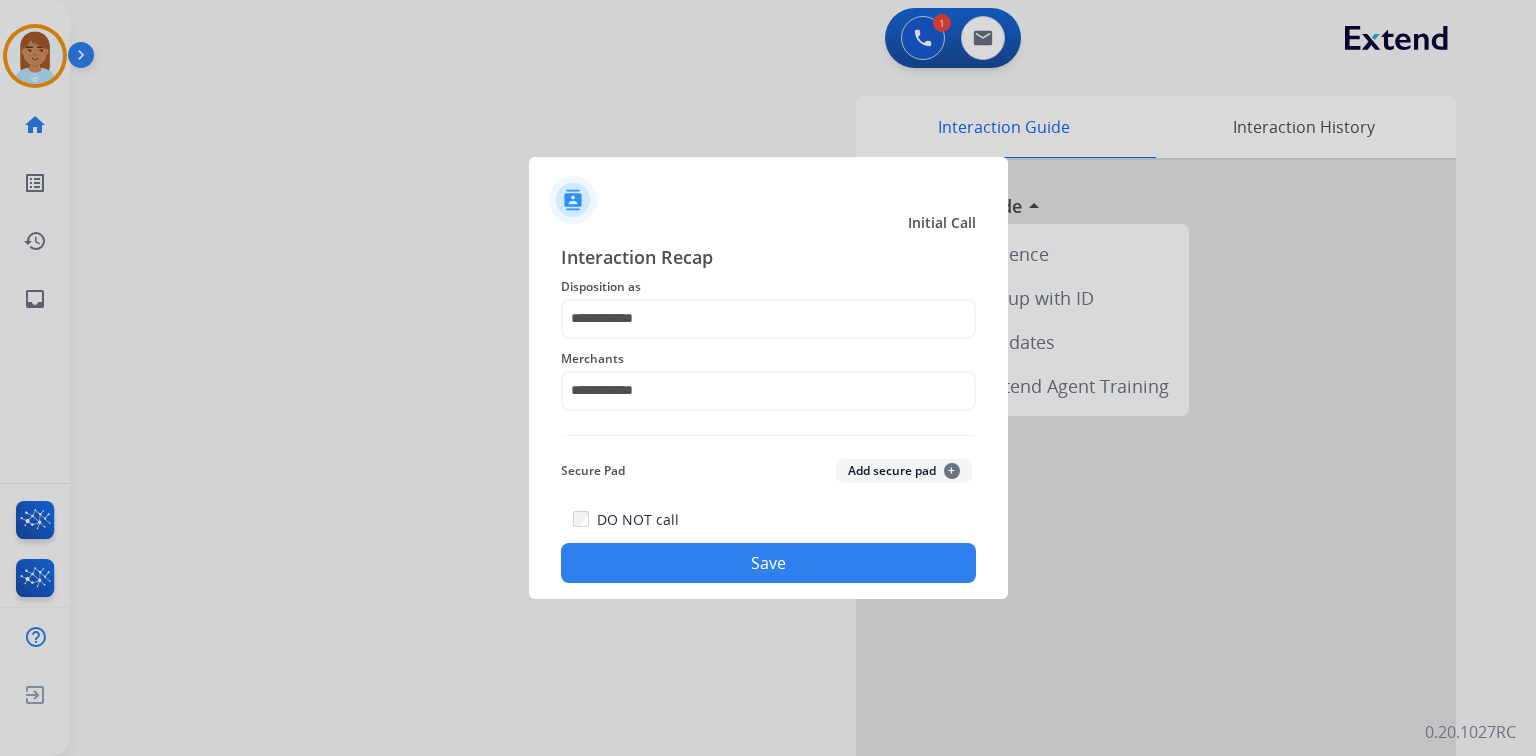 click on "Save" 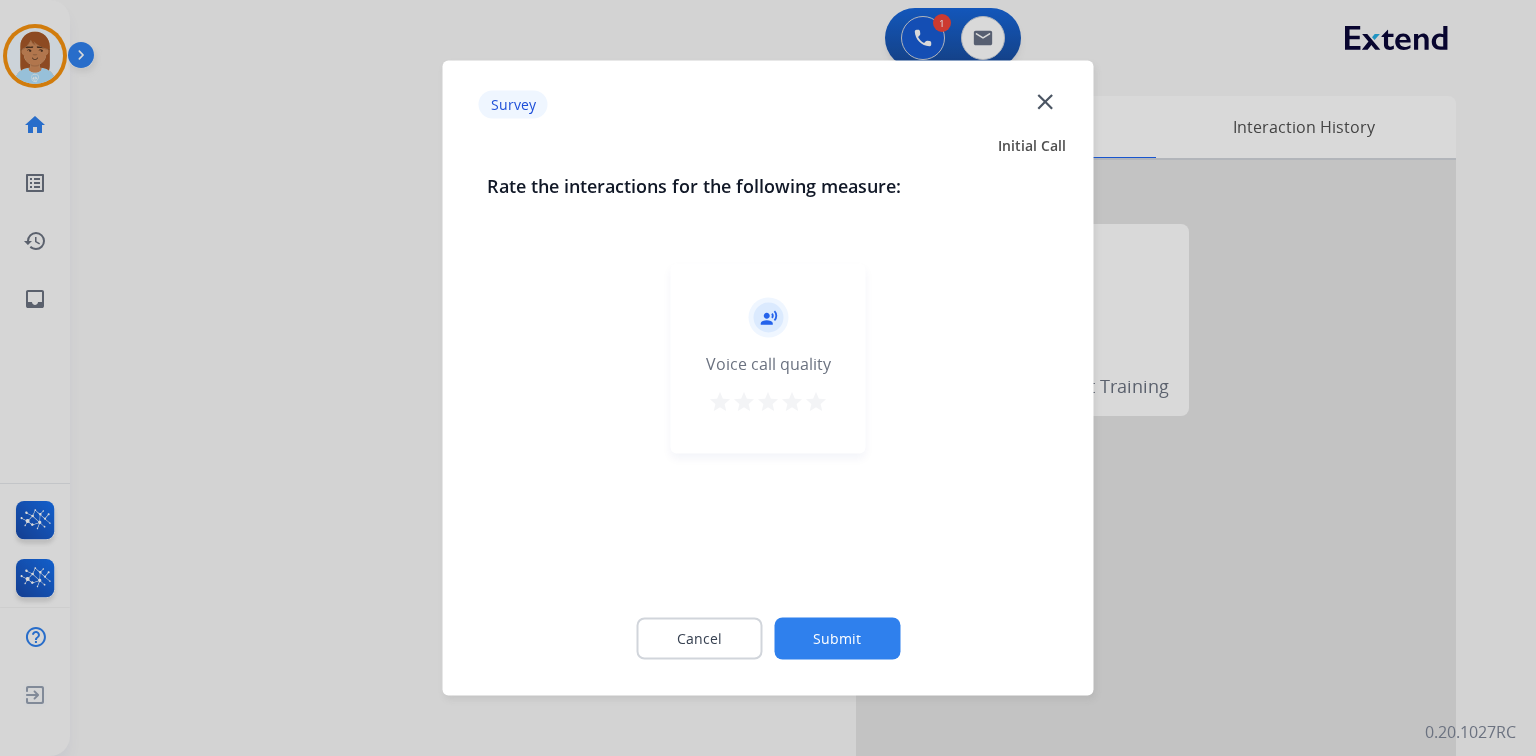 drag, startPoint x: 830, startPoint y: 408, endPoint x: 829, endPoint y: 428, distance: 20.024984 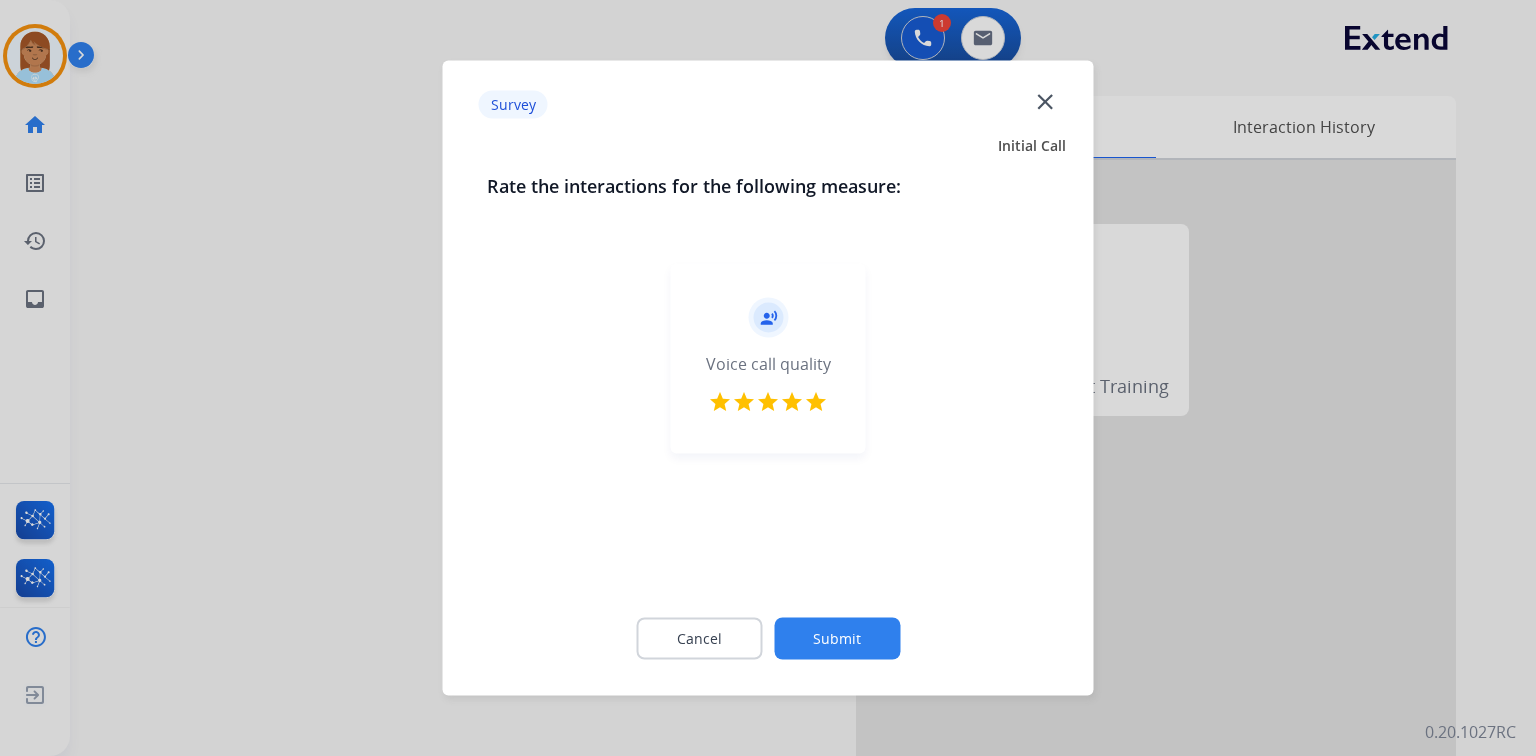 click on "Submit" 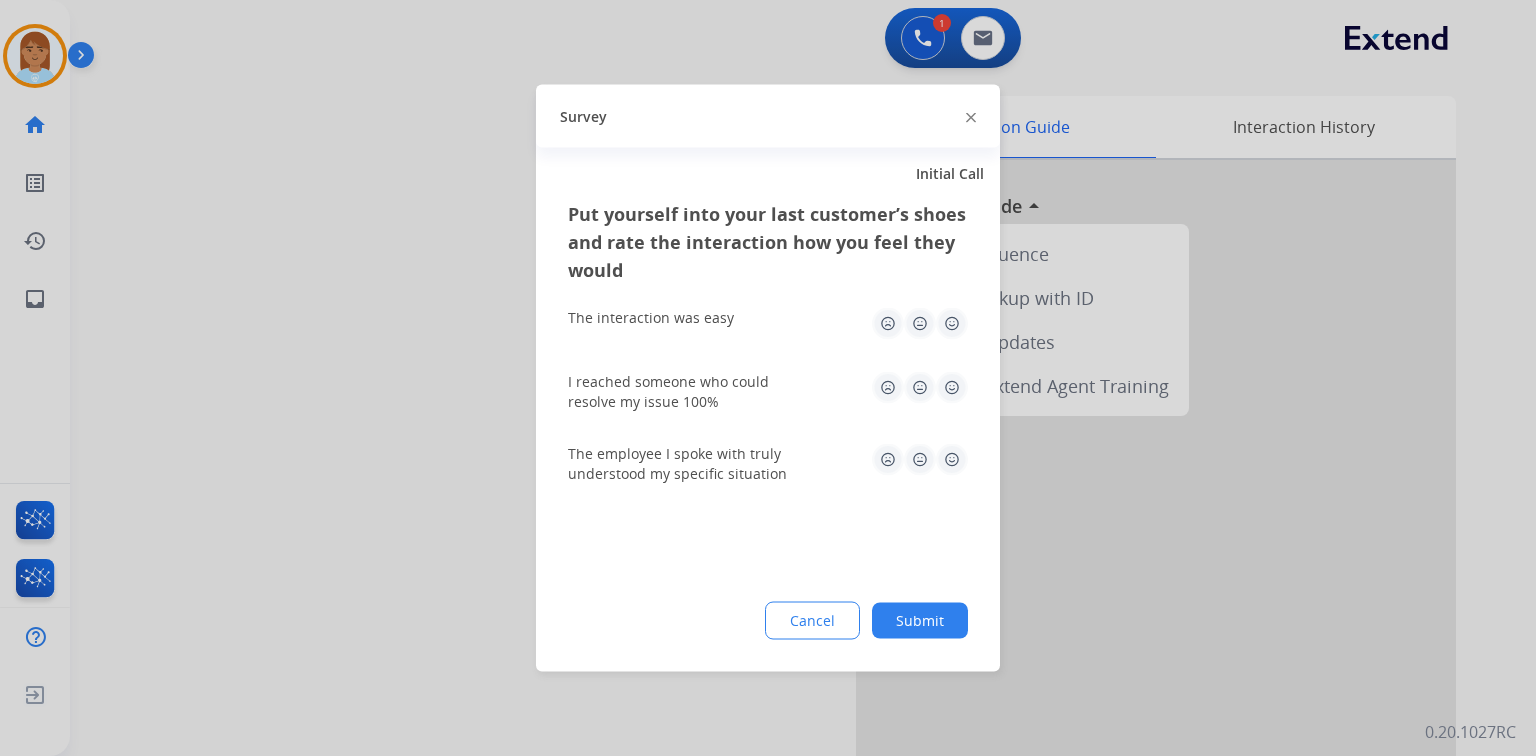click 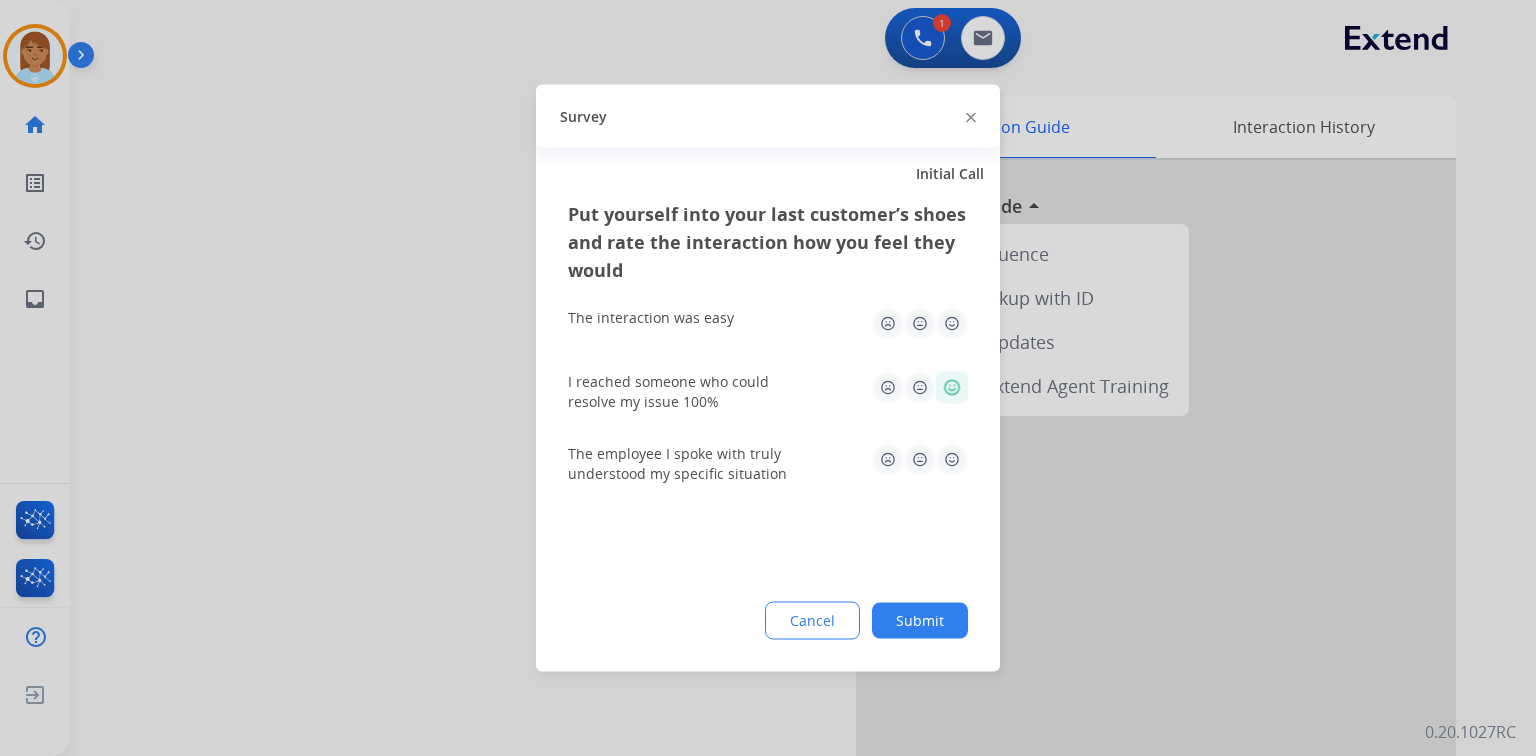 click 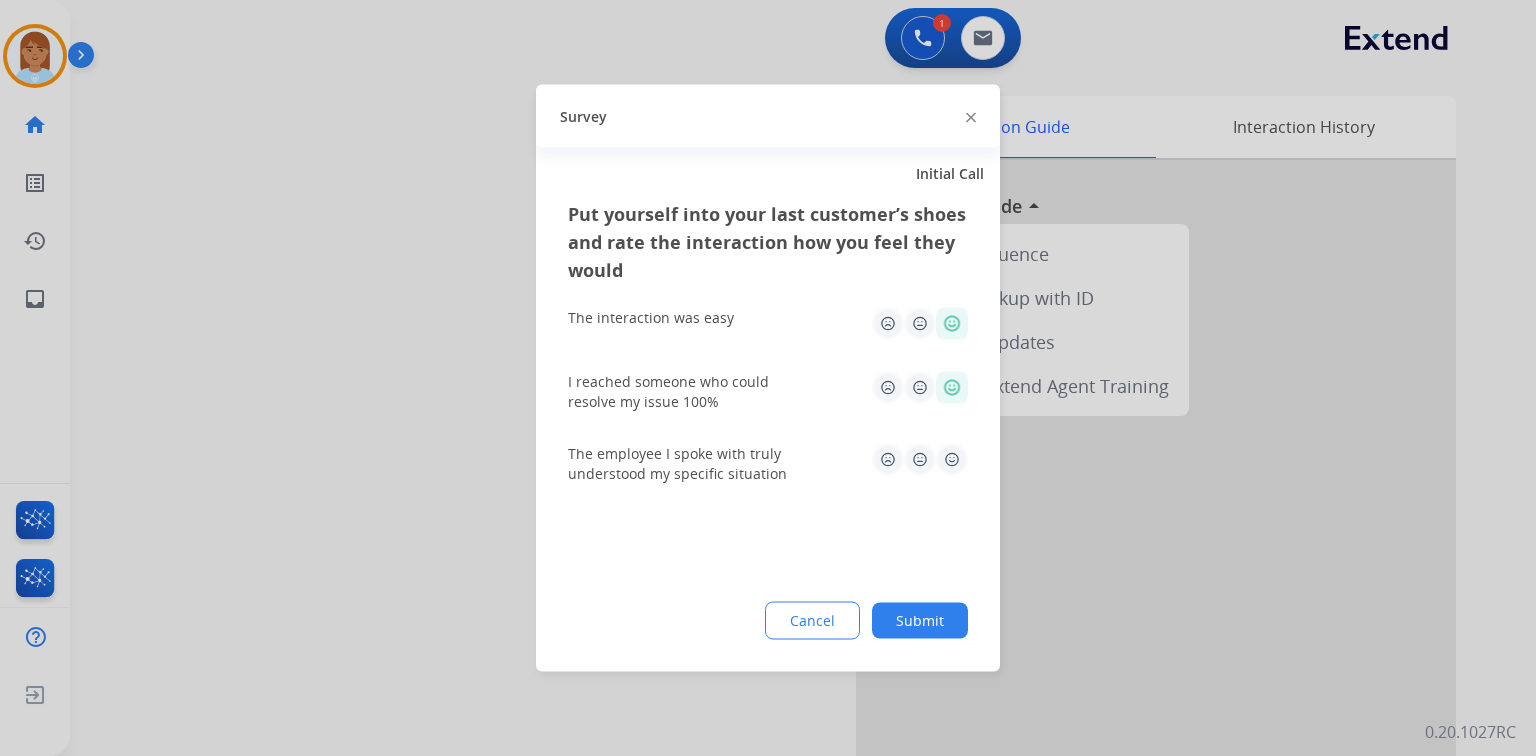 click 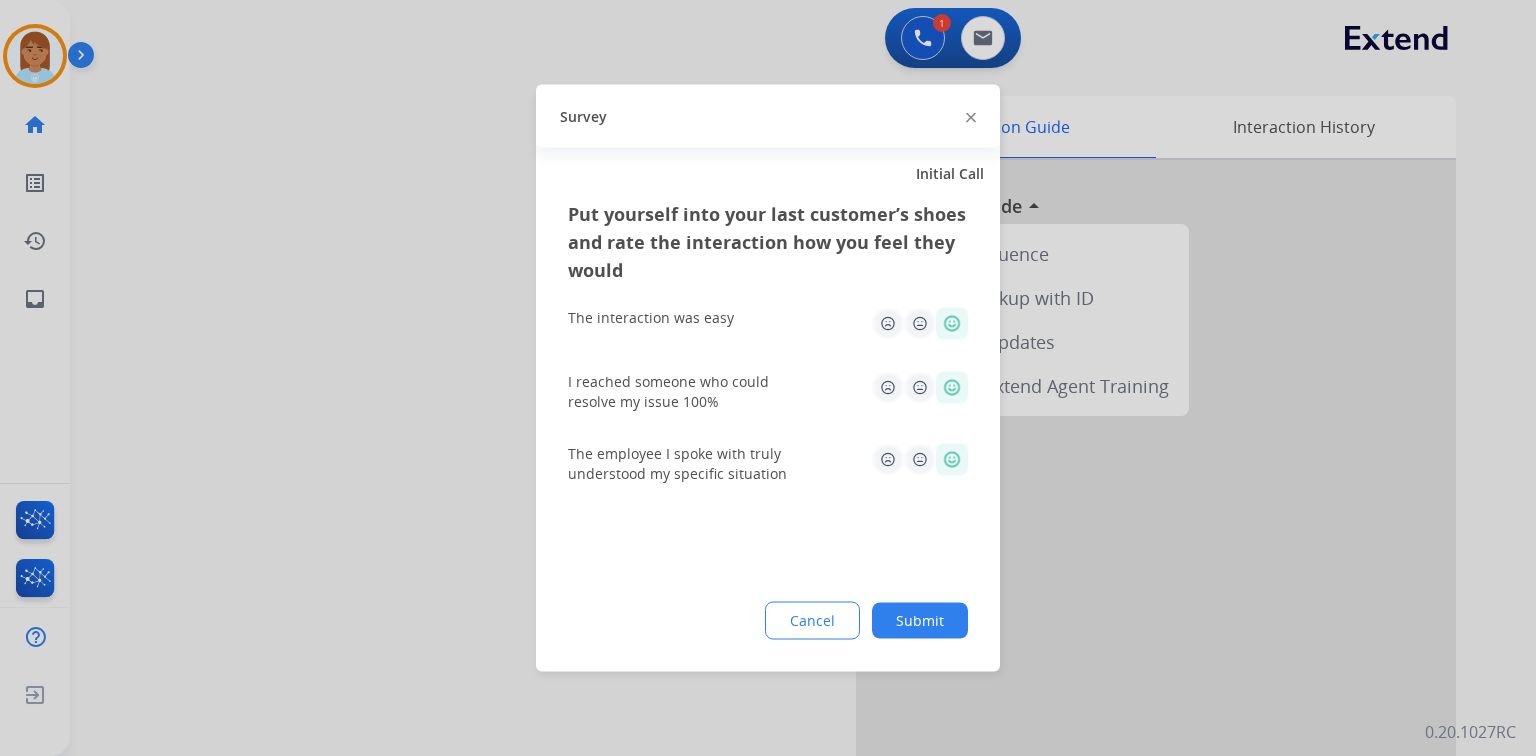 click on "Submit" 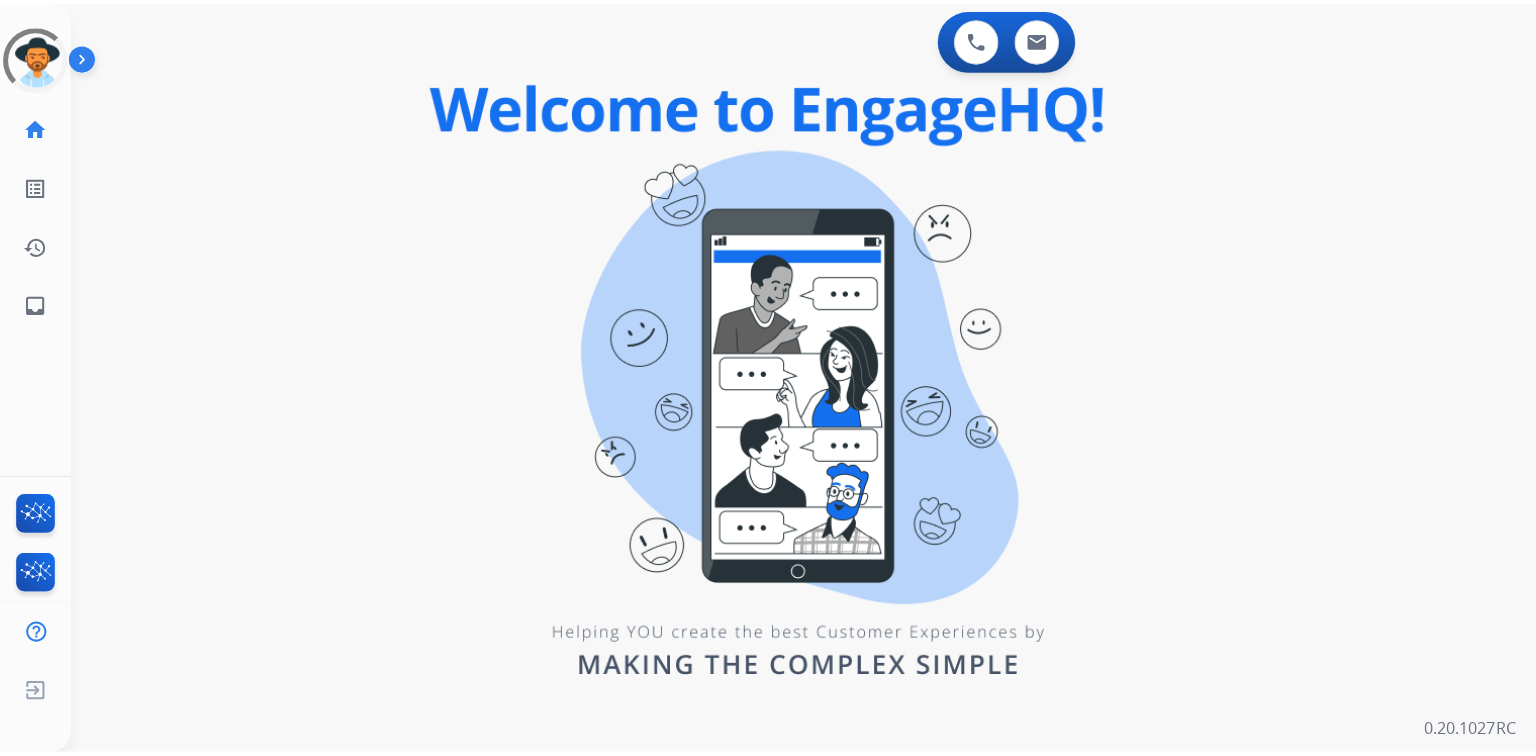 scroll, scrollTop: 0, scrollLeft: 0, axis: both 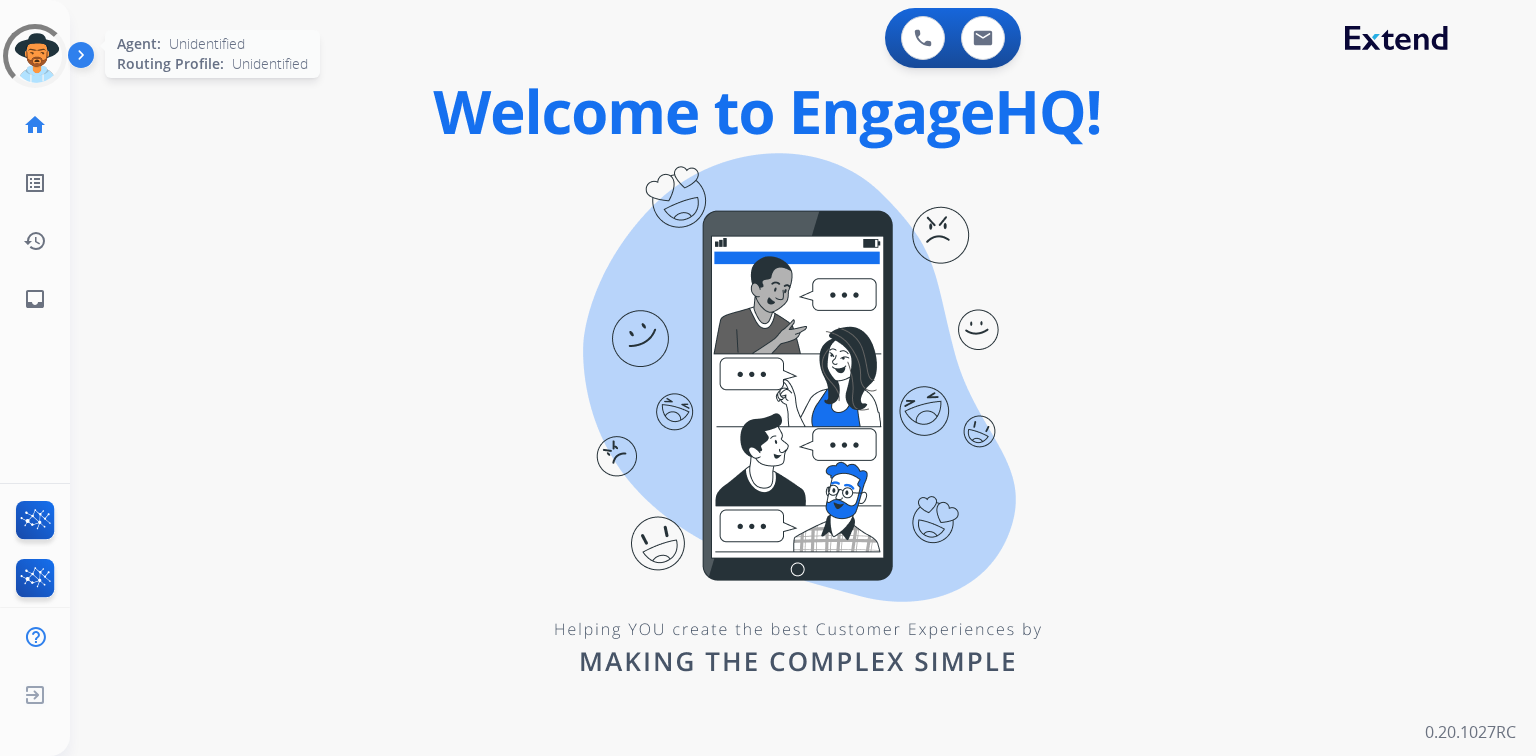 drag, startPoint x: 32, startPoint y: 63, endPoint x: 44, endPoint y: 65, distance: 12.165525 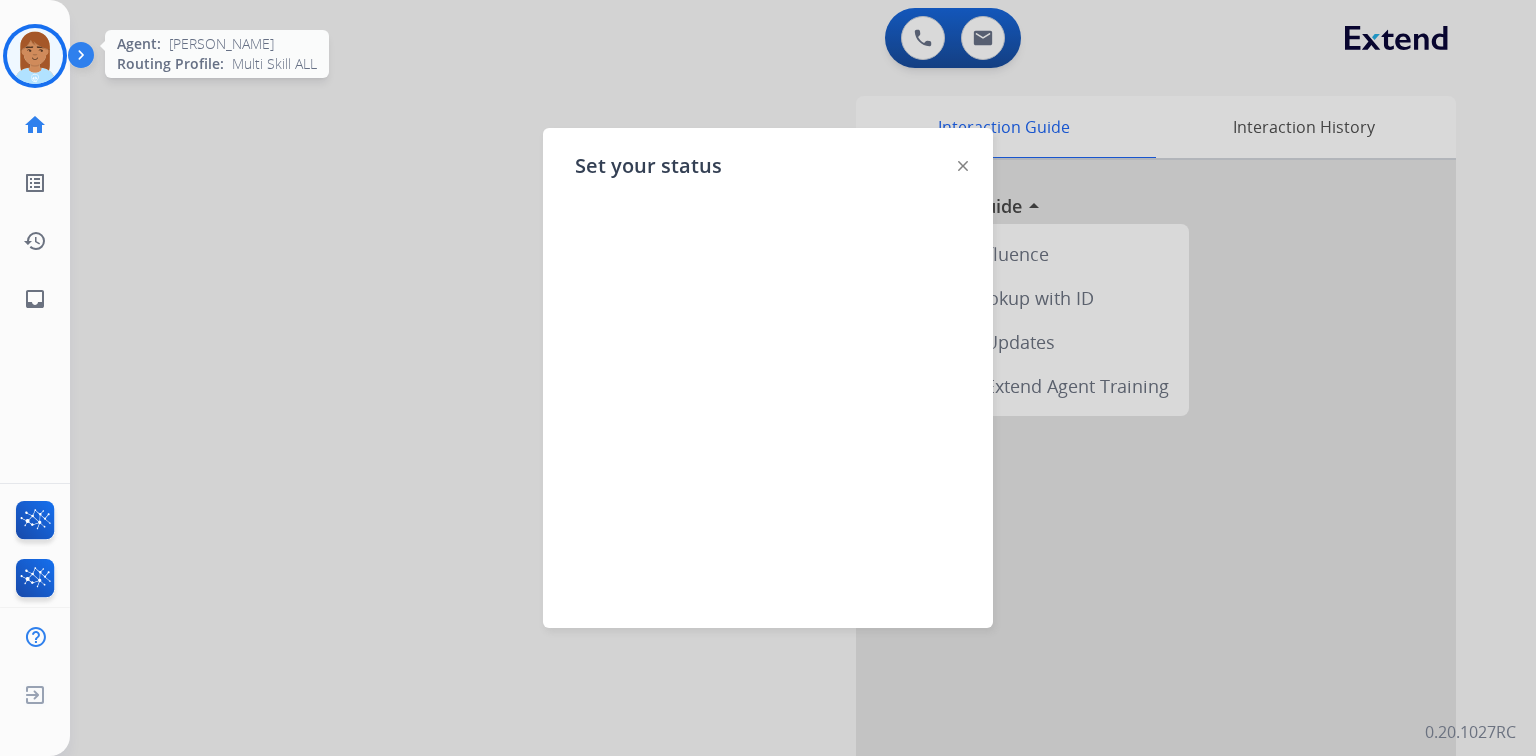 drag, startPoint x: 961, startPoint y: 165, endPoint x: 944, endPoint y: 167, distance: 17.117243 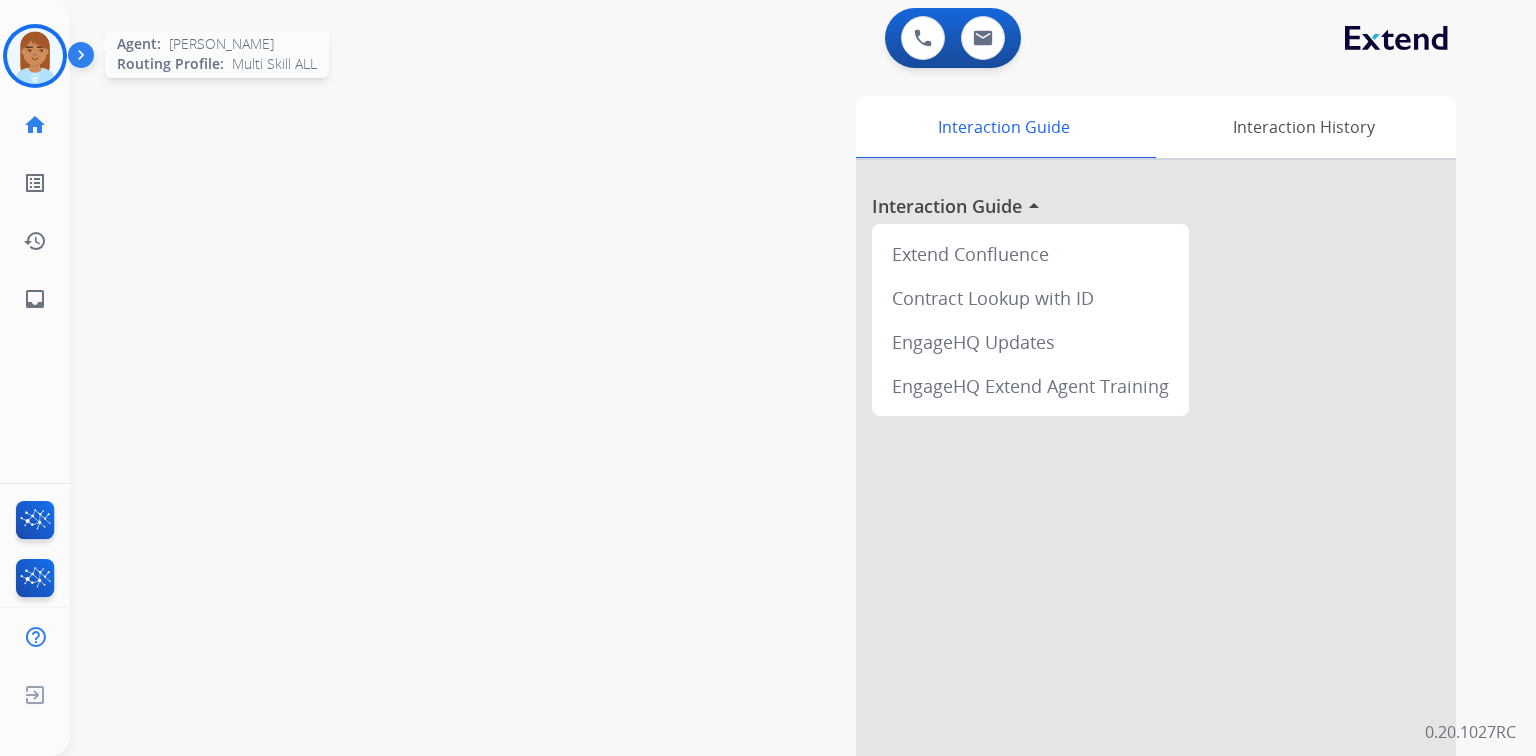 click at bounding box center [35, 56] 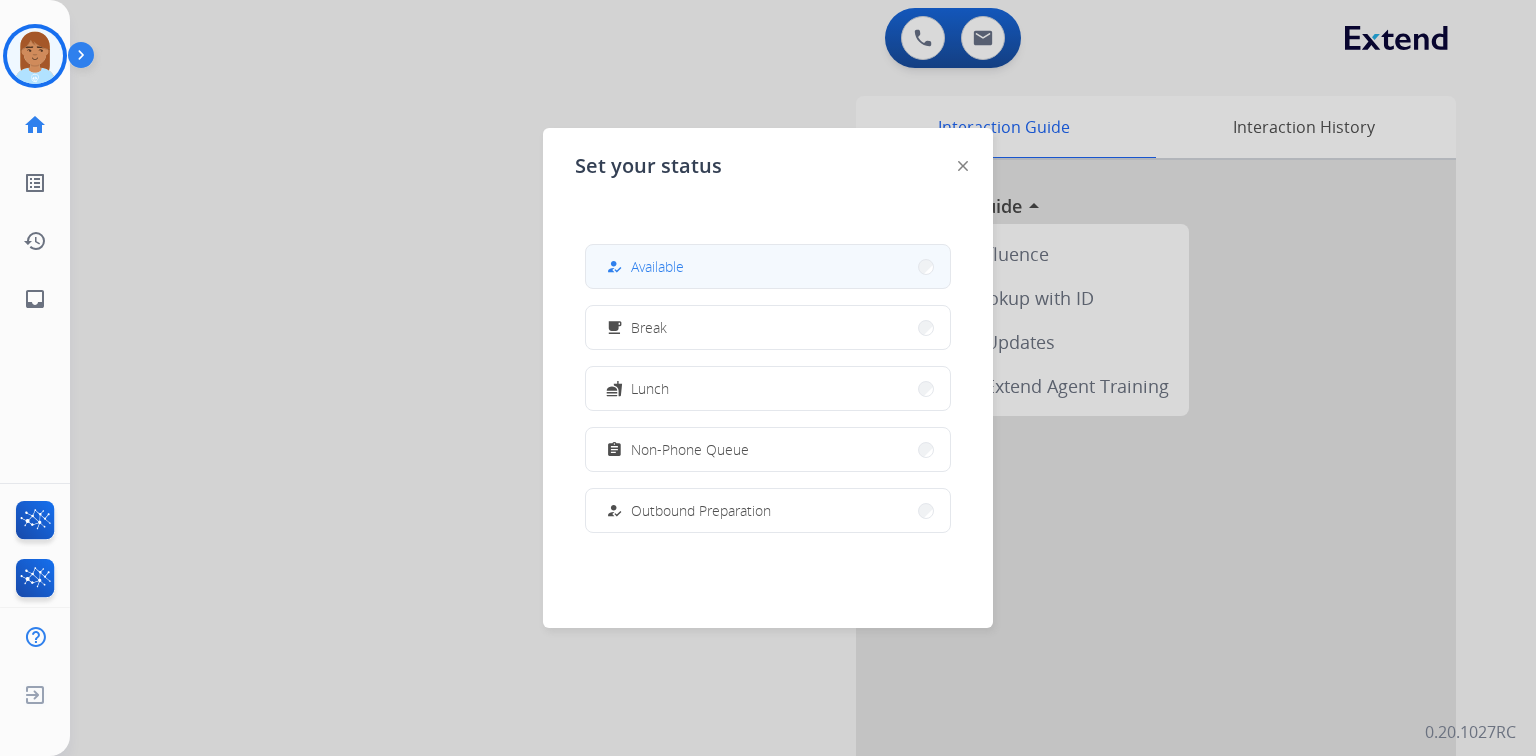click on "Available" at bounding box center (657, 266) 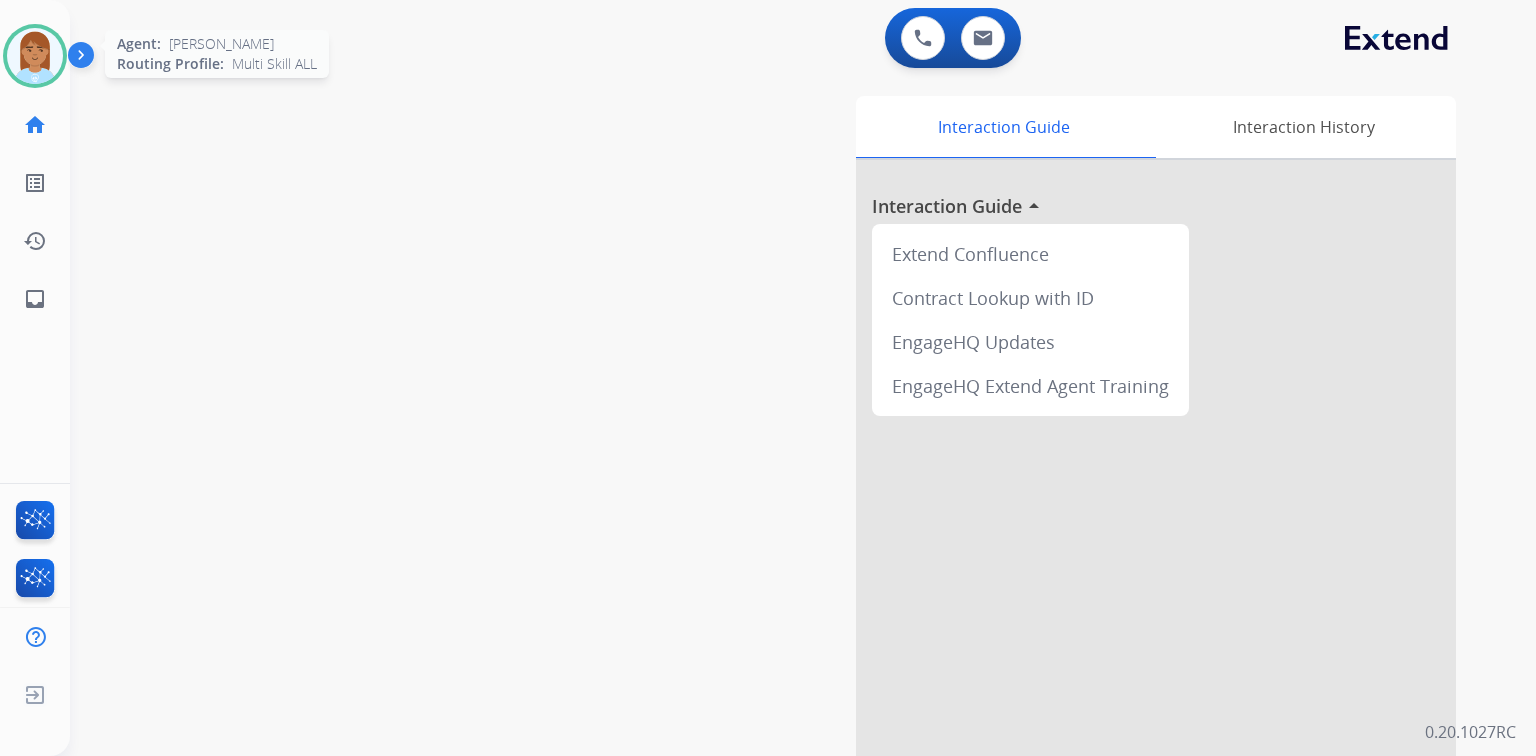 click at bounding box center [35, 56] 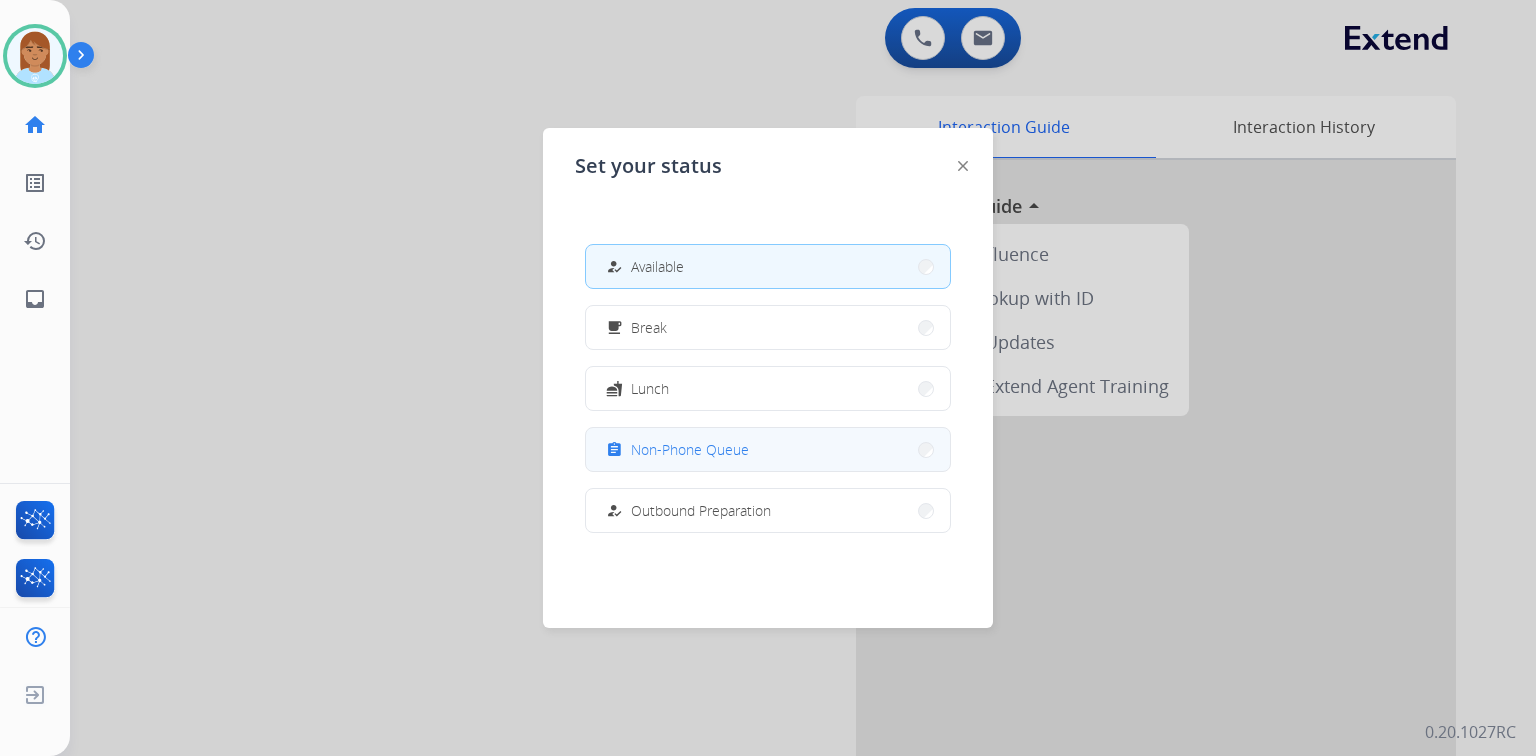 click on "assignment Non-Phone Queue" at bounding box center (768, 449) 